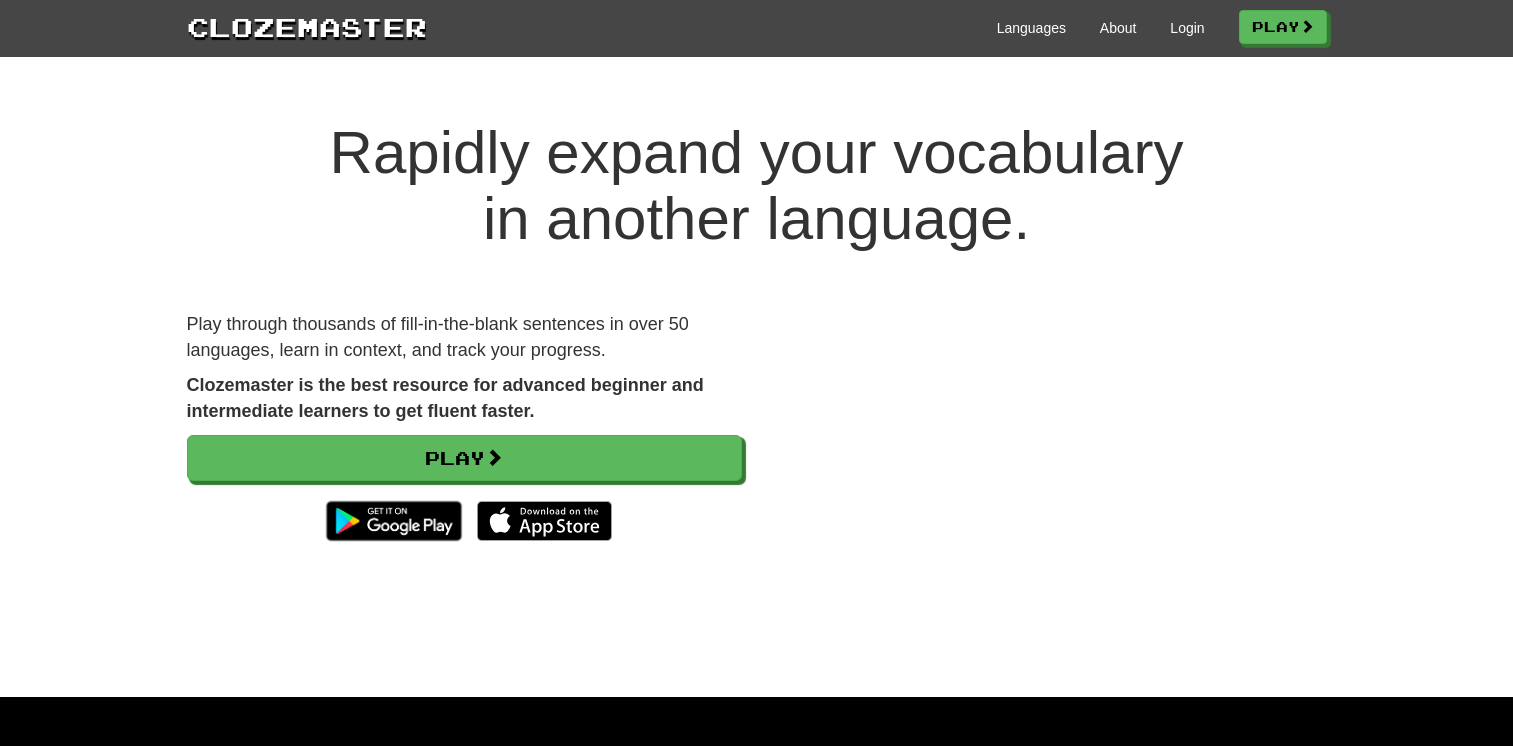 scroll, scrollTop: 0, scrollLeft: 0, axis: both 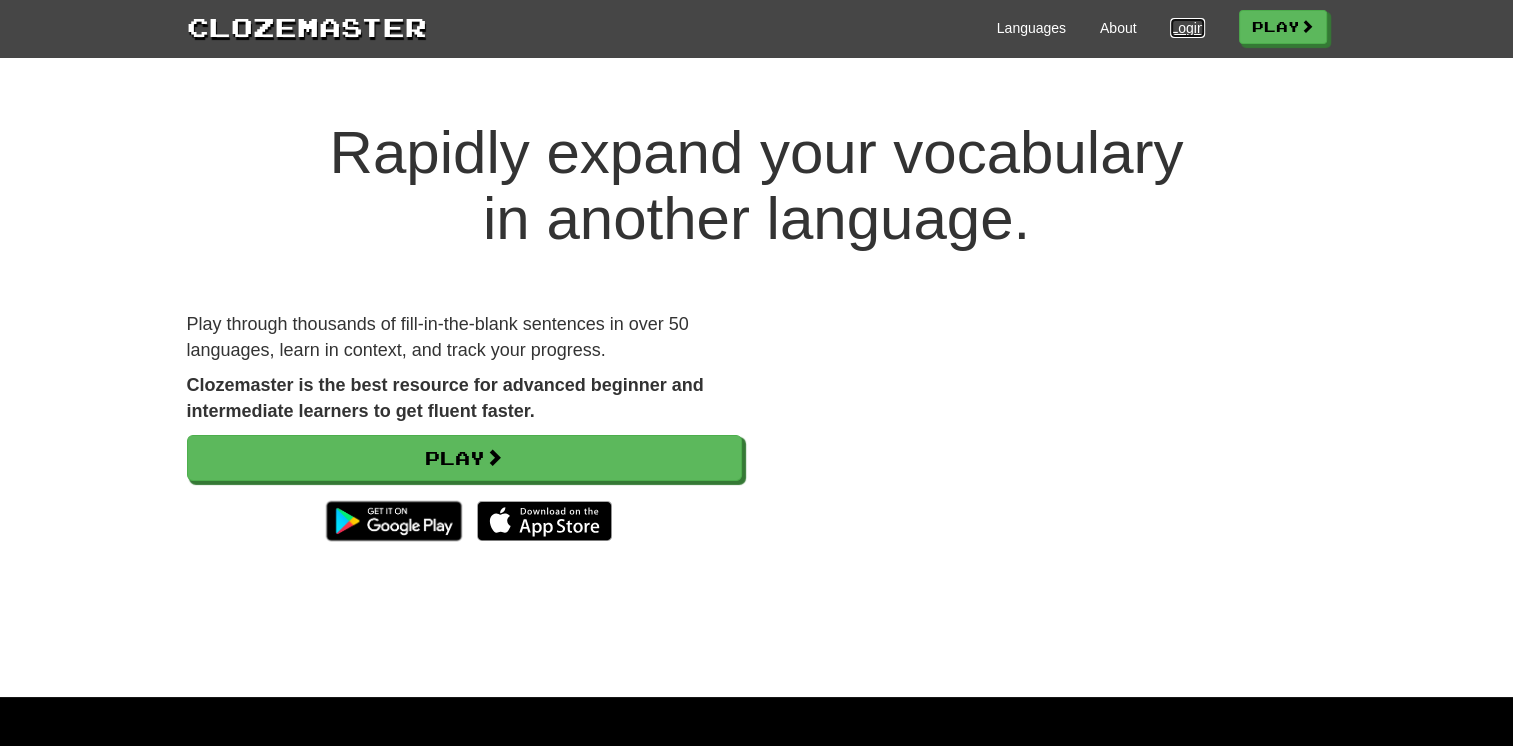 click on "Login" at bounding box center [1187, 28] 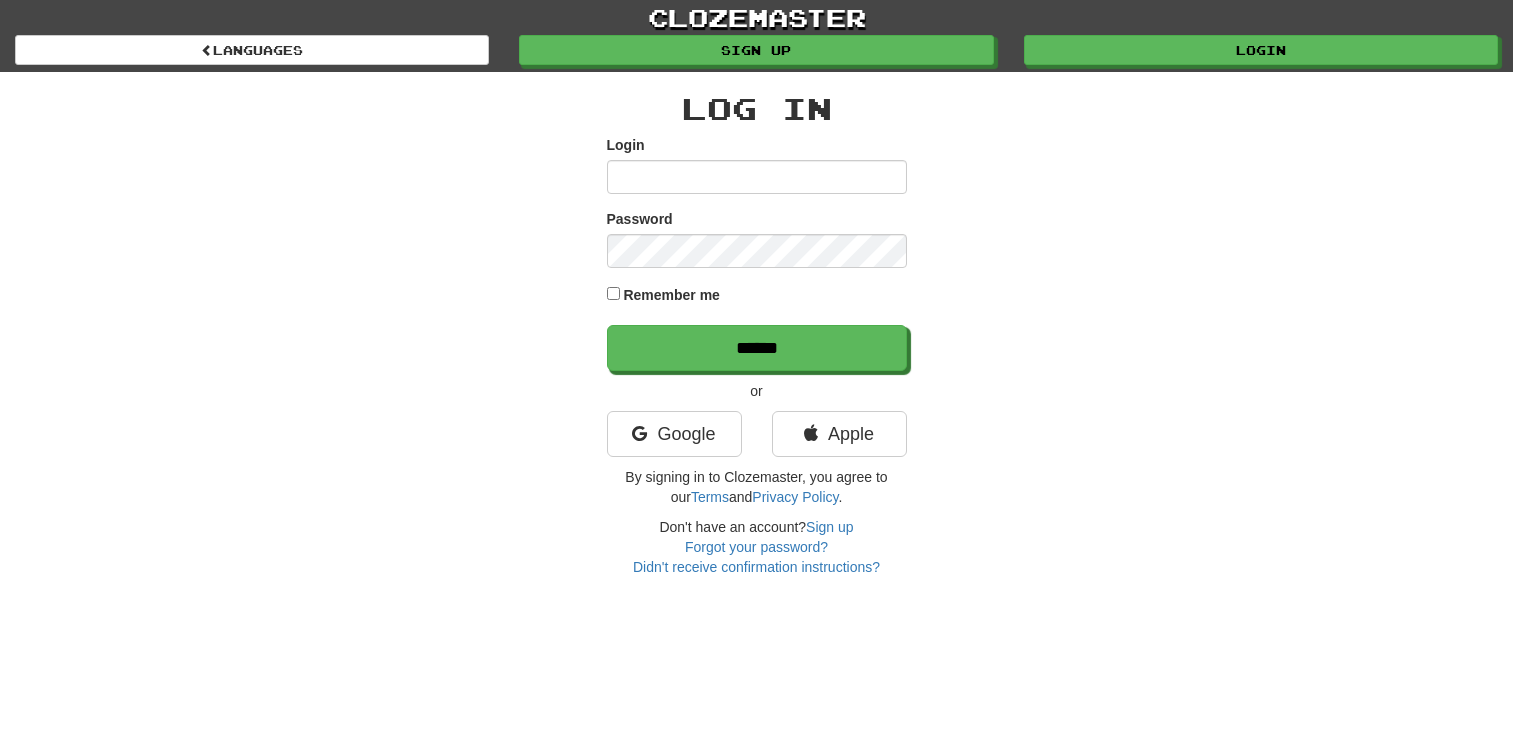 scroll, scrollTop: 0, scrollLeft: 0, axis: both 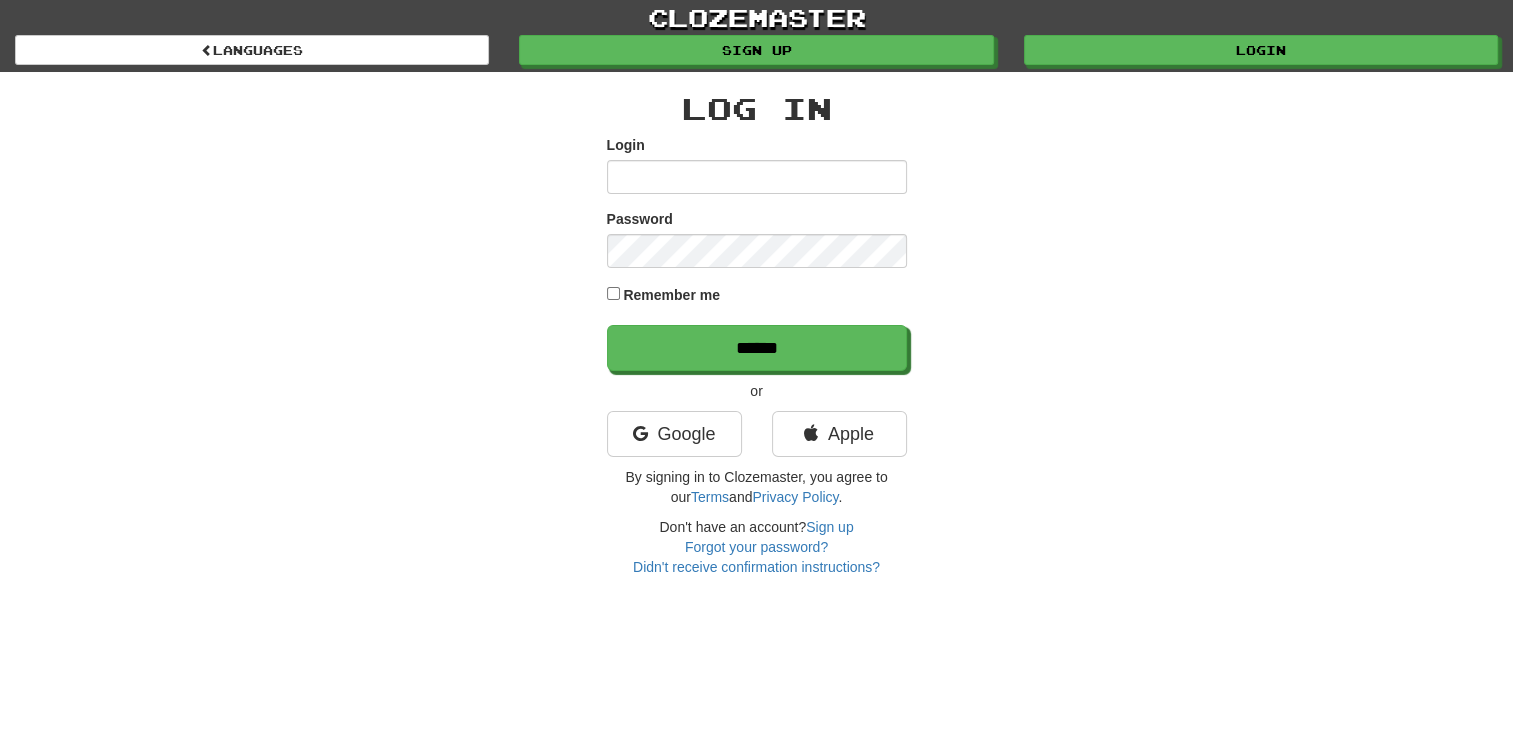 click on "Login" at bounding box center (757, 177) 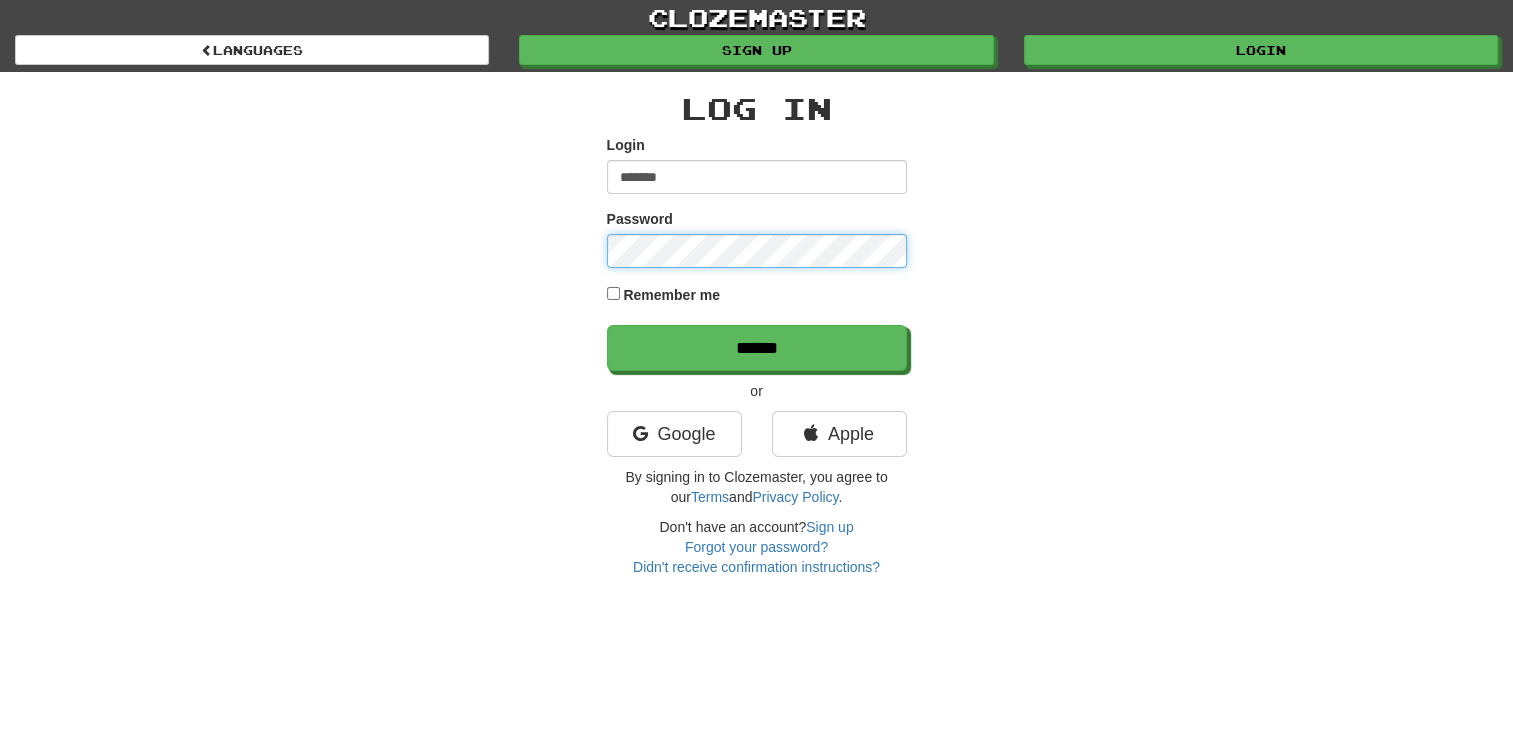 click on "******" at bounding box center (757, 348) 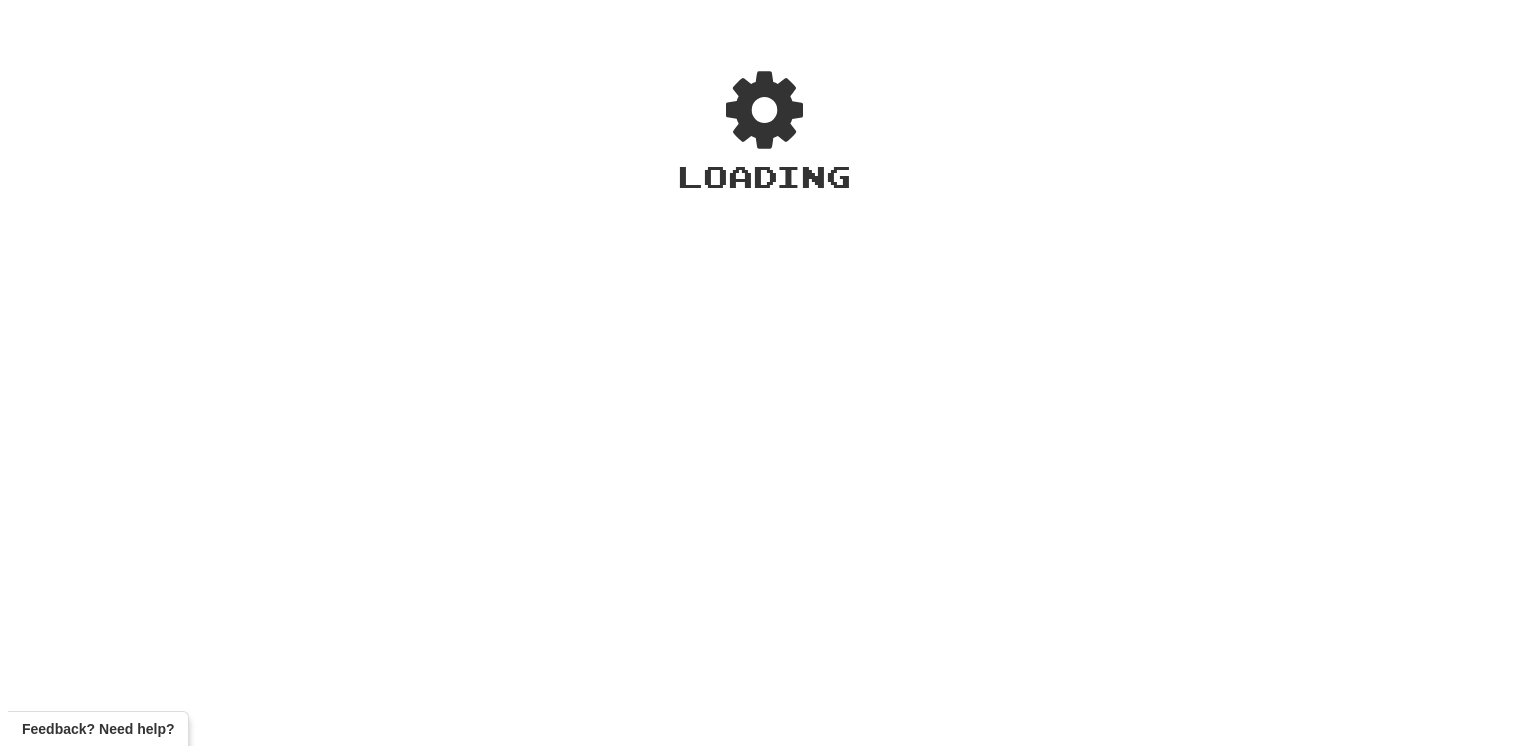 scroll, scrollTop: 0, scrollLeft: 0, axis: both 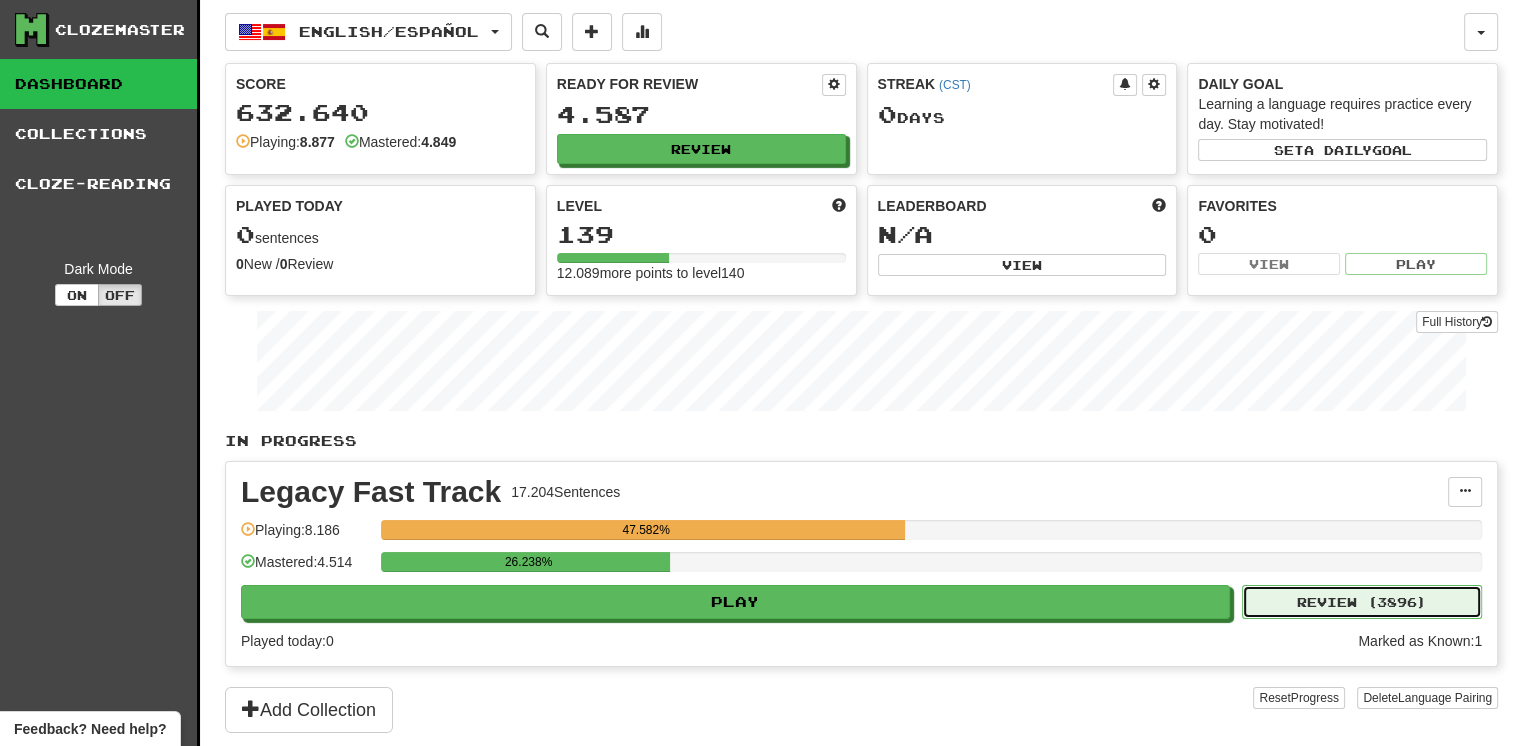 click on "Review ( 3896 )" at bounding box center (1362, 602) 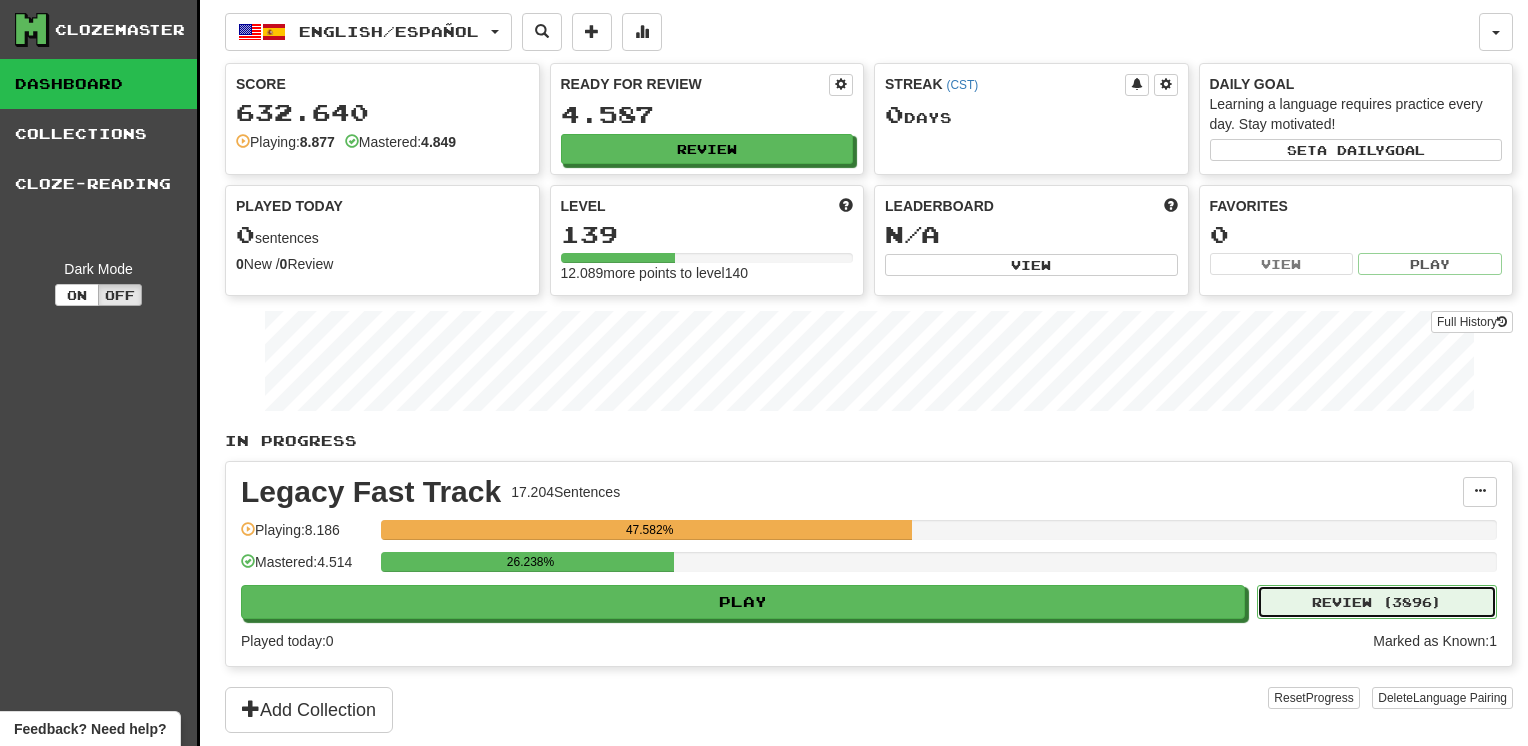 select on "***" 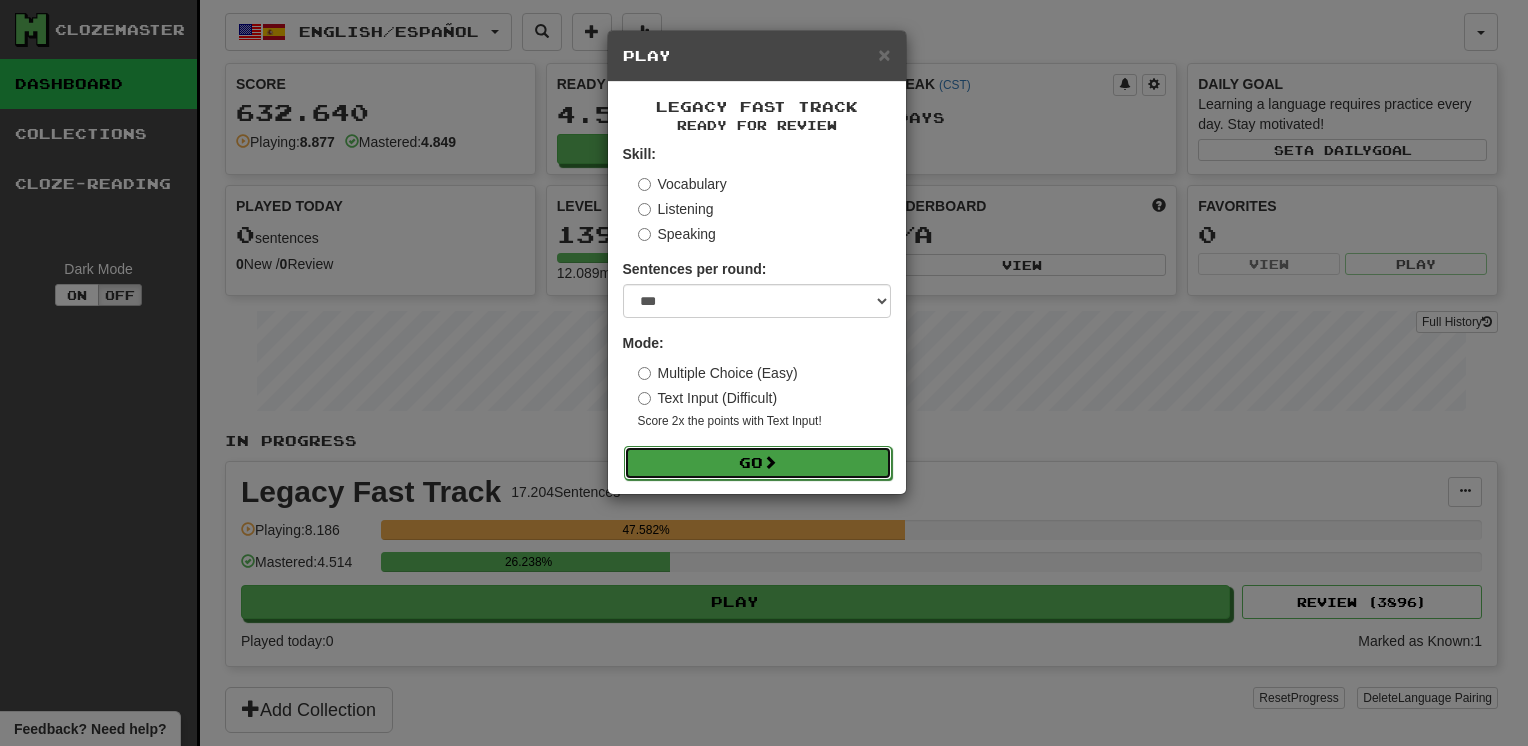 click on "Go" at bounding box center [758, 463] 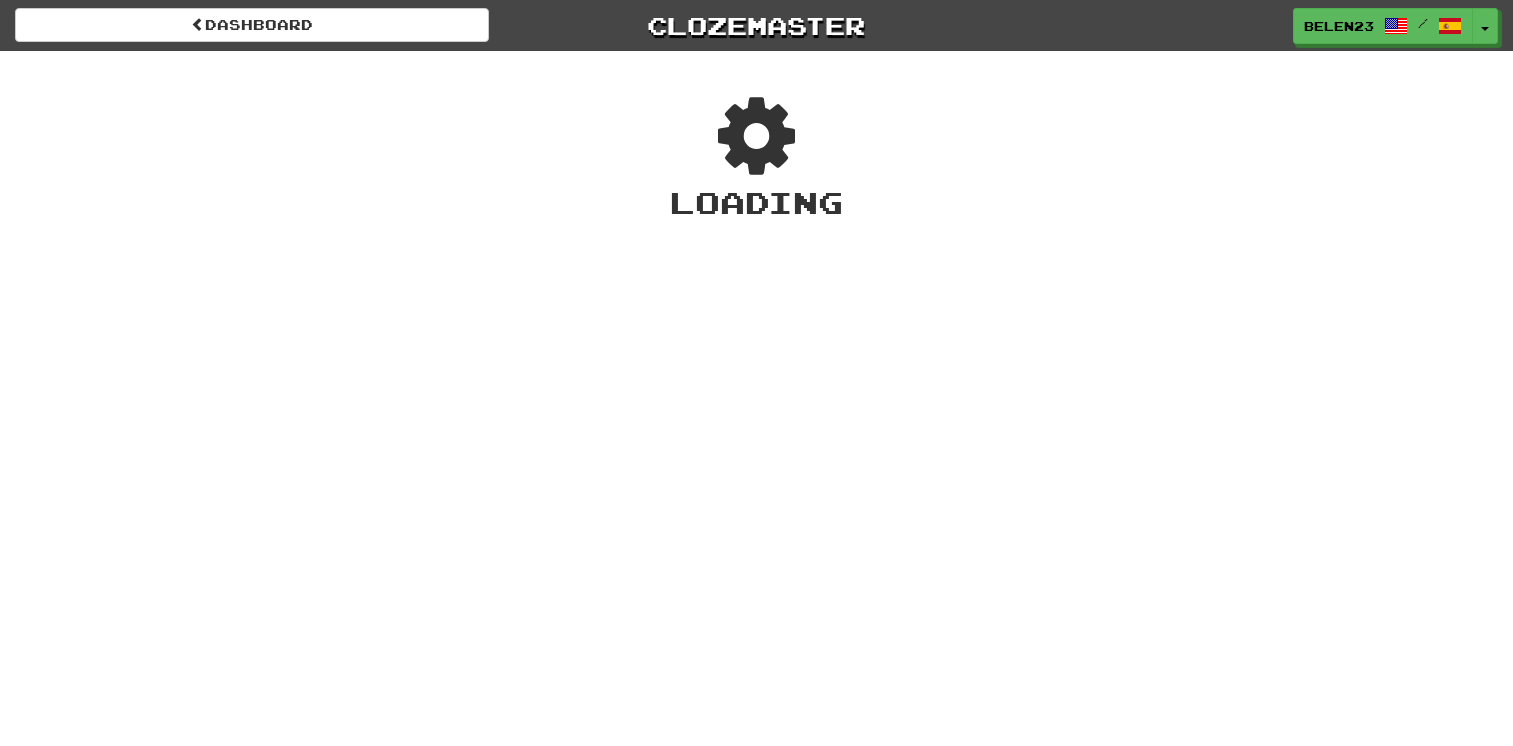scroll, scrollTop: 0, scrollLeft: 0, axis: both 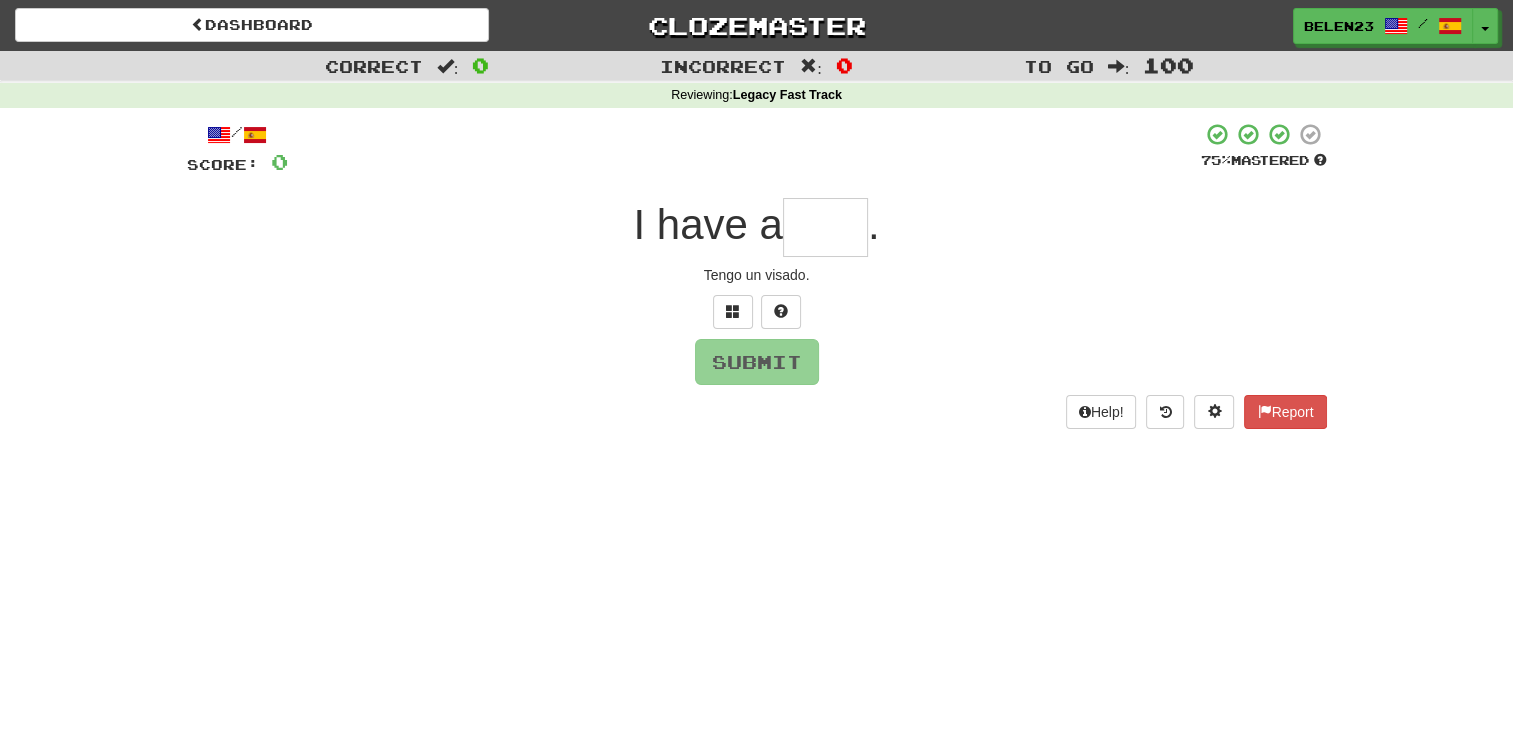type on "*" 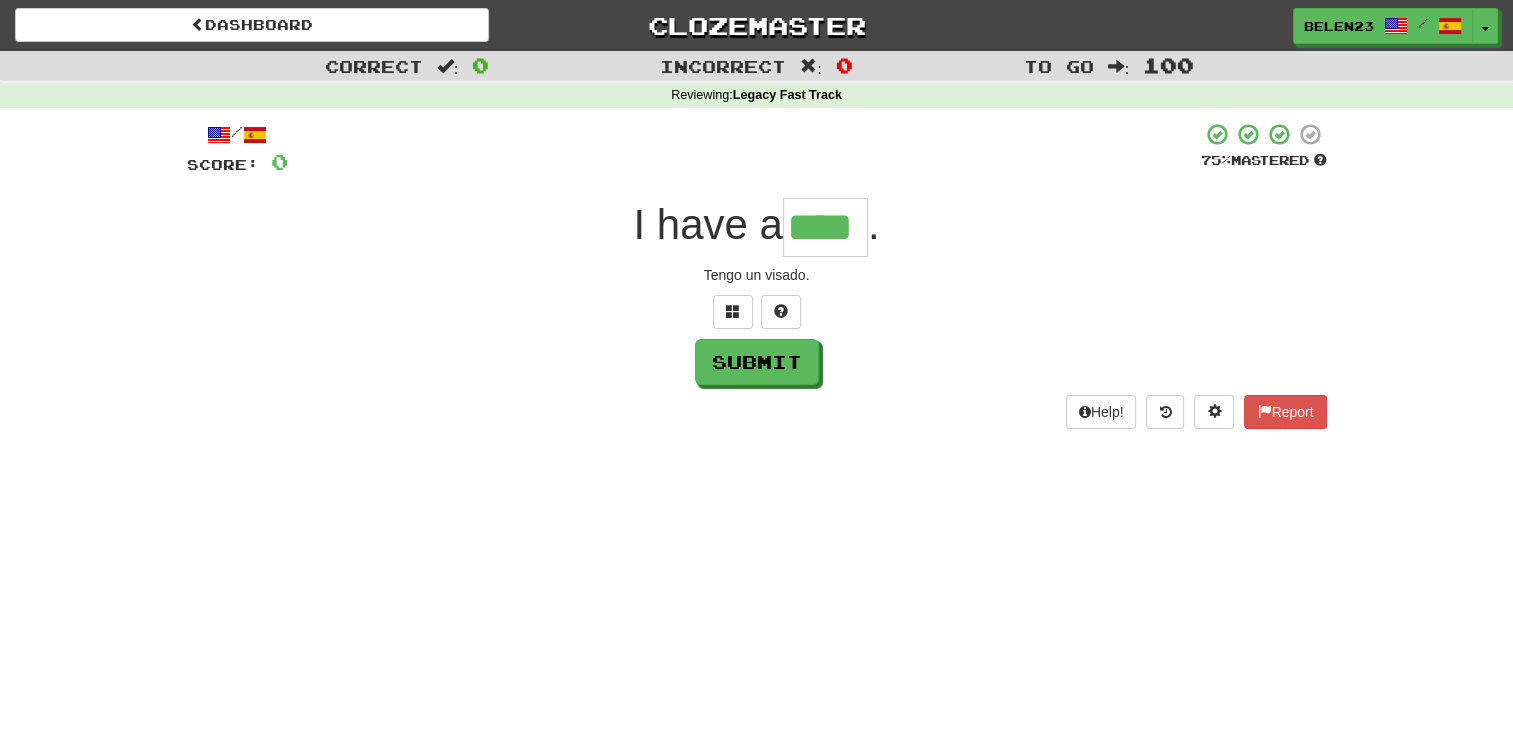 type on "****" 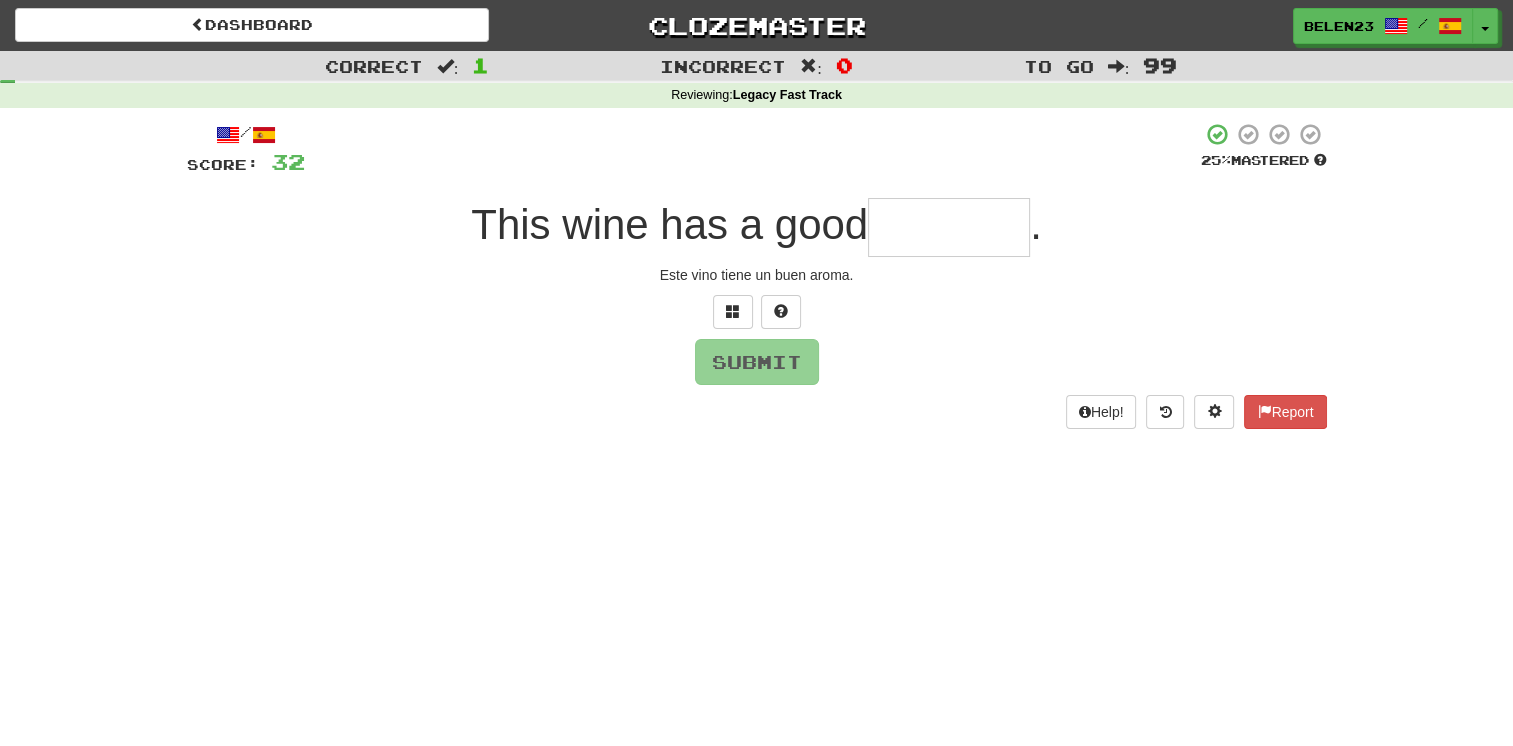 type on "*" 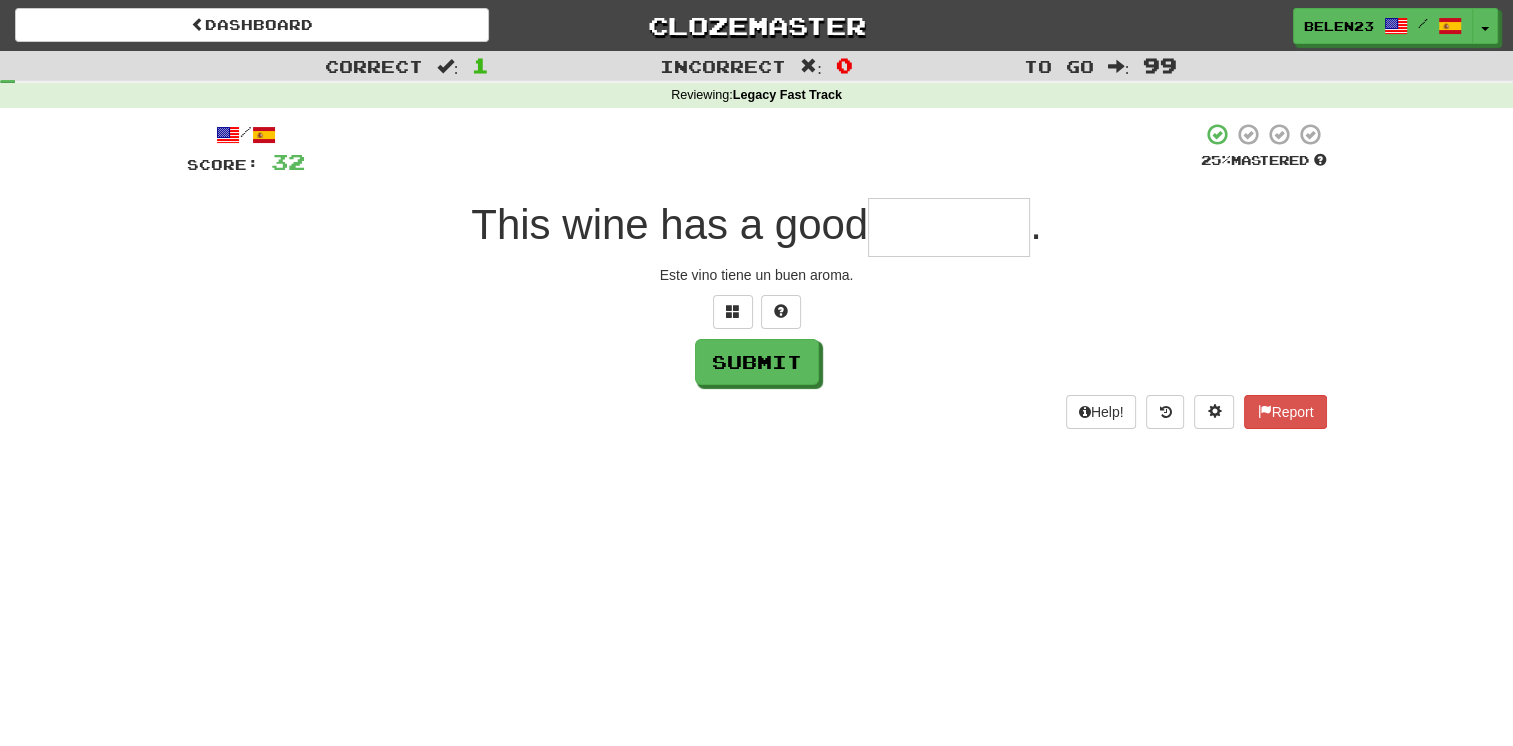 type on "*" 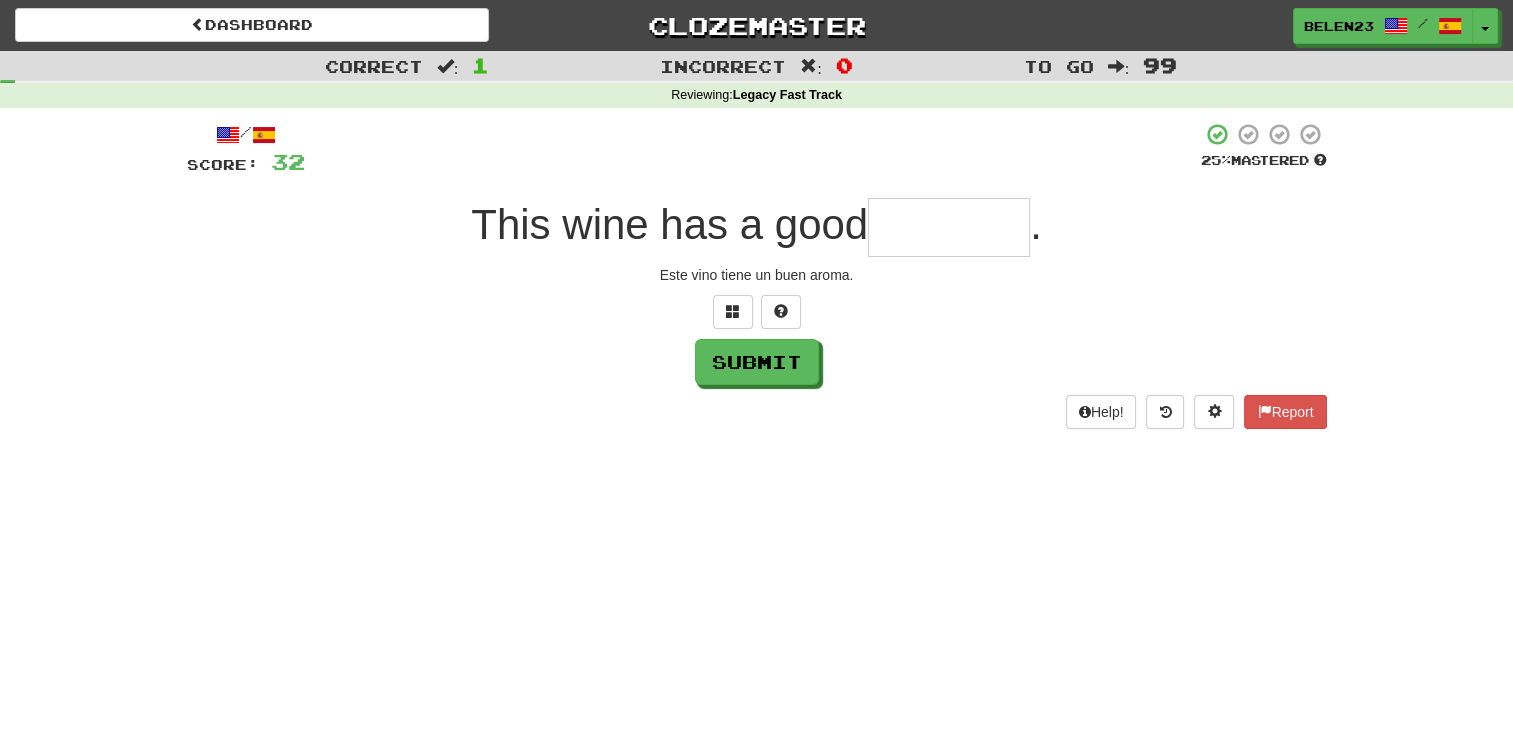 type on "*" 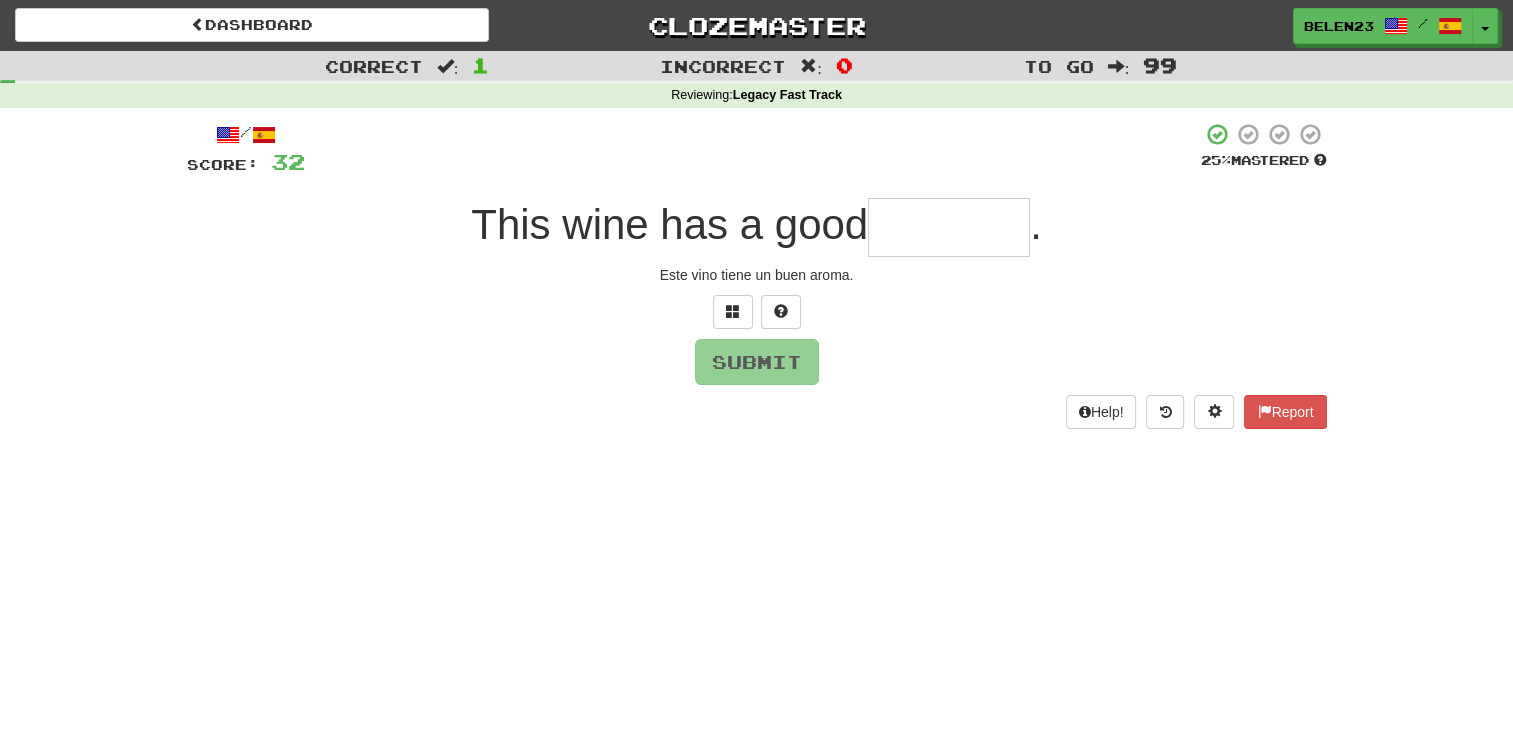 type on "*******" 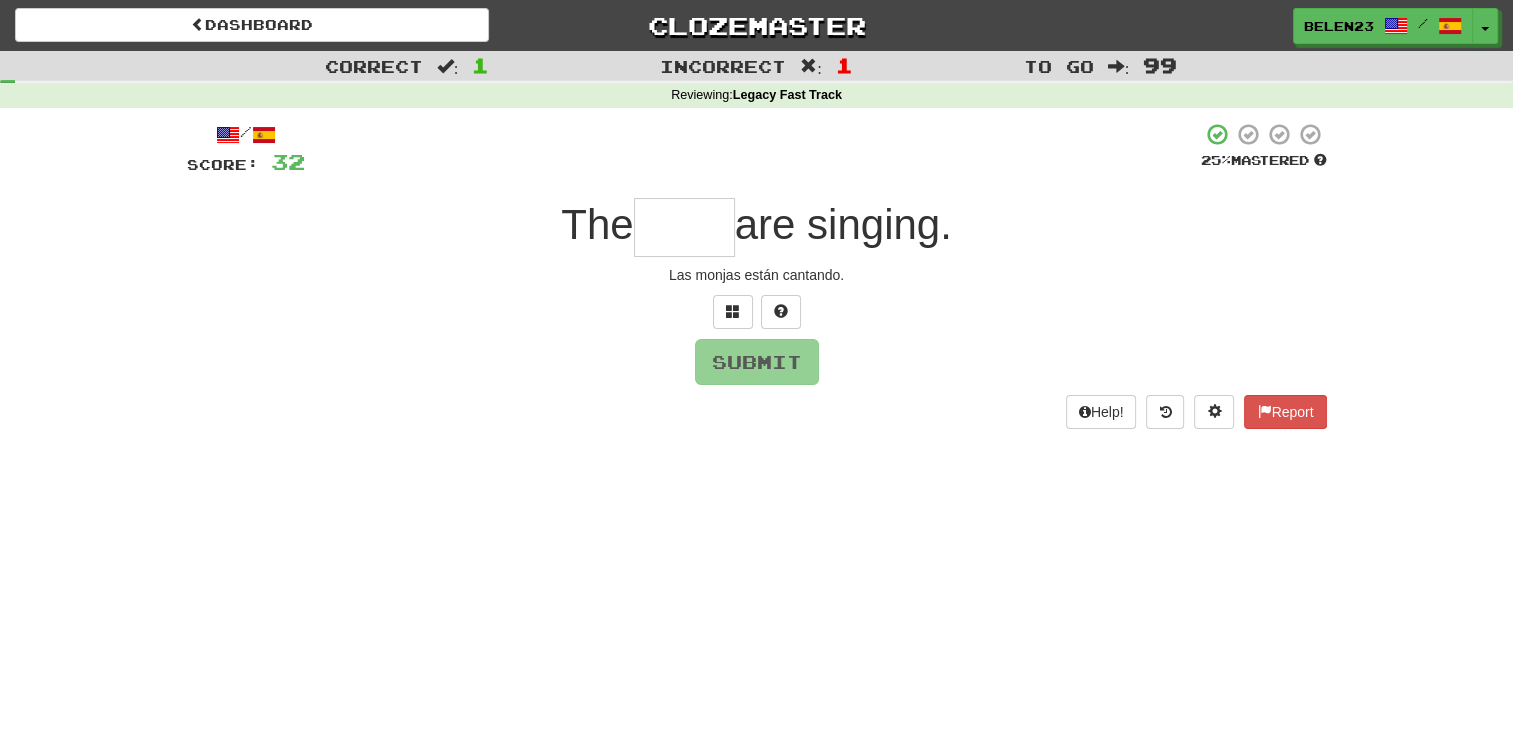 type on "*" 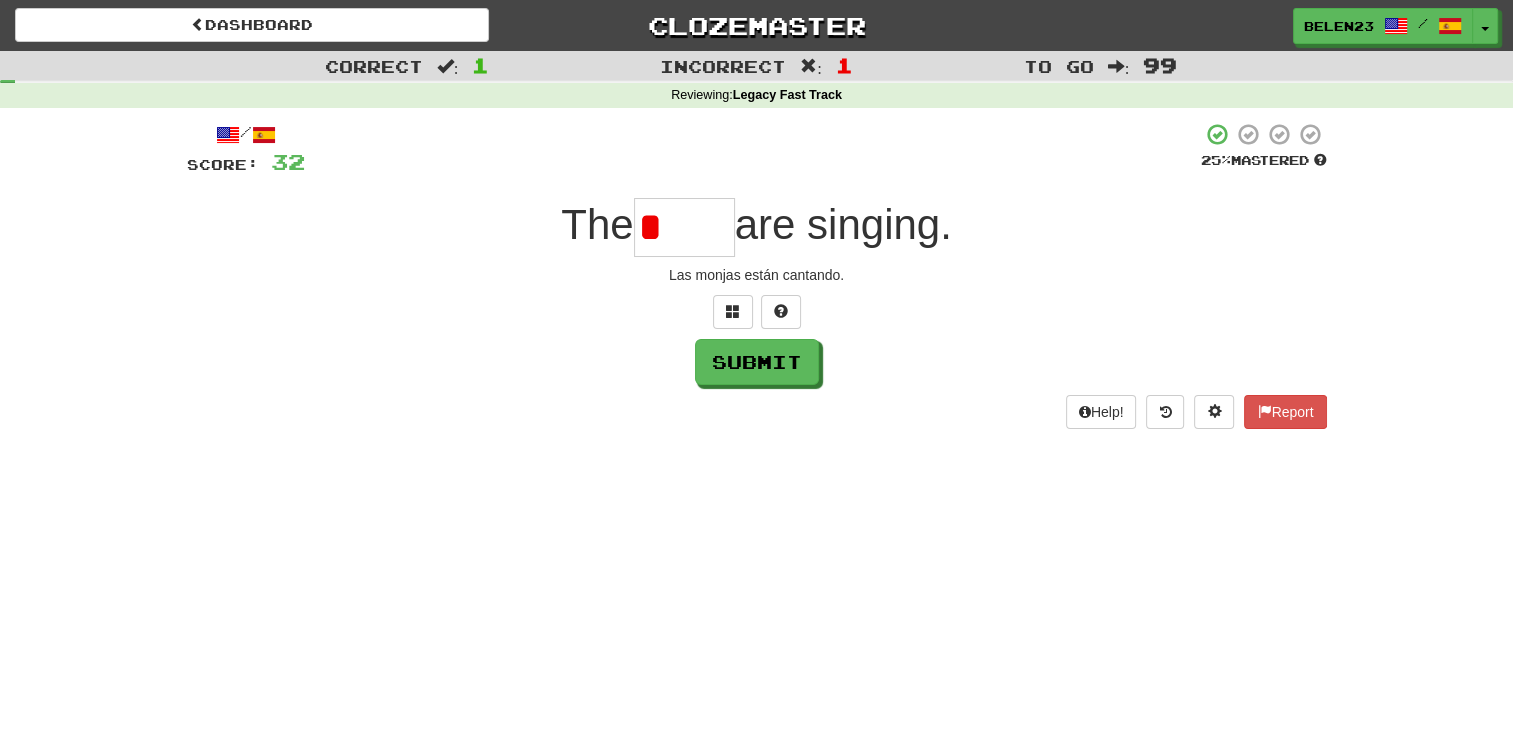 type on "****" 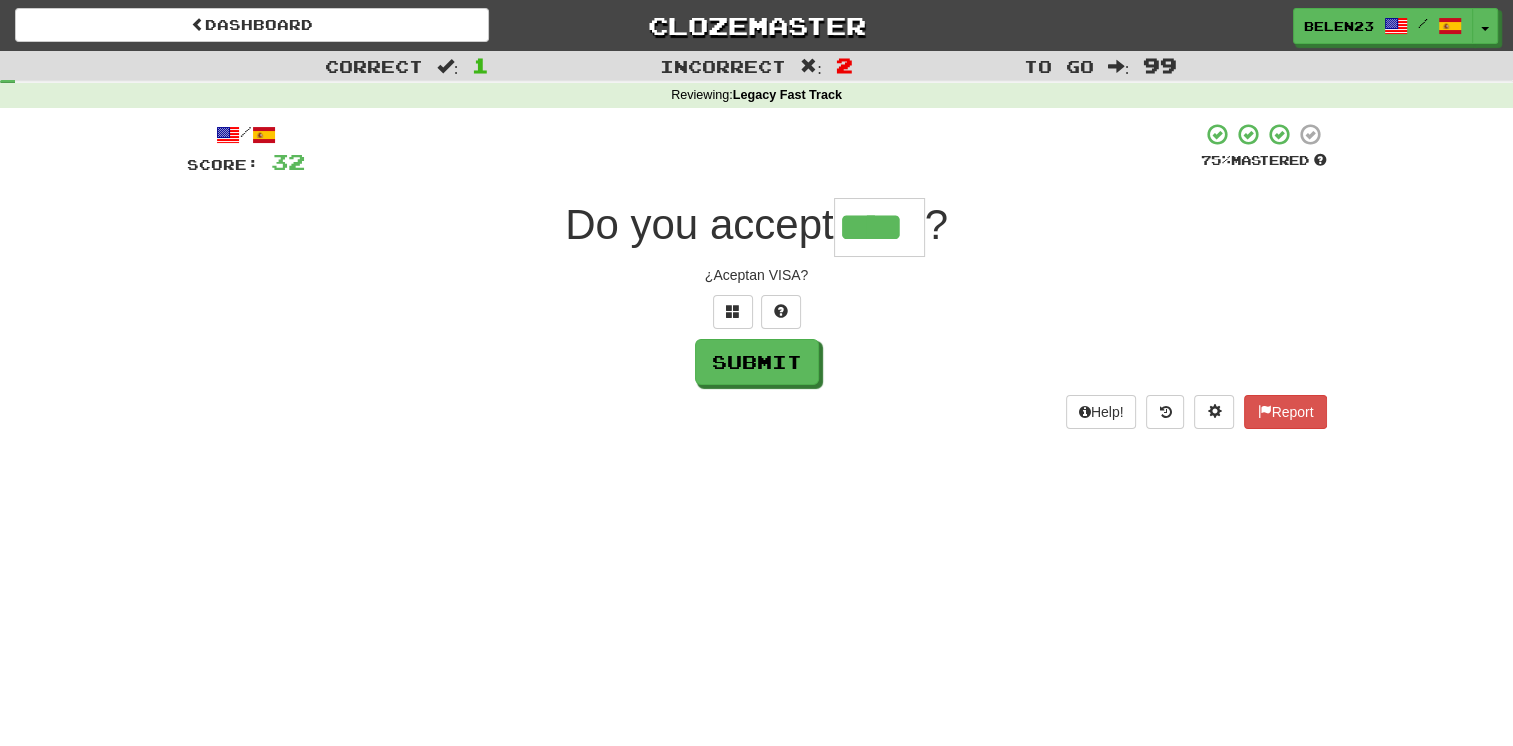 type on "****" 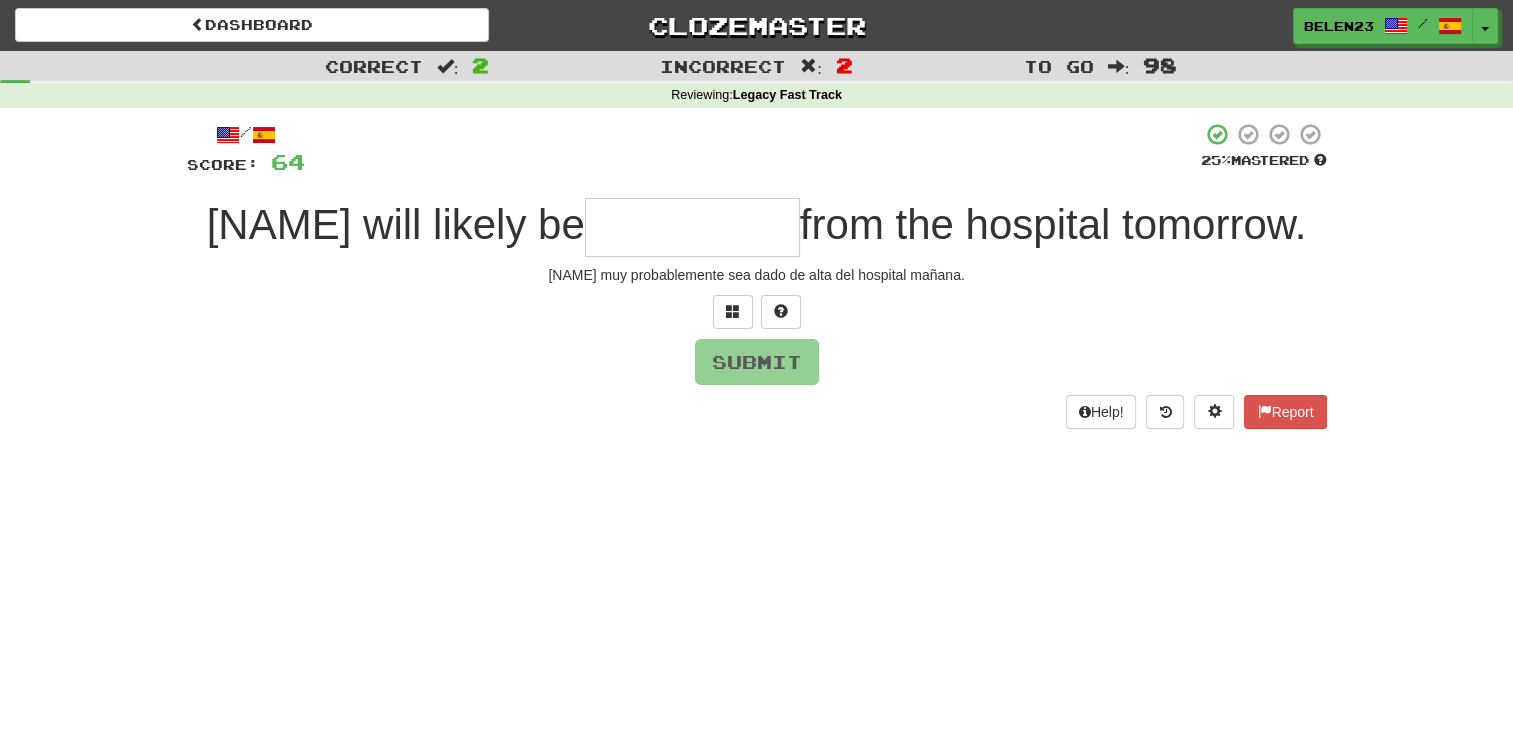 type on "*" 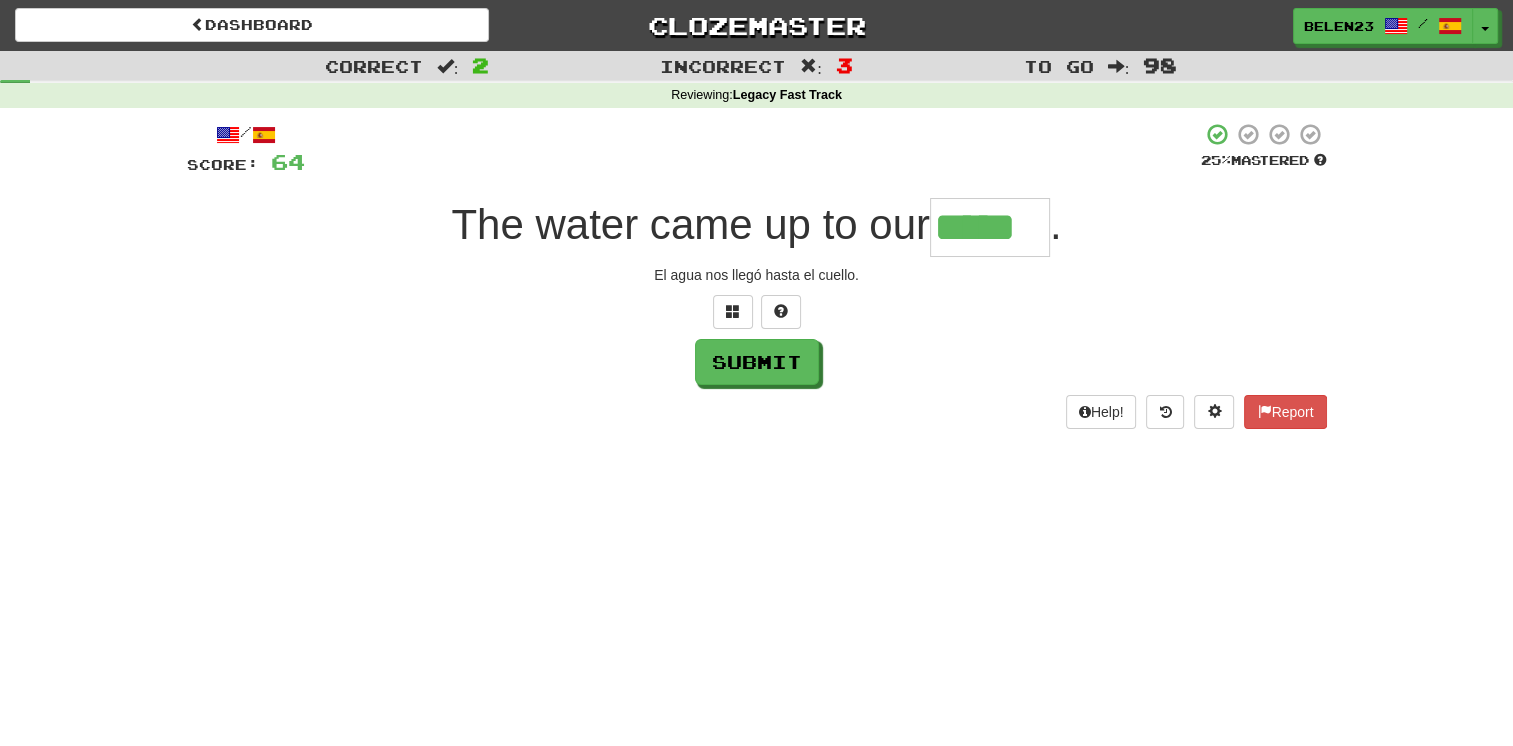 type on "*****" 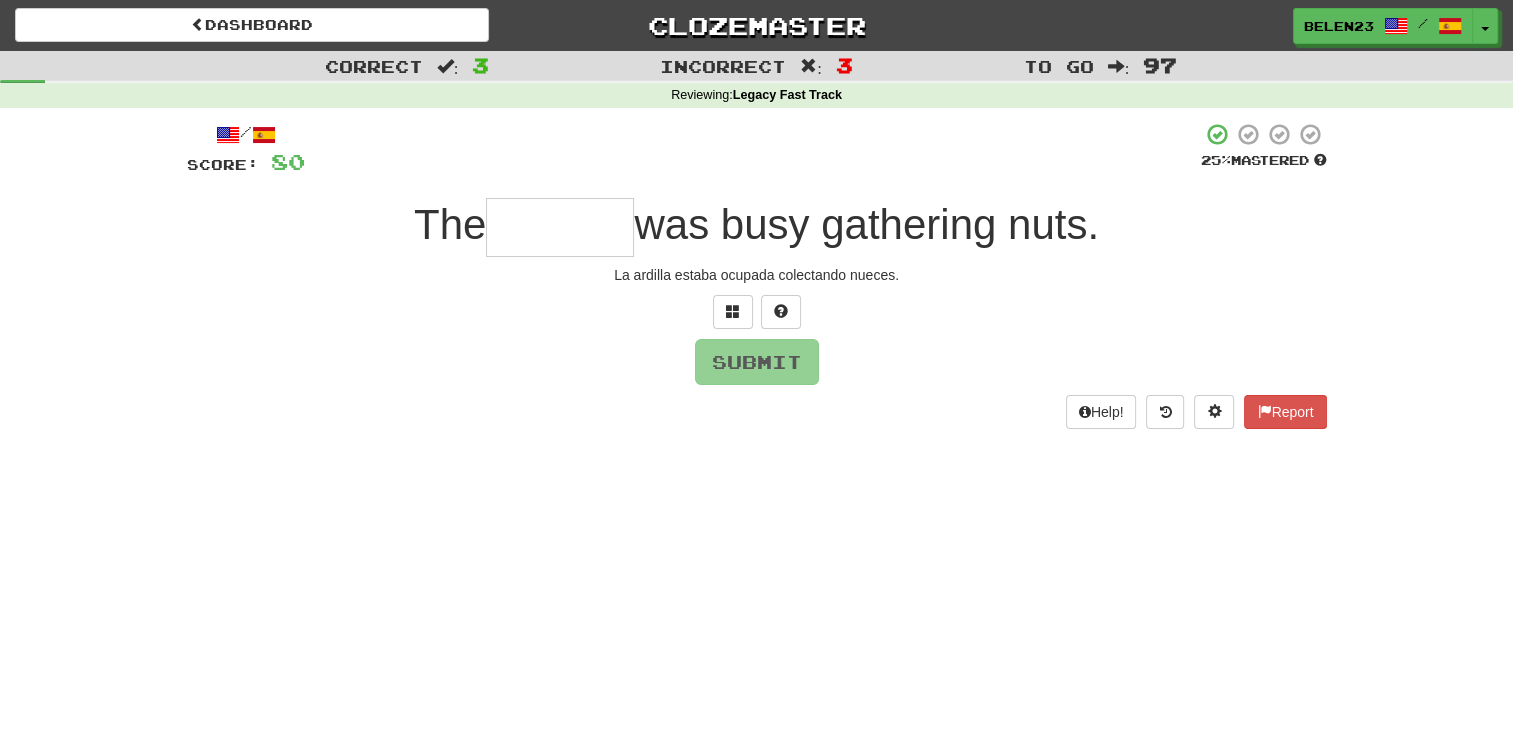 type on "*" 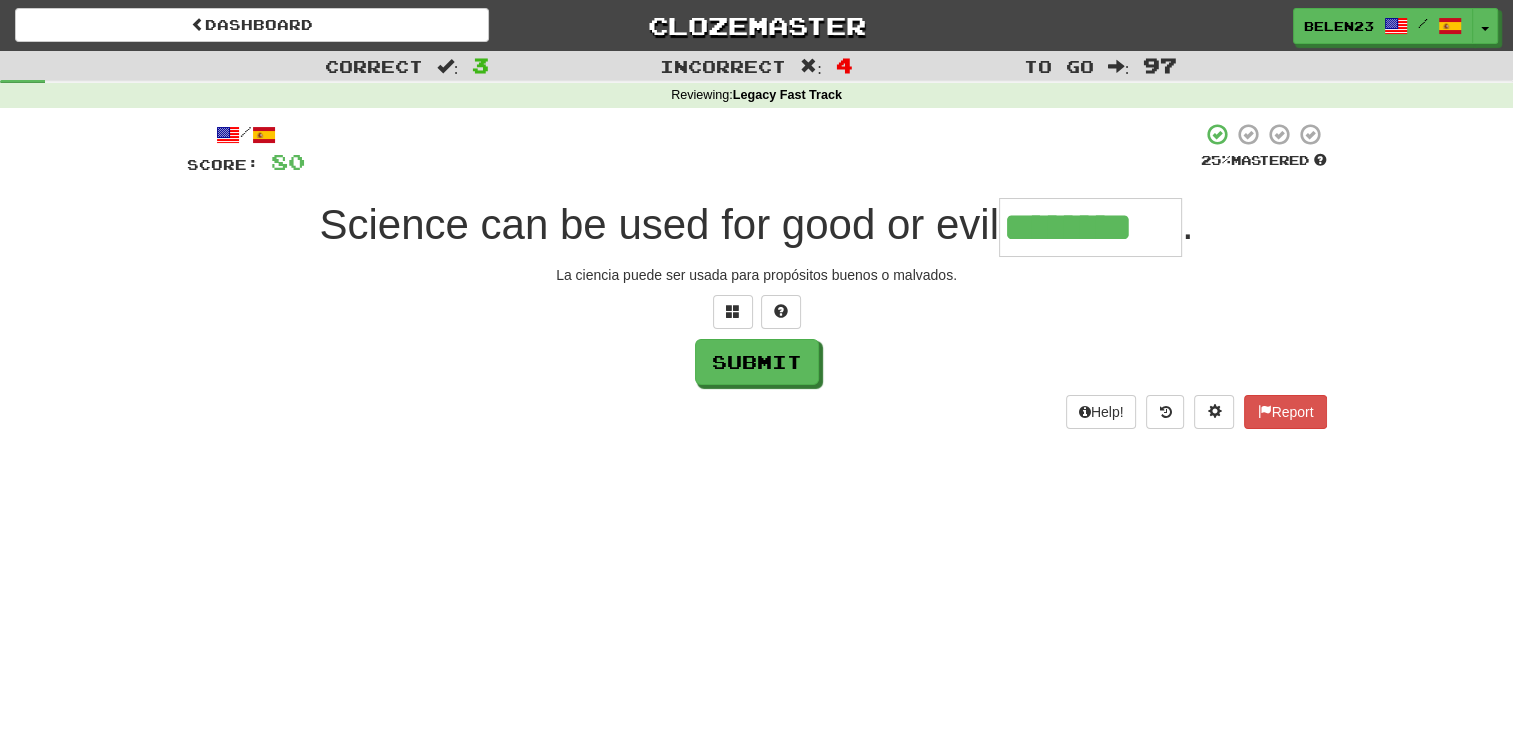 type on "********" 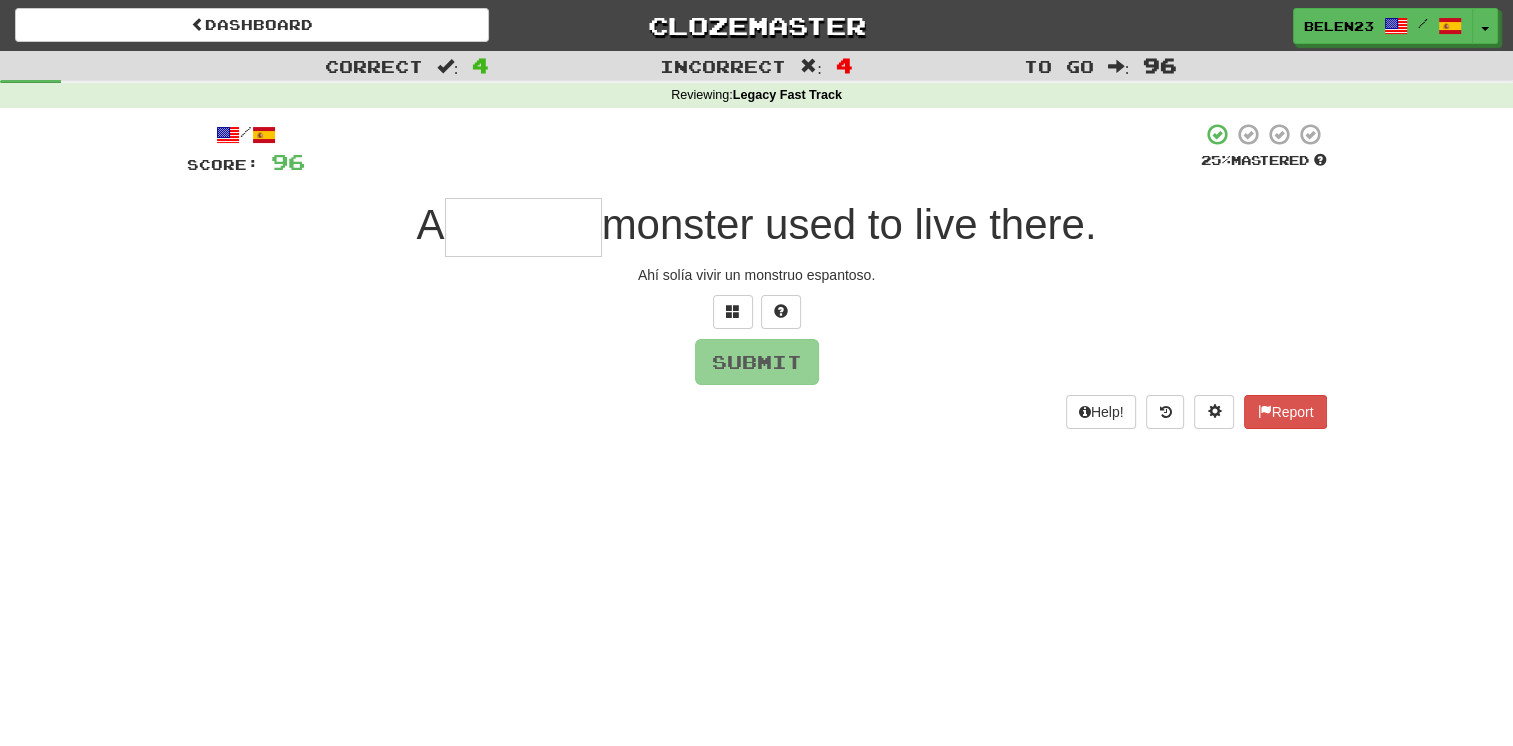 type on "*" 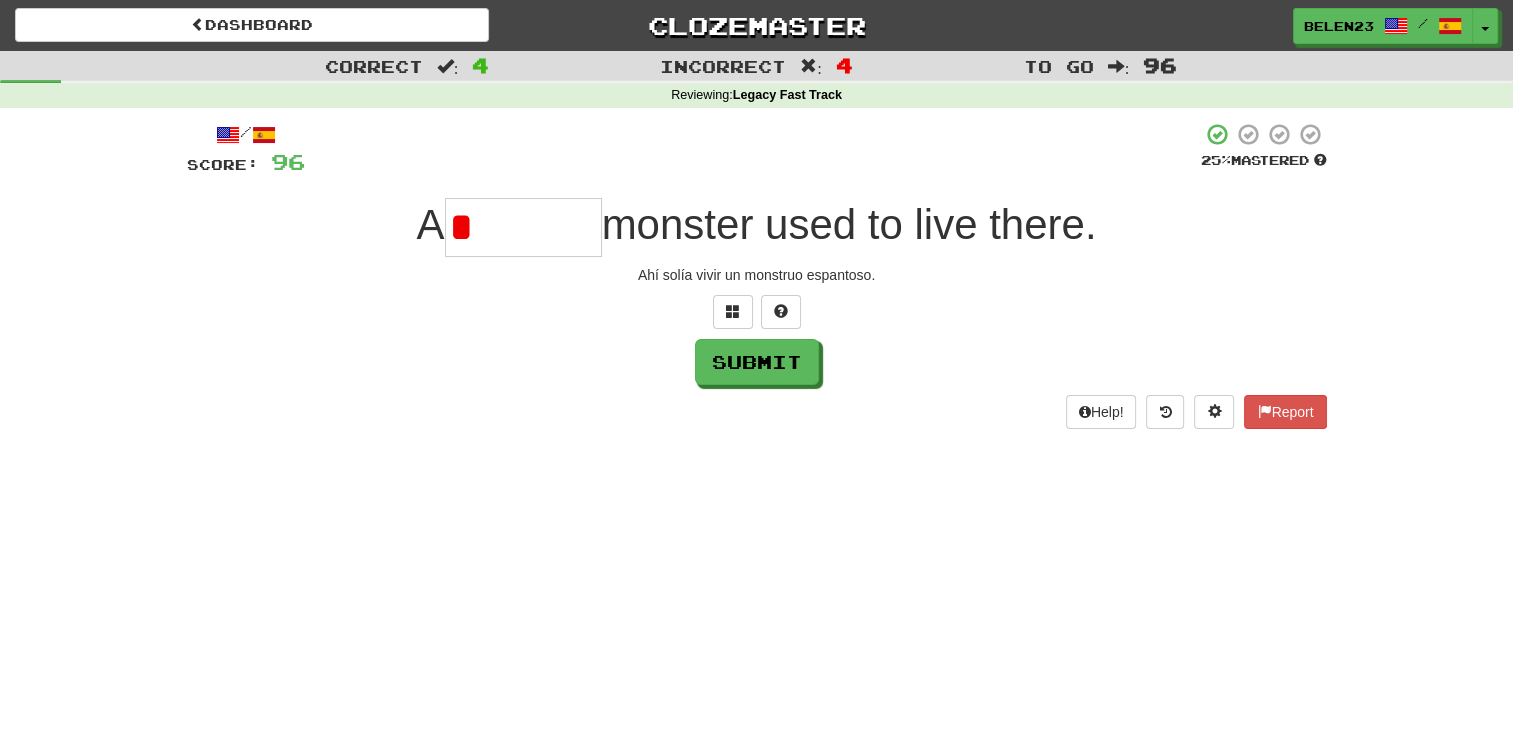 type on "*******" 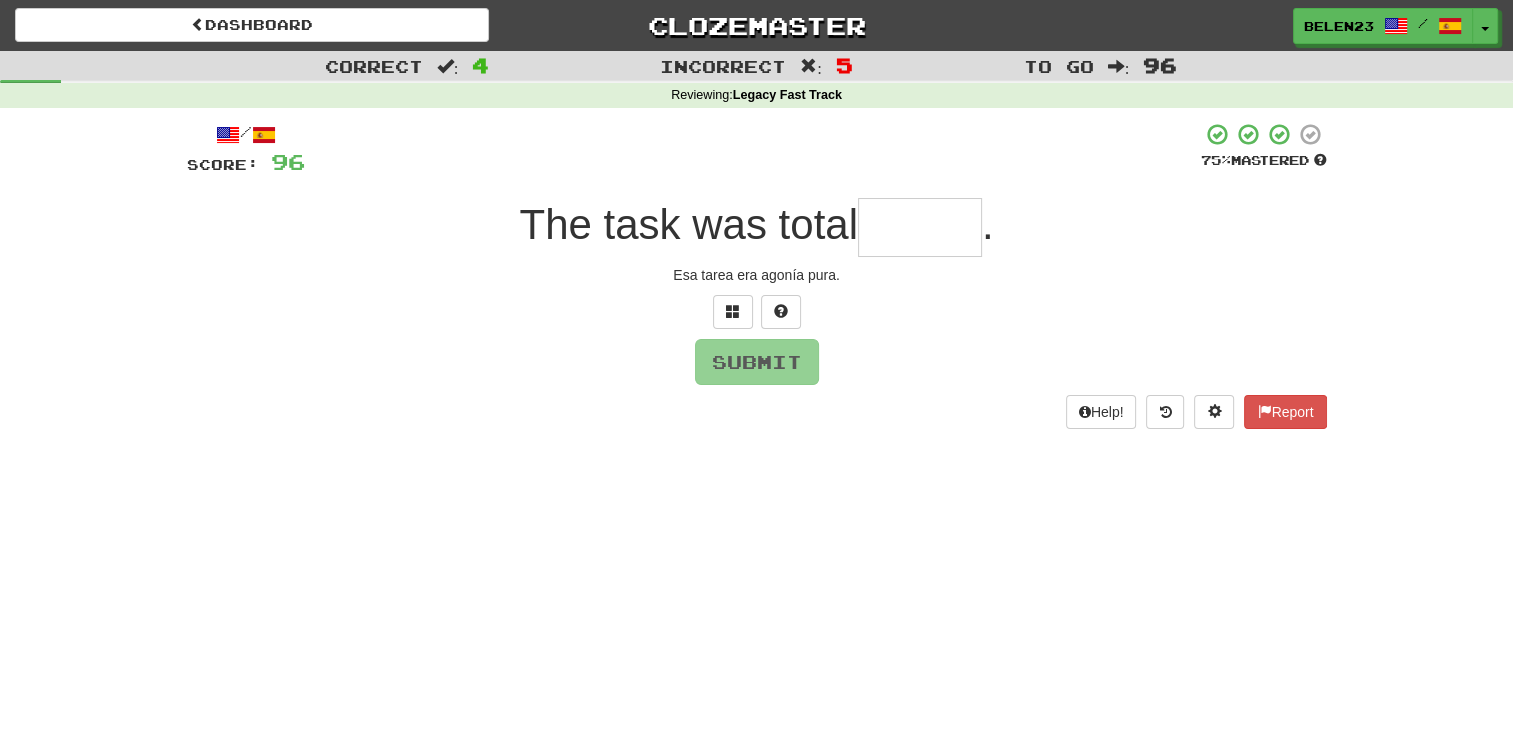 type on "*" 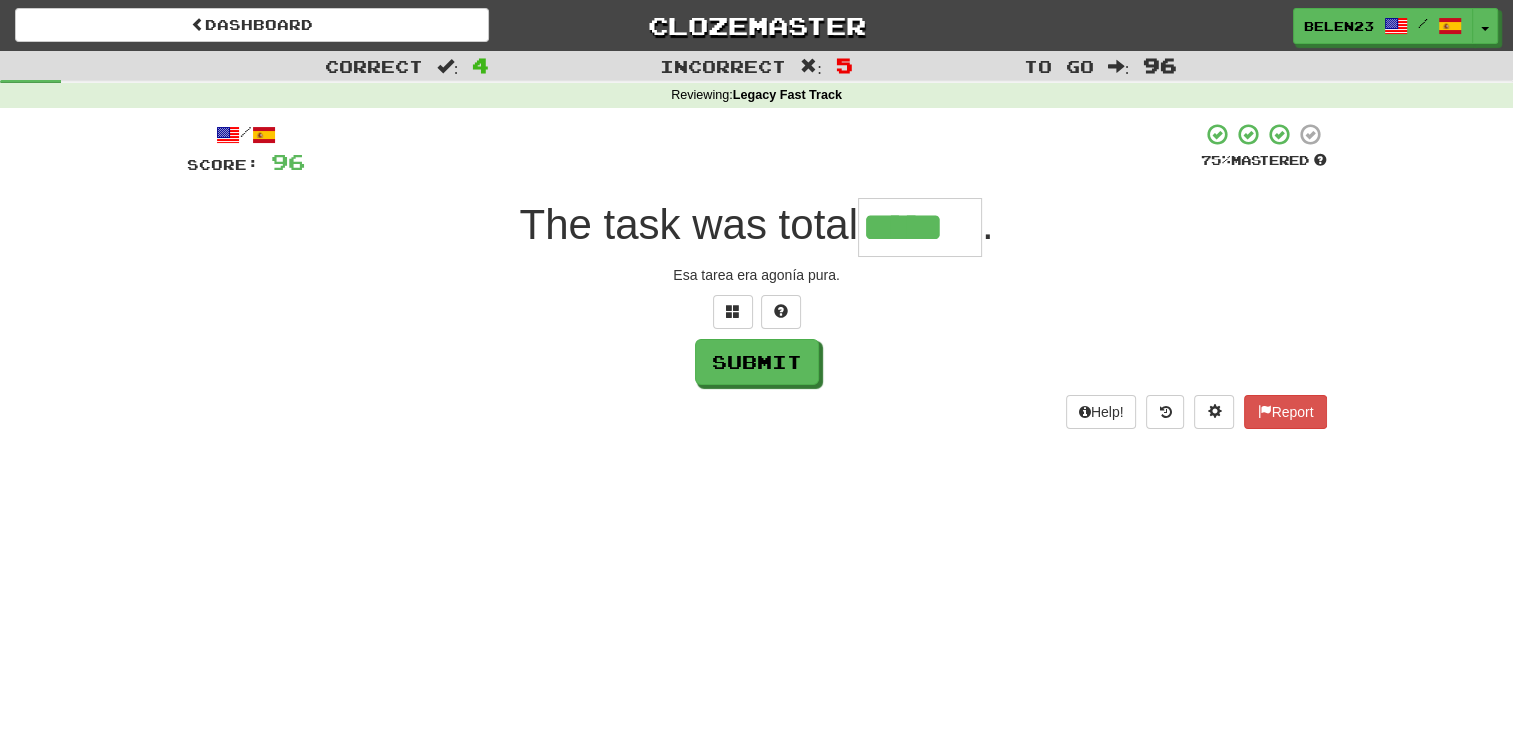 type on "*****" 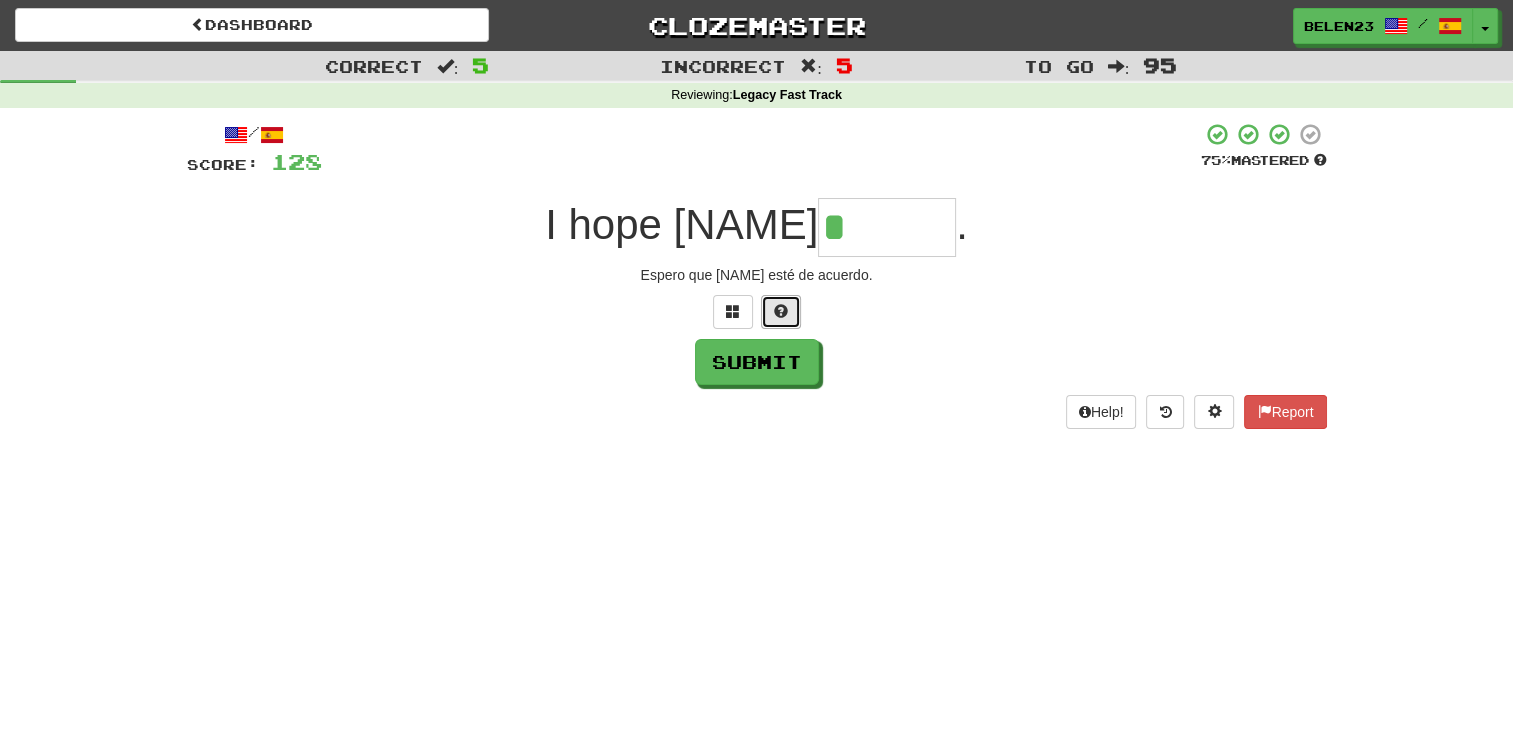 click at bounding box center [781, 311] 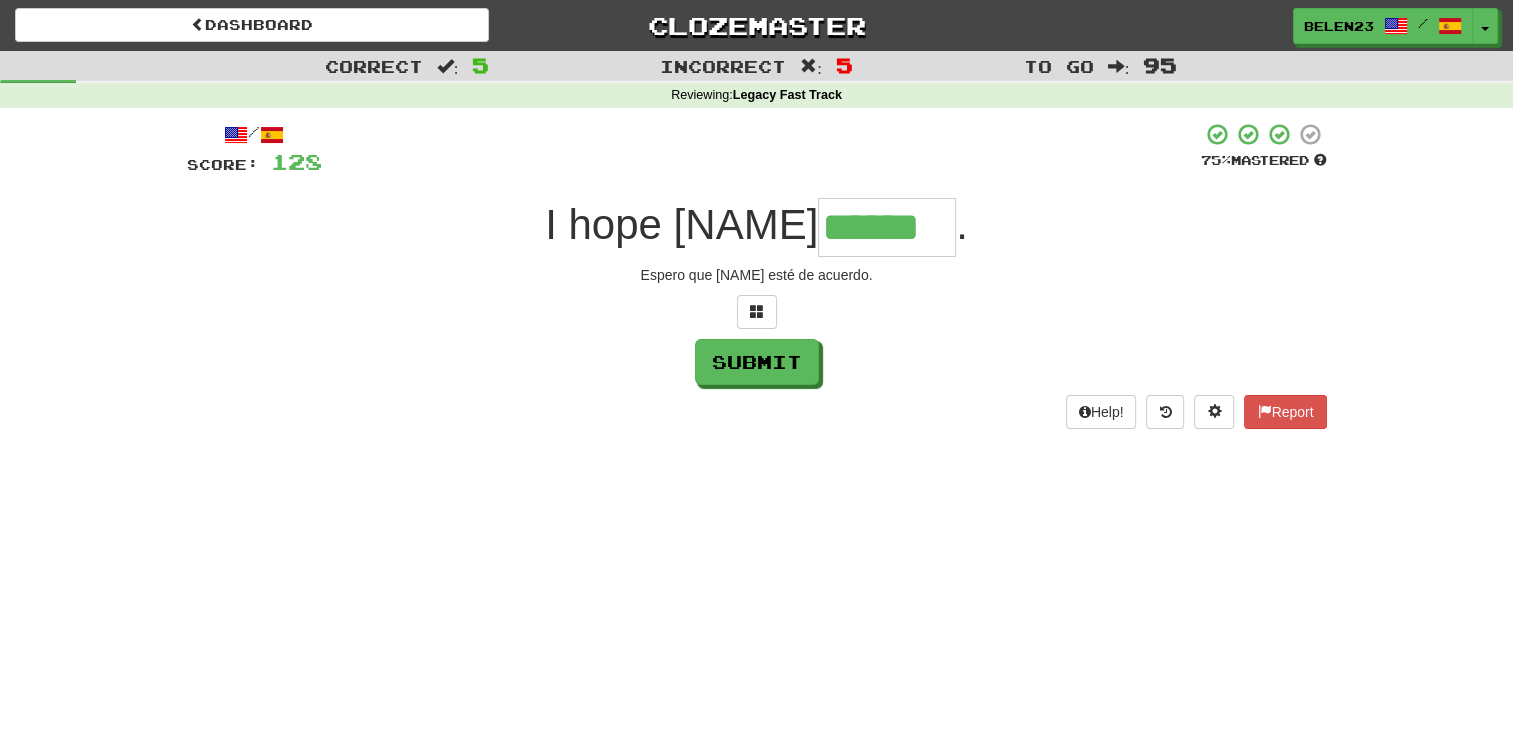 type on "******" 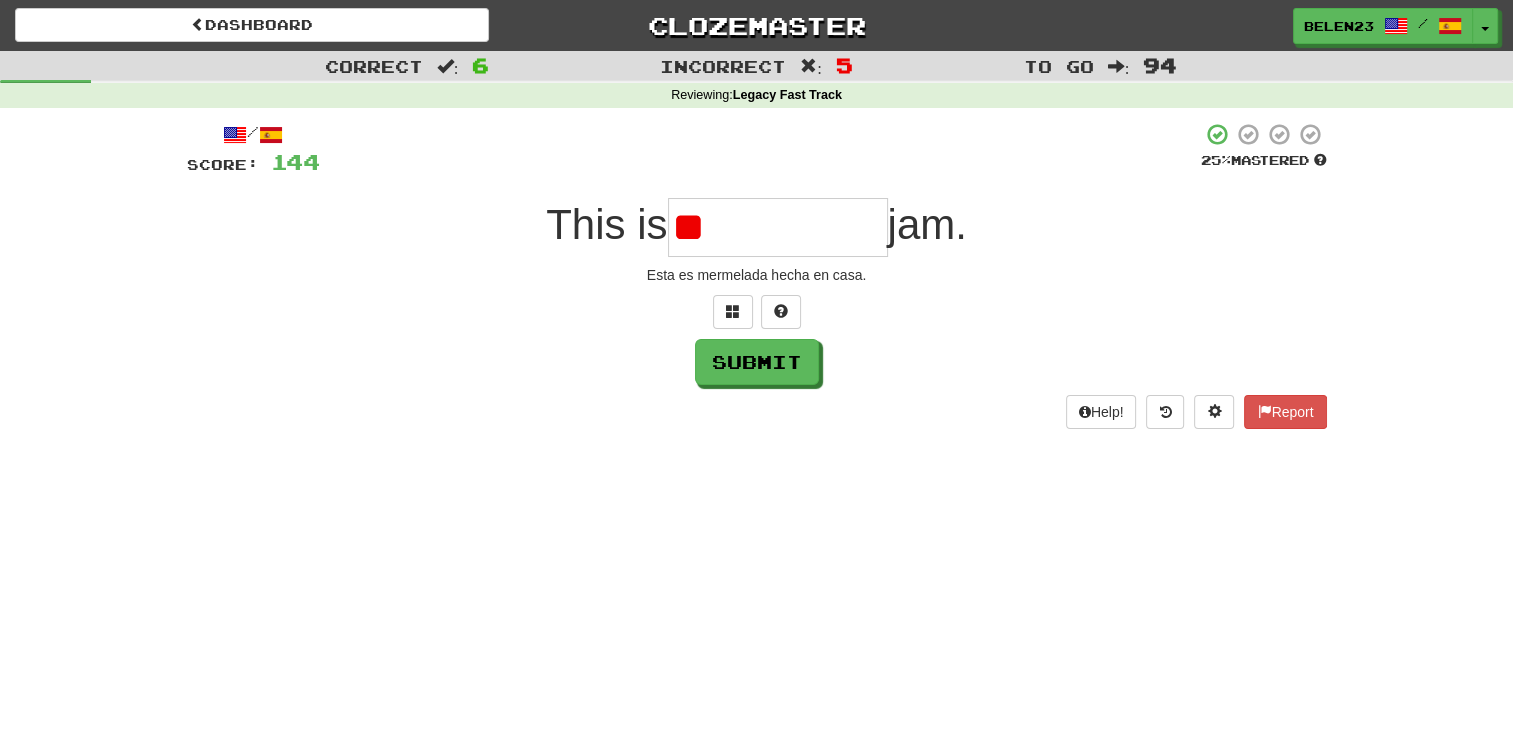 type on "*" 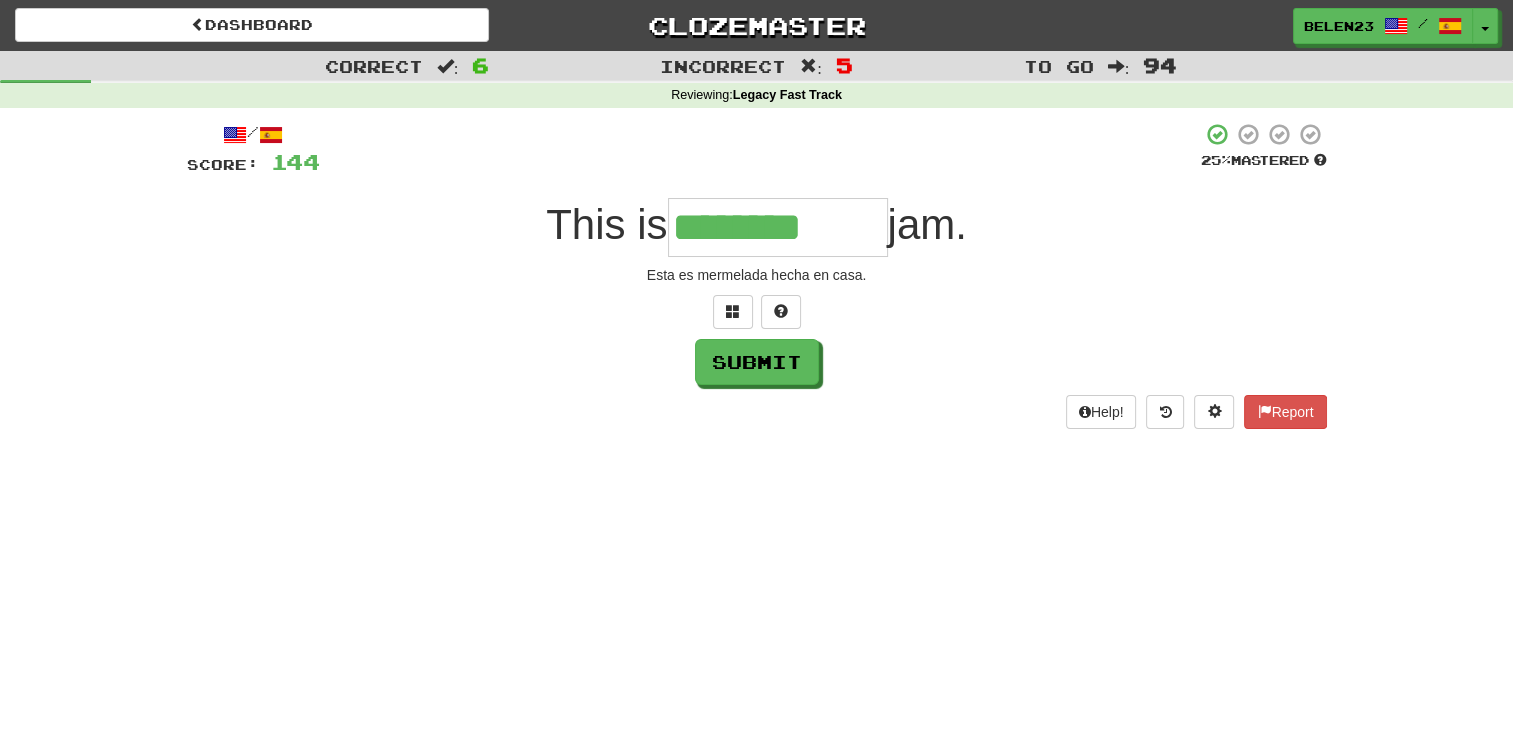 type on "********" 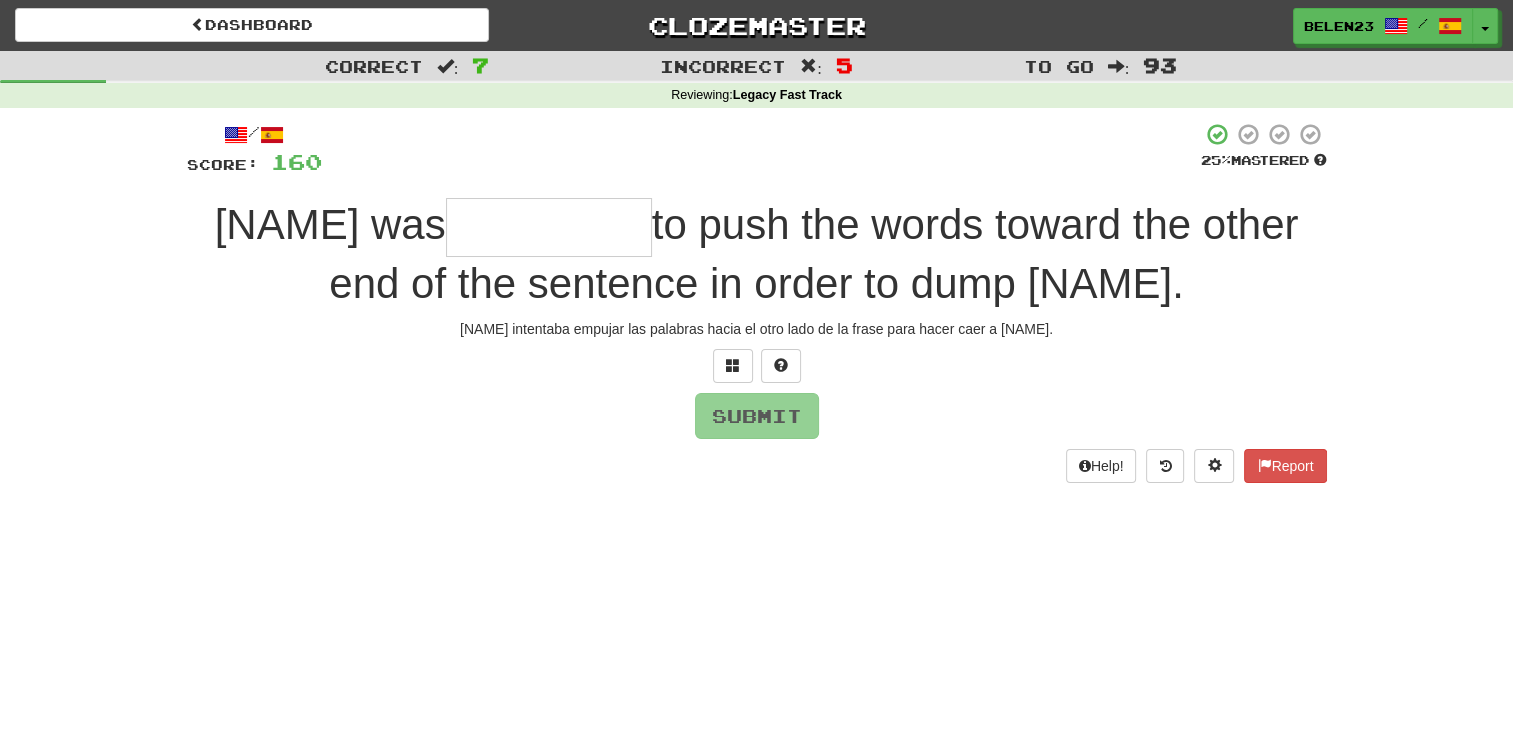 type on "*" 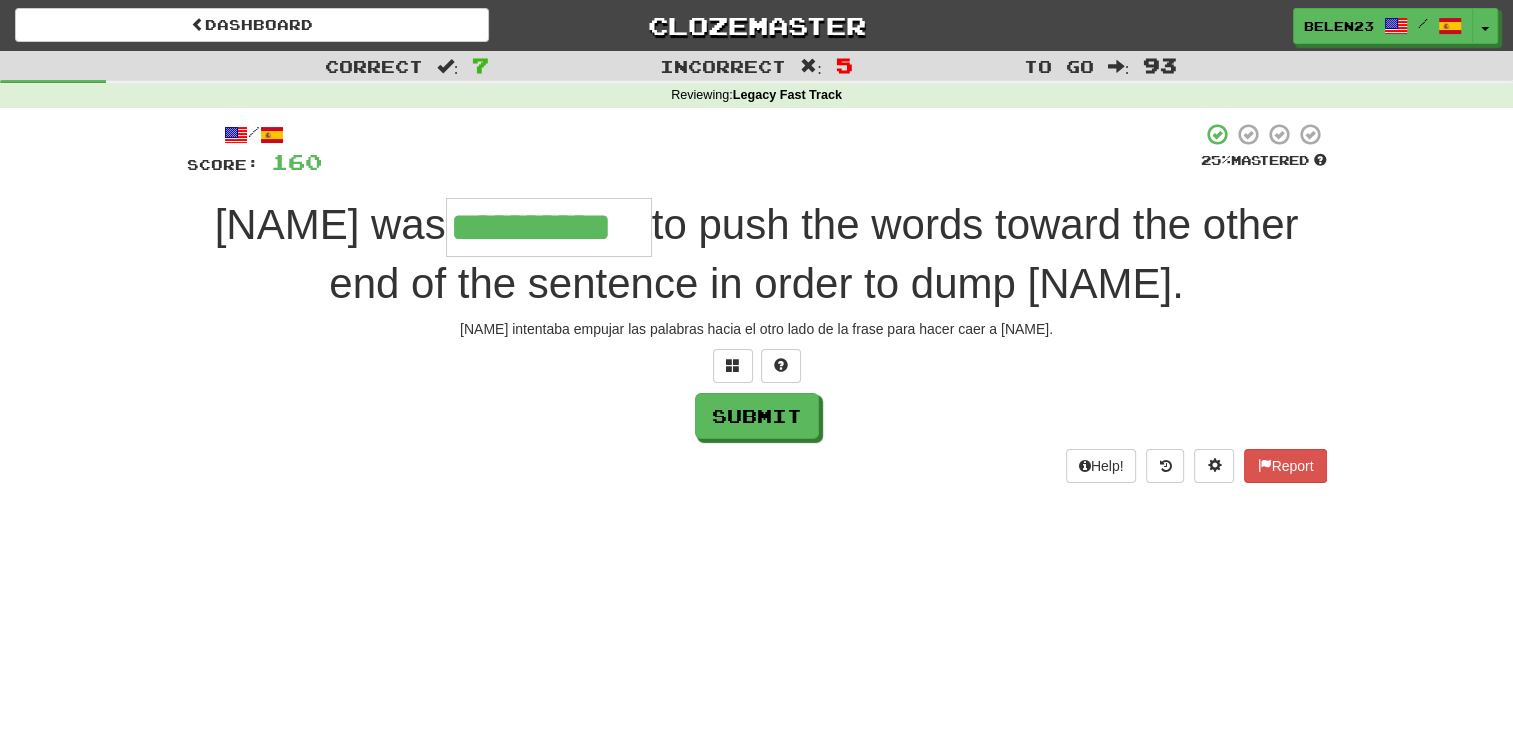 type on "**********" 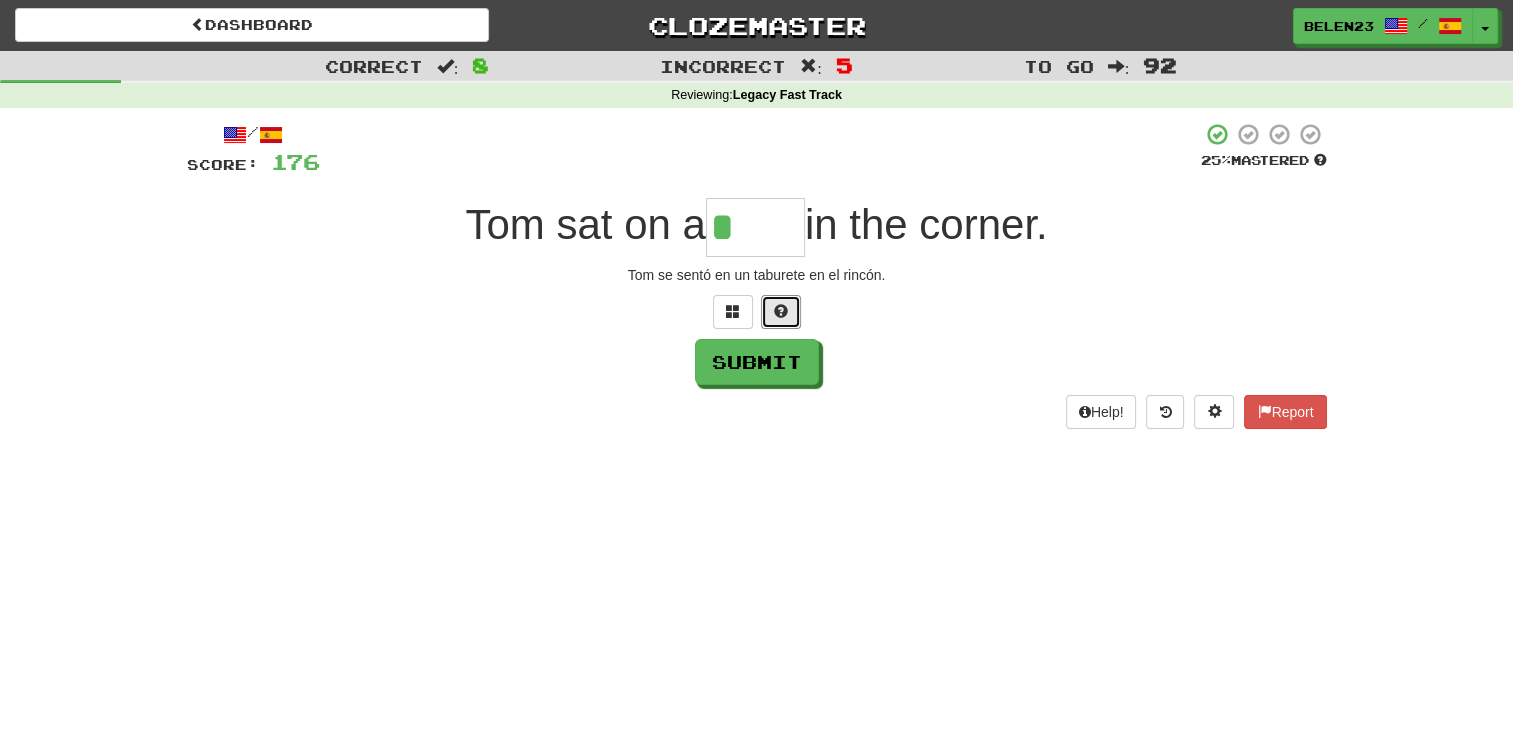 click at bounding box center [781, 311] 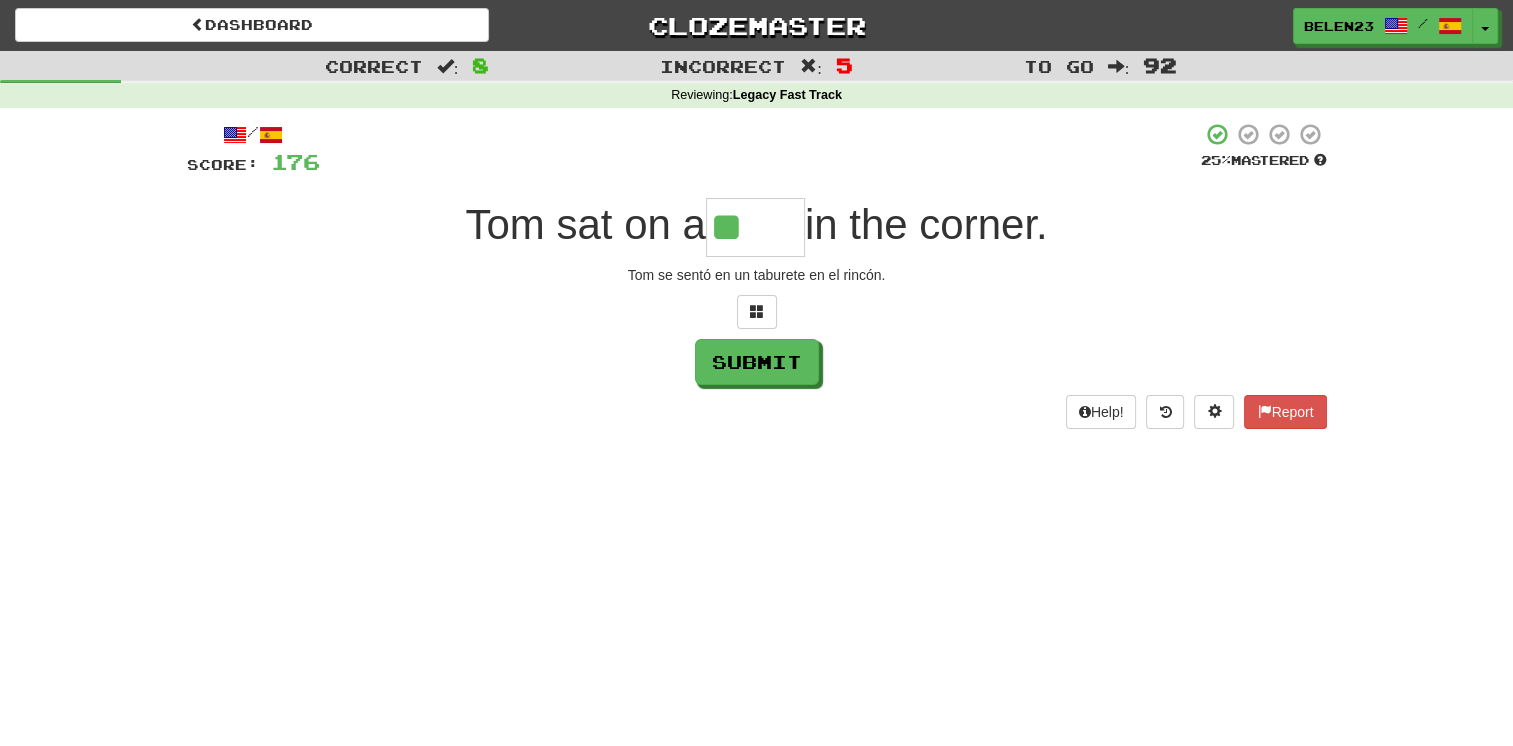 type on "*****" 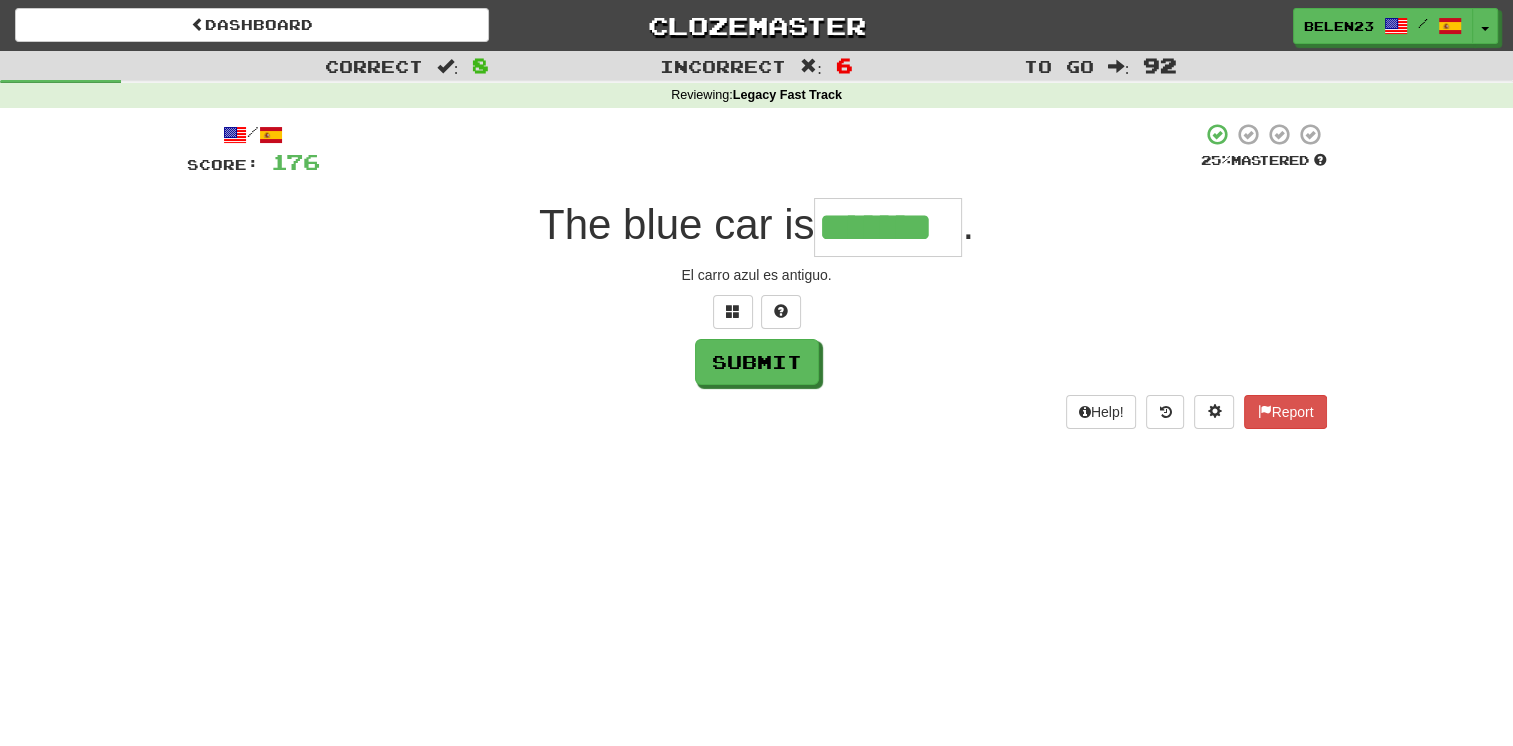 type on "*******" 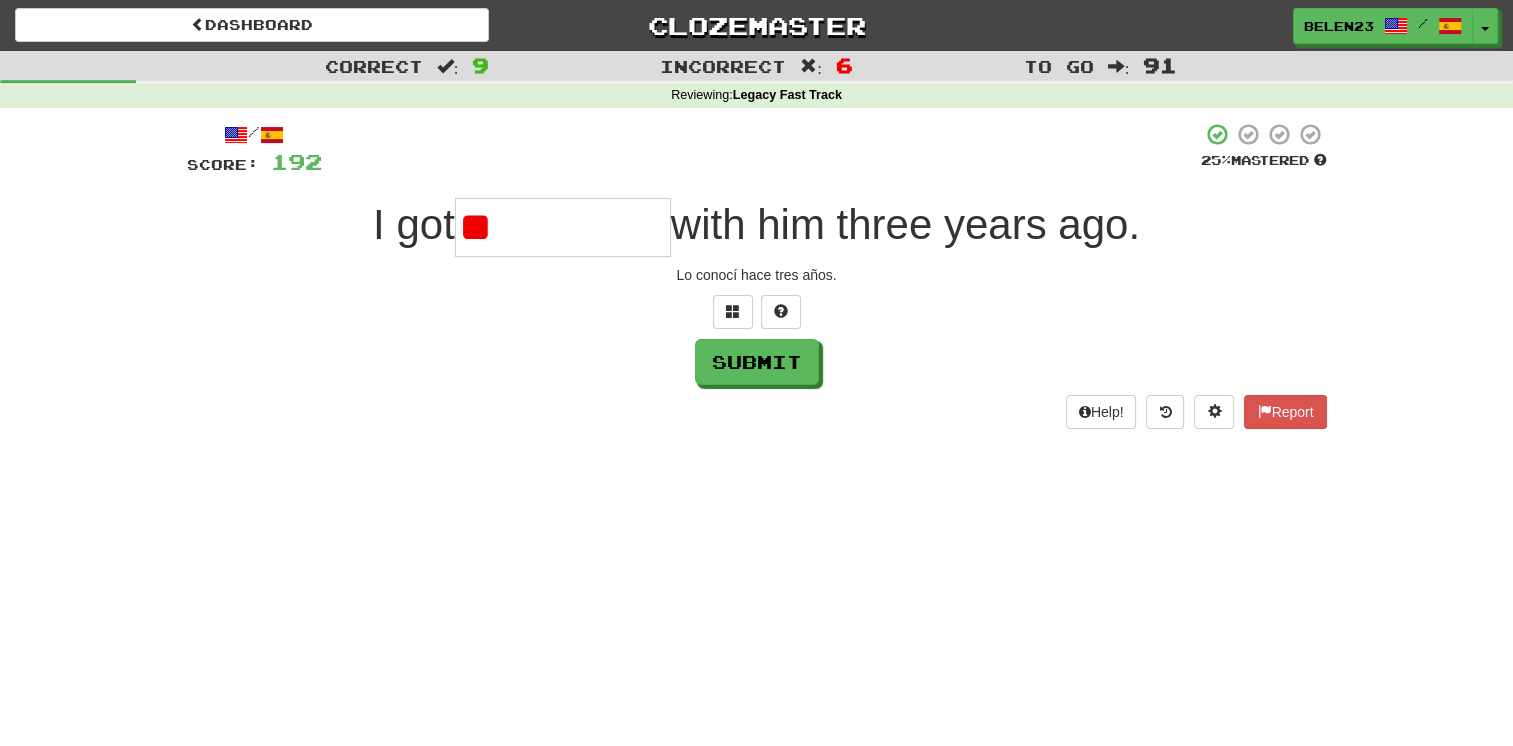 type on "*" 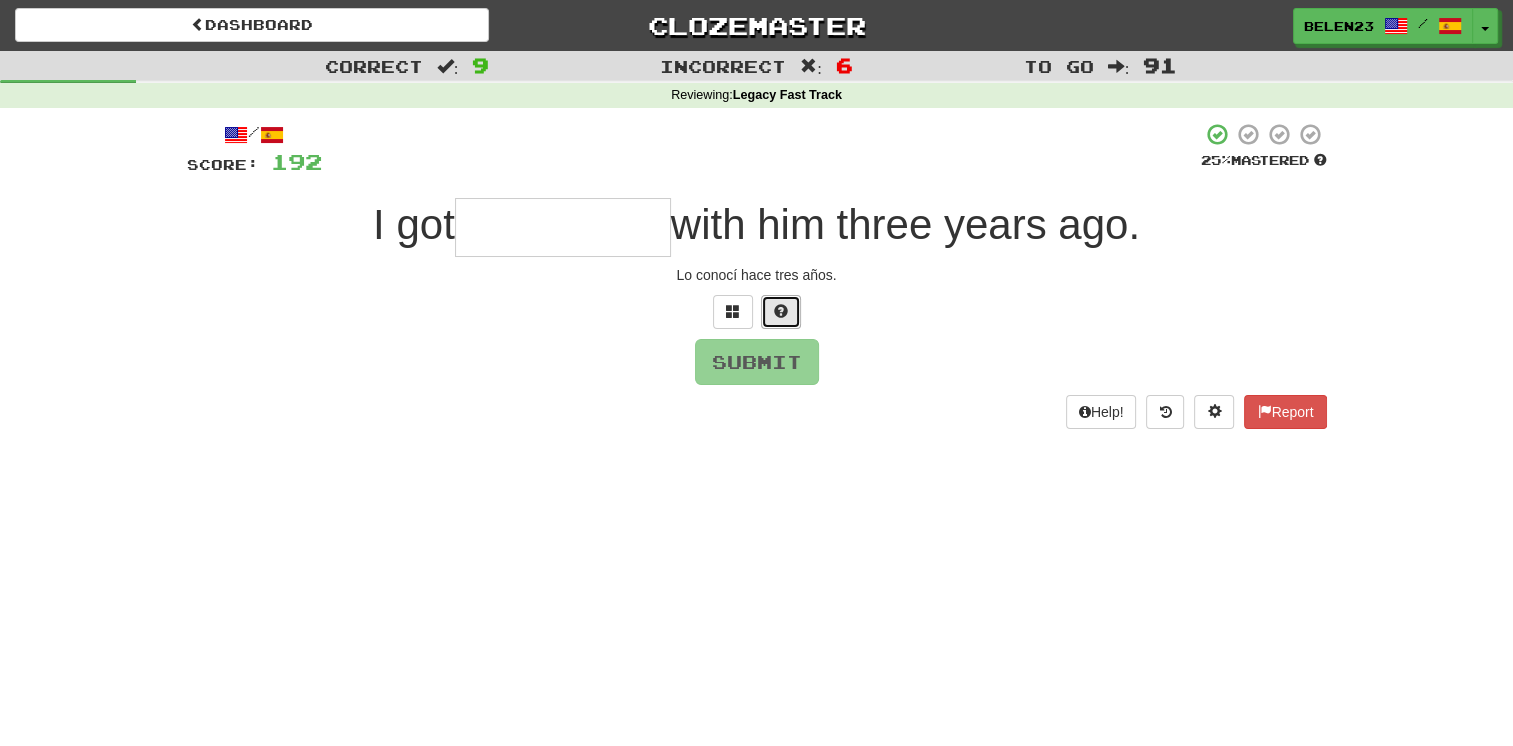 click at bounding box center (781, 311) 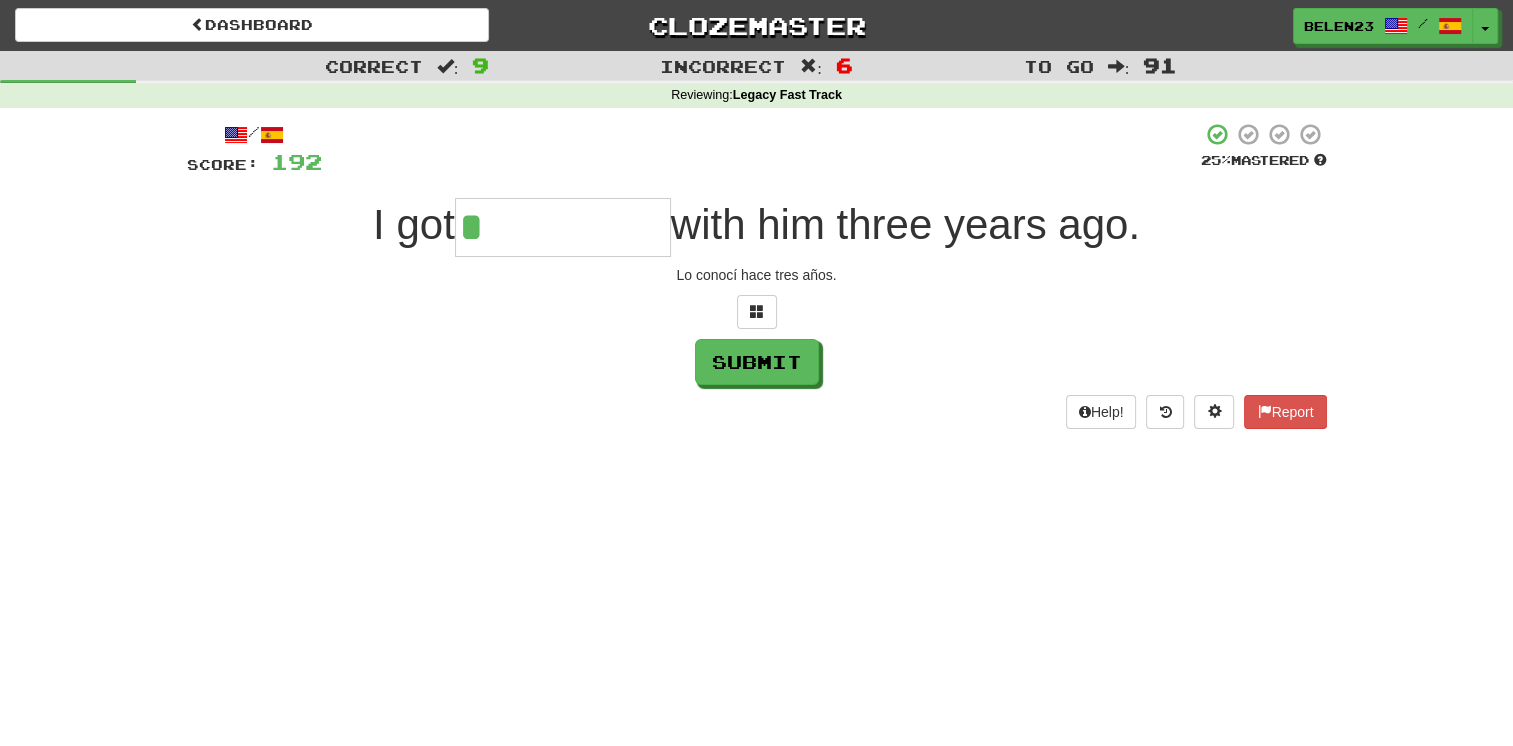 type on "**********" 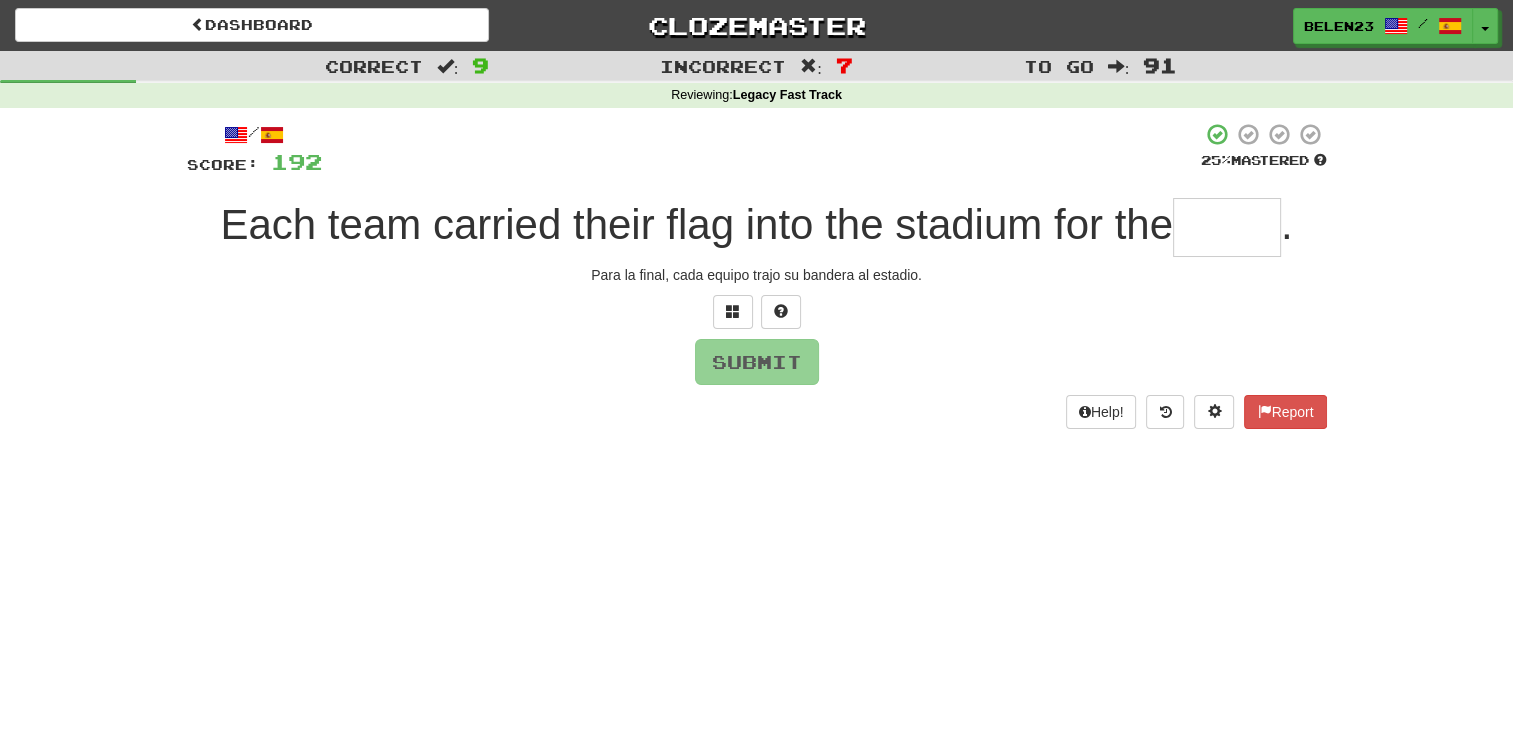 type on "*" 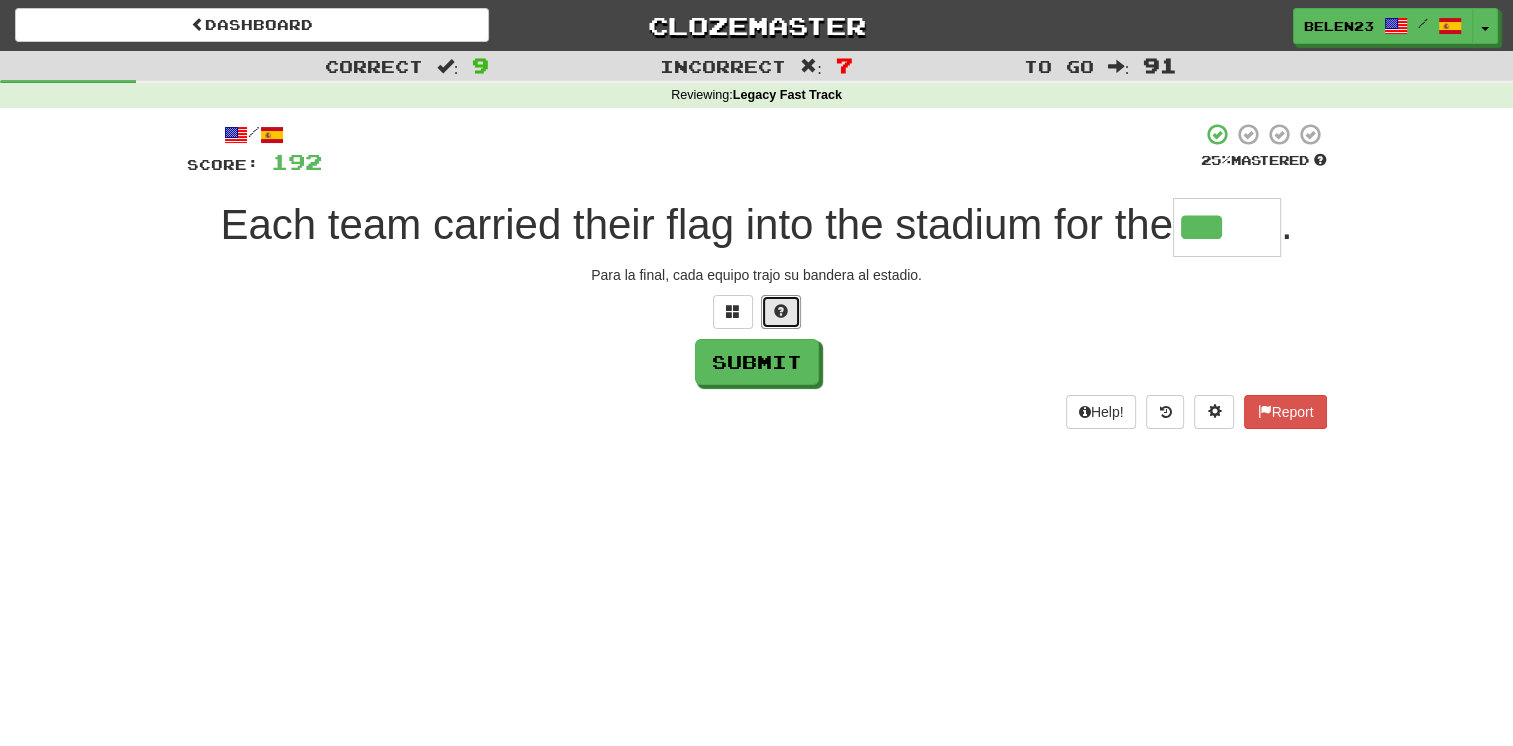 click at bounding box center (781, 311) 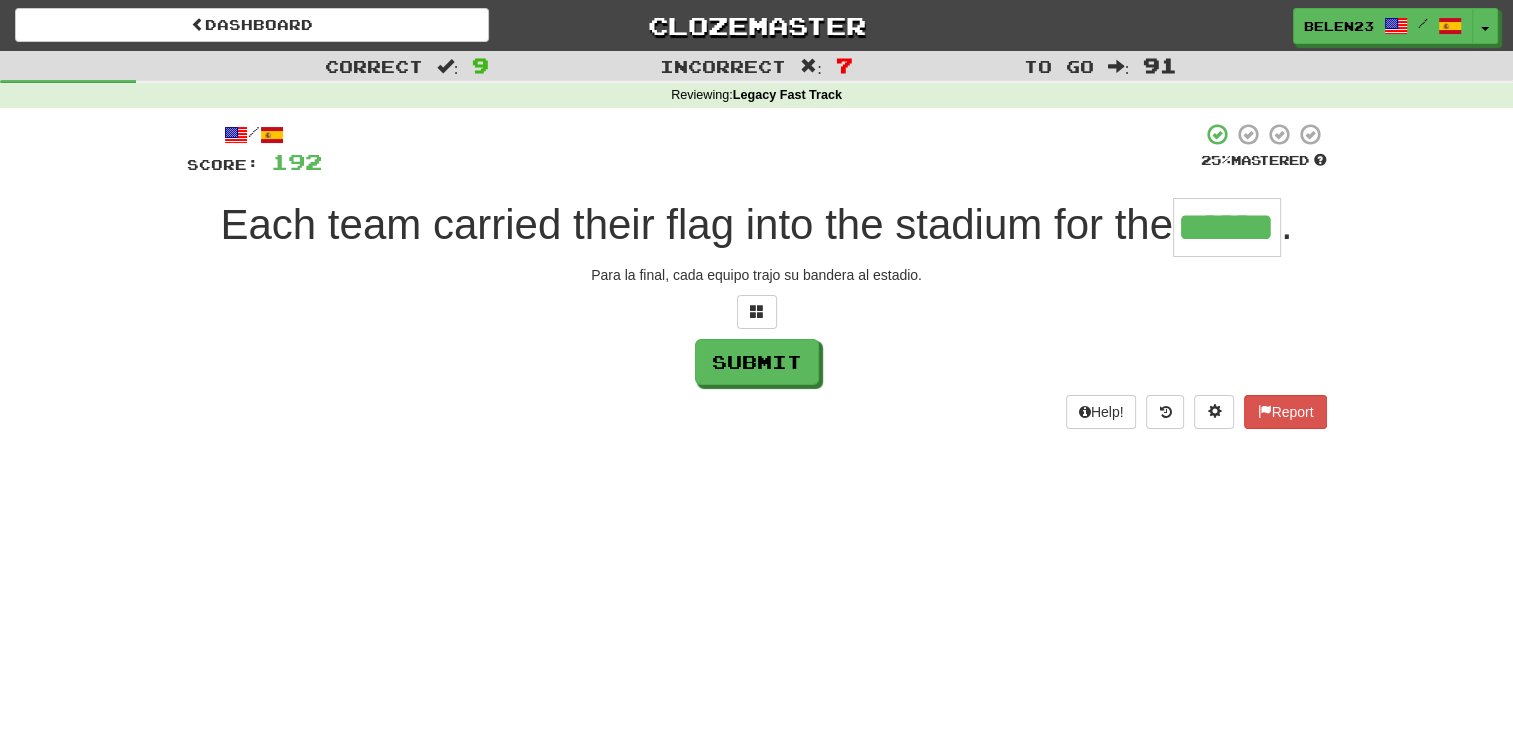 type on "******" 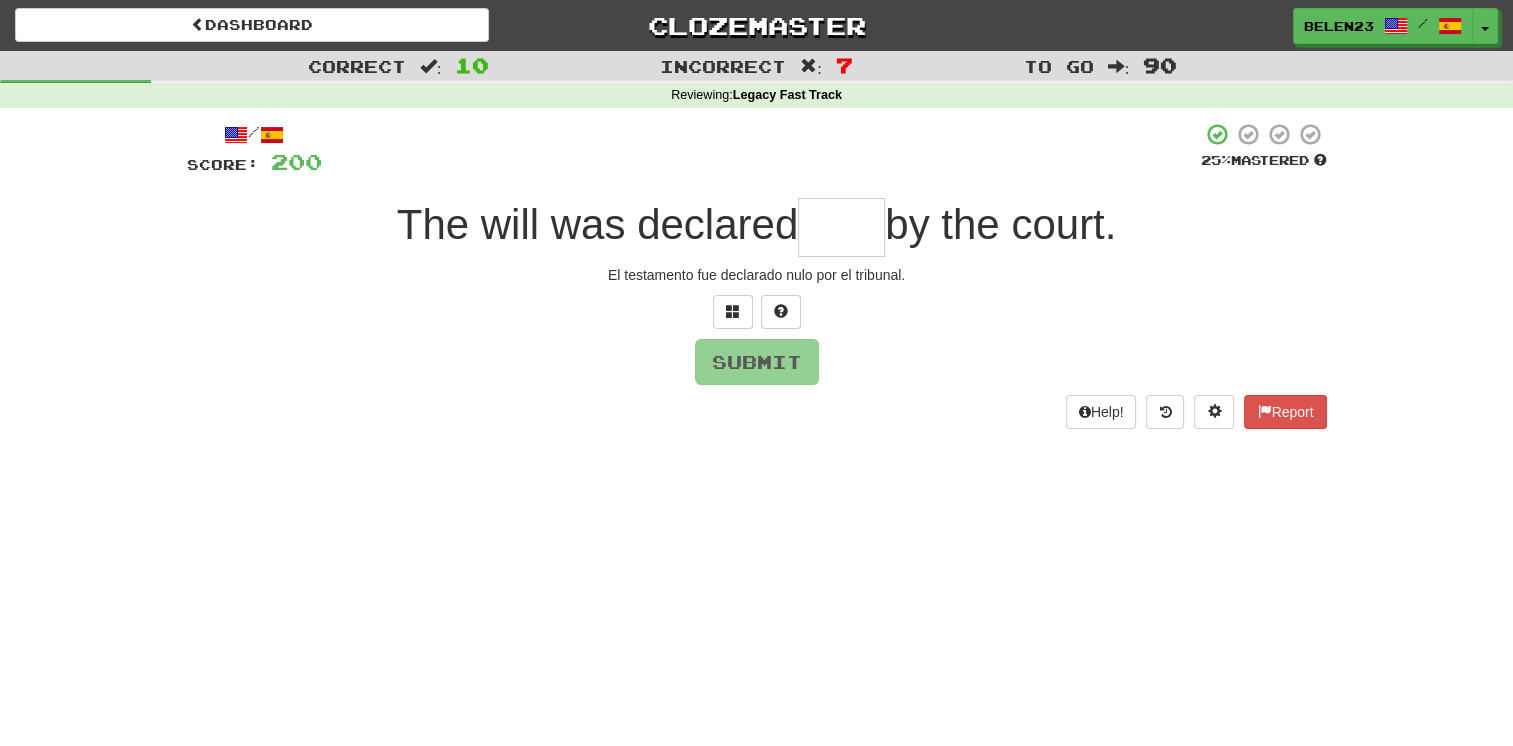 type on "*" 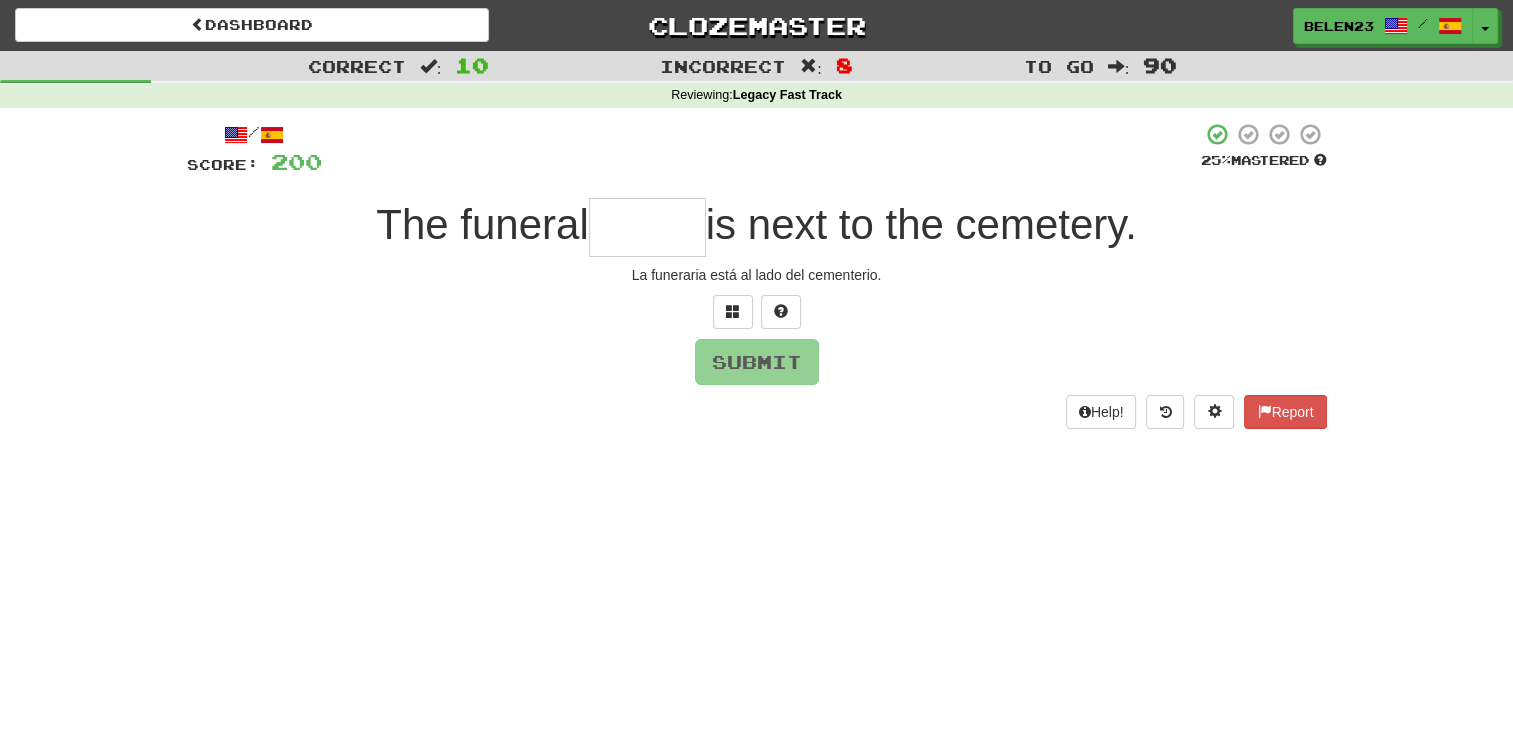 type on "*" 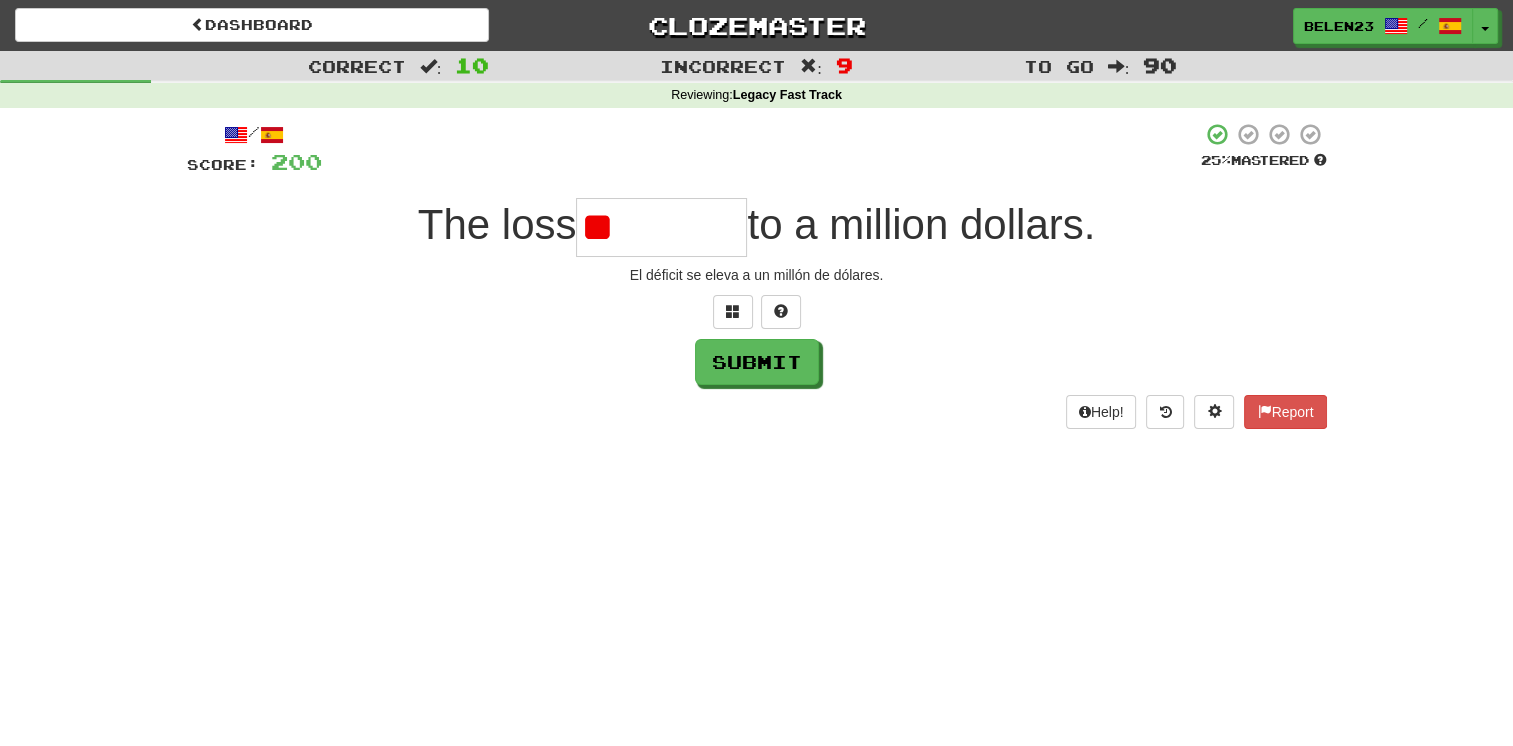 type on "*******" 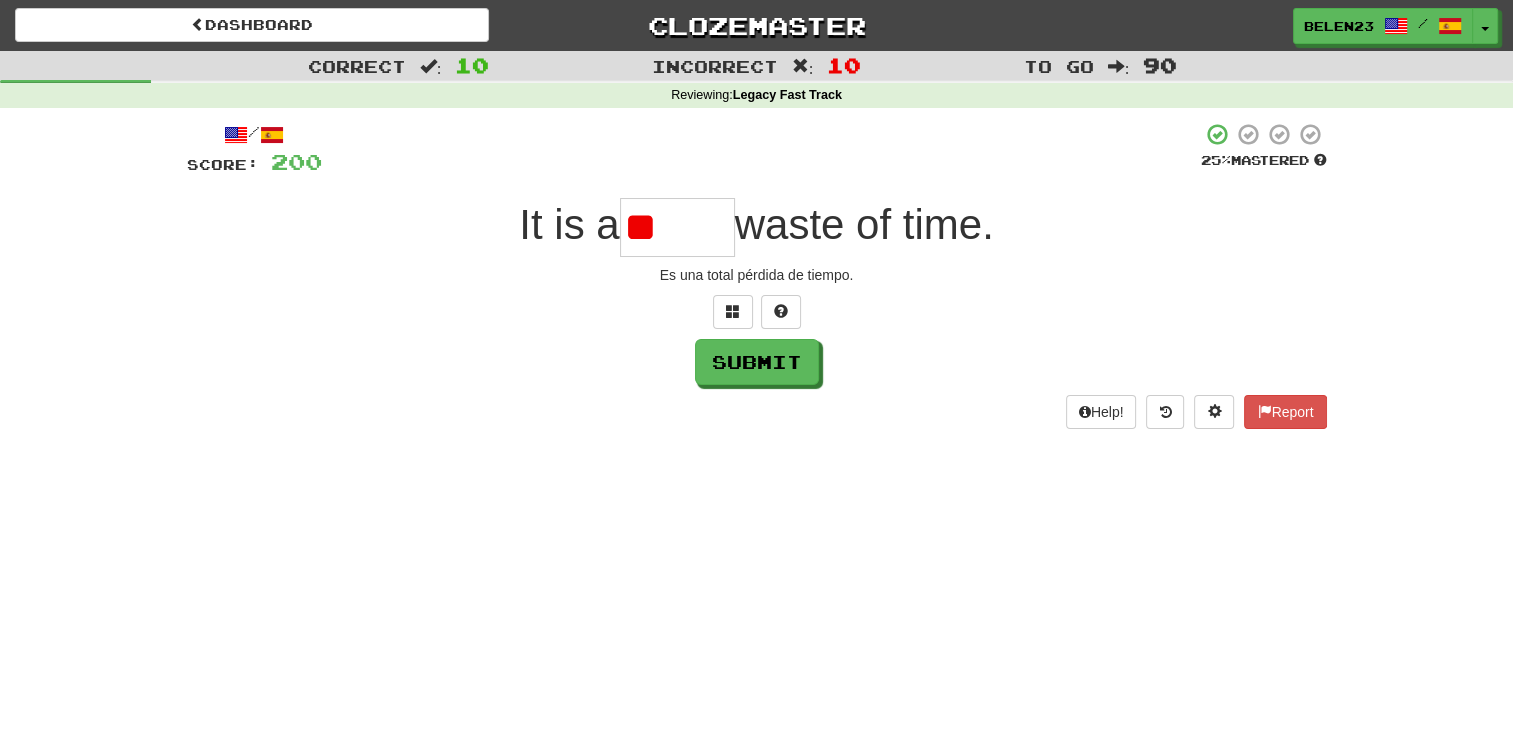 type on "*" 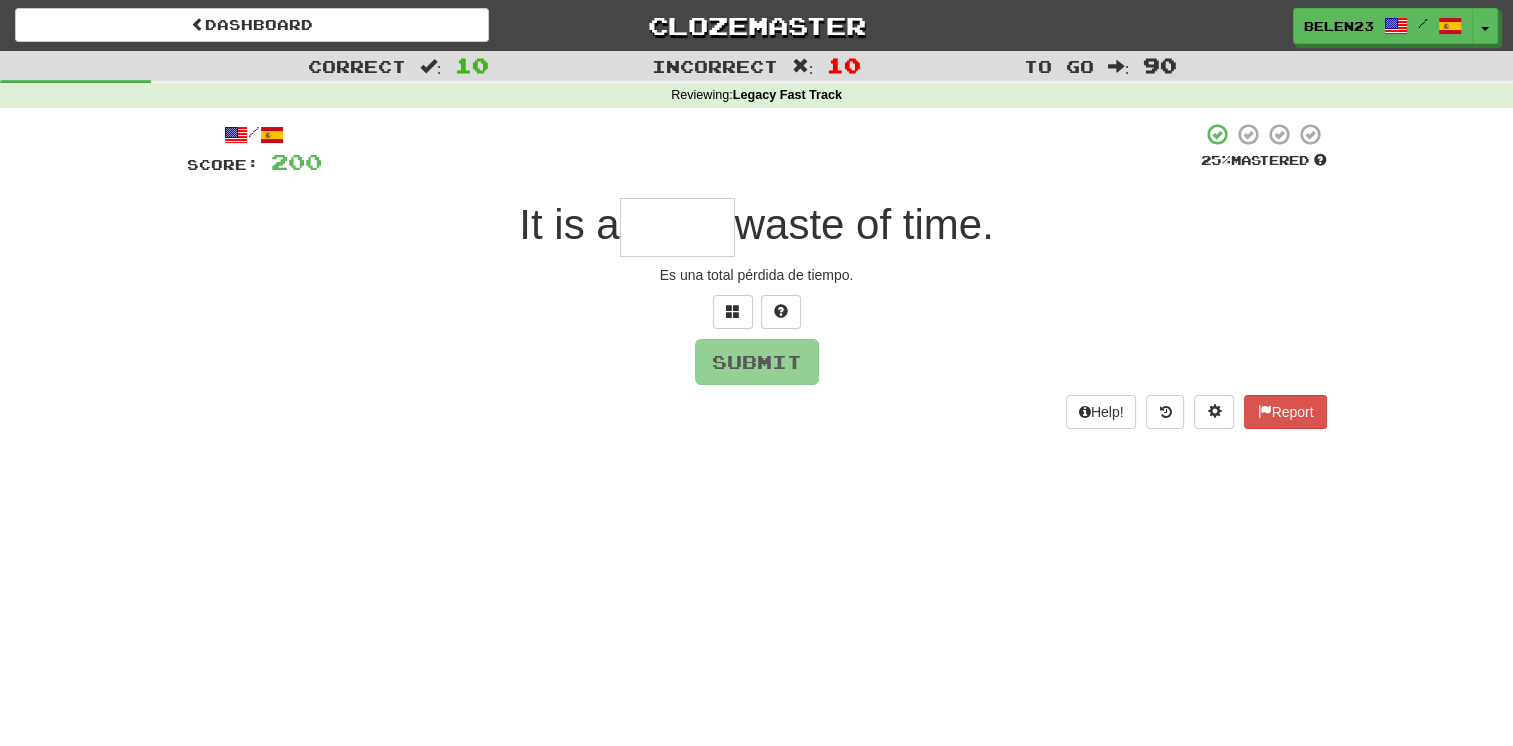type on "*" 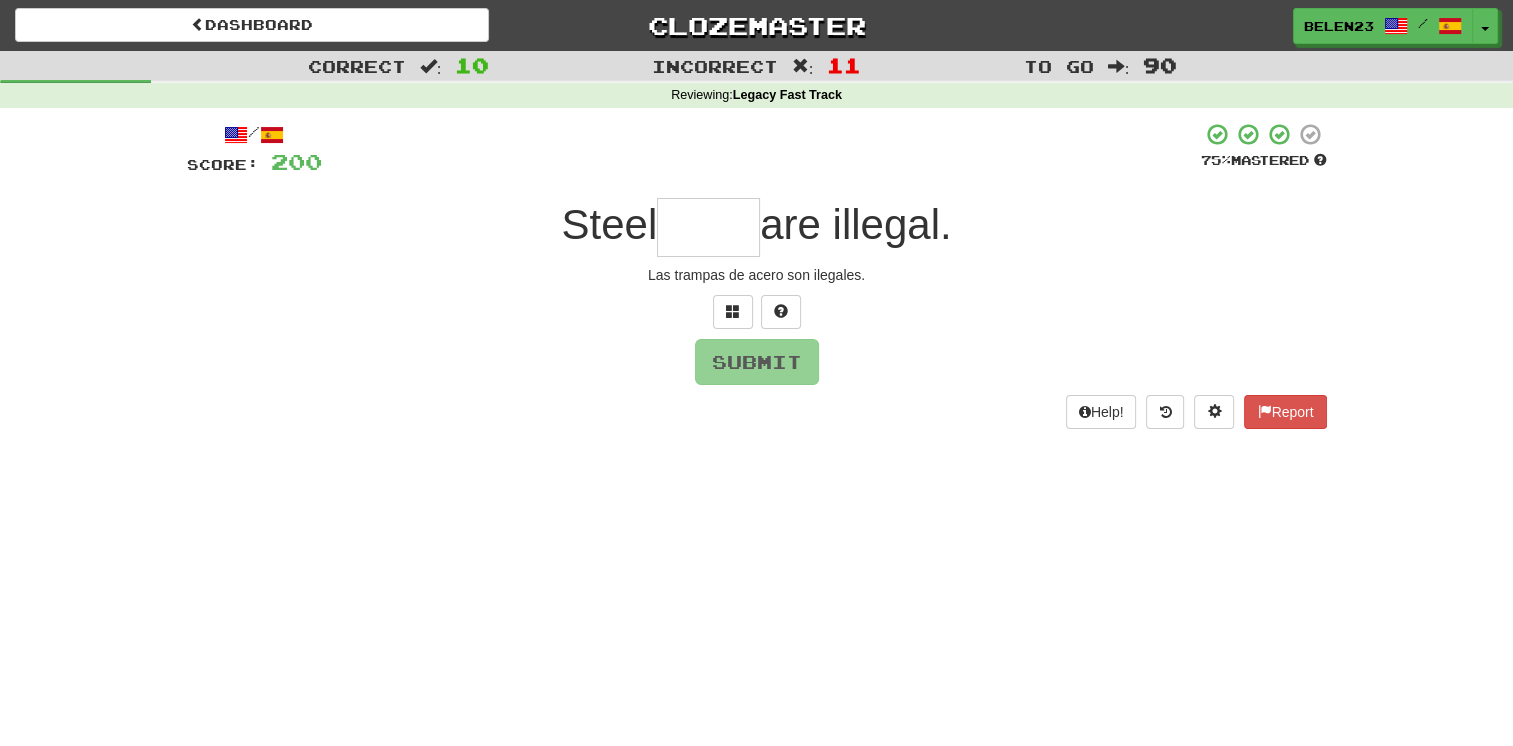type on "*" 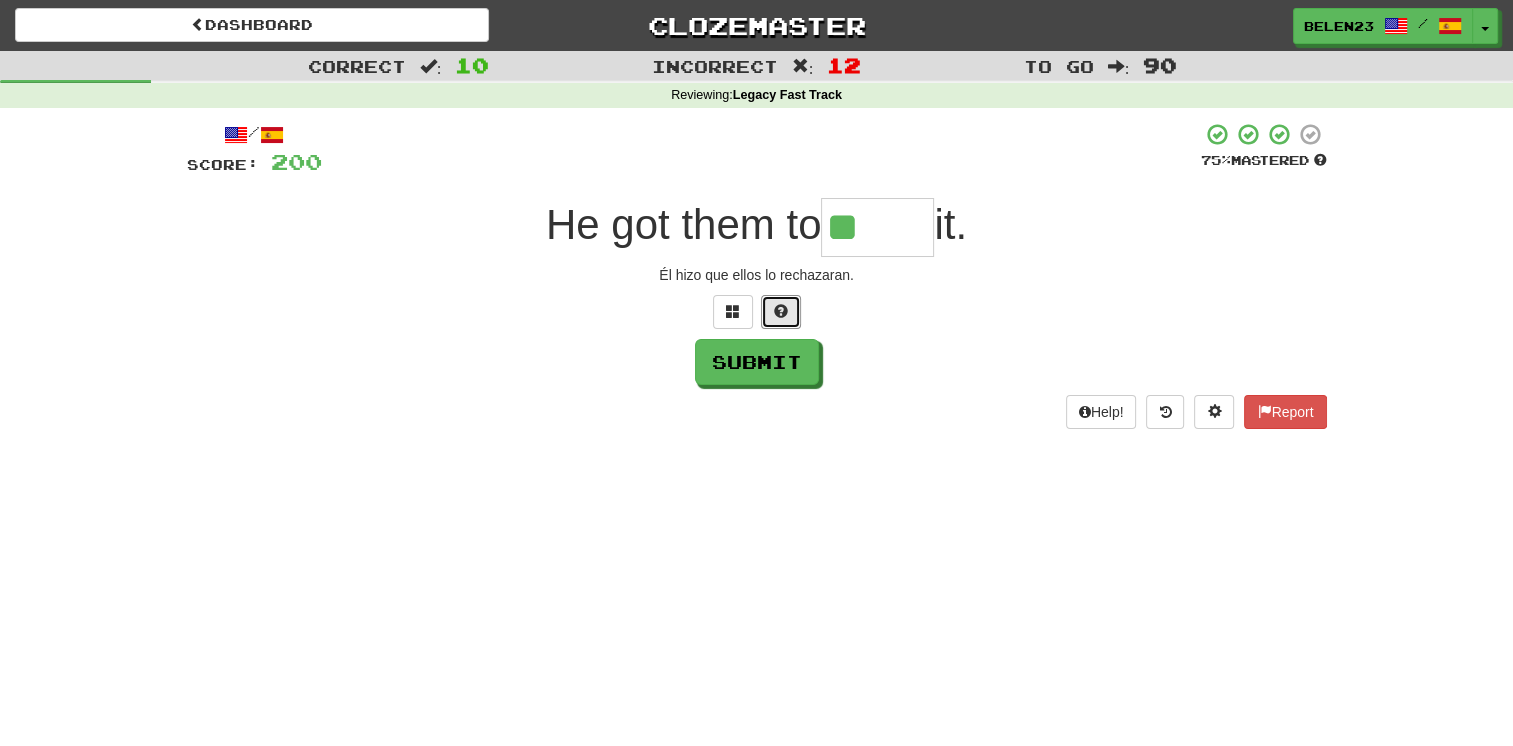 click at bounding box center (781, 311) 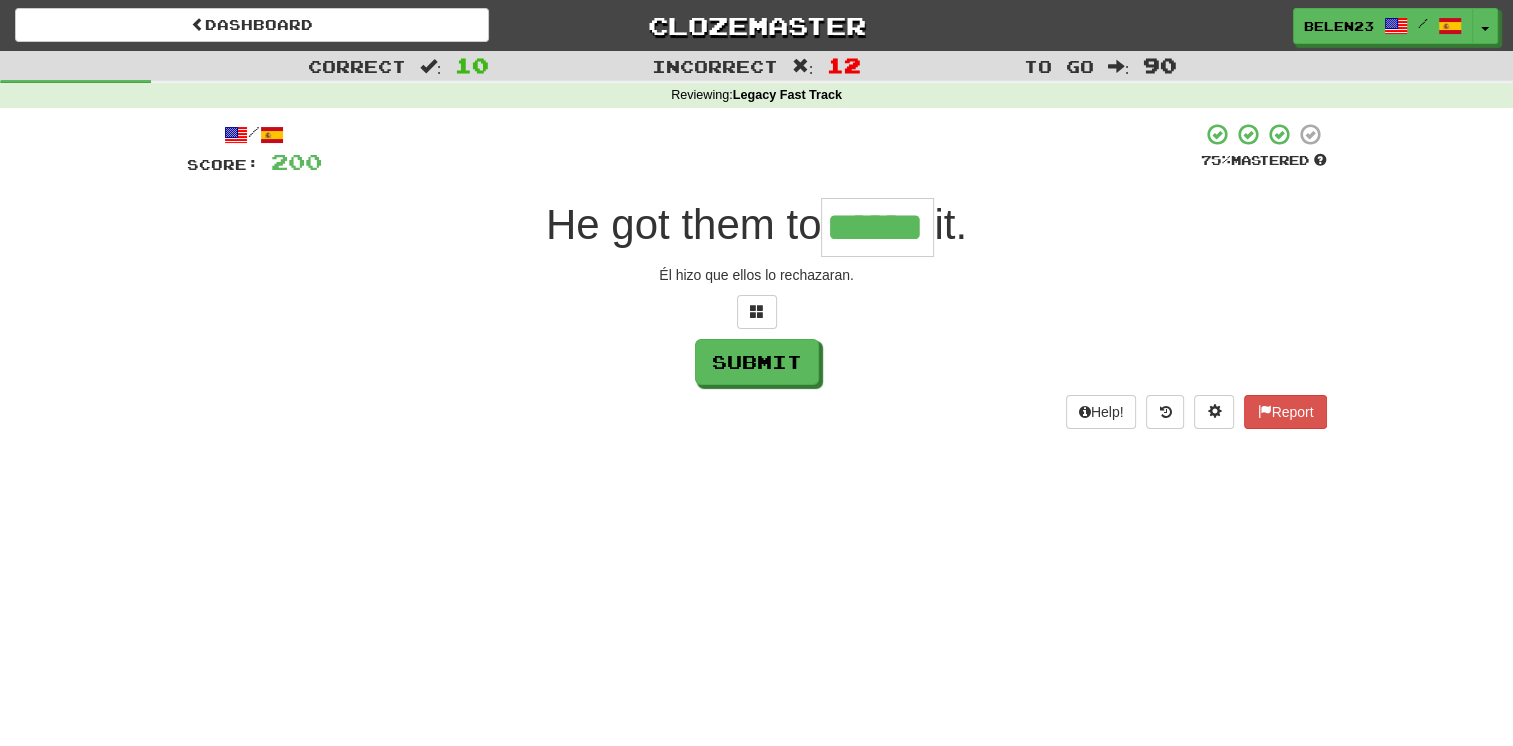 type on "******" 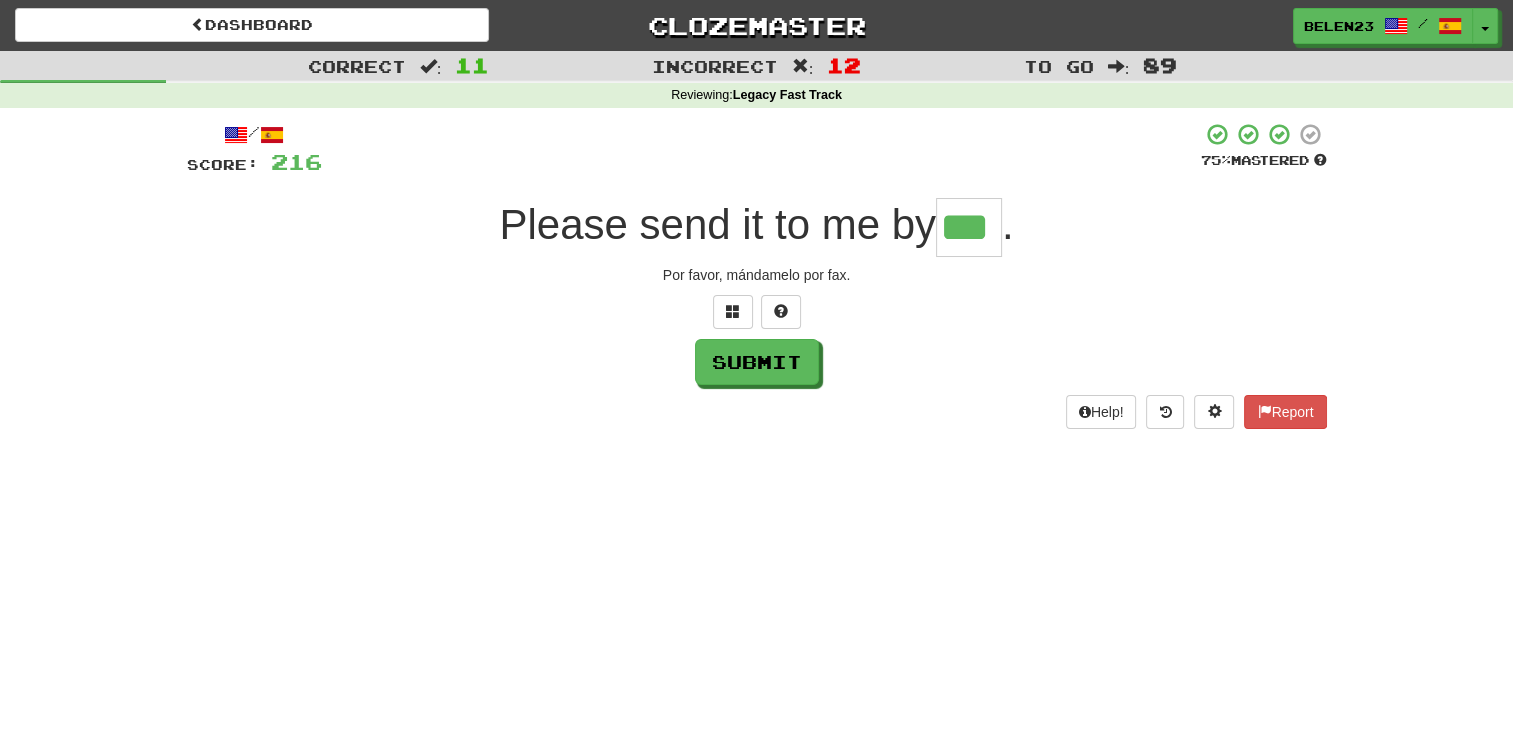 type on "***" 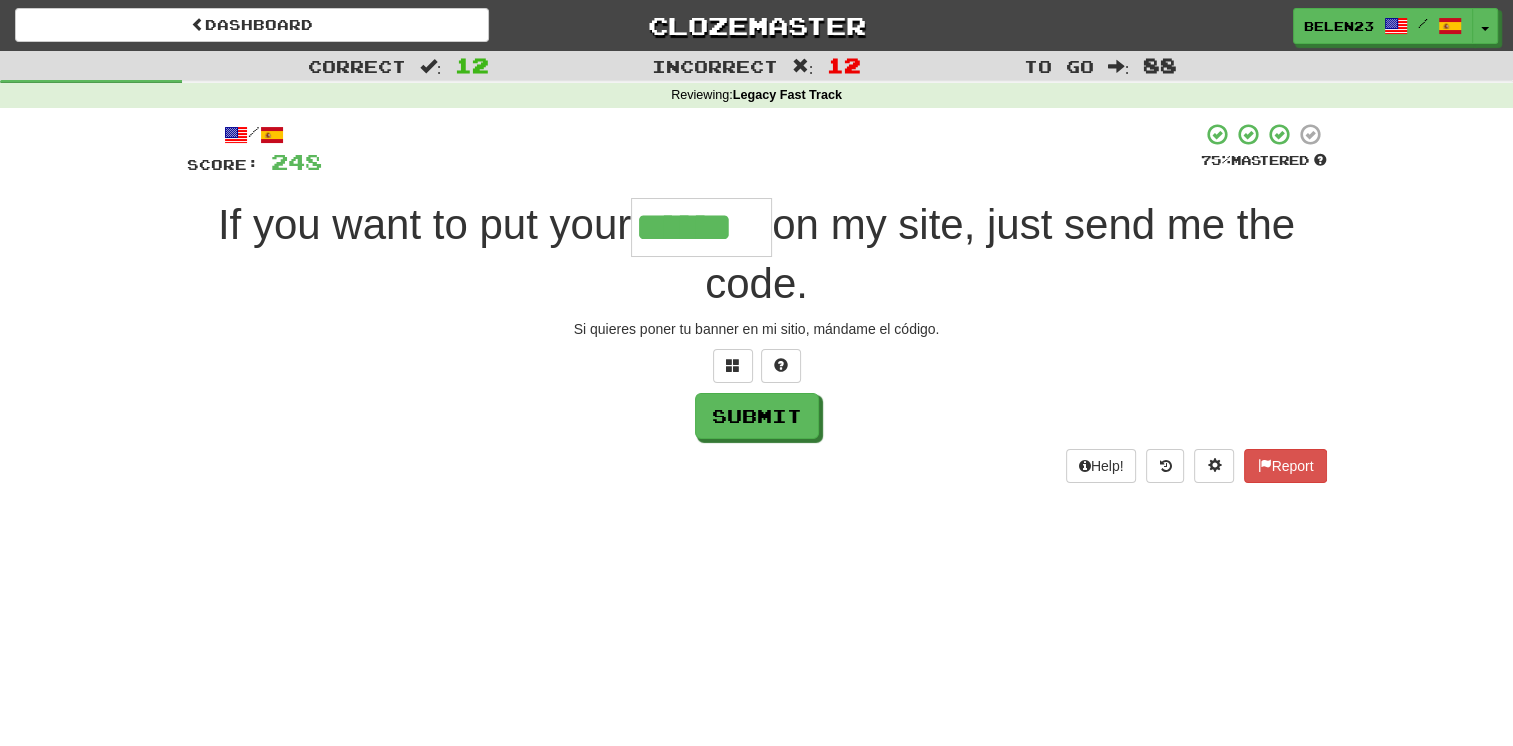 type on "******" 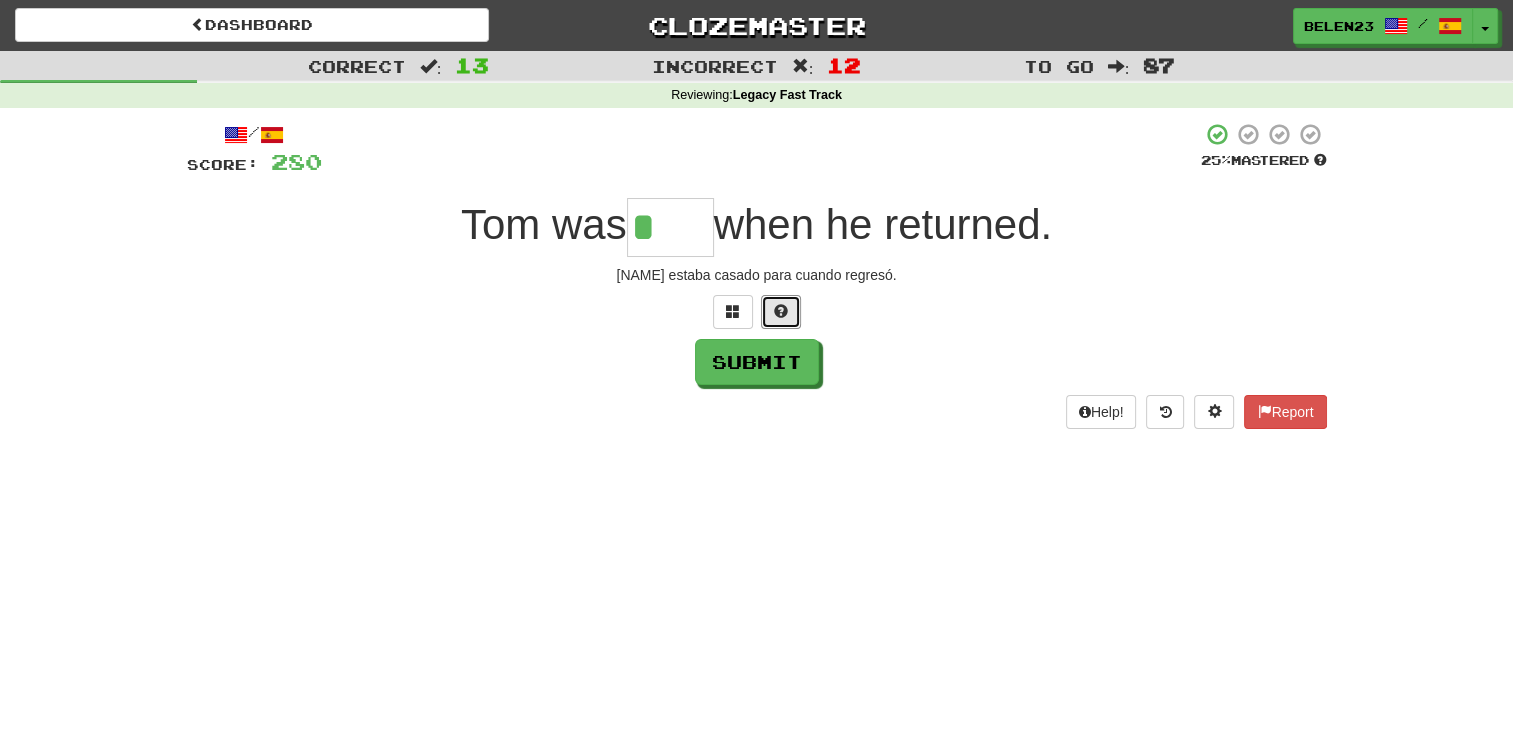 click at bounding box center [781, 311] 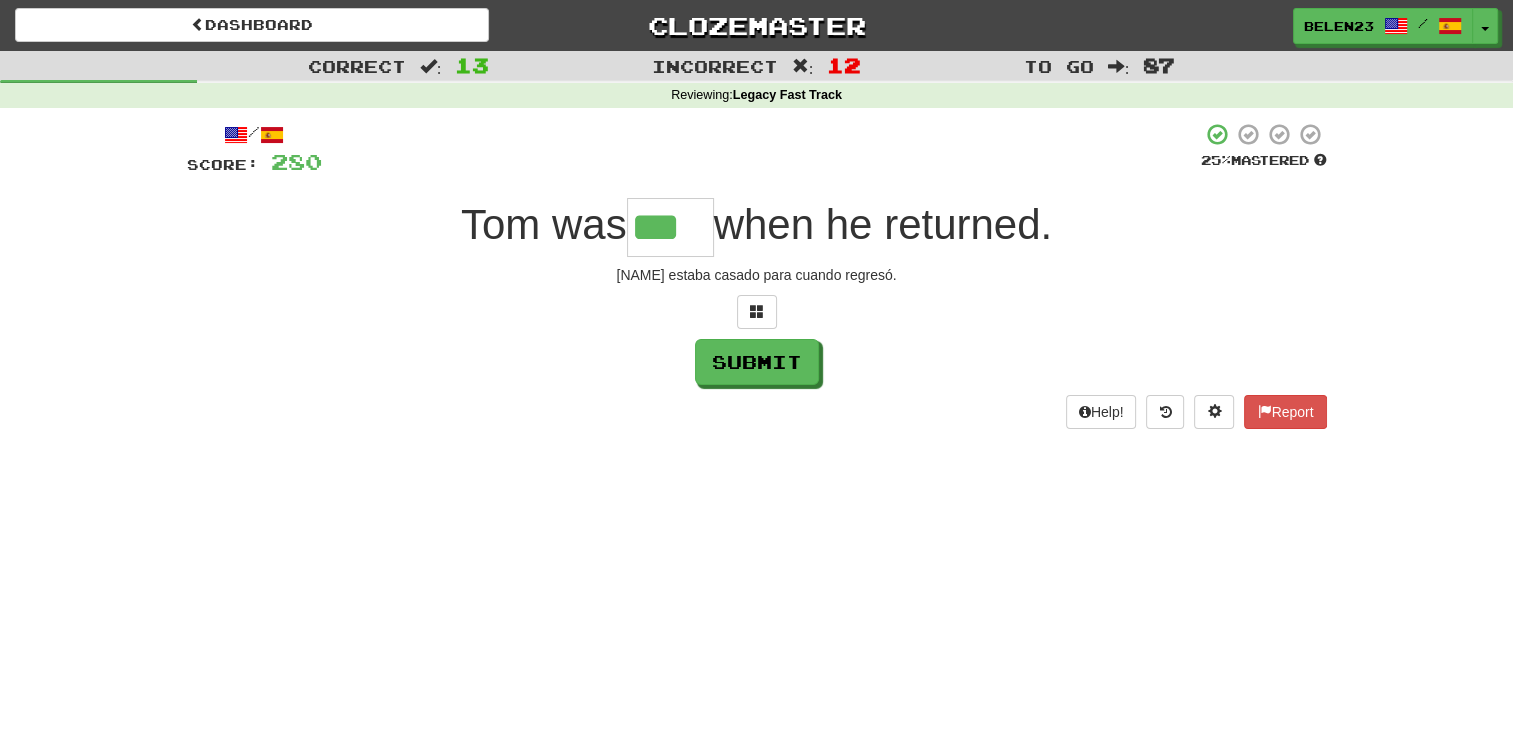 type on "***" 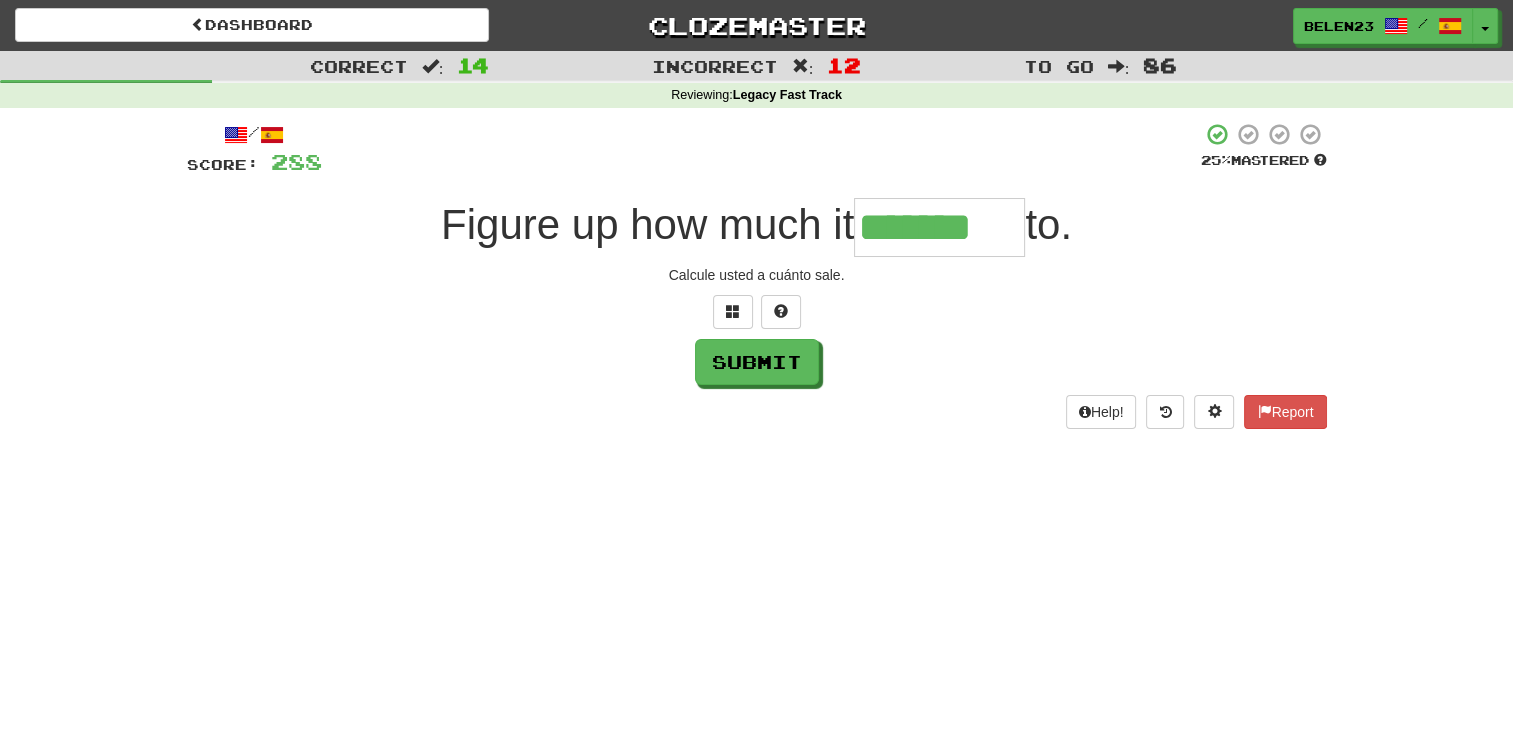 type on "*******" 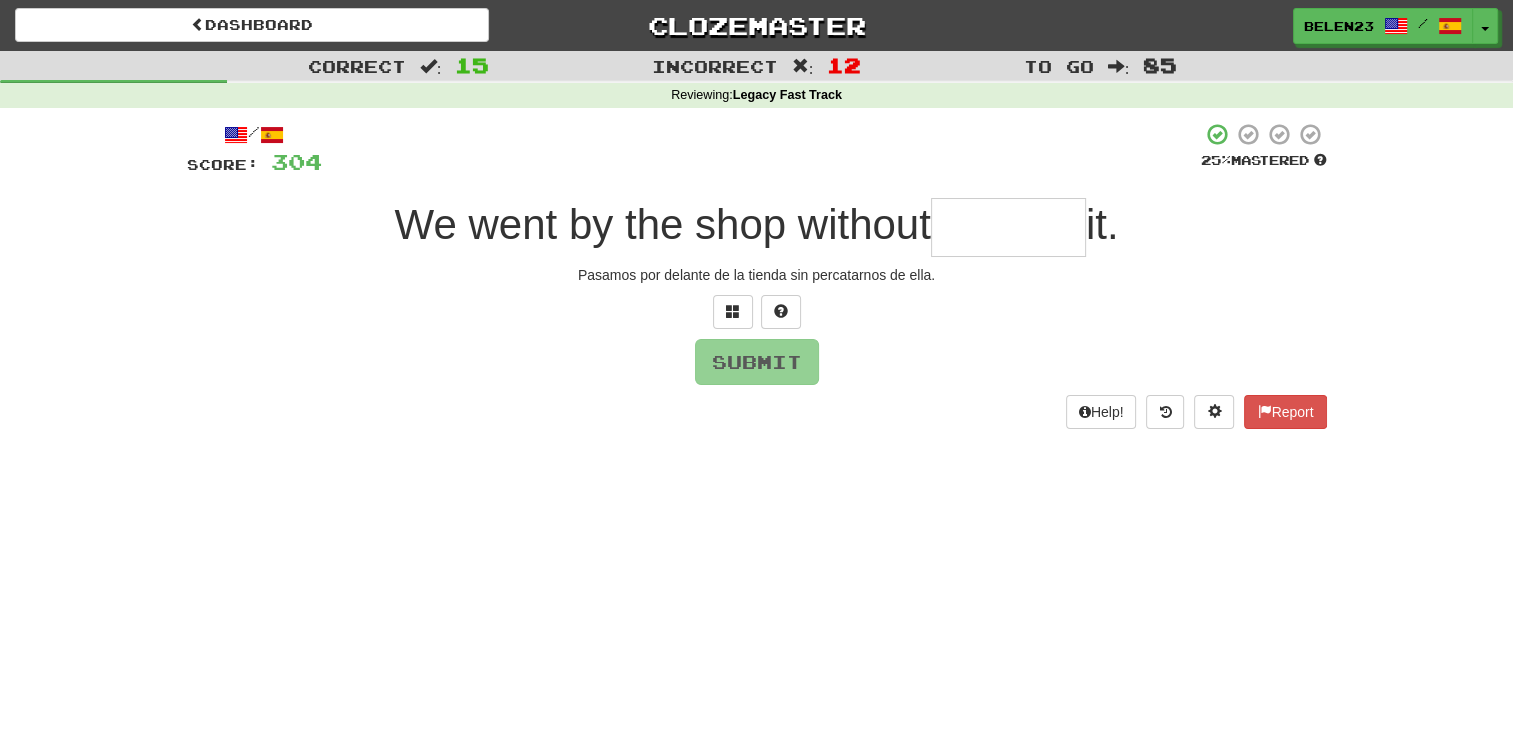 type on "*" 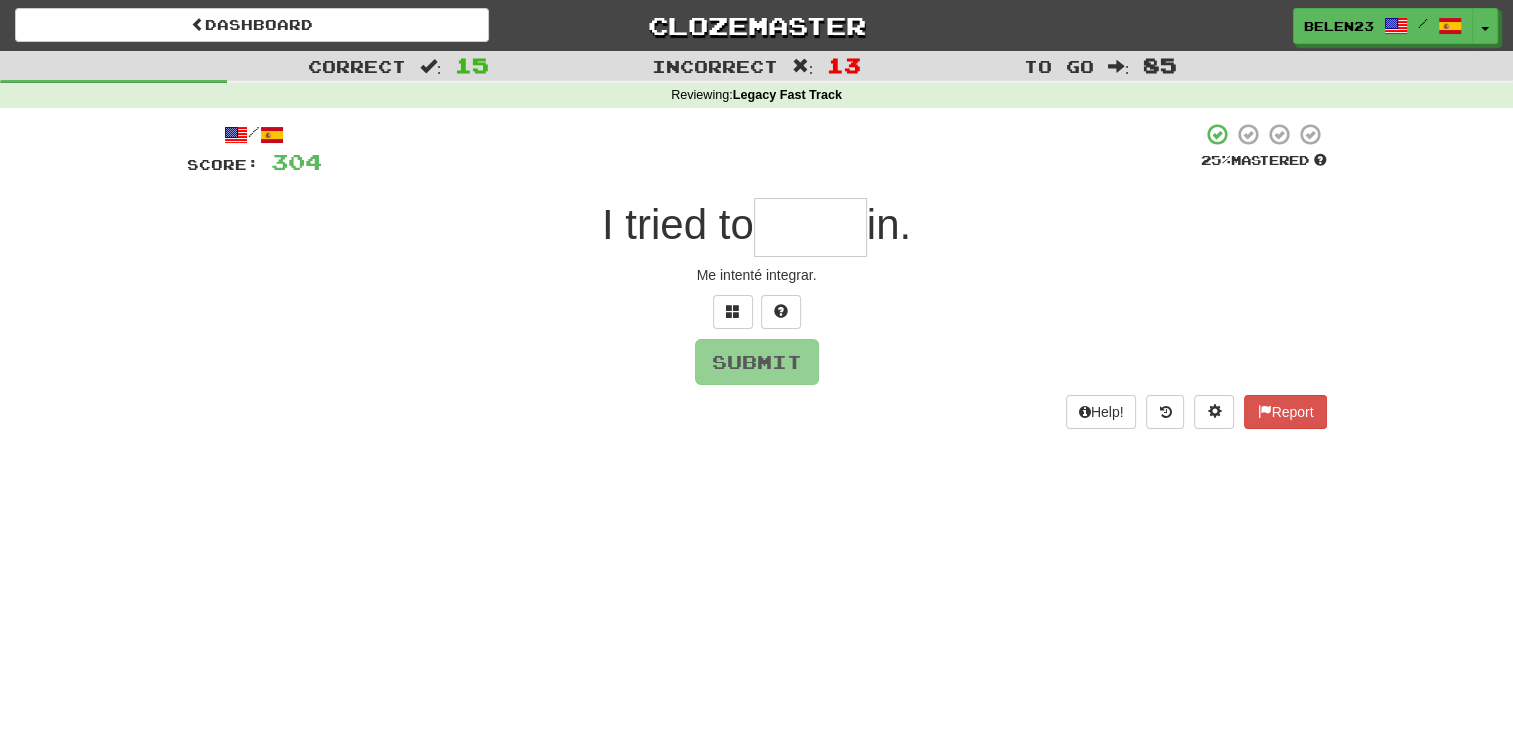 type on "*" 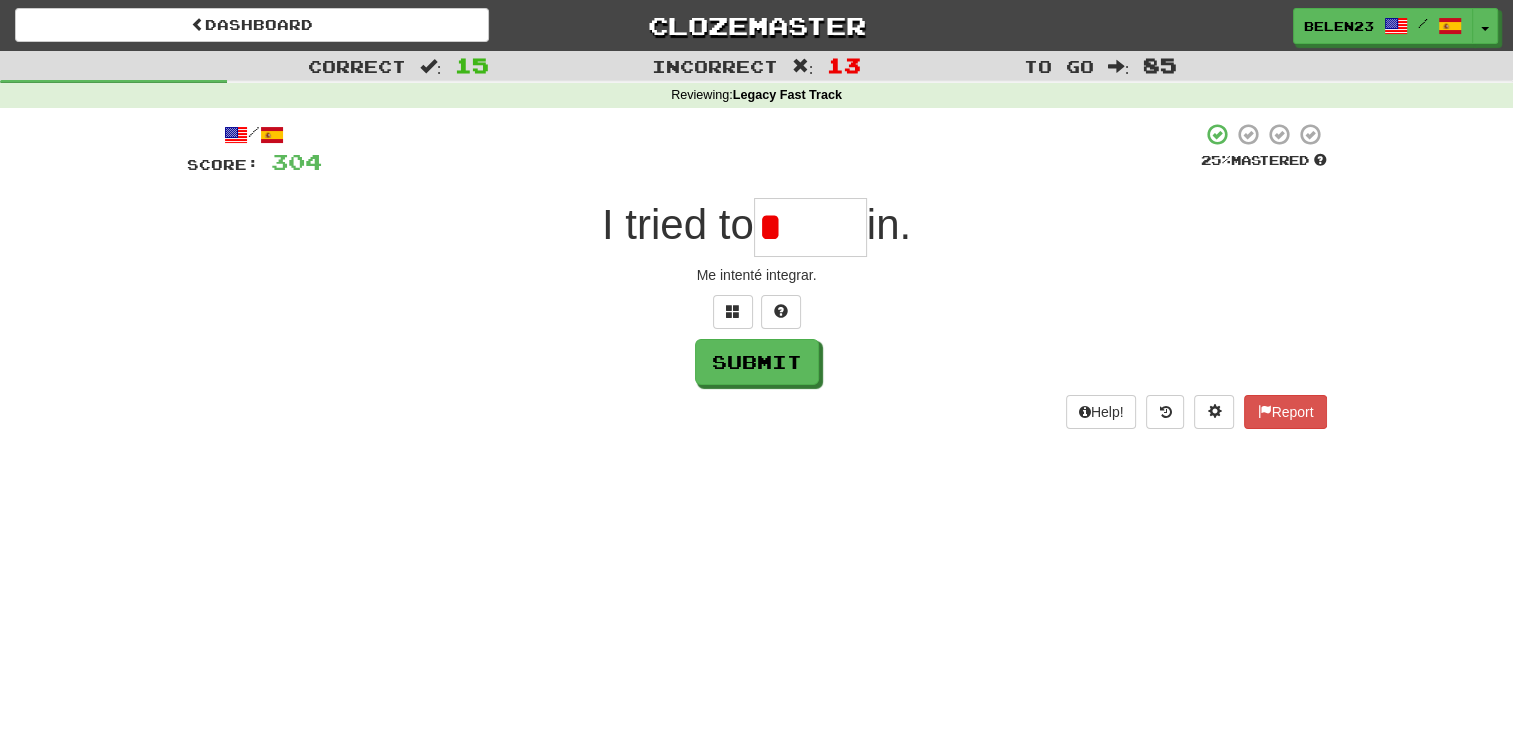 type on "*****" 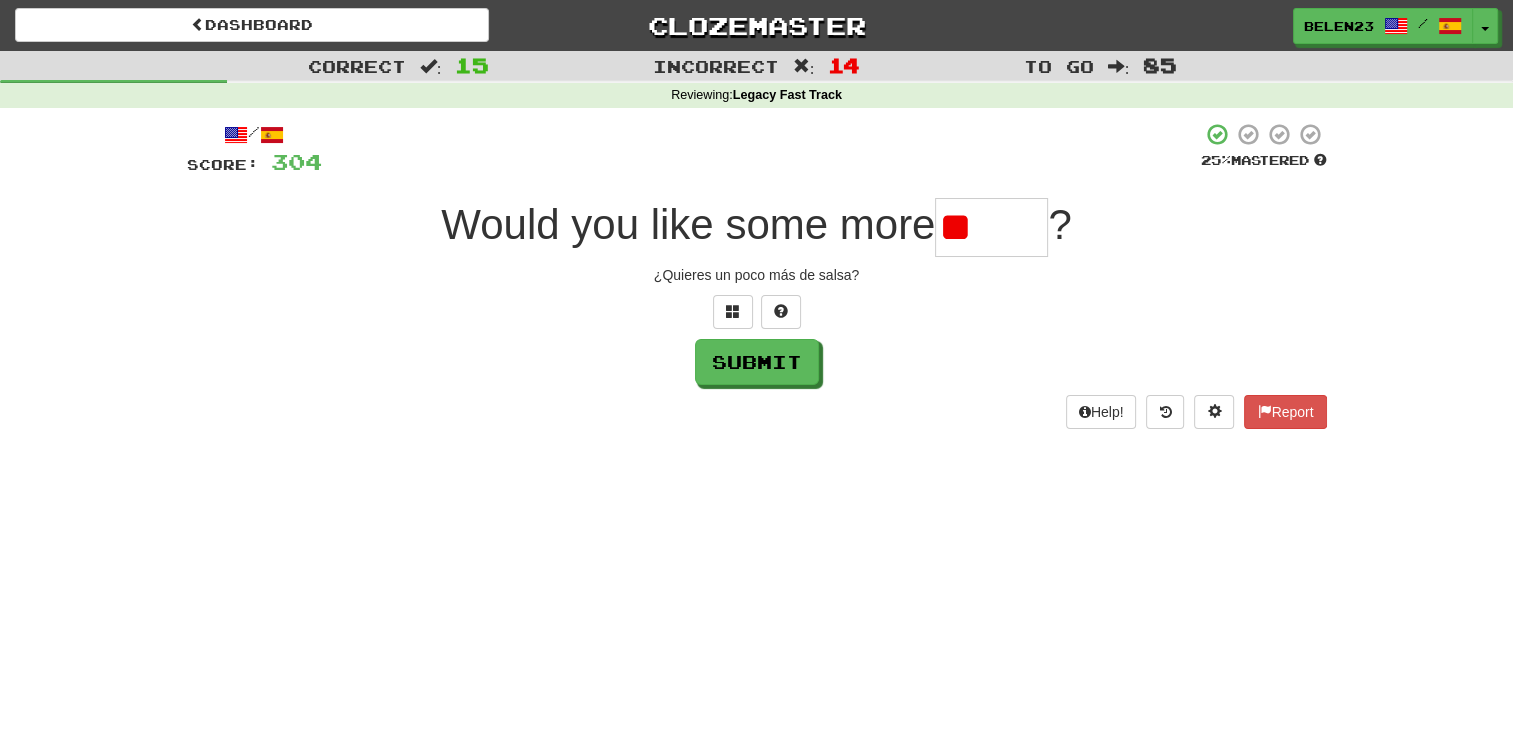 type on "*" 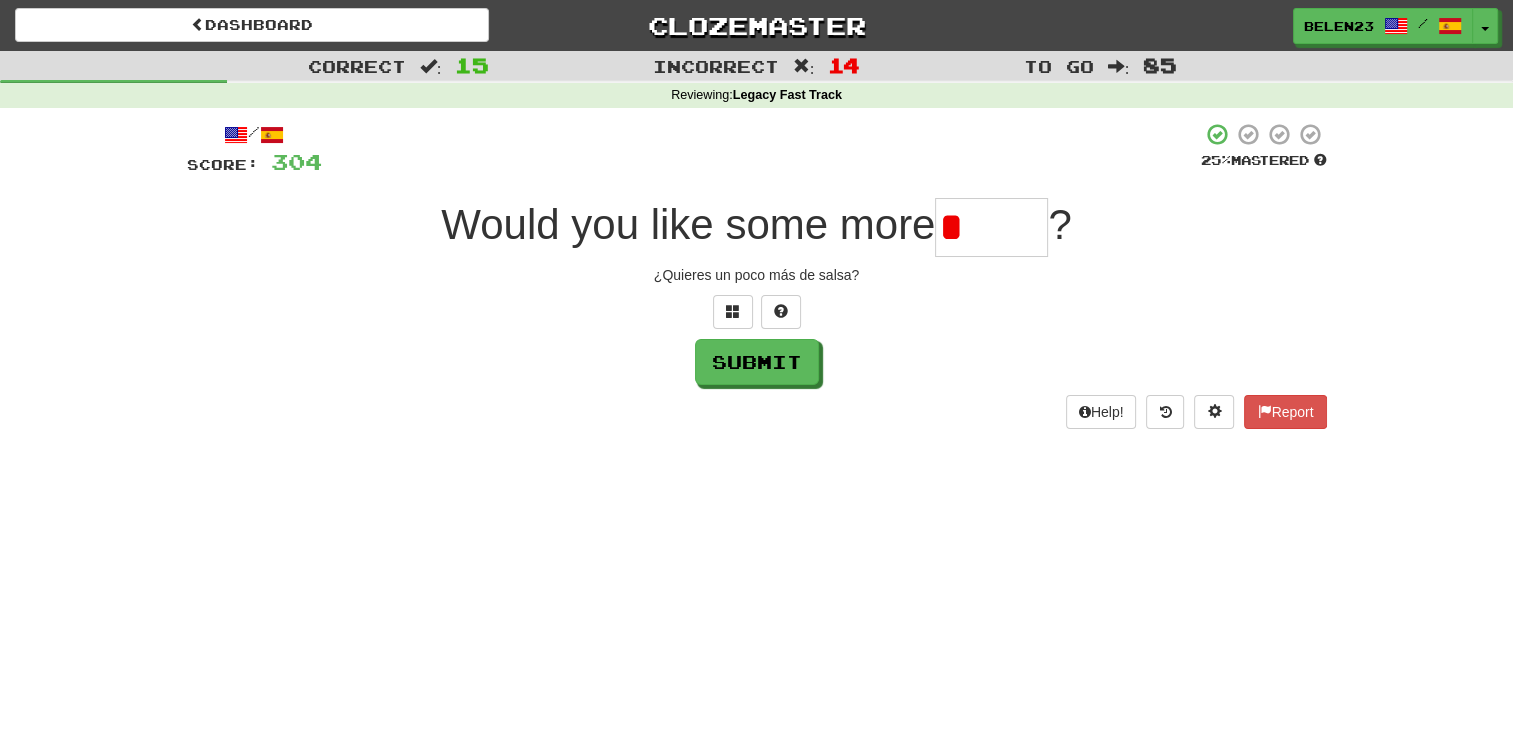 type on "*****" 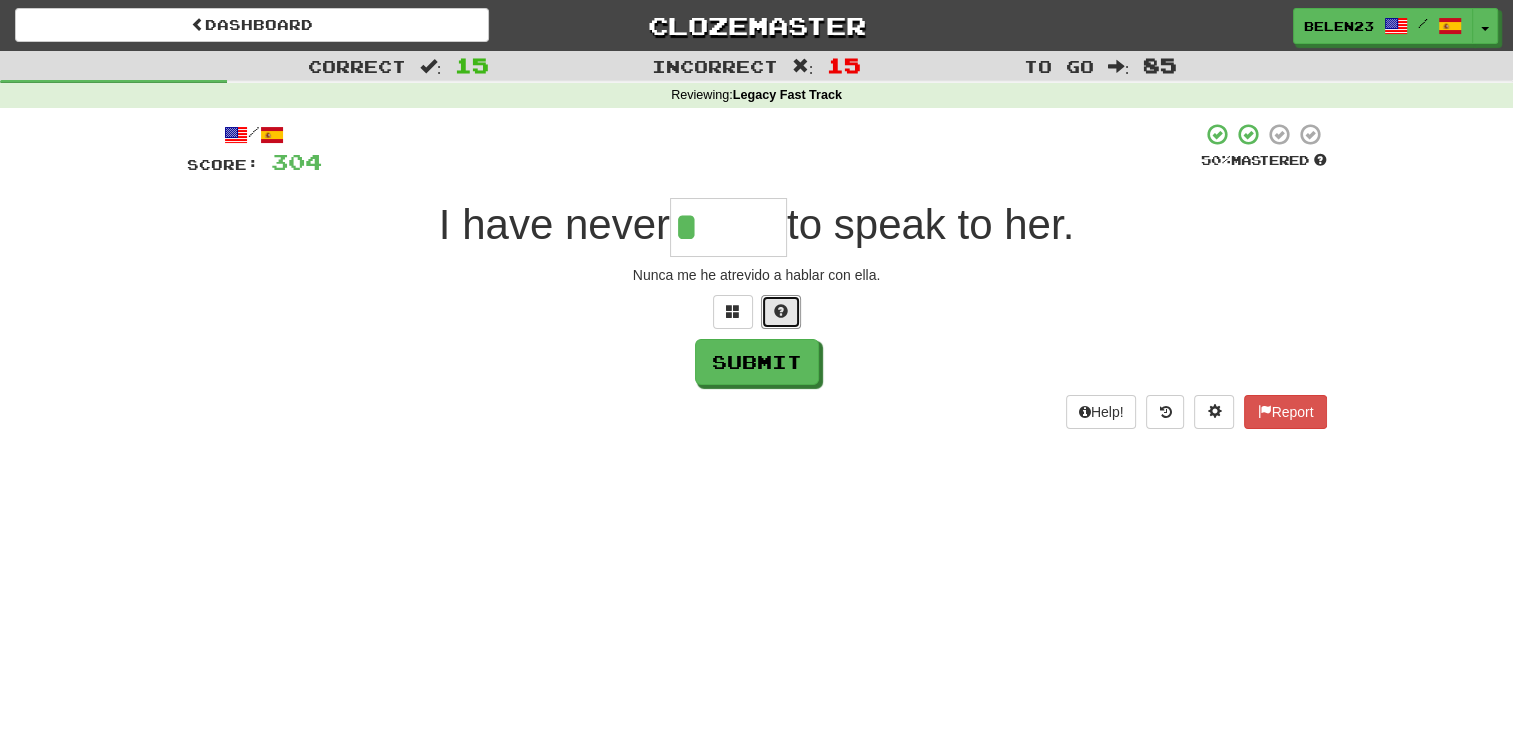 click at bounding box center (781, 311) 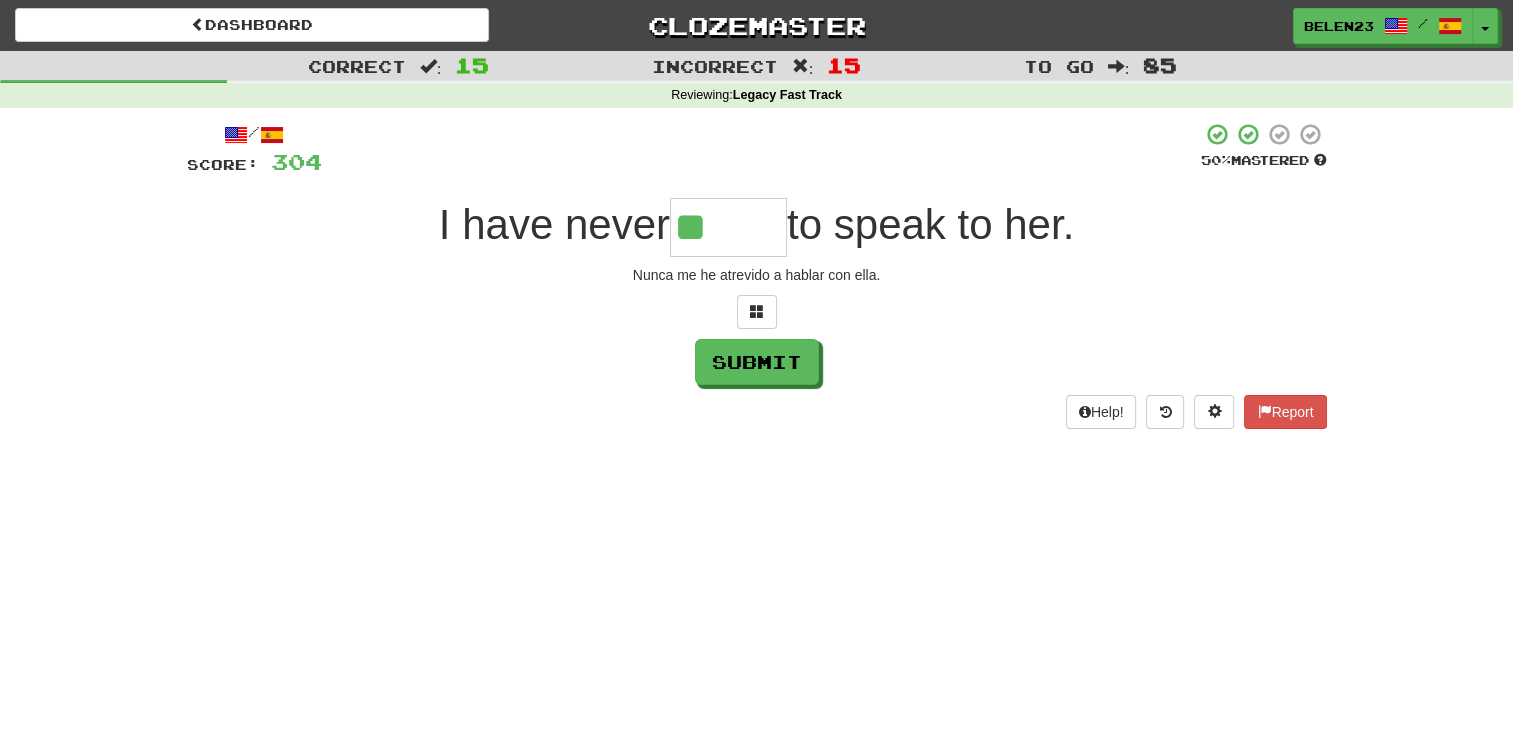 click at bounding box center [757, 312] 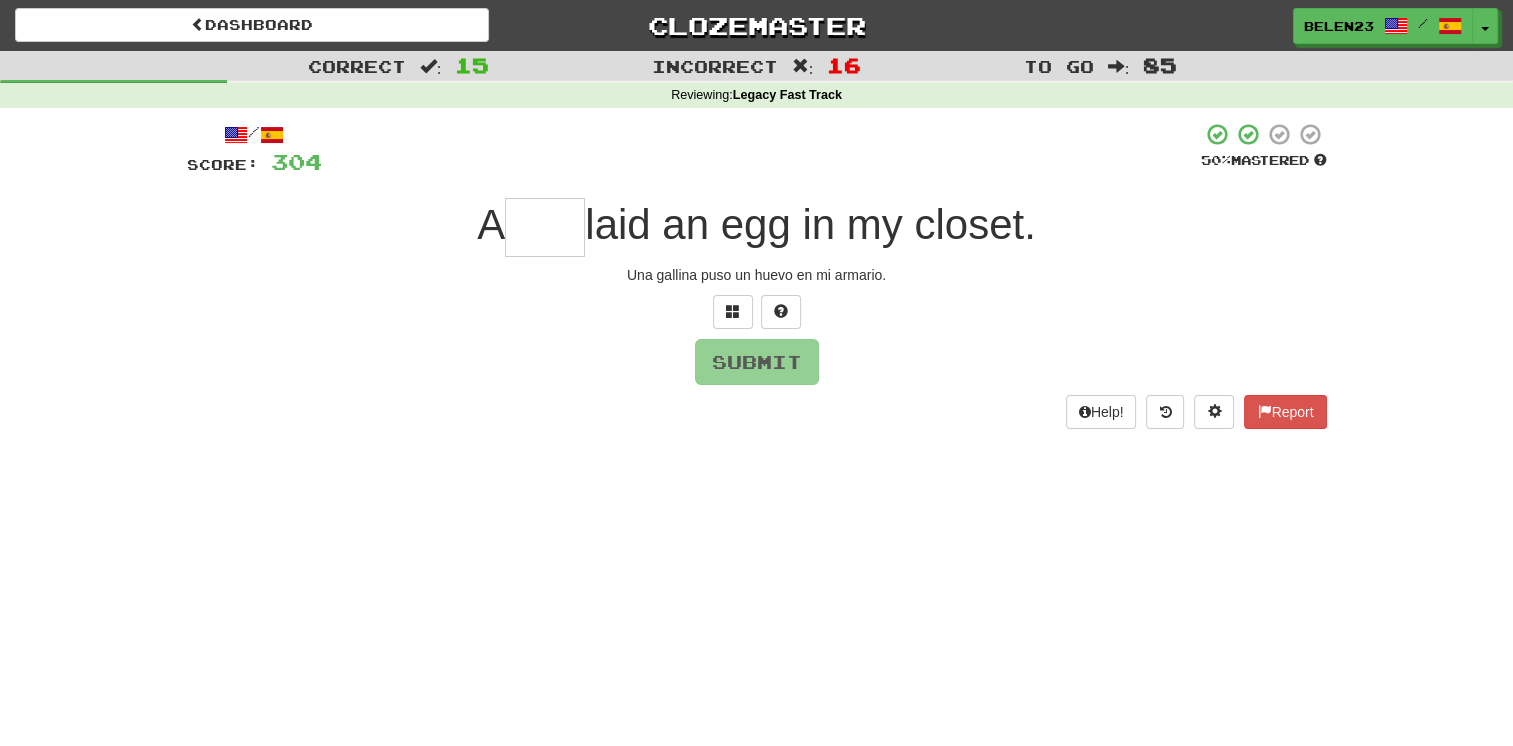 type on "*" 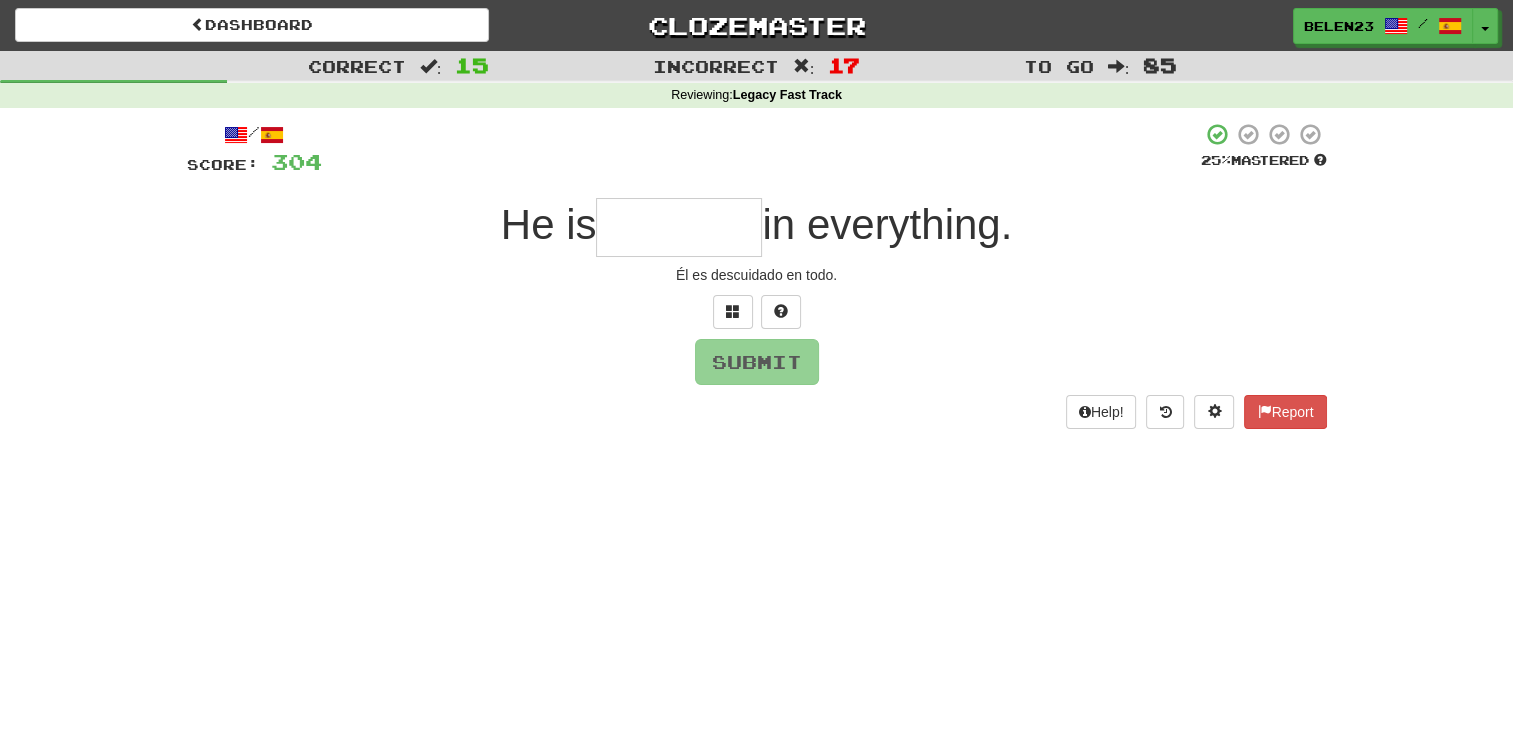 type on "*" 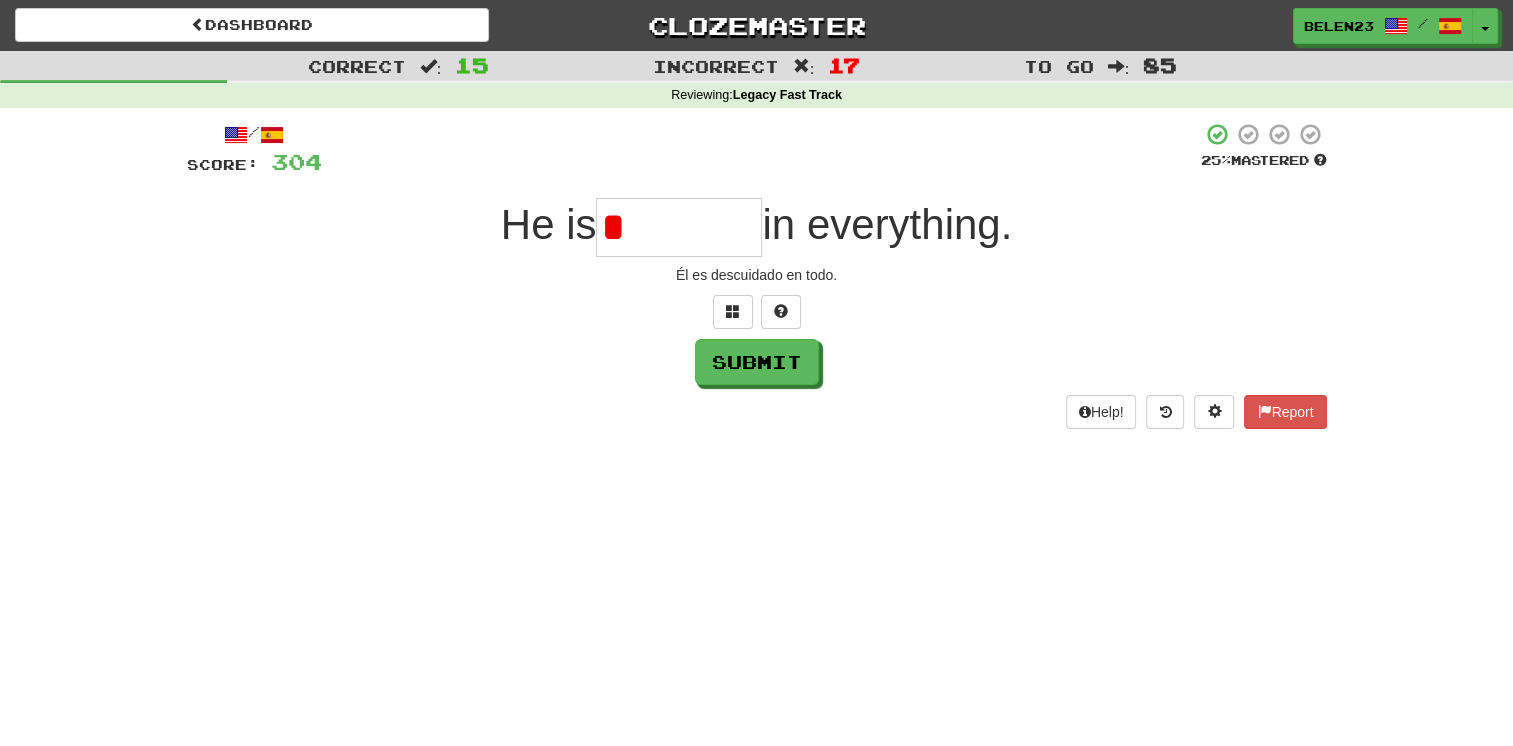 type on "********" 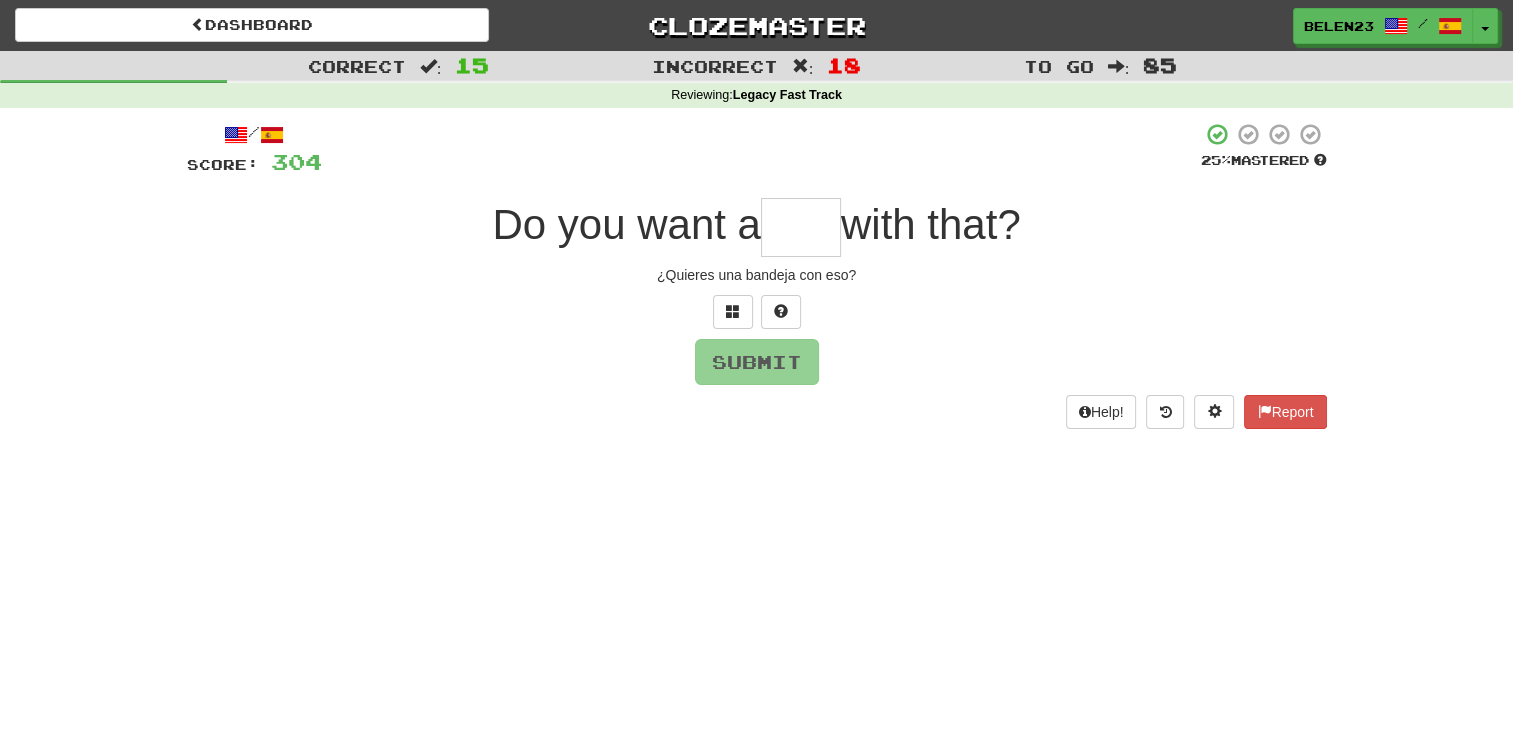 type on "****" 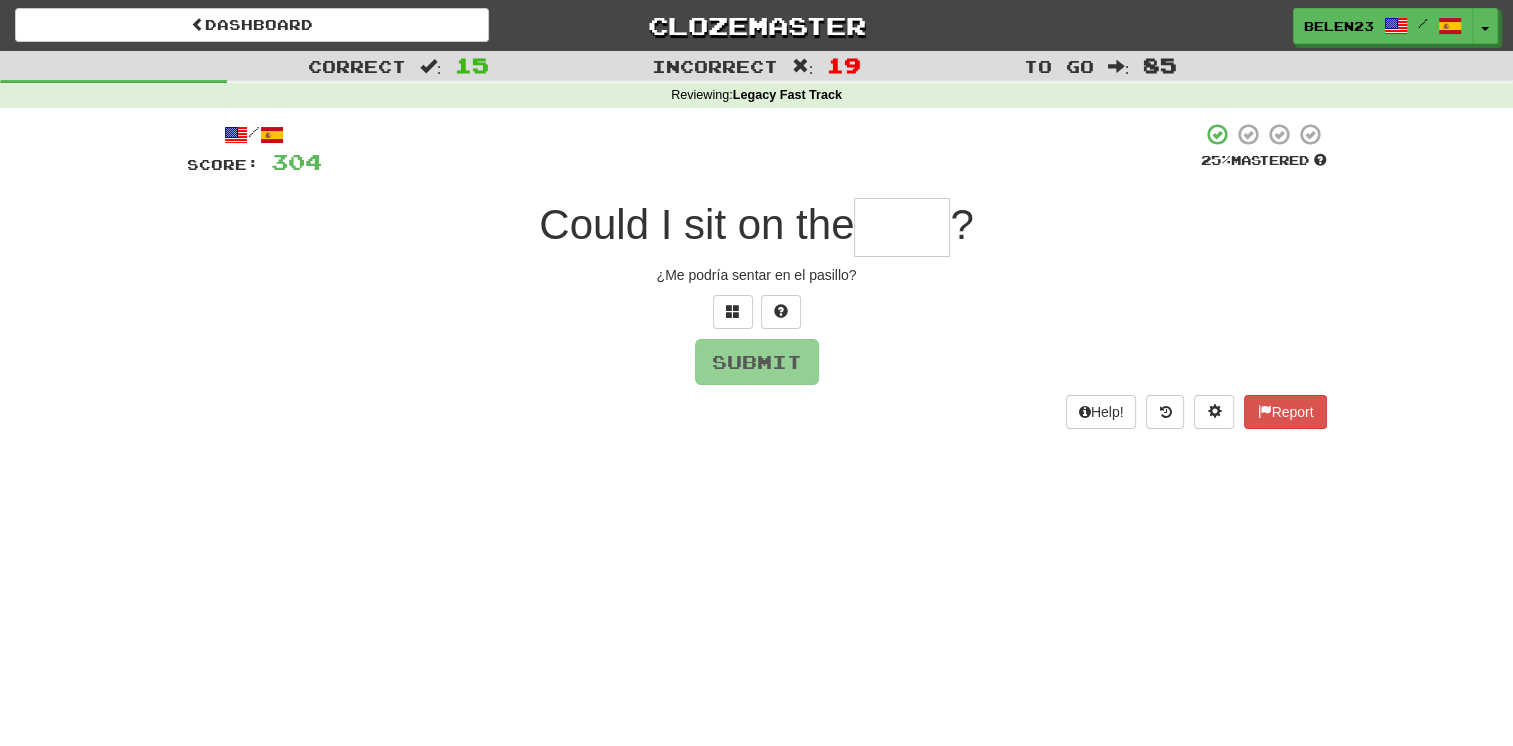 type on "*" 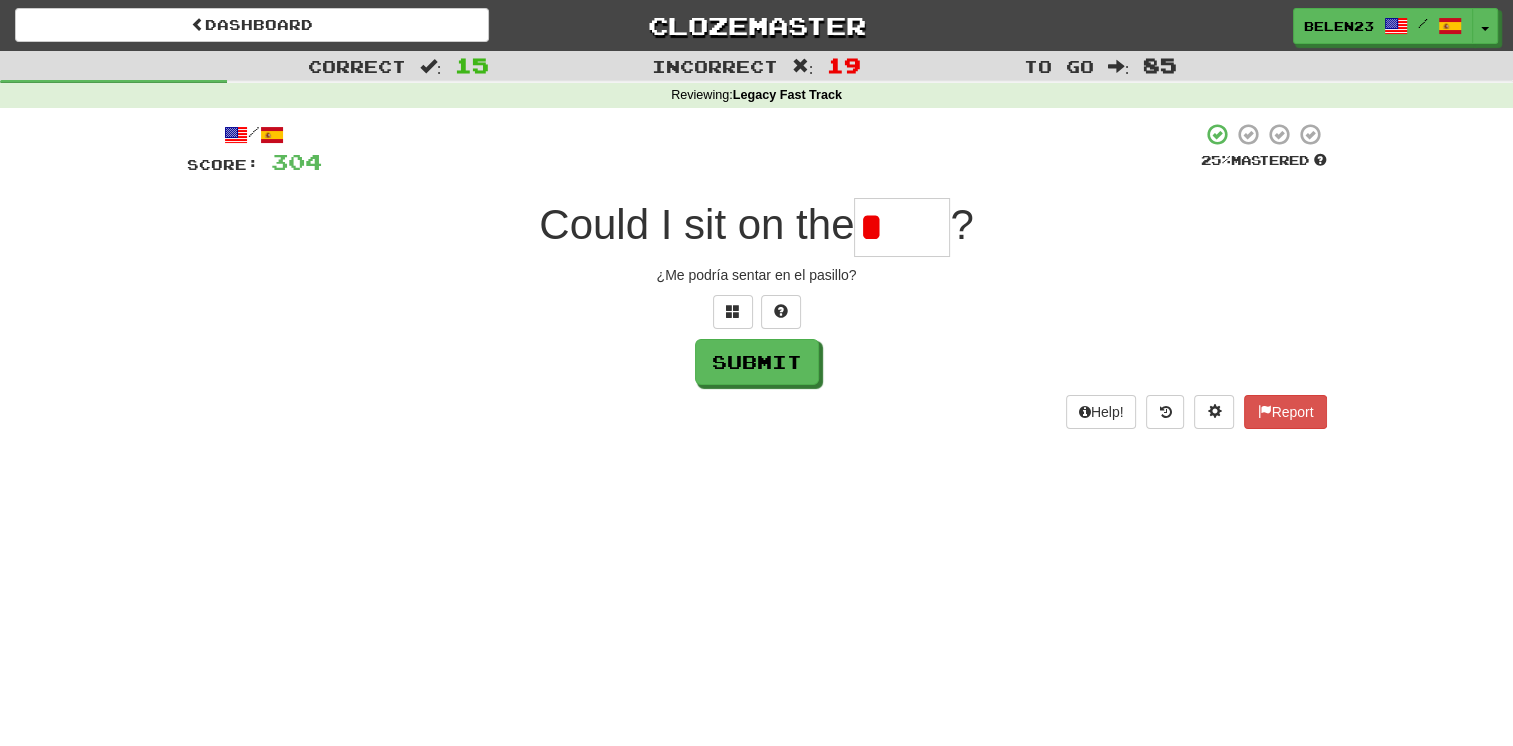 type on "*****" 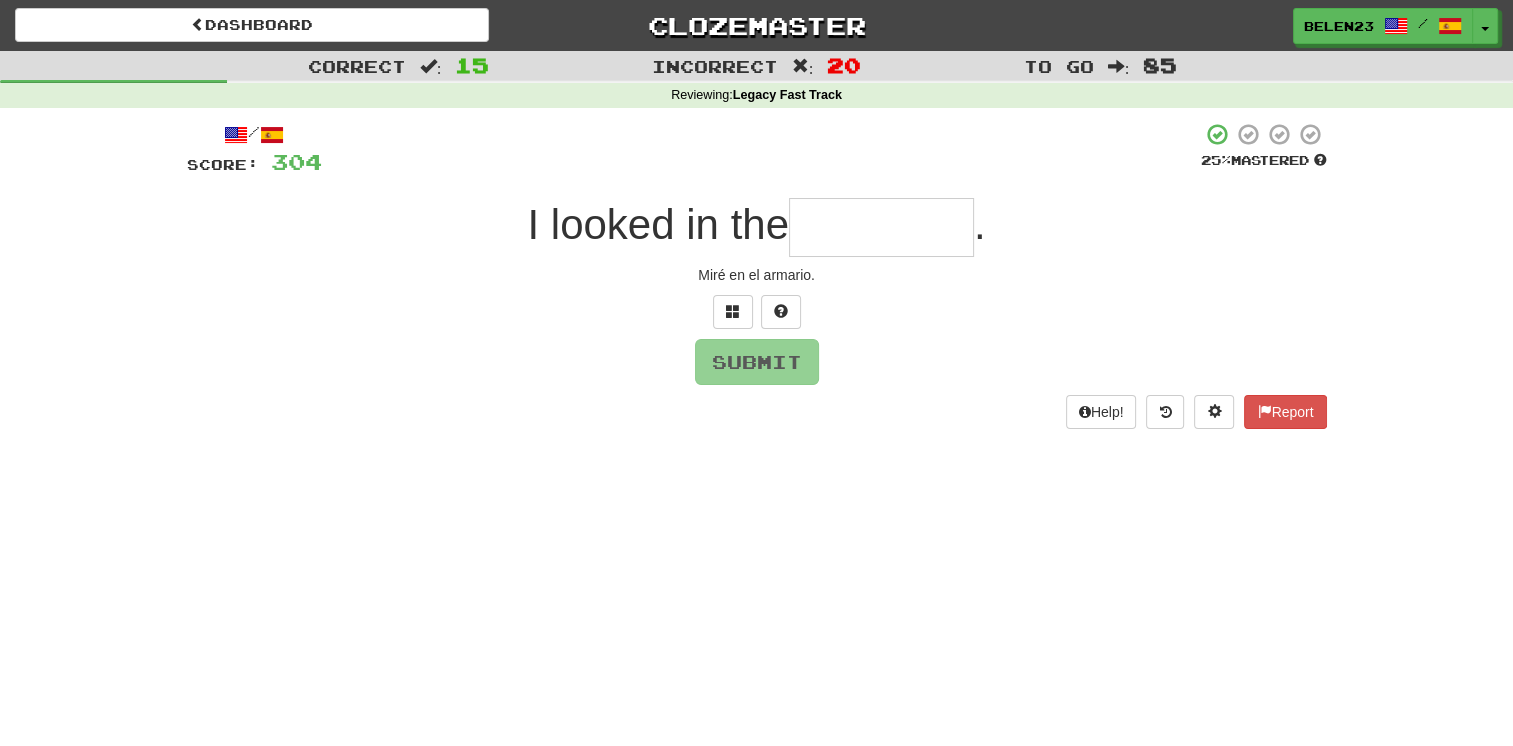type on "*" 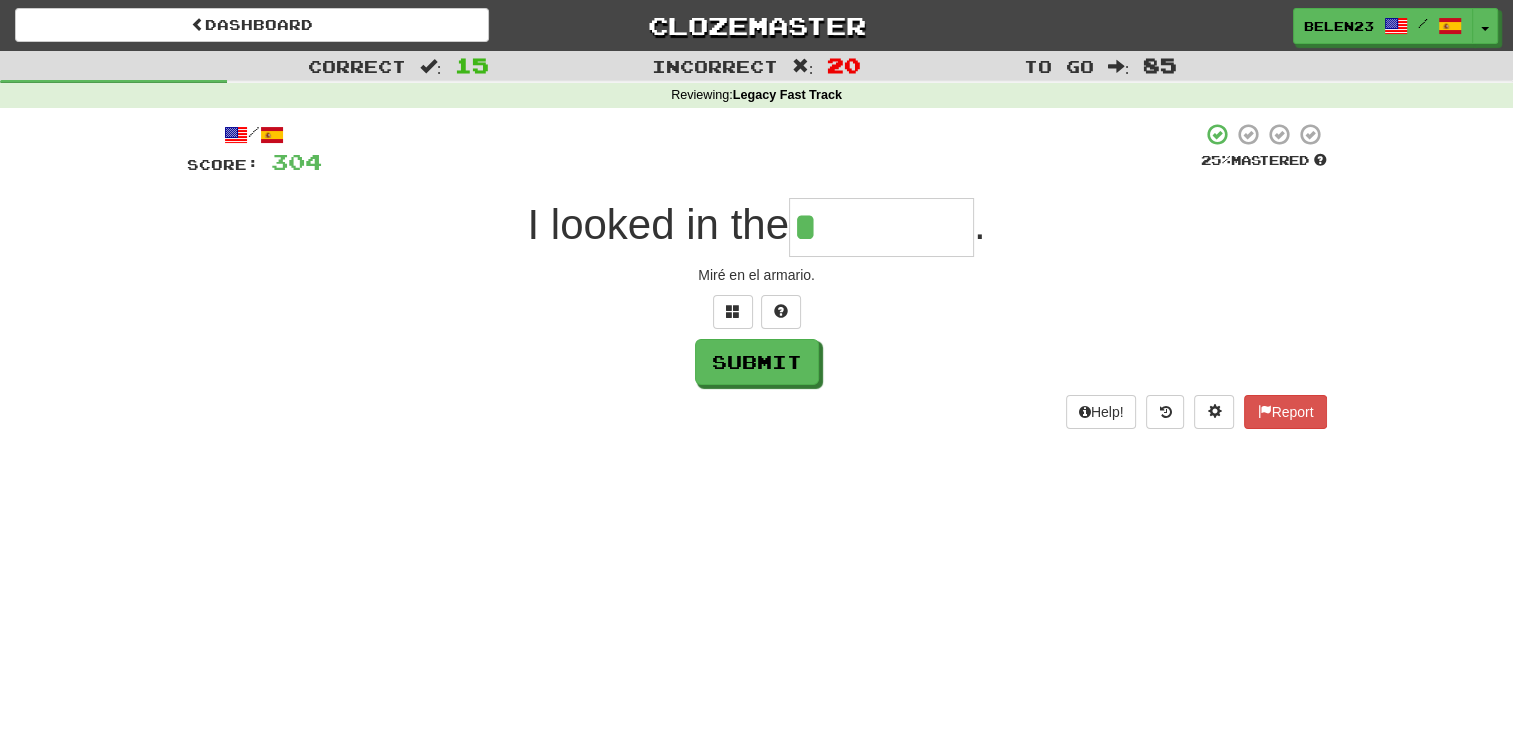 type on "********" 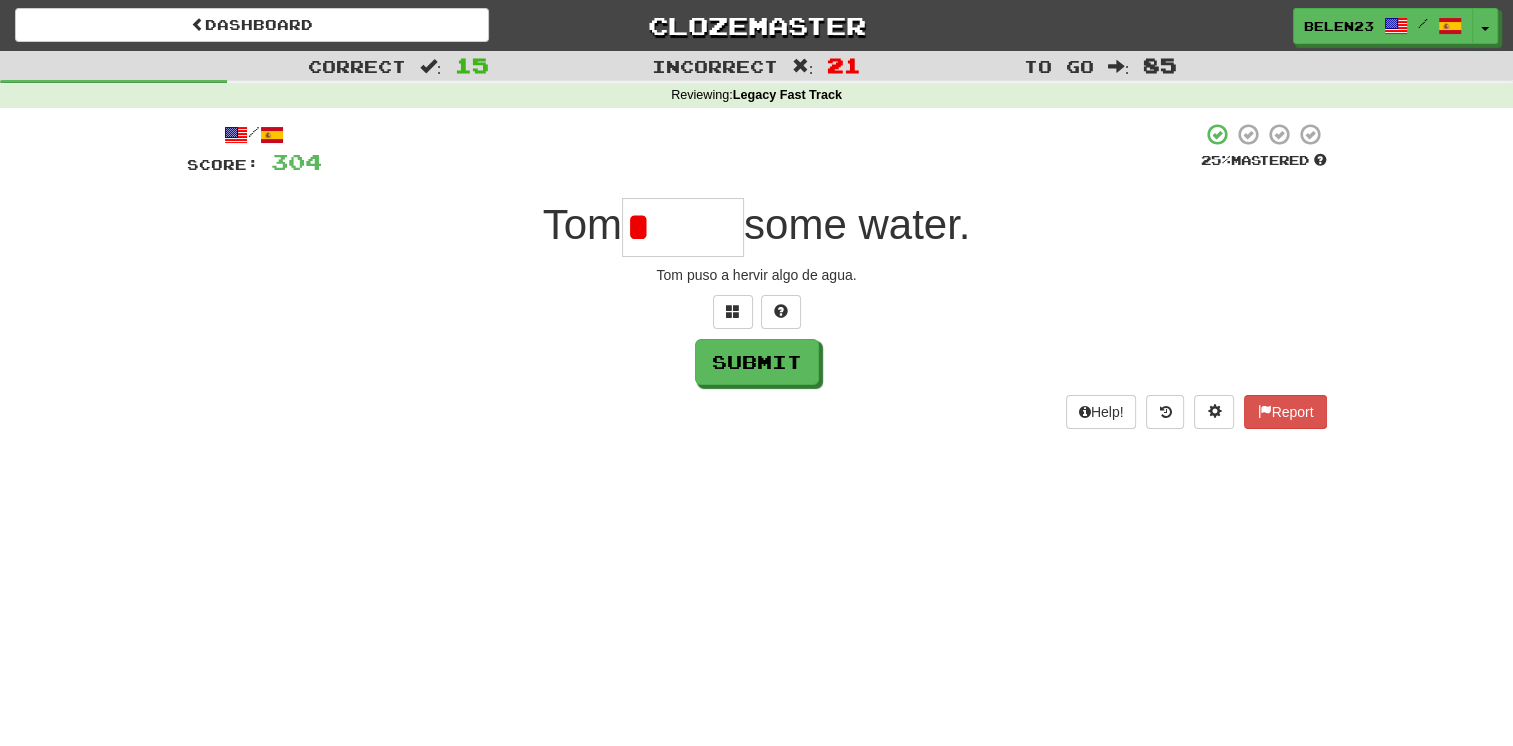type on "******" 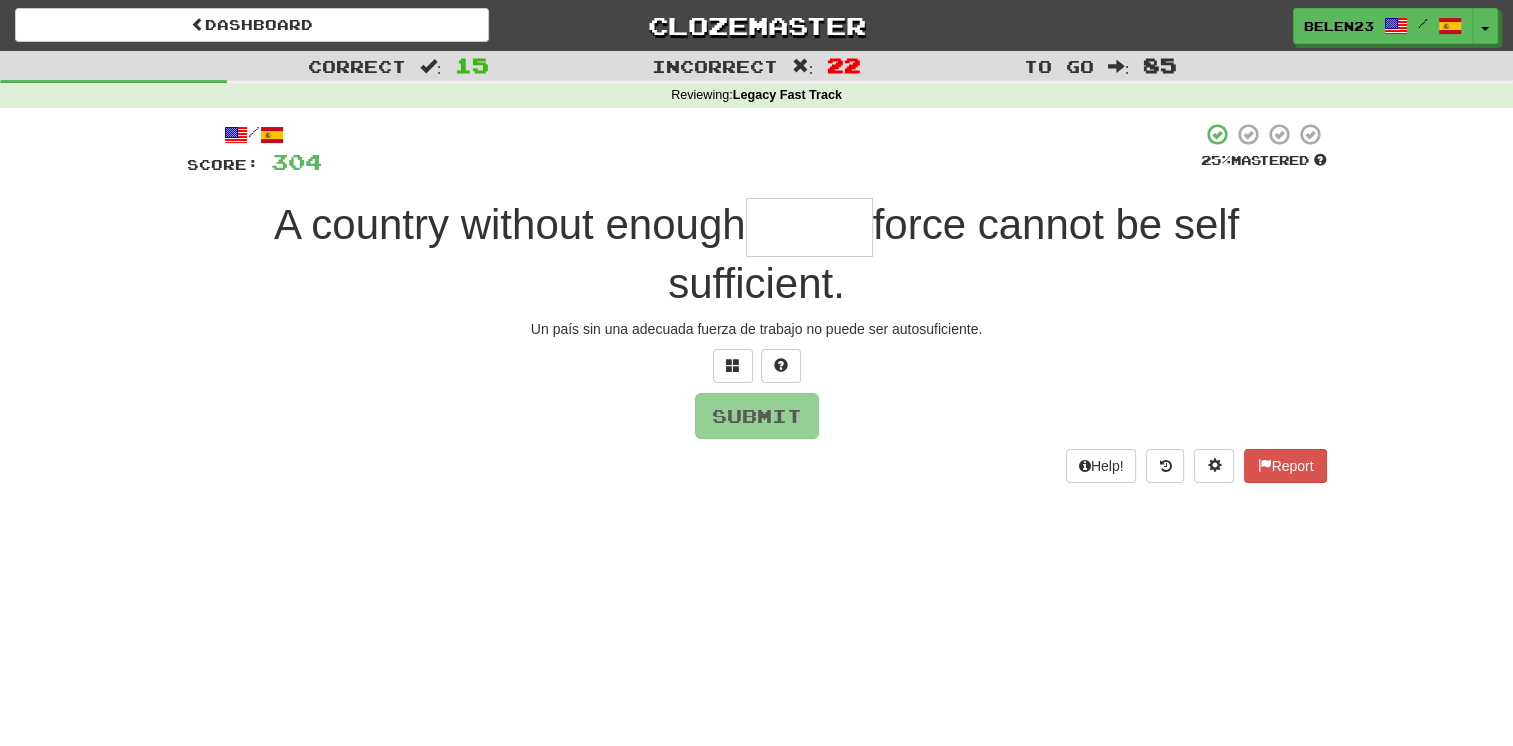 type on "******" 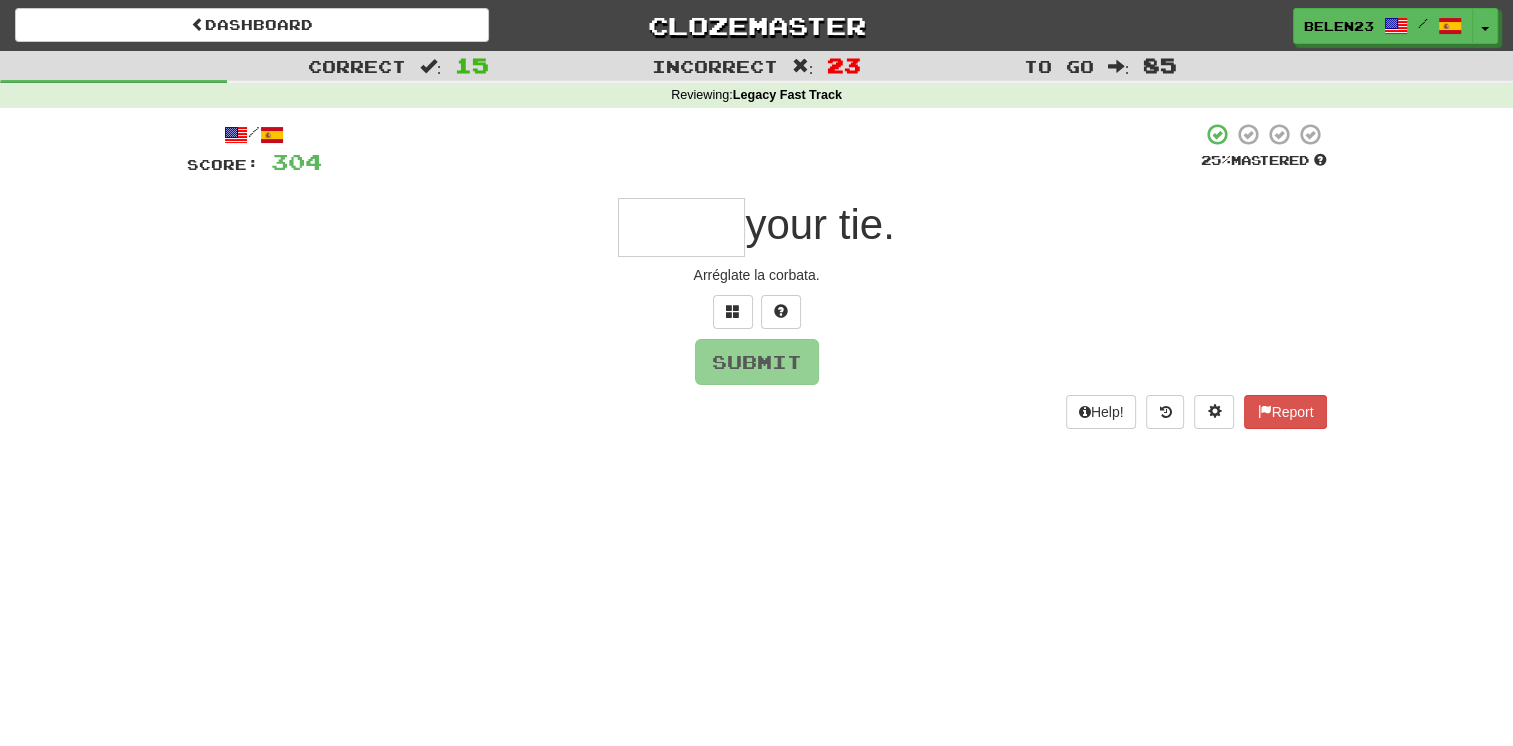 type on "*" 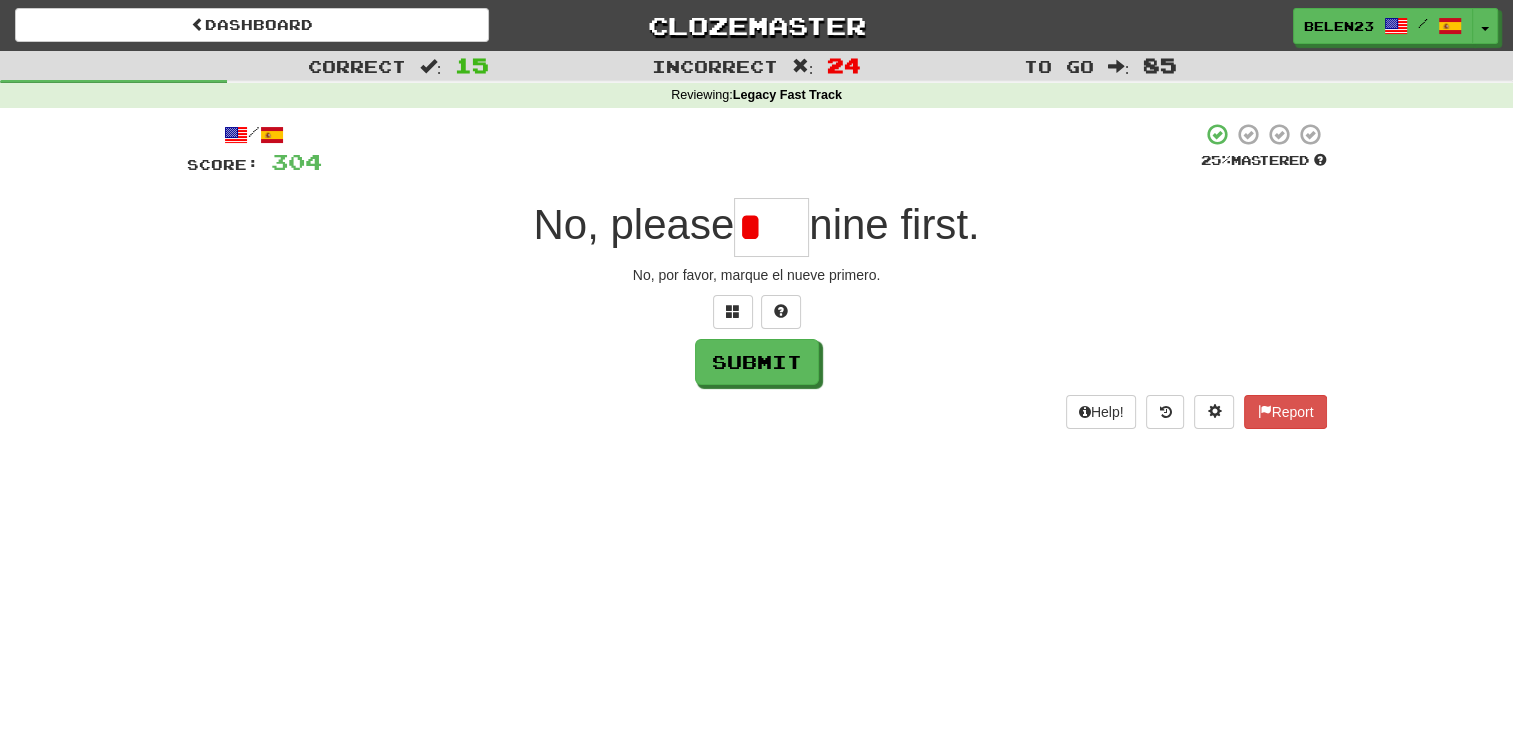 type on "****" 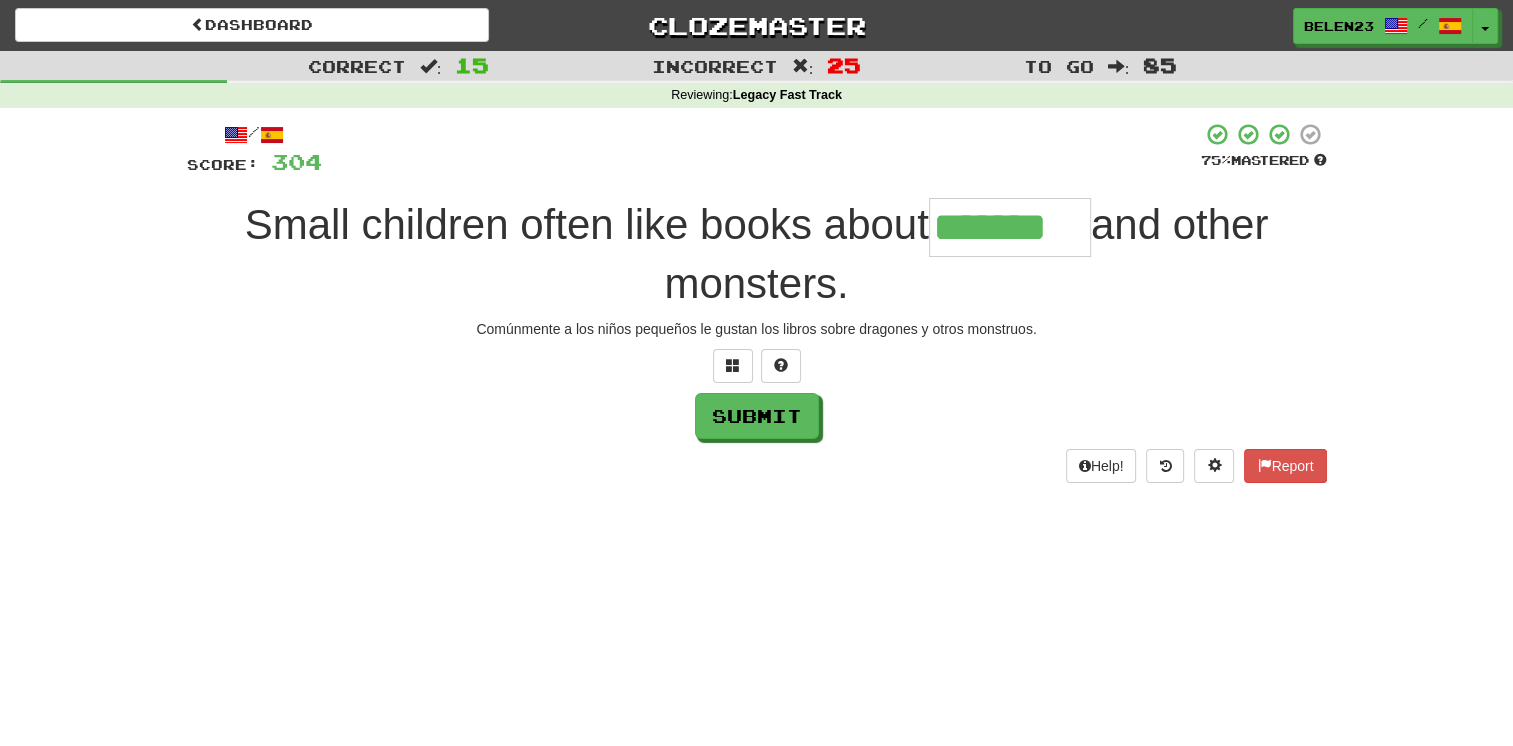 type on "*******" 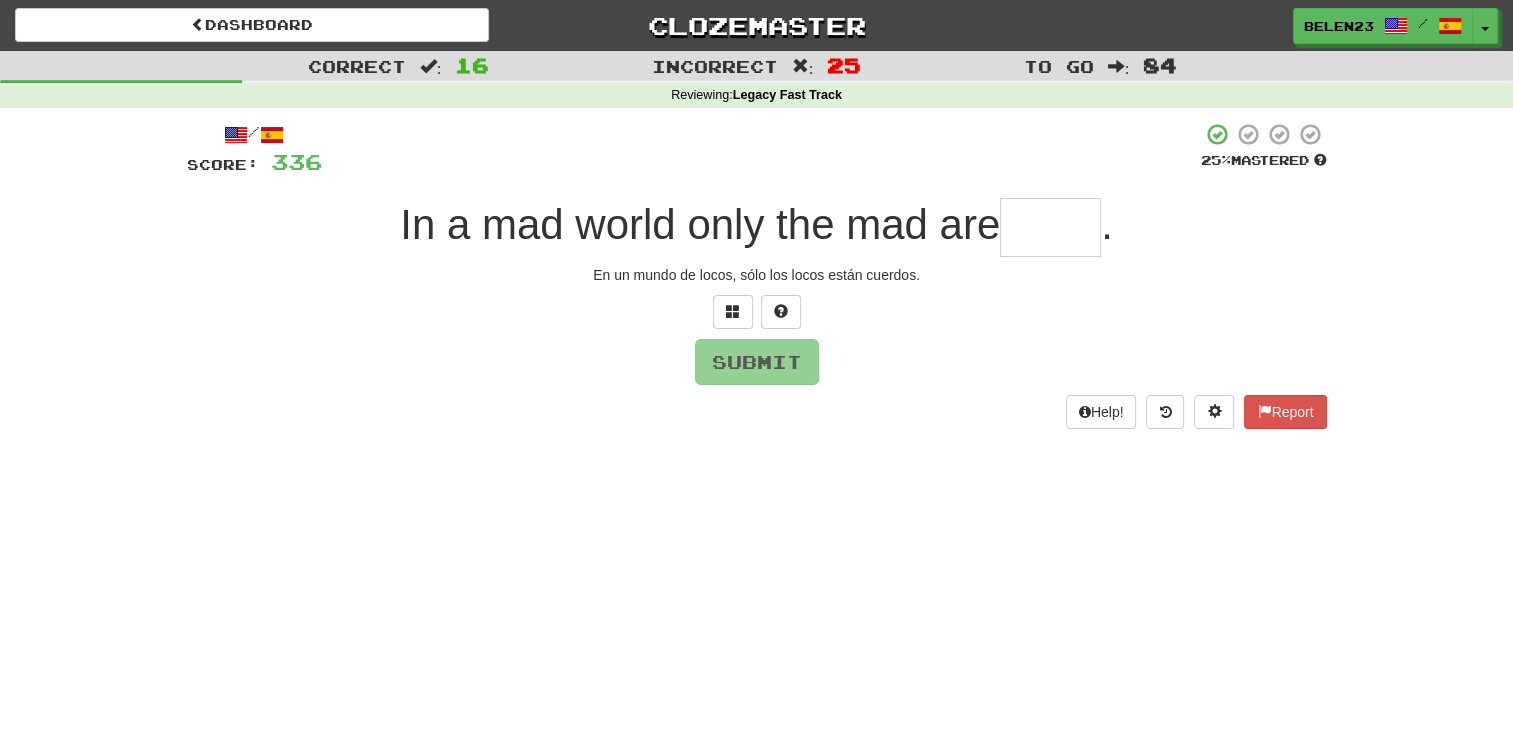 type on "*" 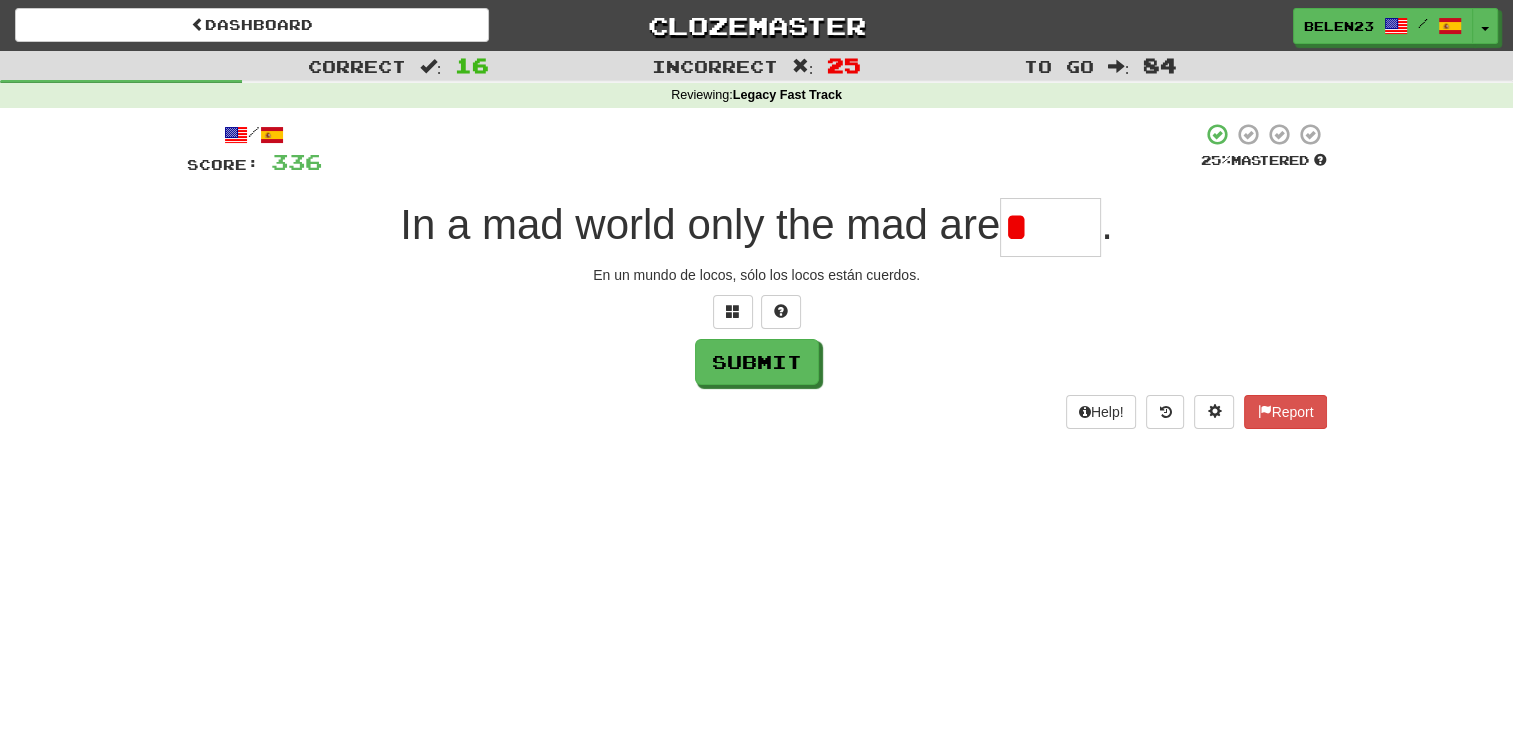 type on "****" 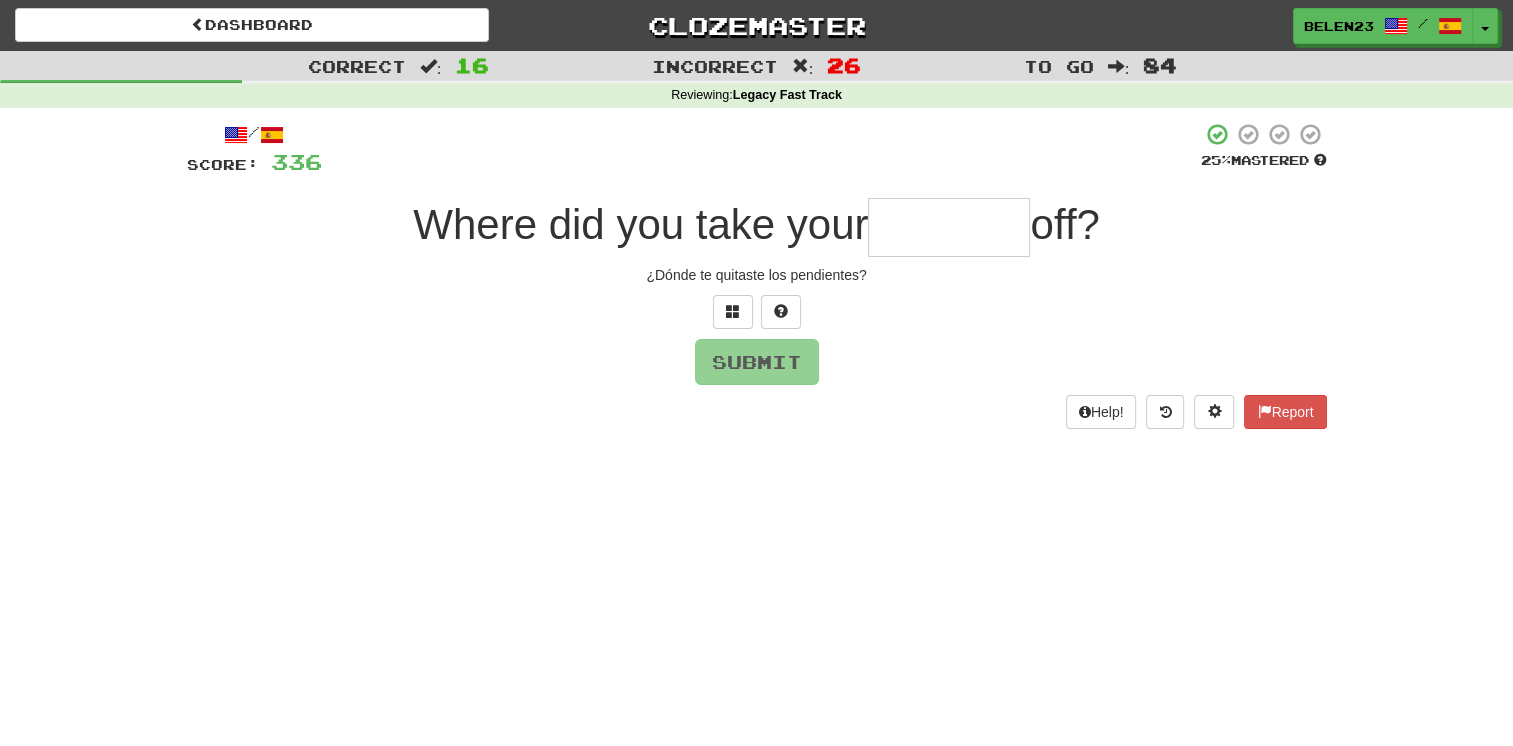 type on "*" 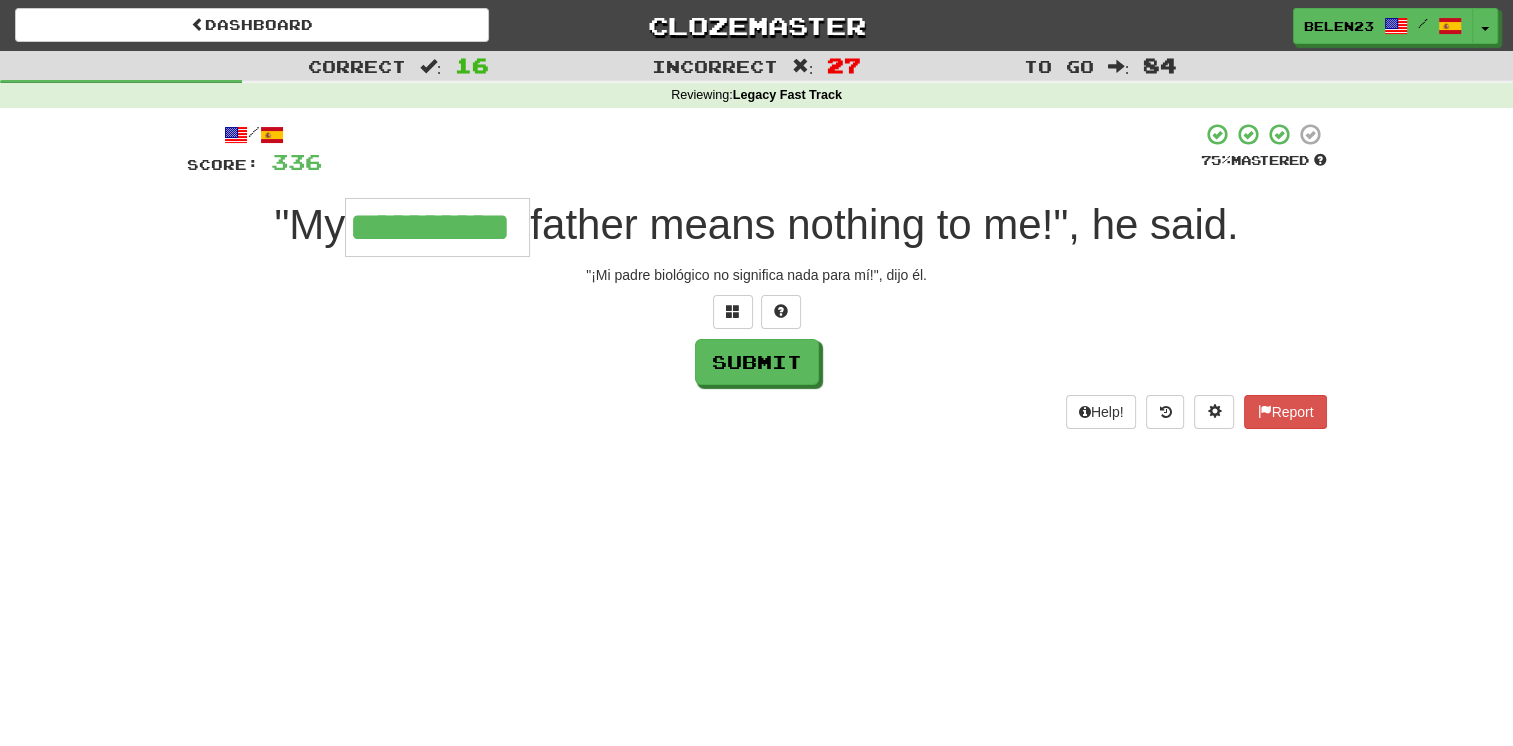 type on "**********" 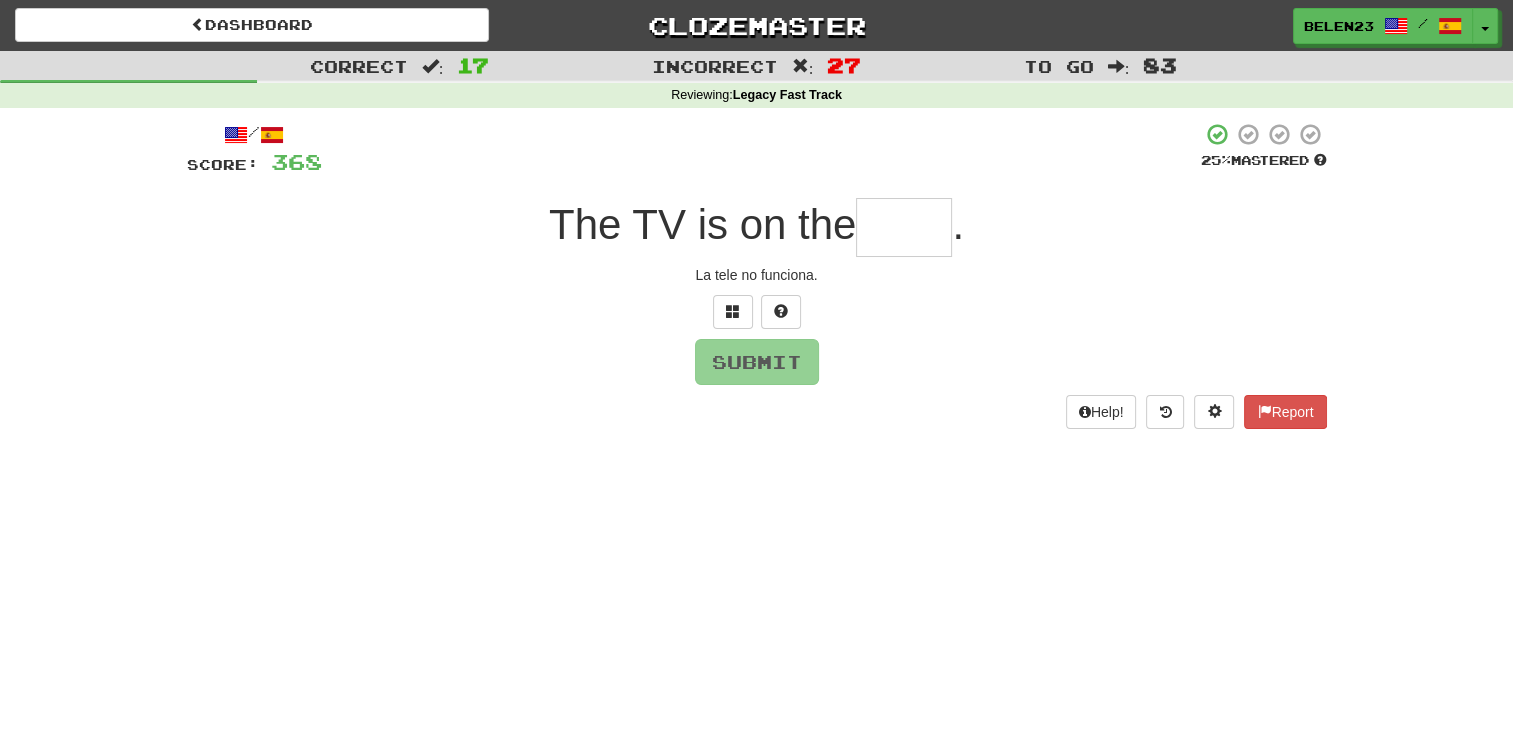 type on "*" 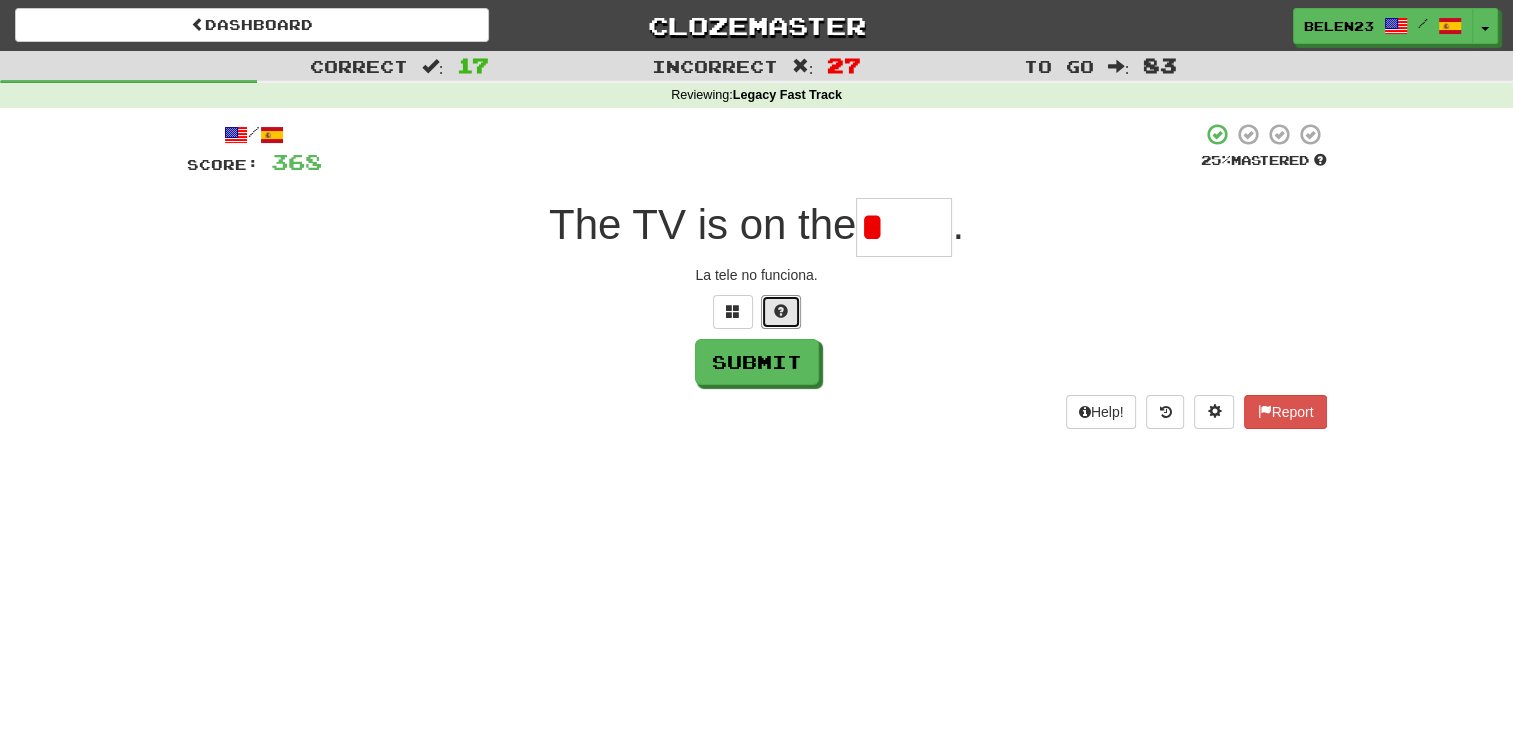 click at bounding box center [781, 311] 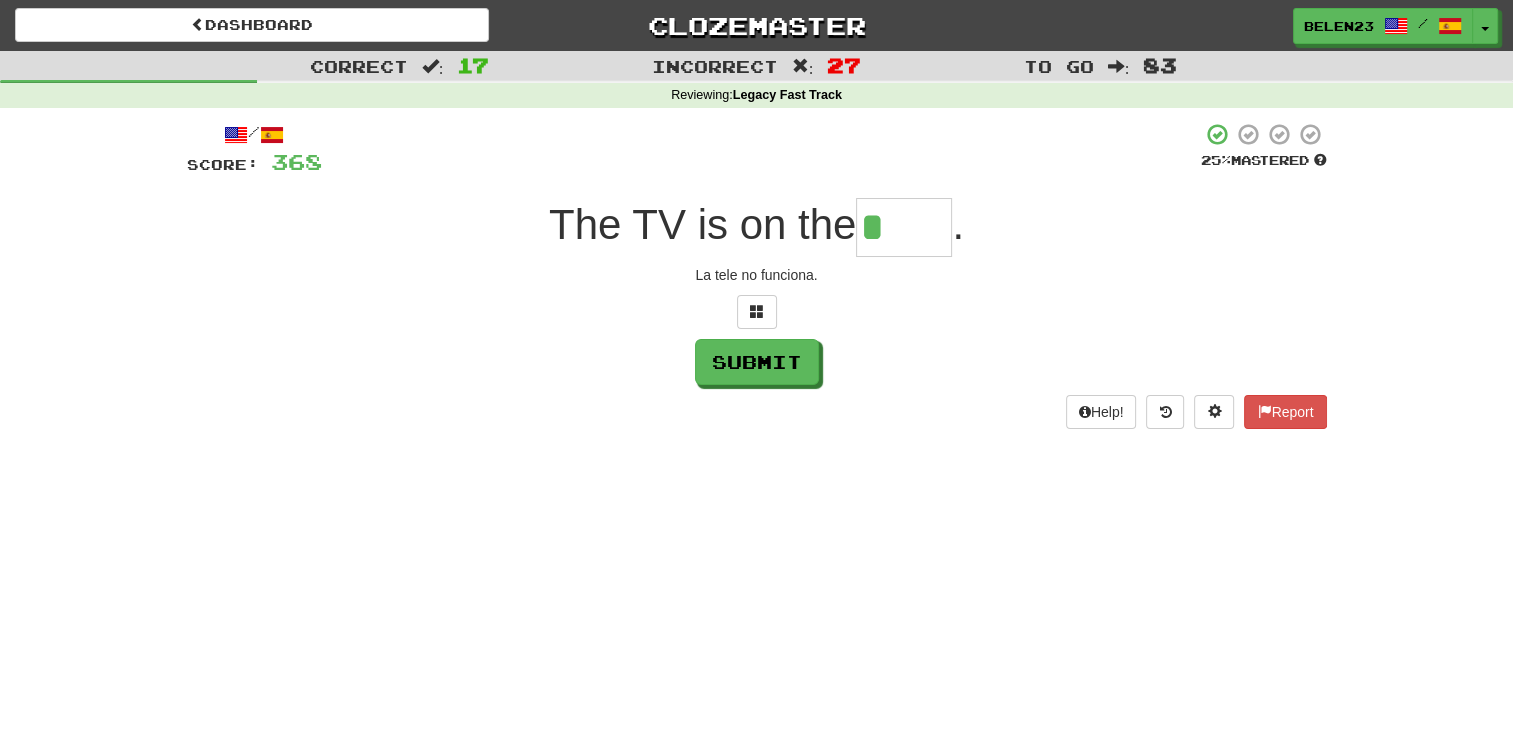 type on "*****" 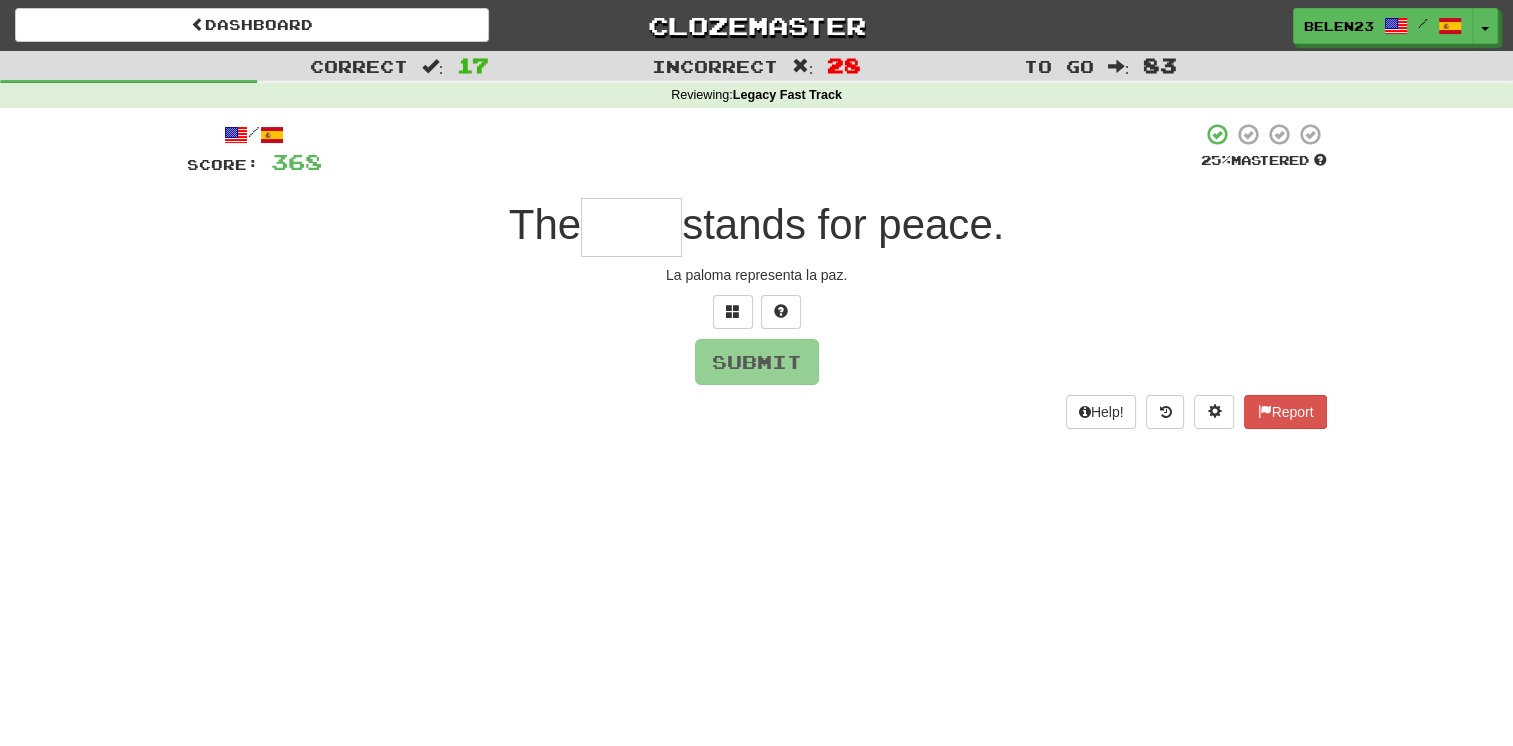 type on "****" 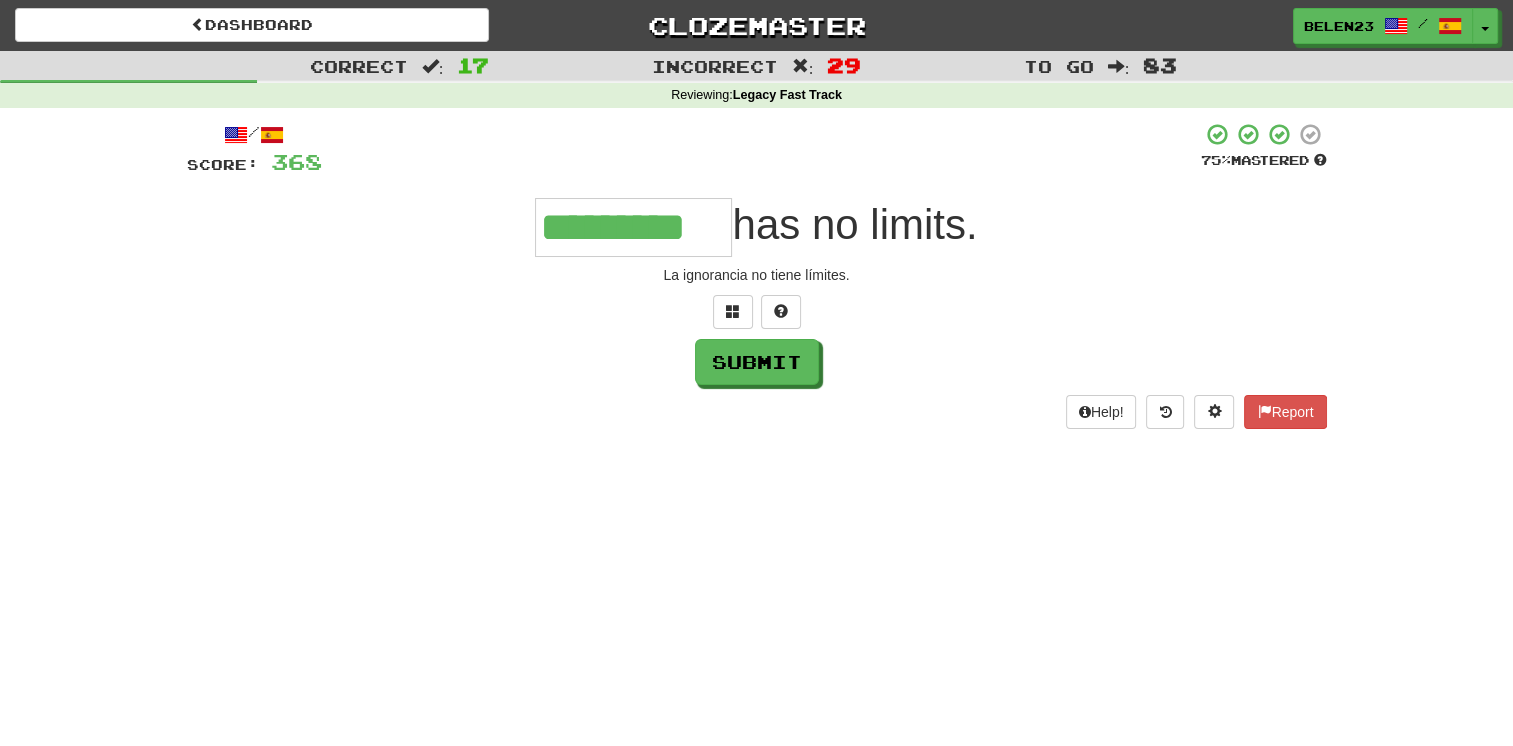 type on "*********" 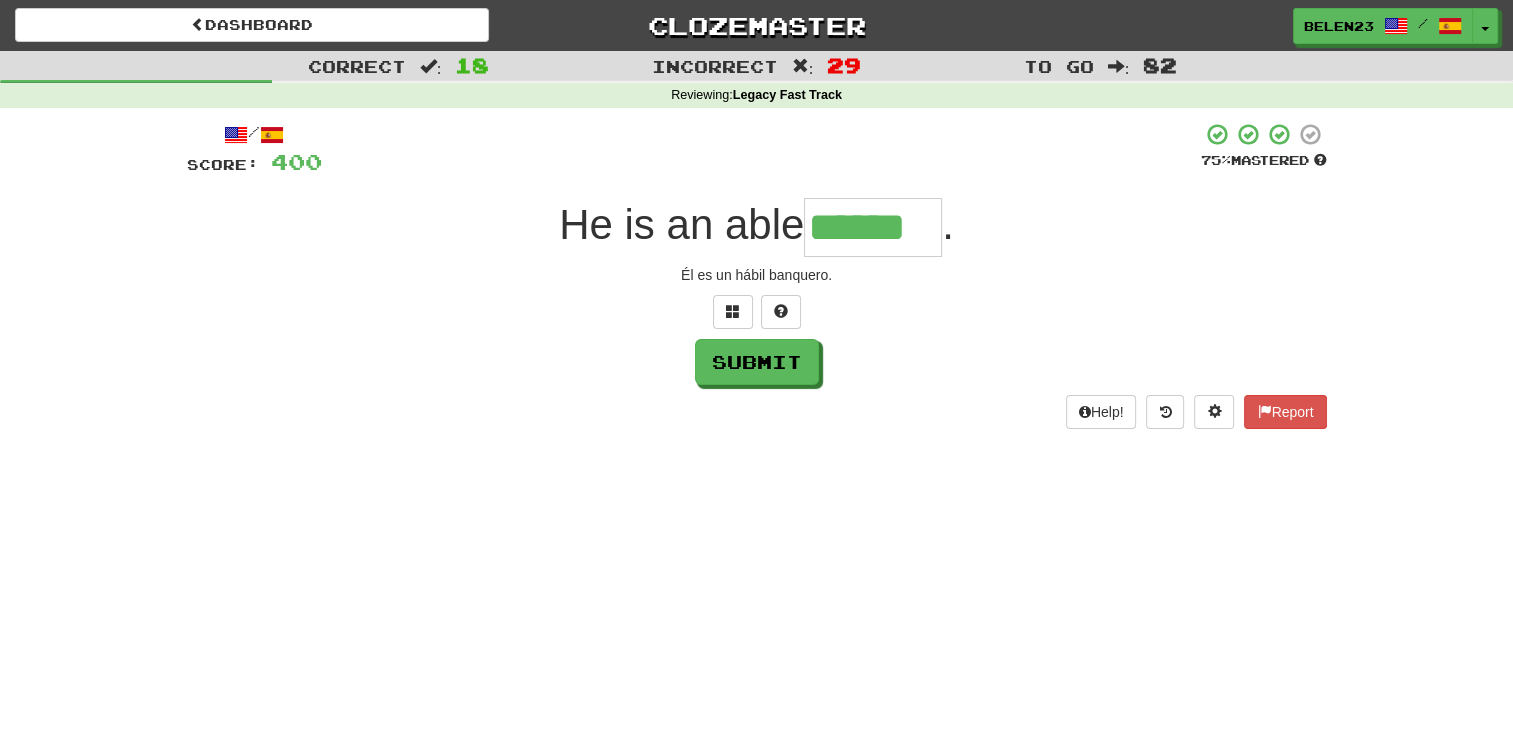 type on "******" 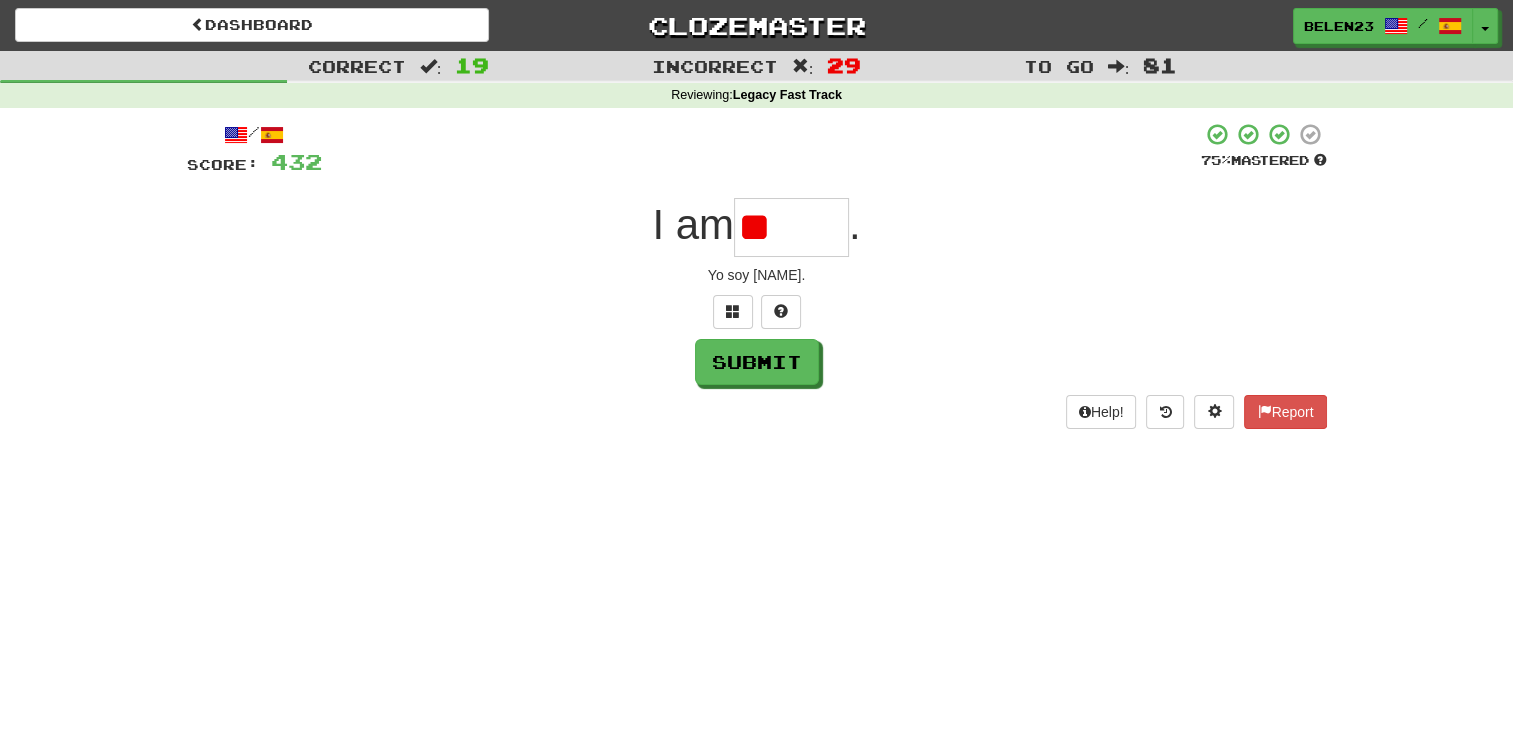 type on "*" 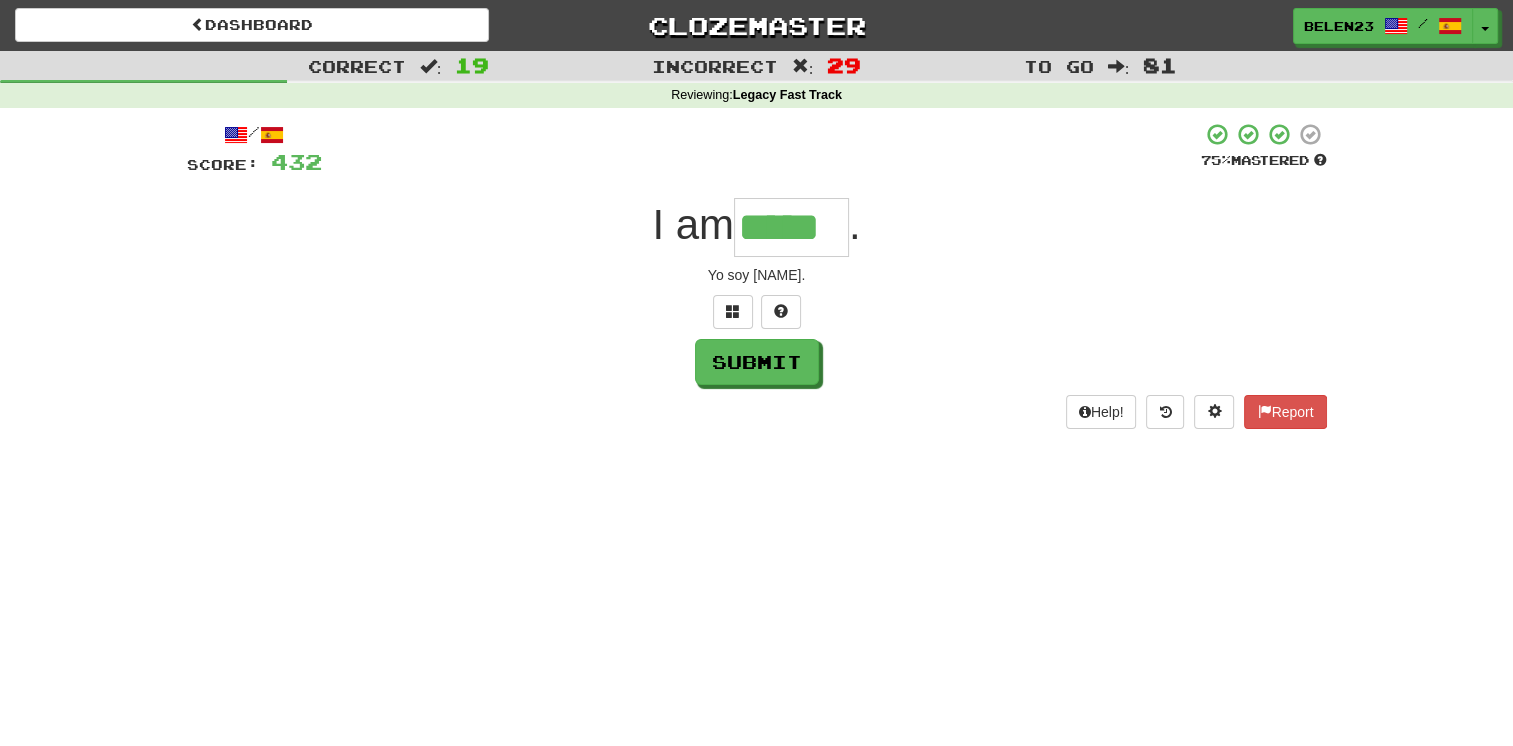 type on "*****" 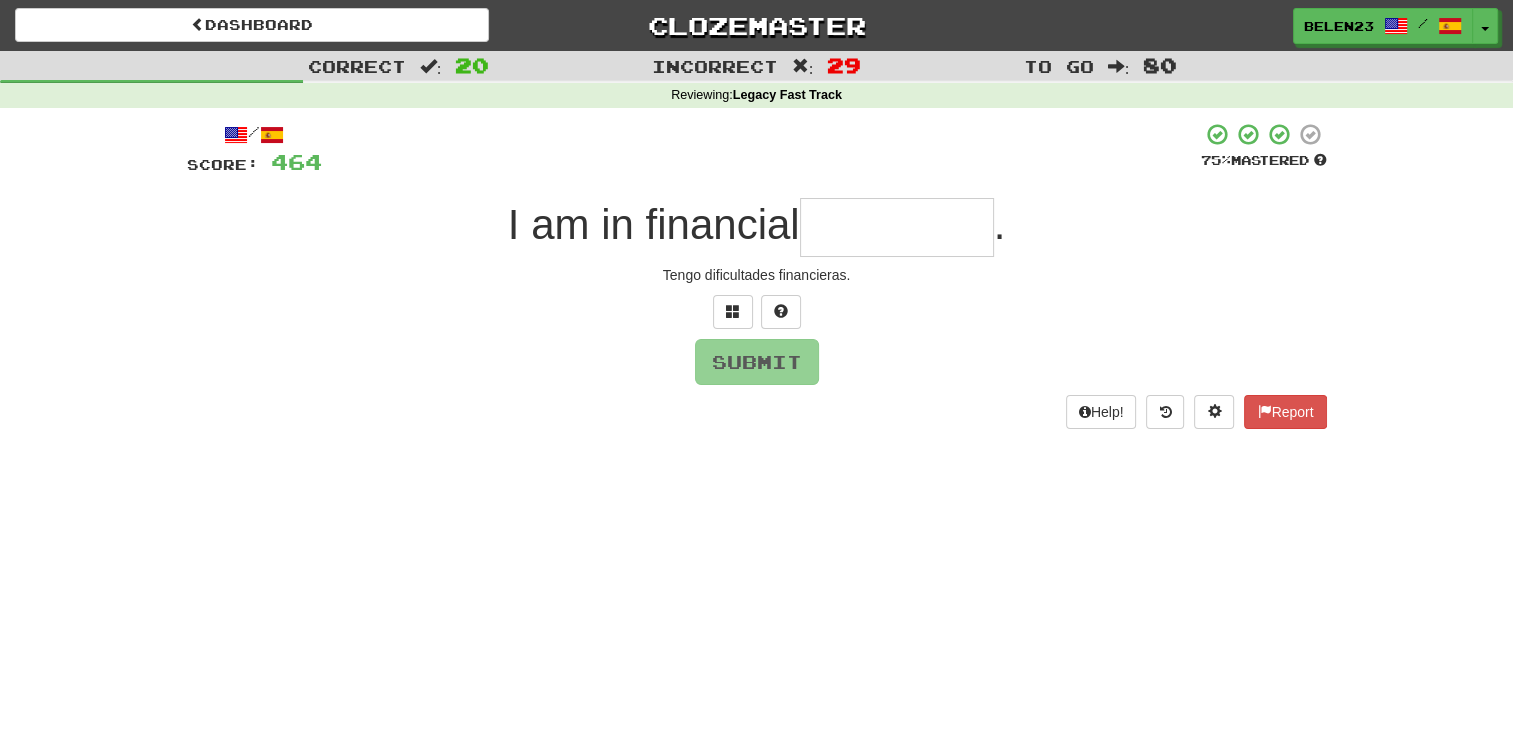 type on "*" 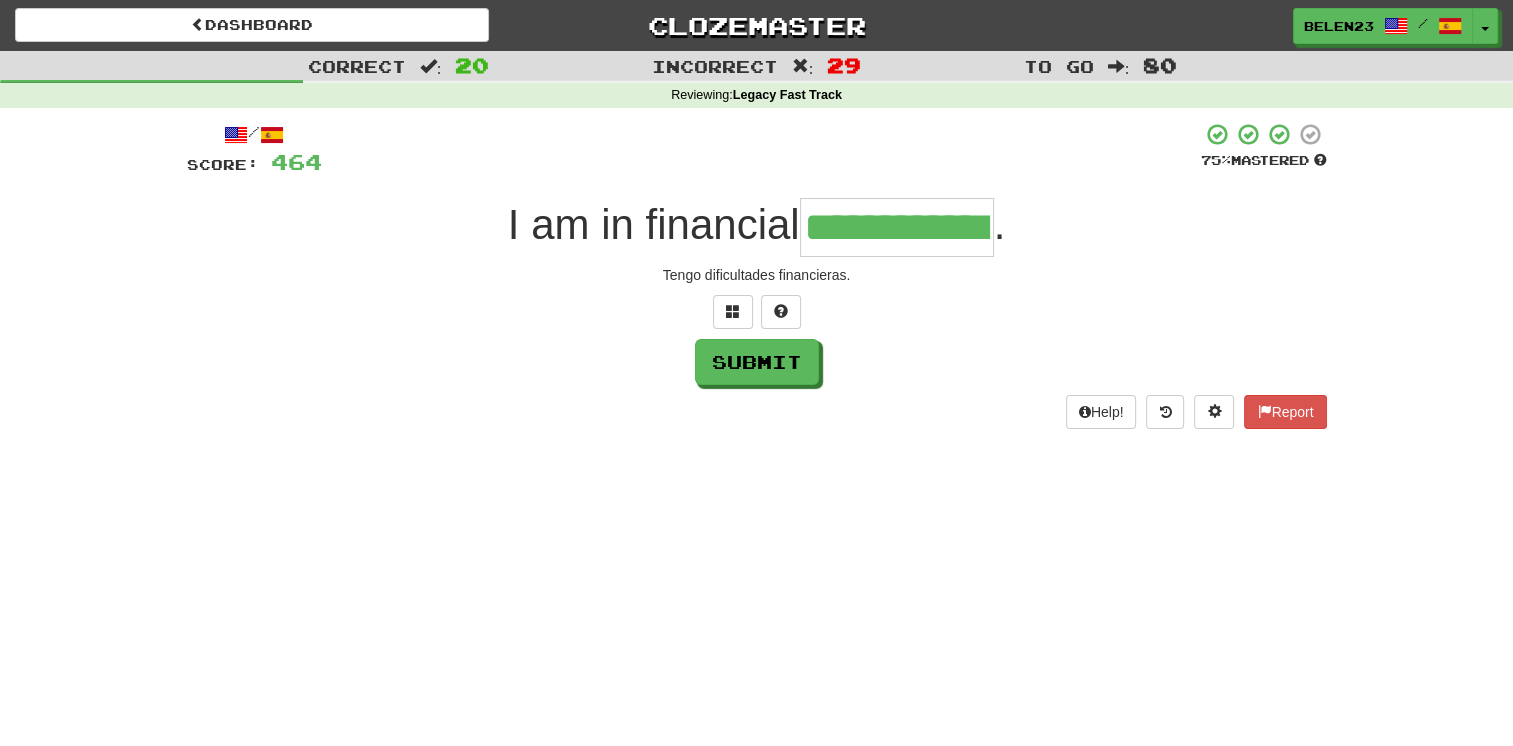 type on "**********" 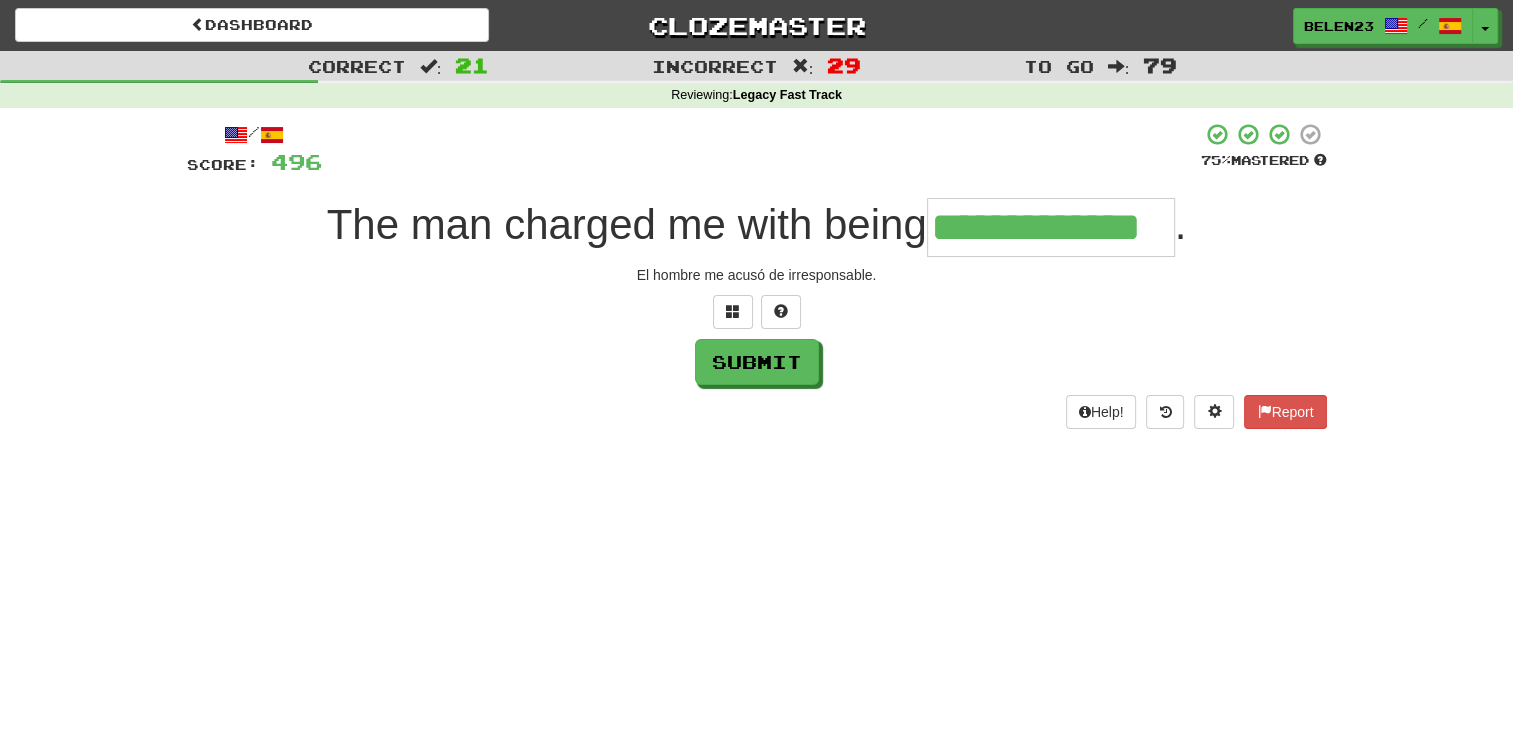 type on "**********" 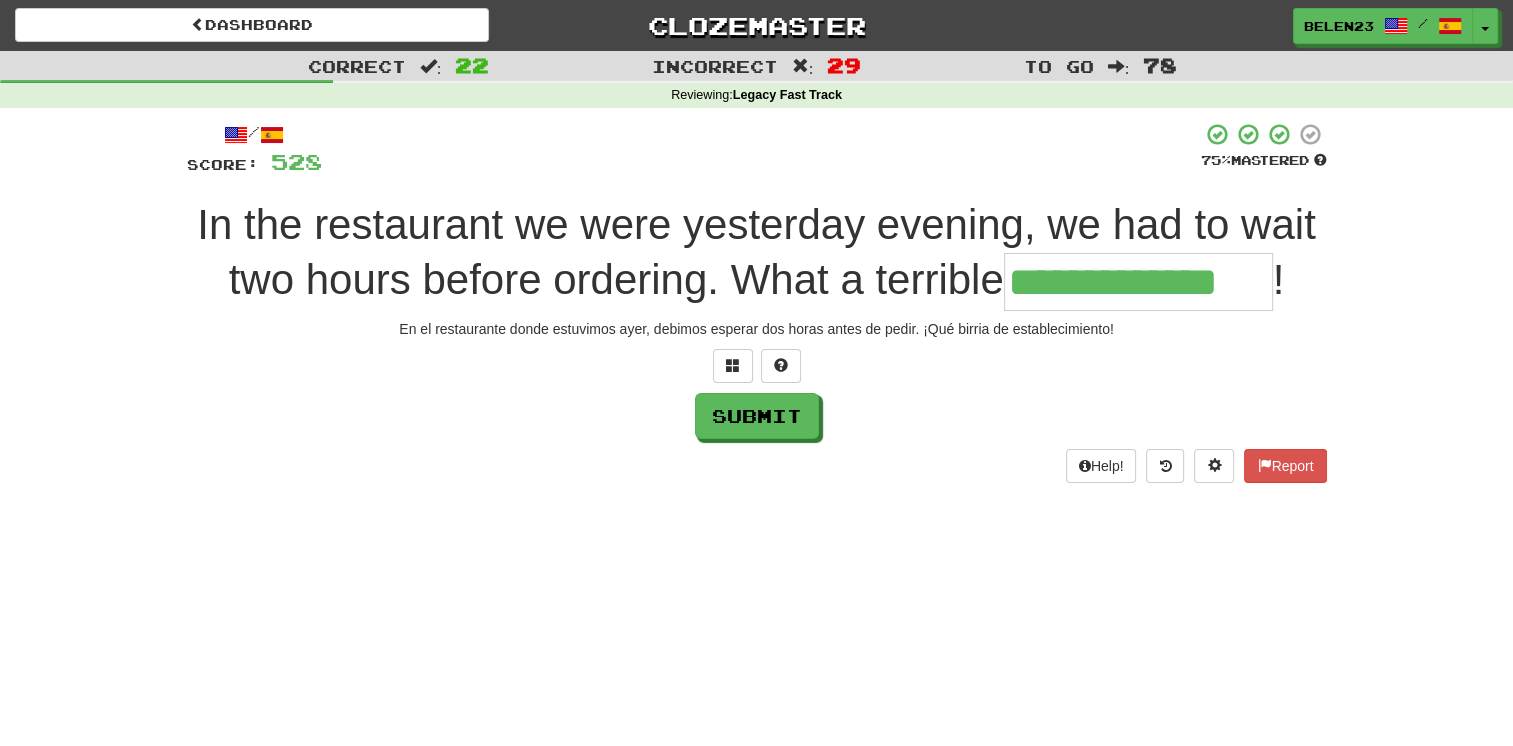 type on "**********" 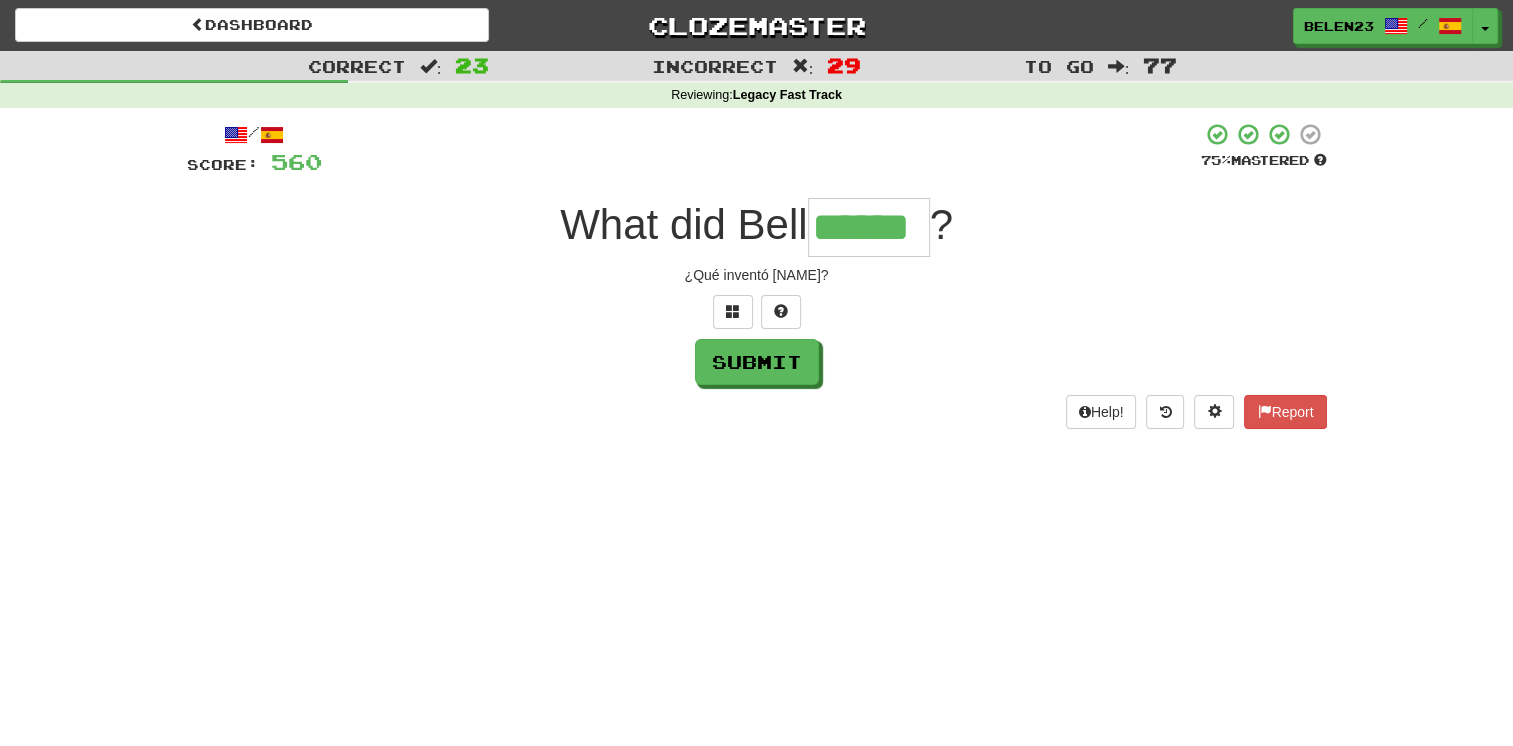 type on "******" 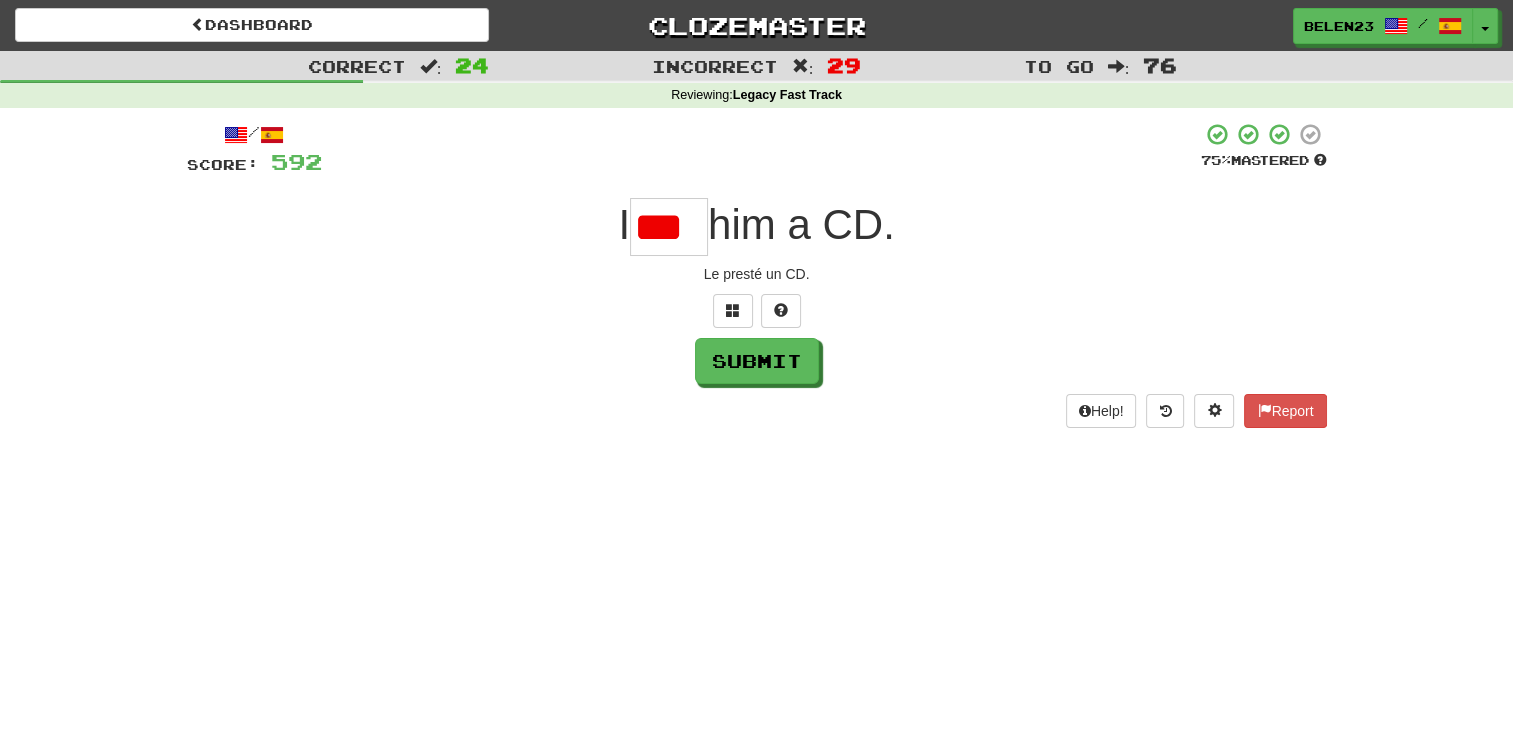 scroll, scrollTop: 0, scrollLeft: 0, axis: both 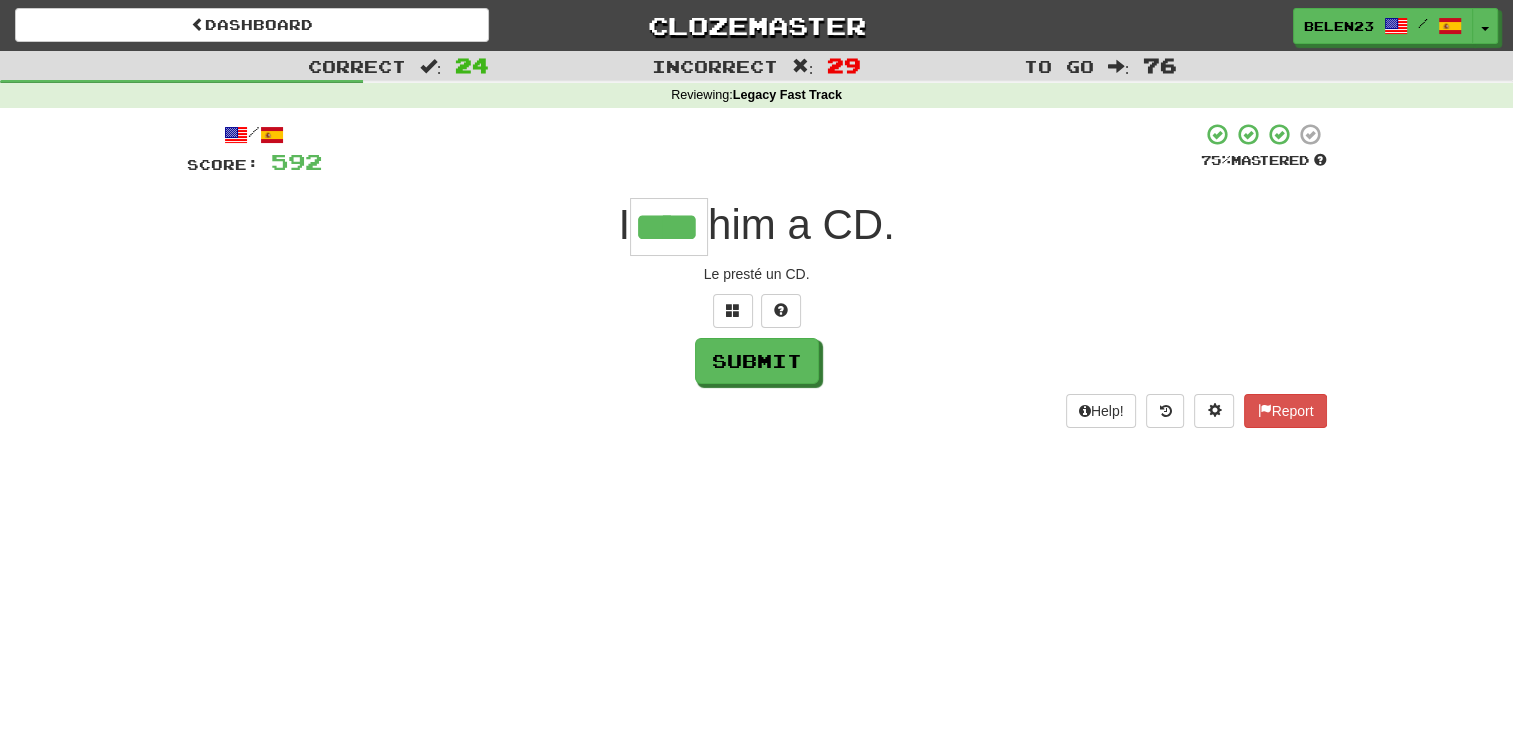 type on "****" 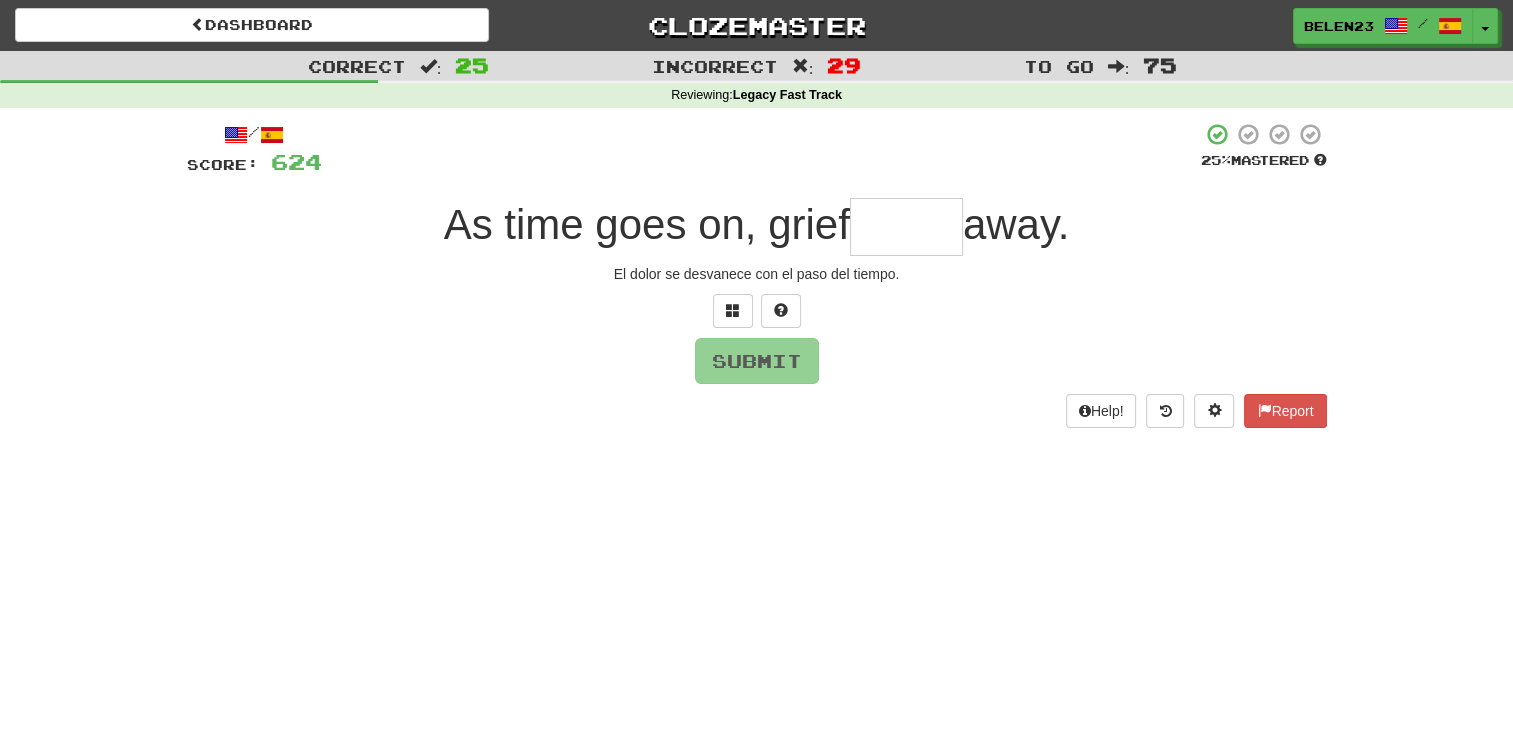 type on "*" 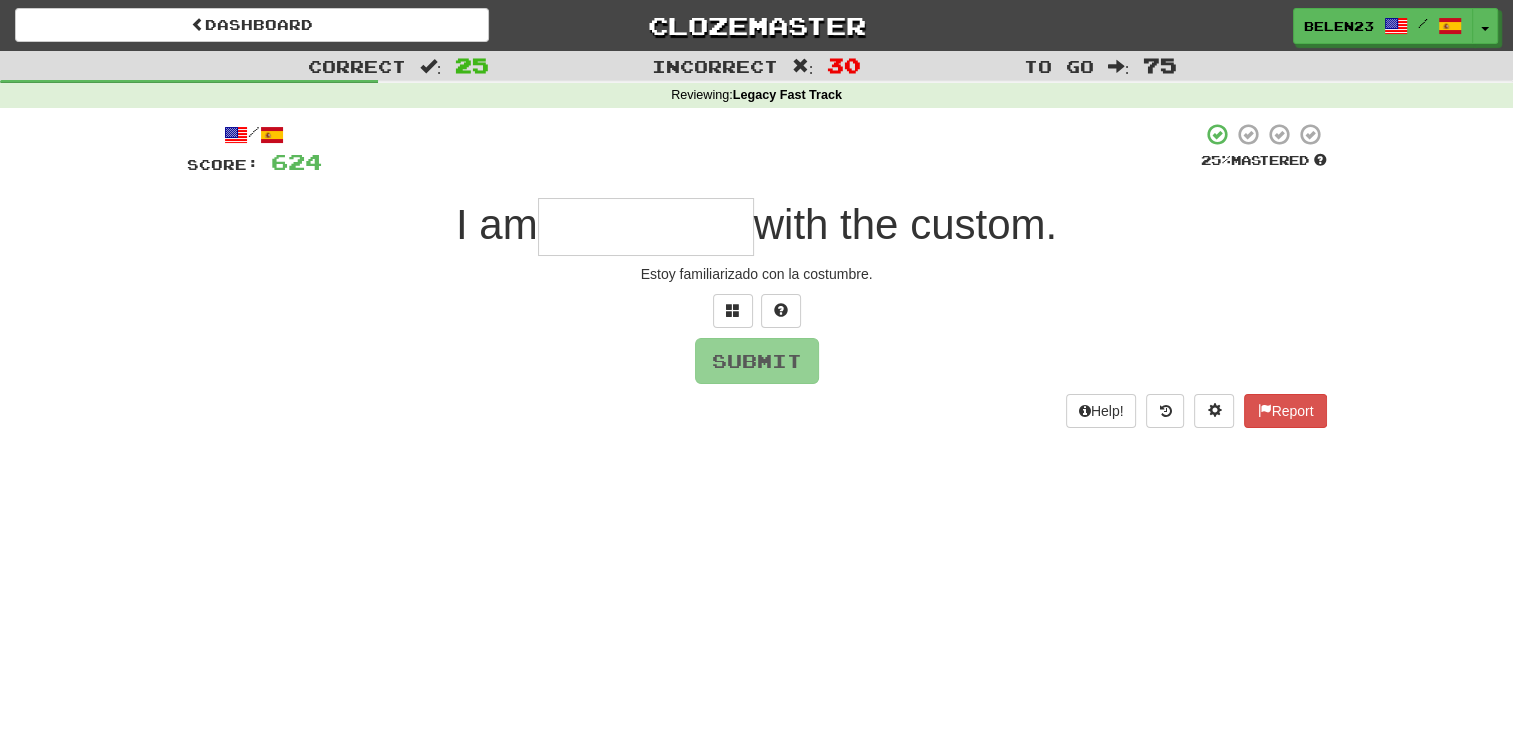 type on "*" 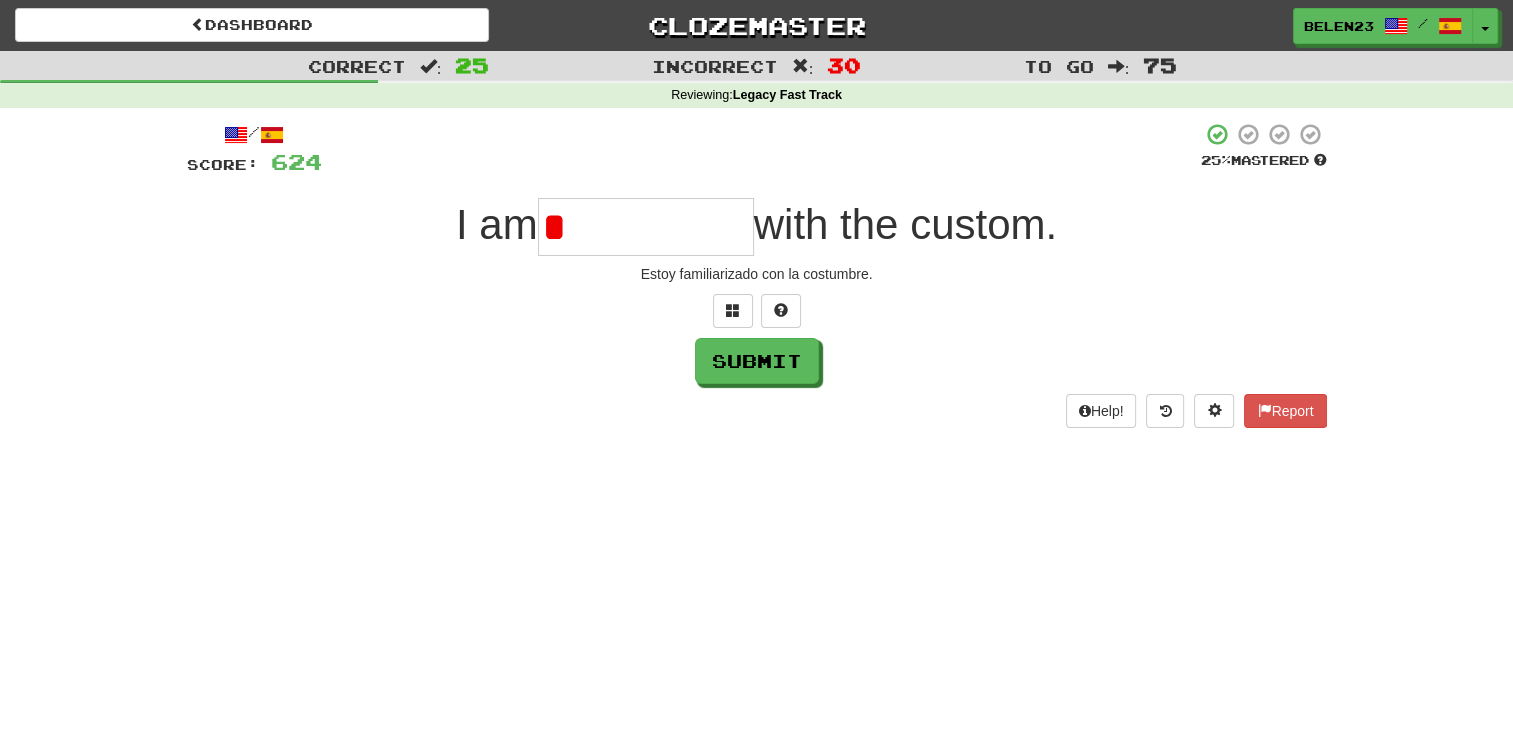 type on "**********" 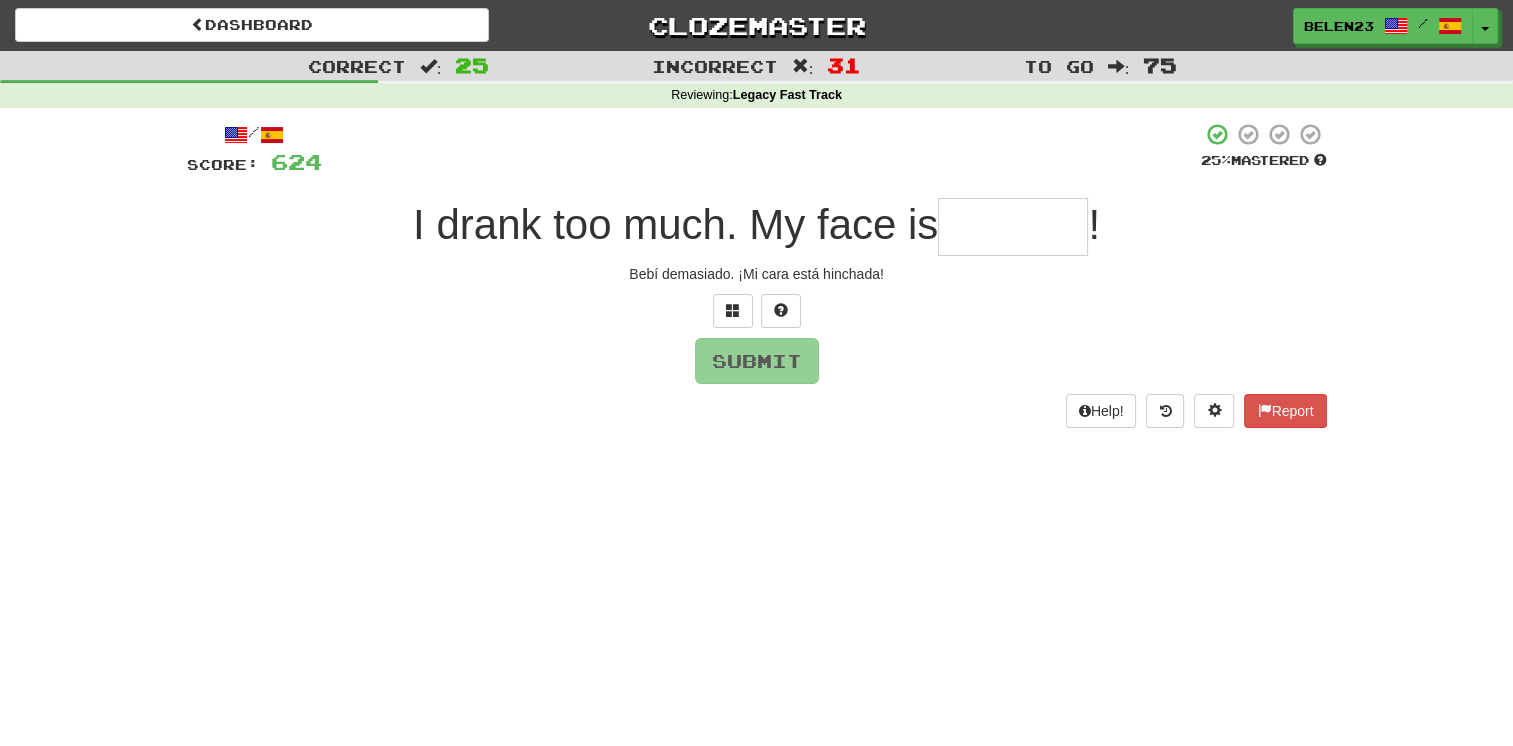 type on "*******" 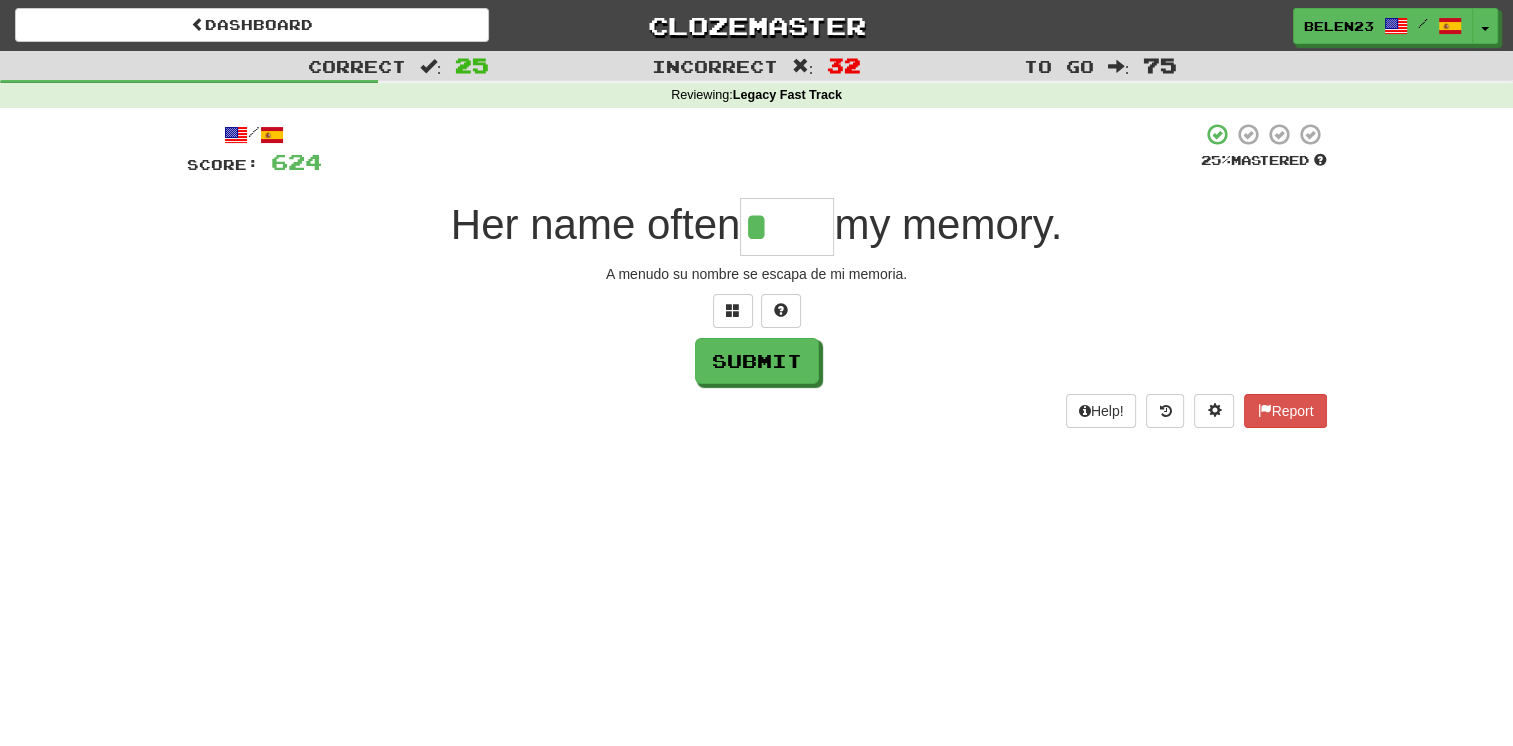 type on "*****" 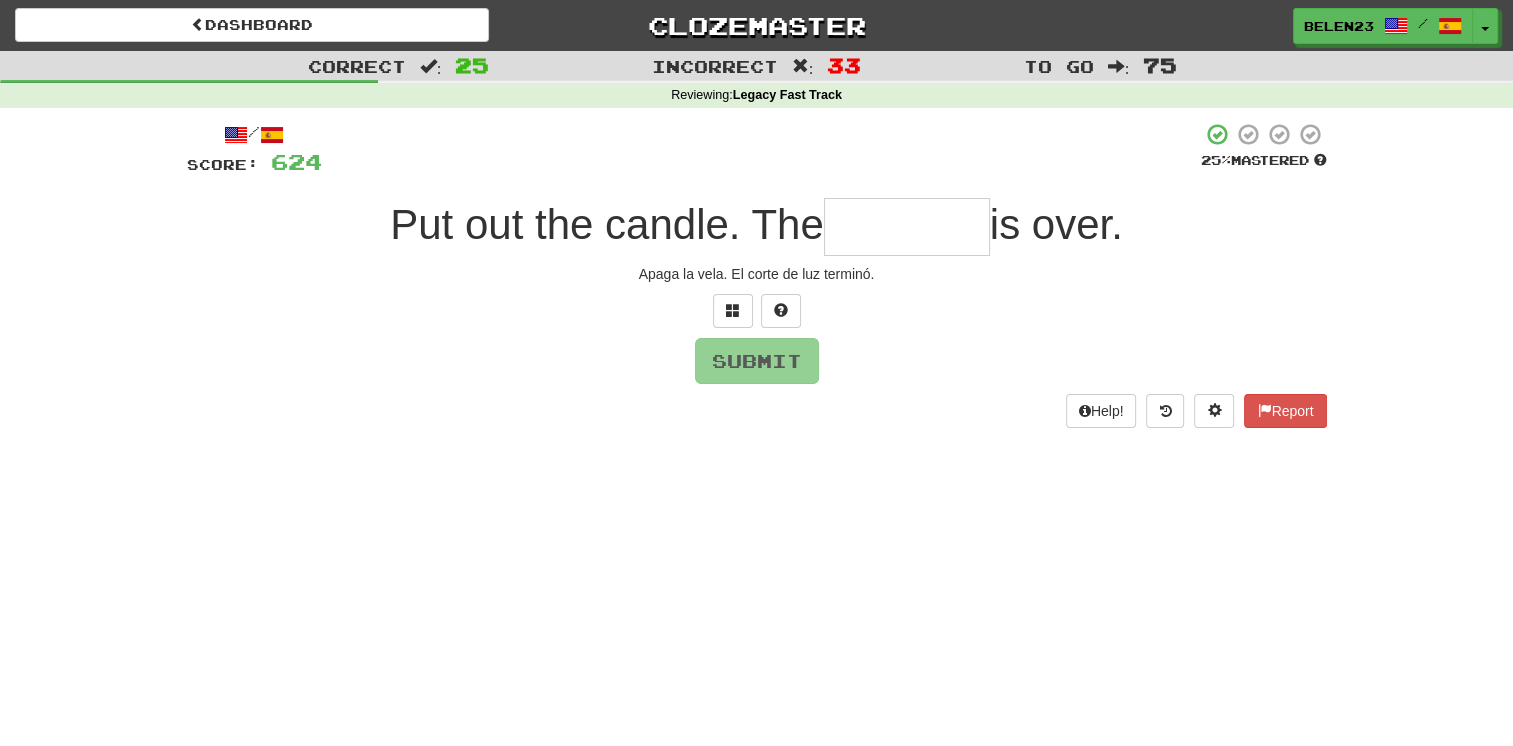 type on "********" 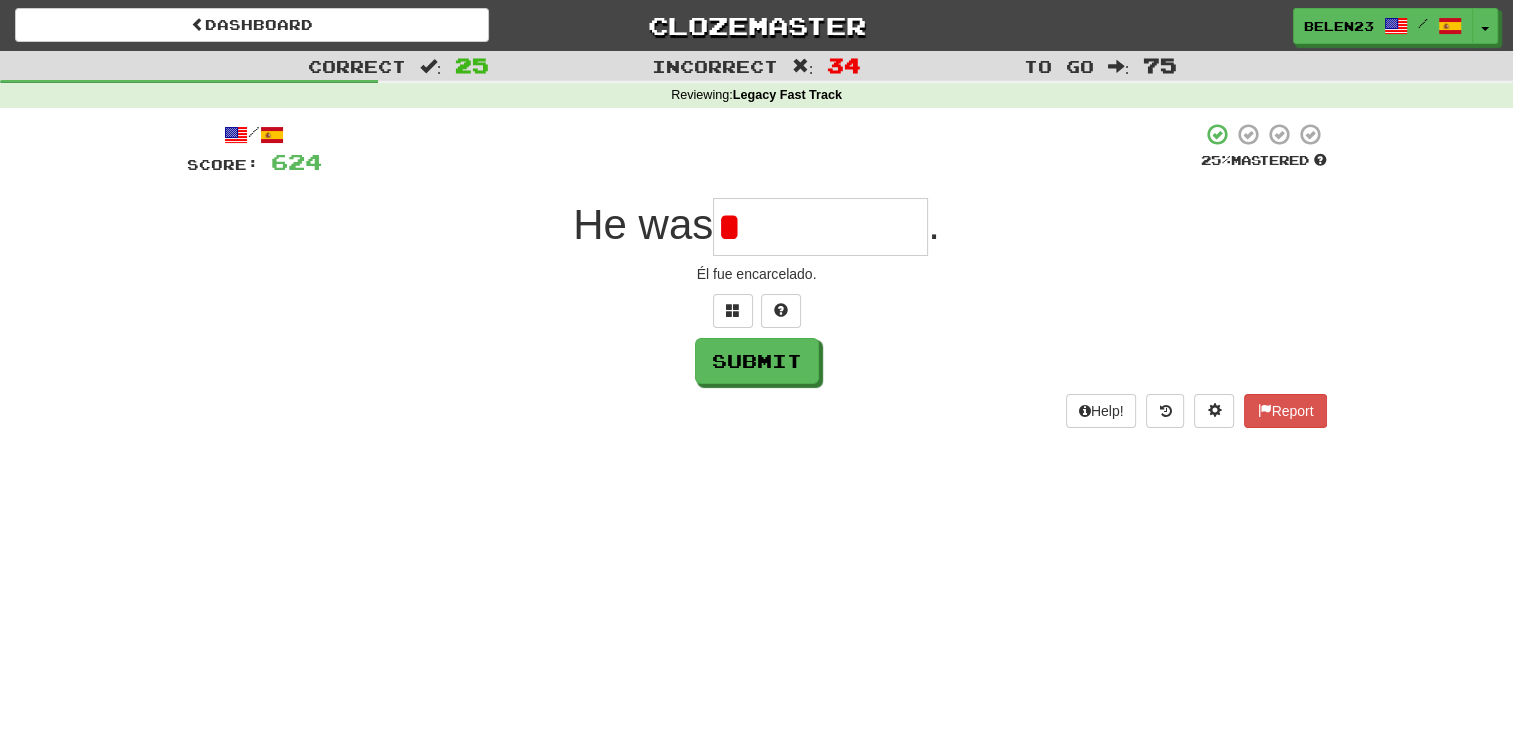 type on "**********" 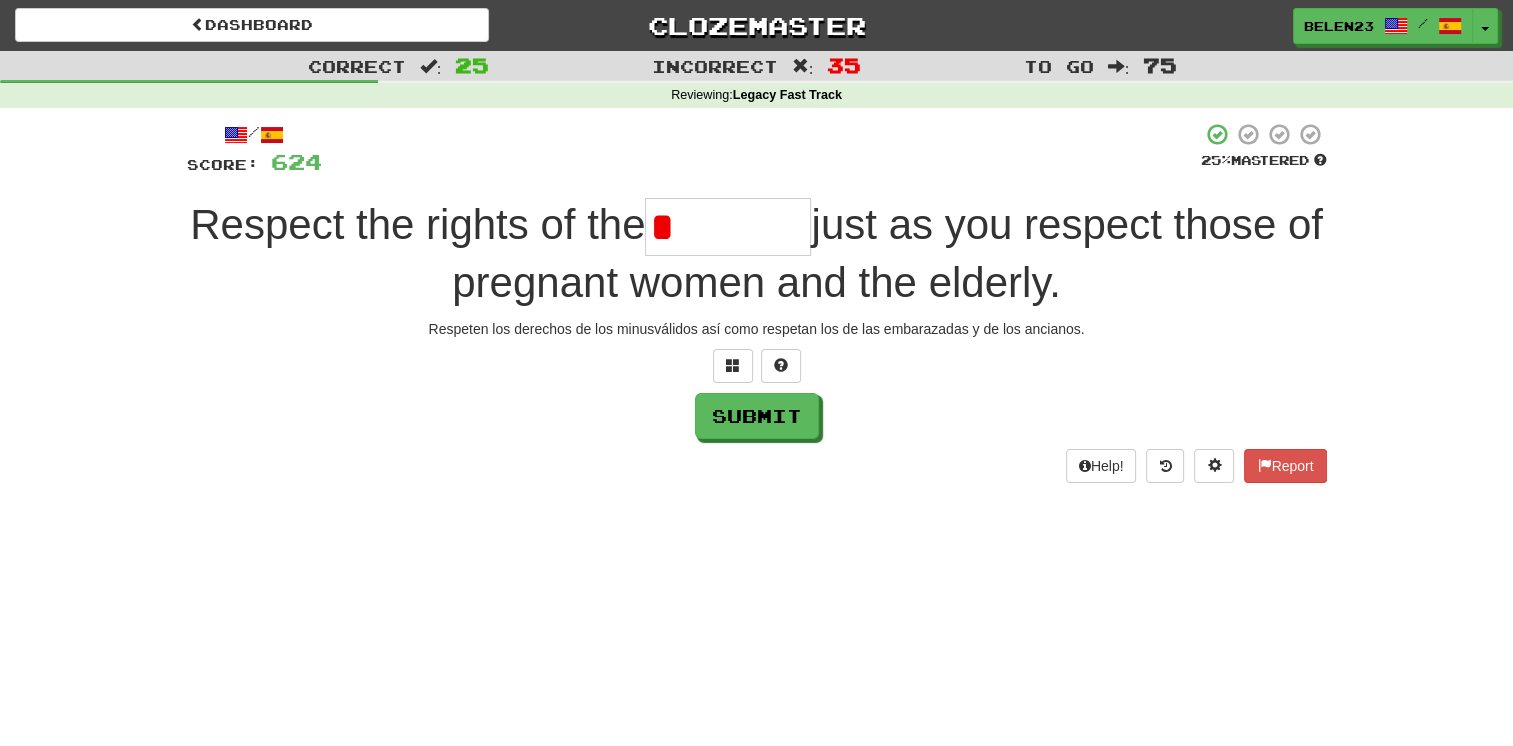 type on "********" 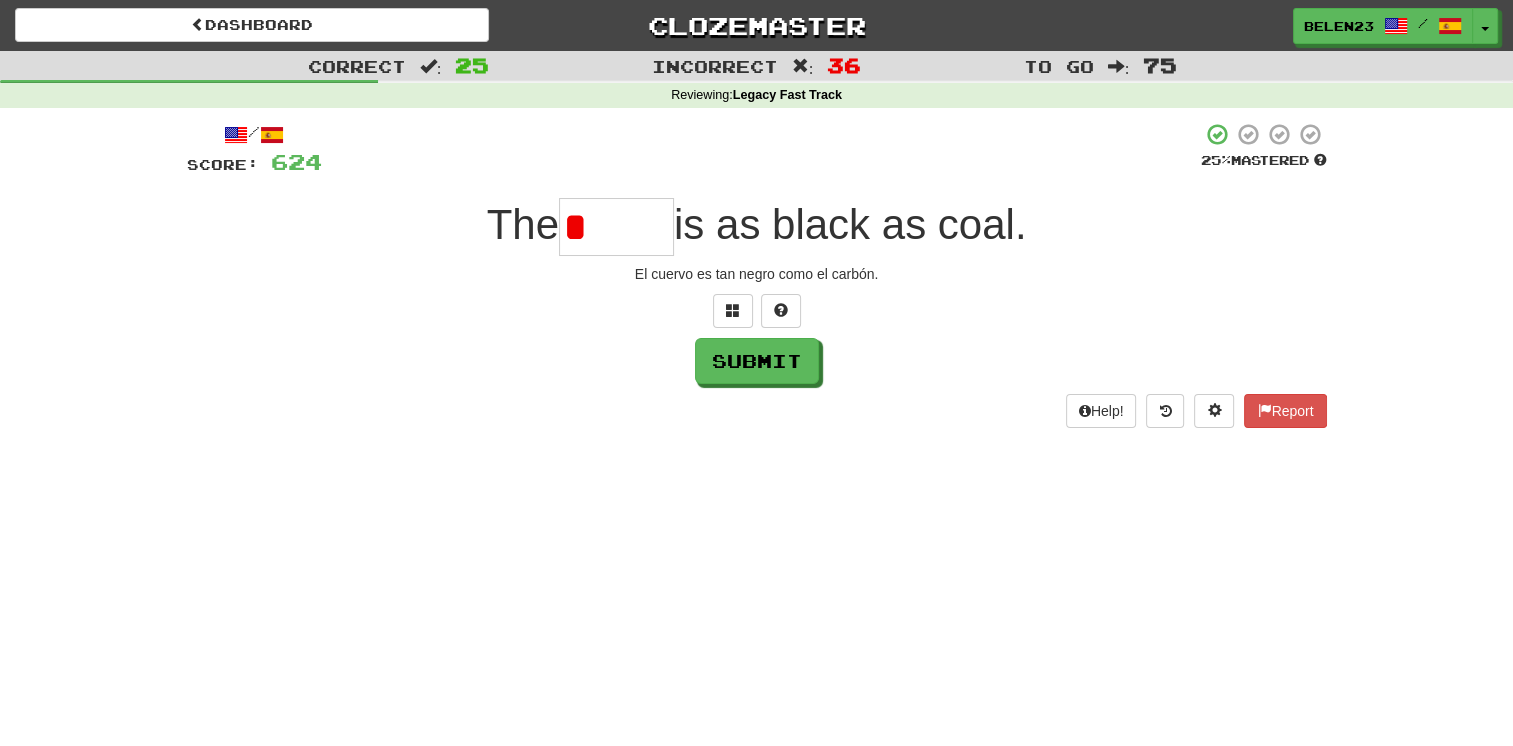 type on "*****" 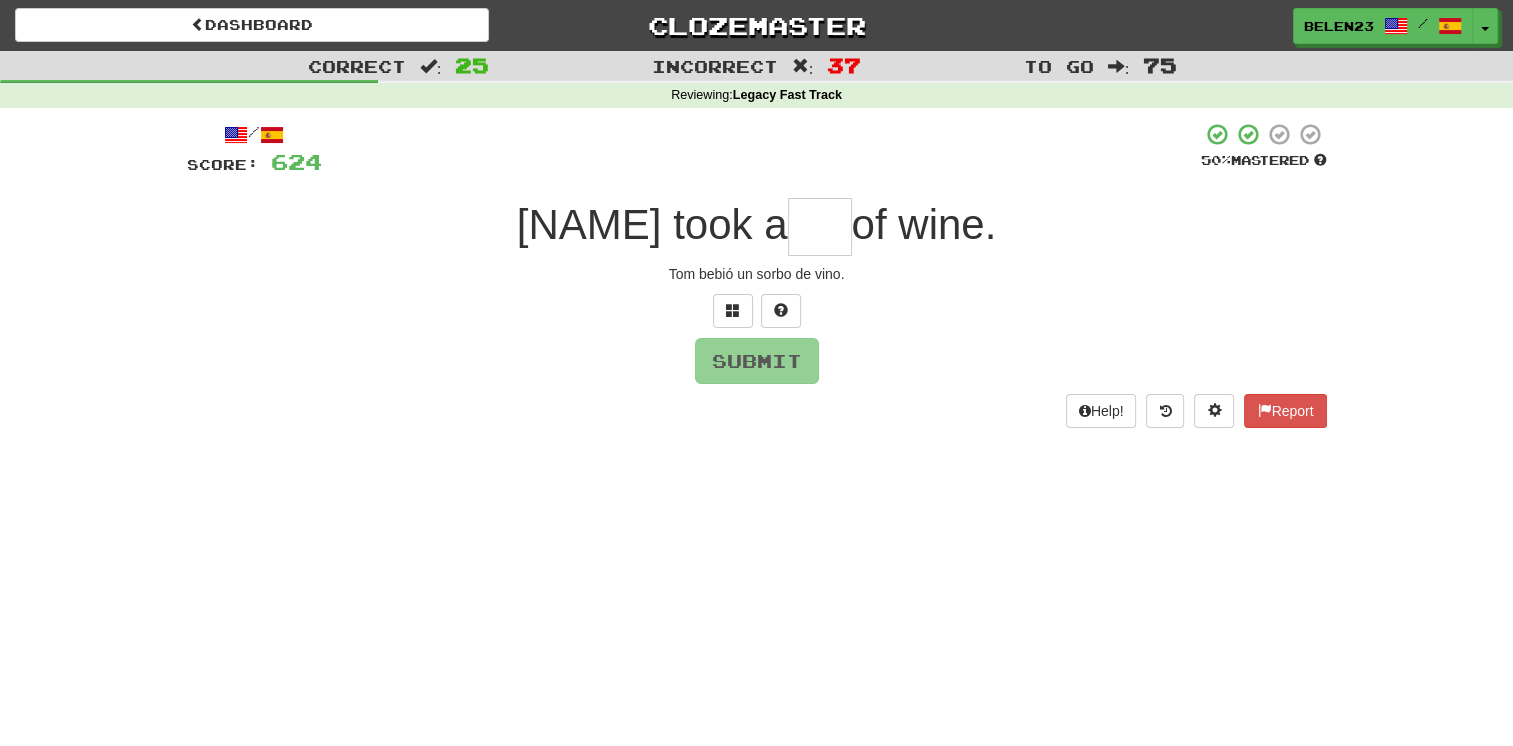 type on "***" 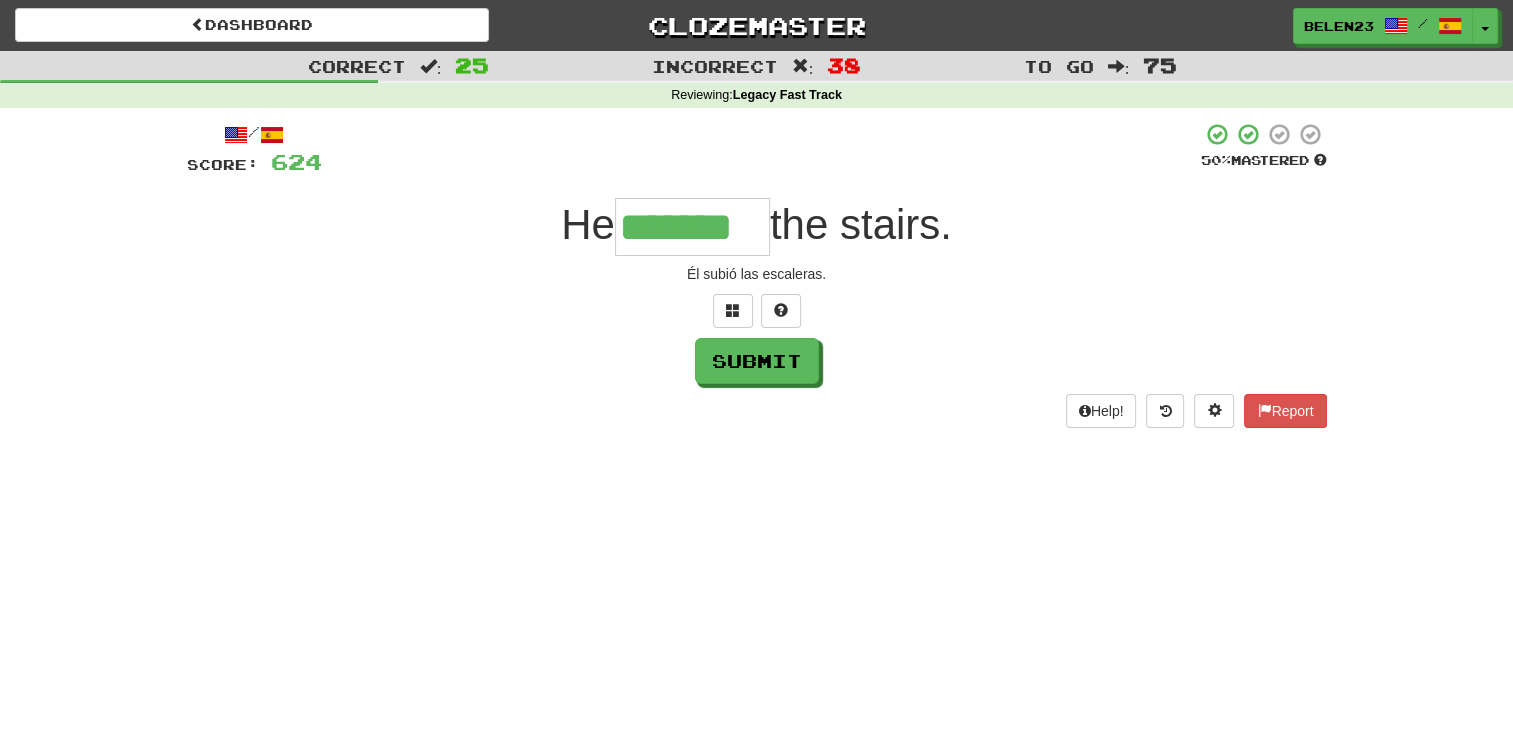 type on "*******" 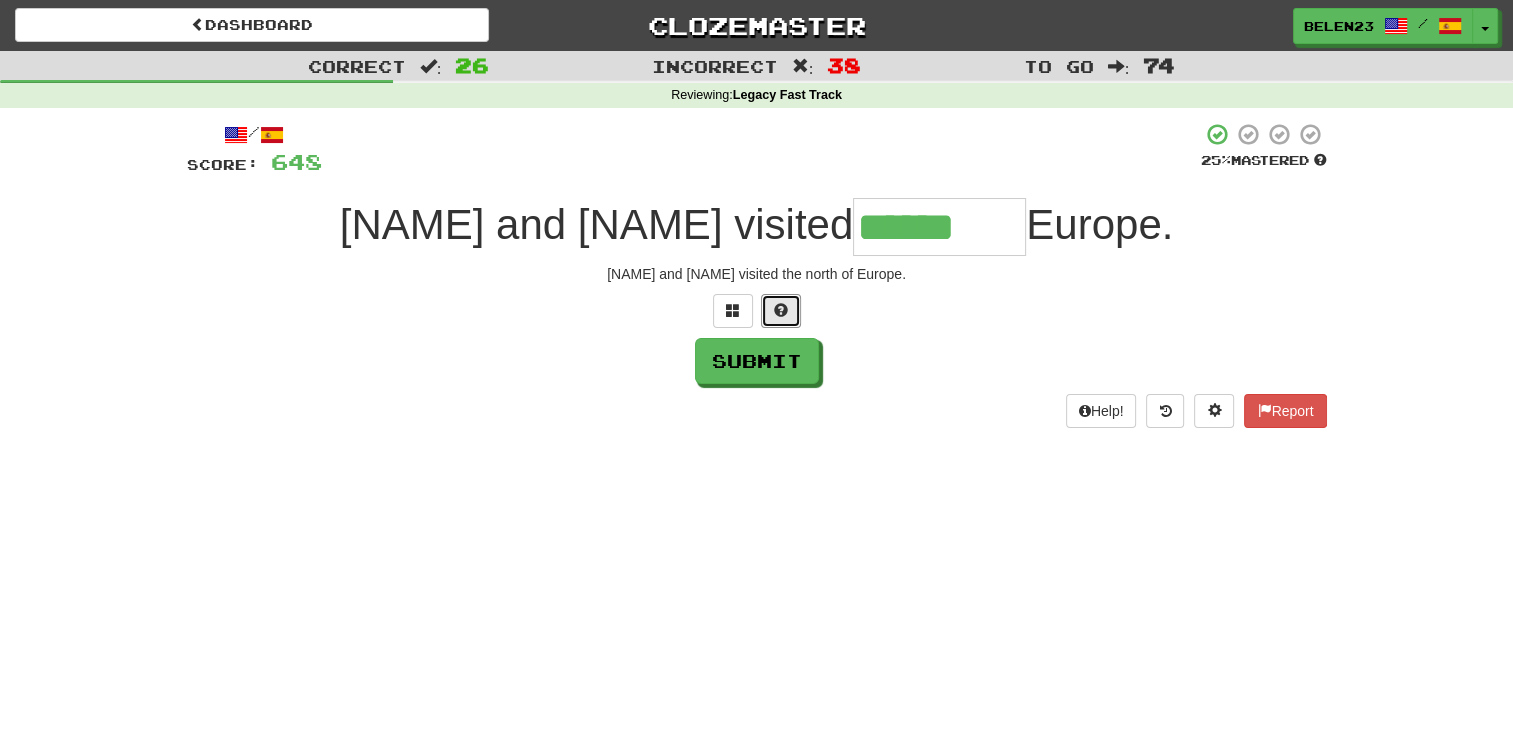 click at bounding box center [781, 310] 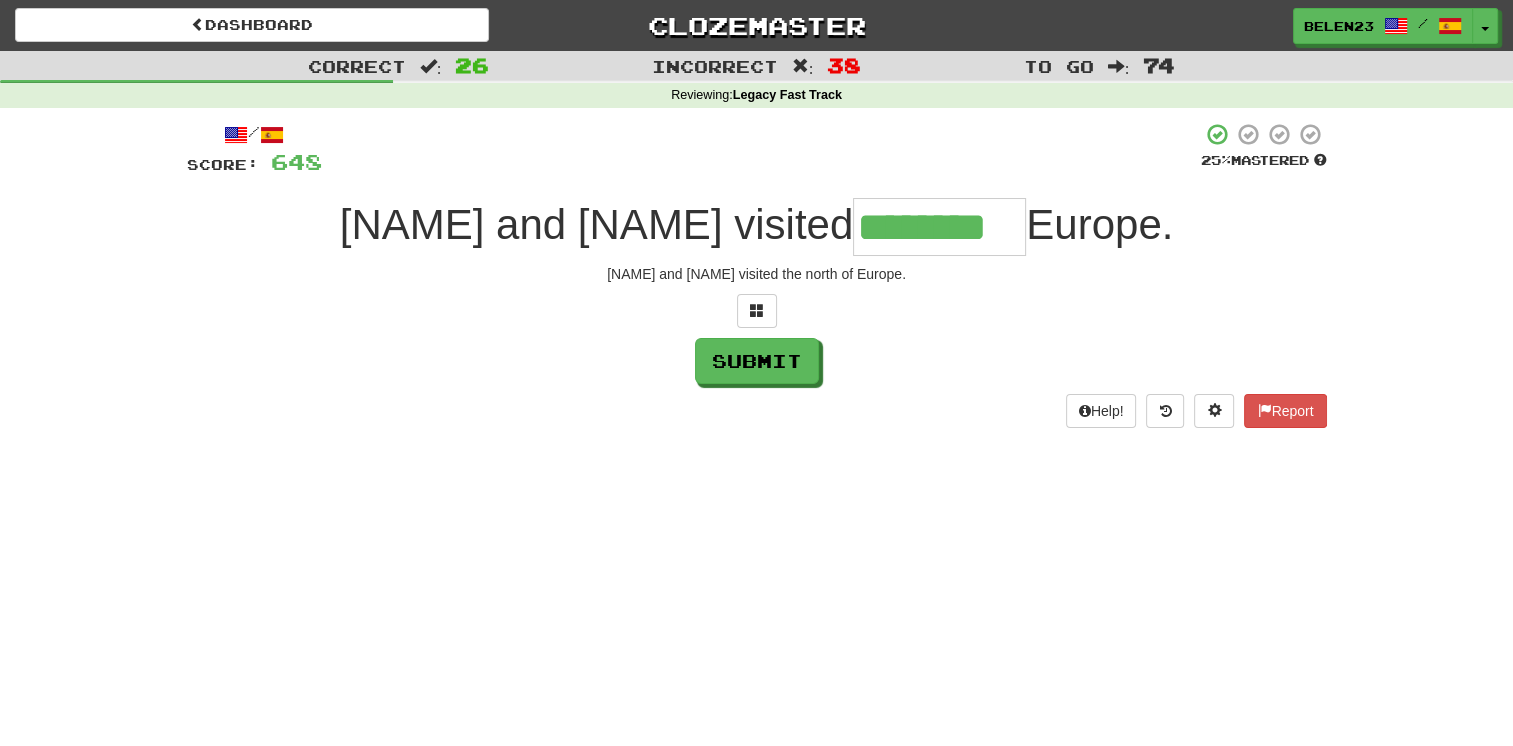 type on "********" 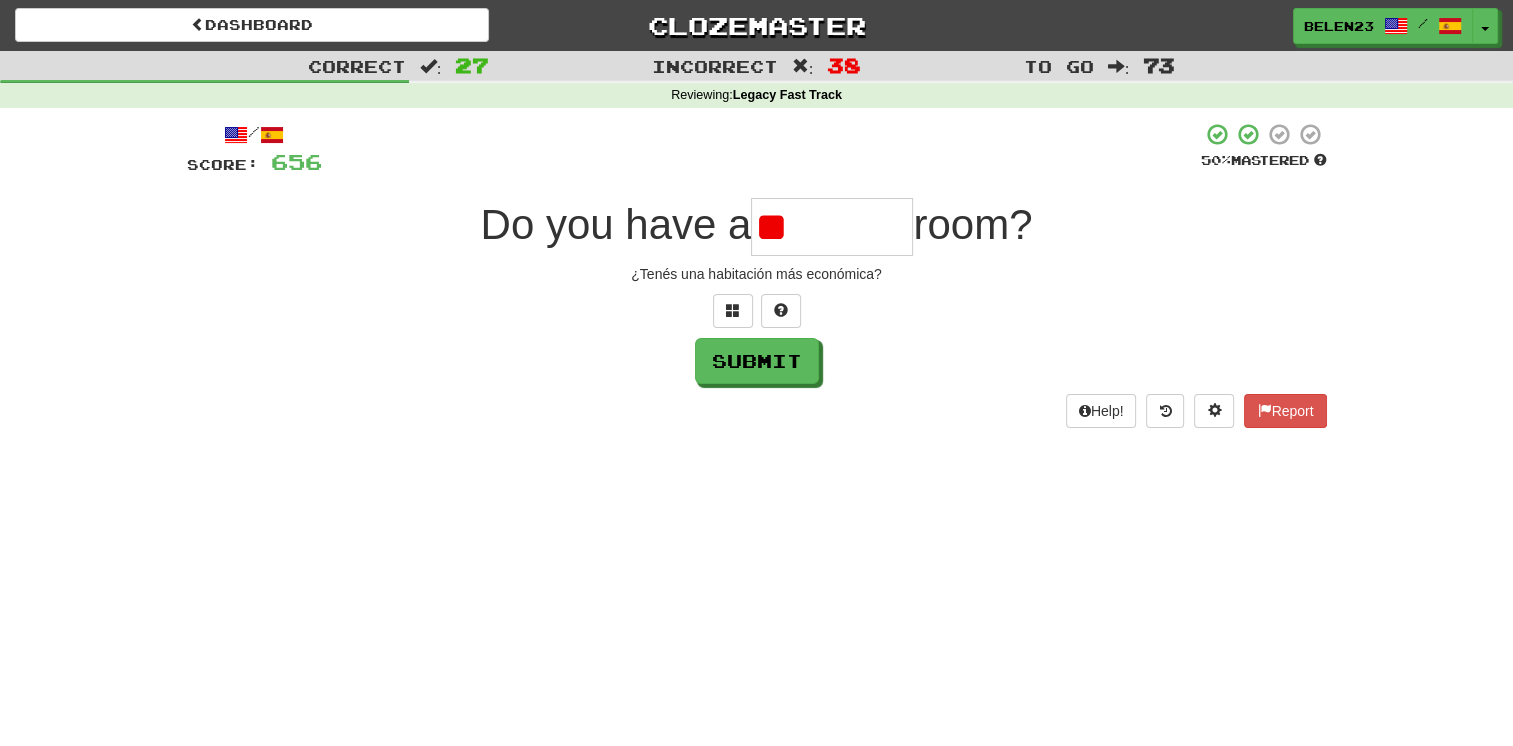 type on "*" 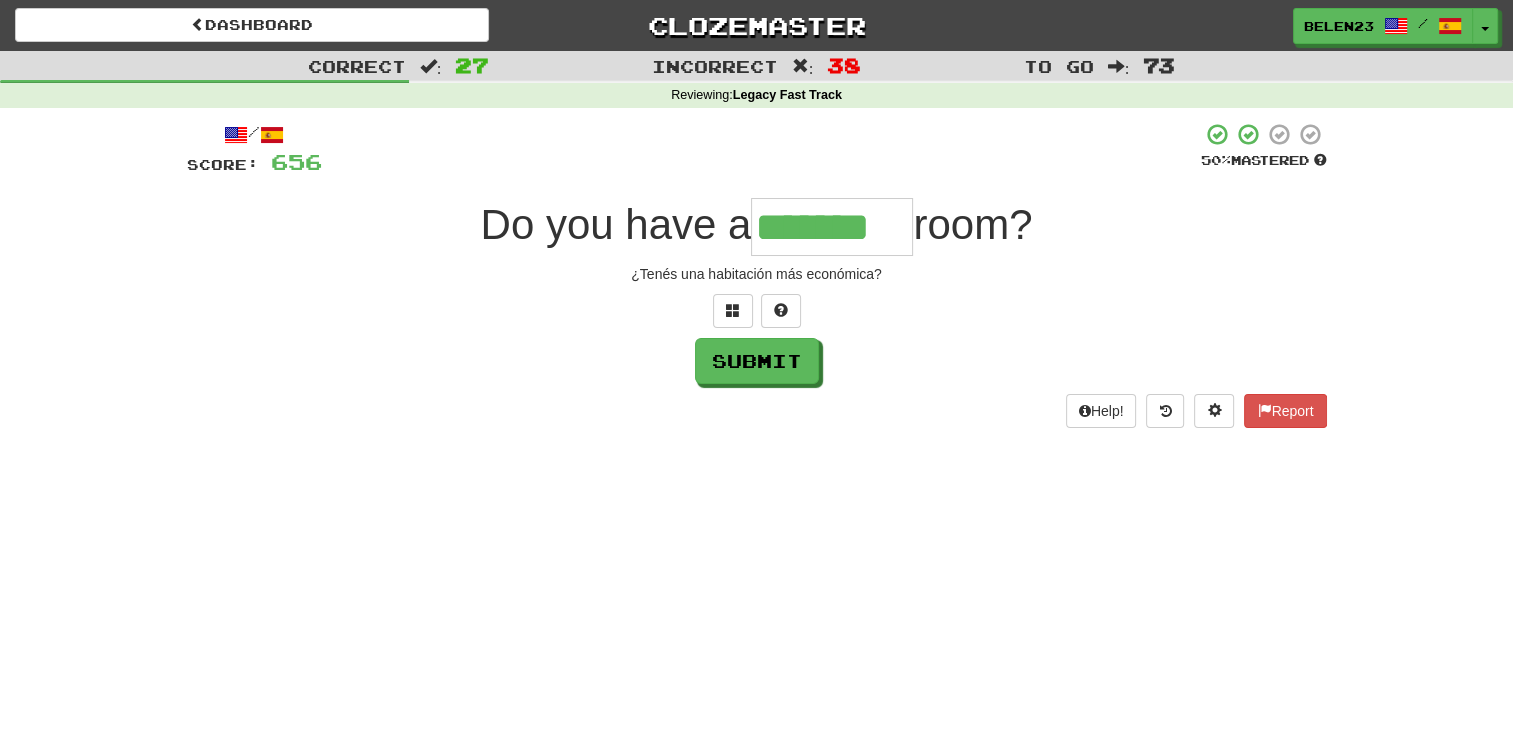 type on "*******" 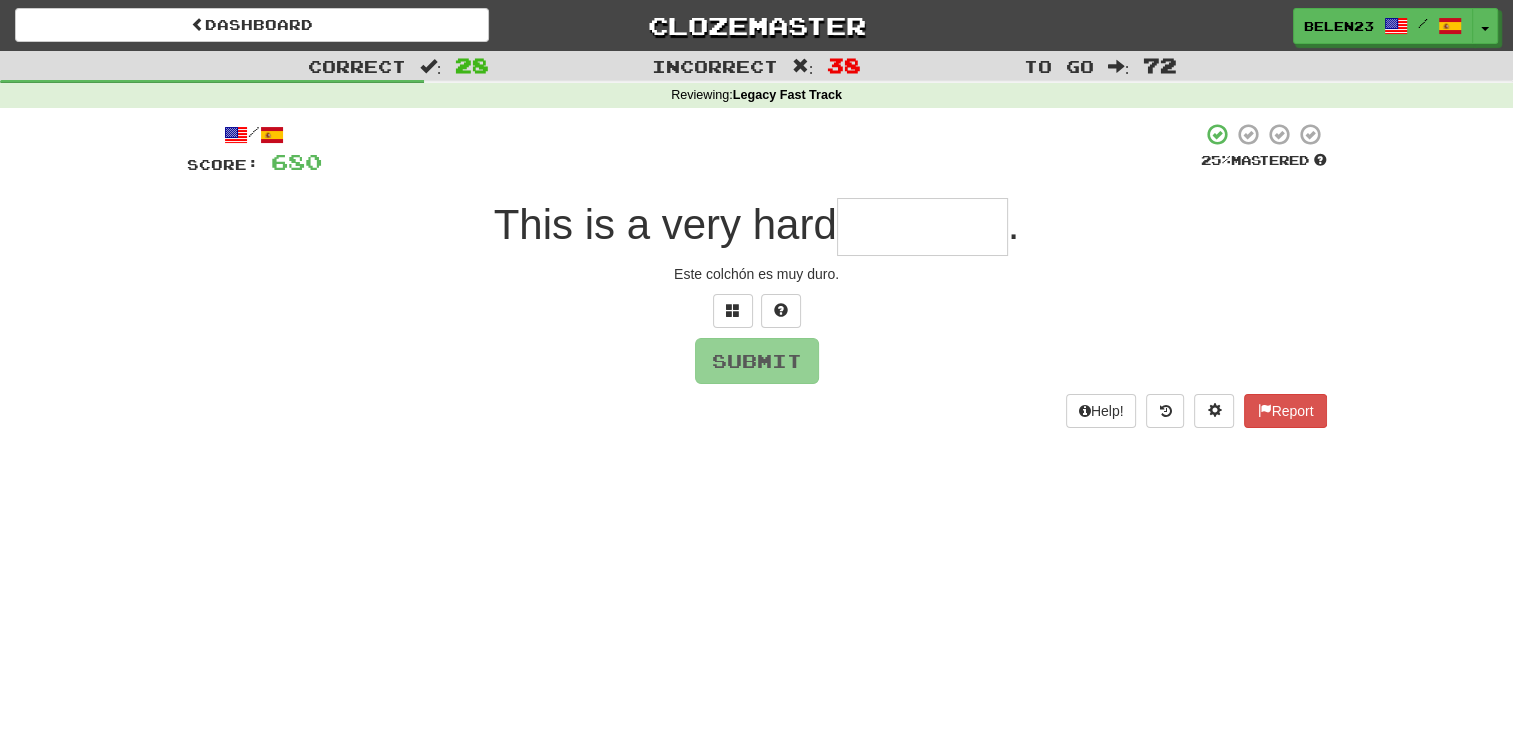 type on "*" 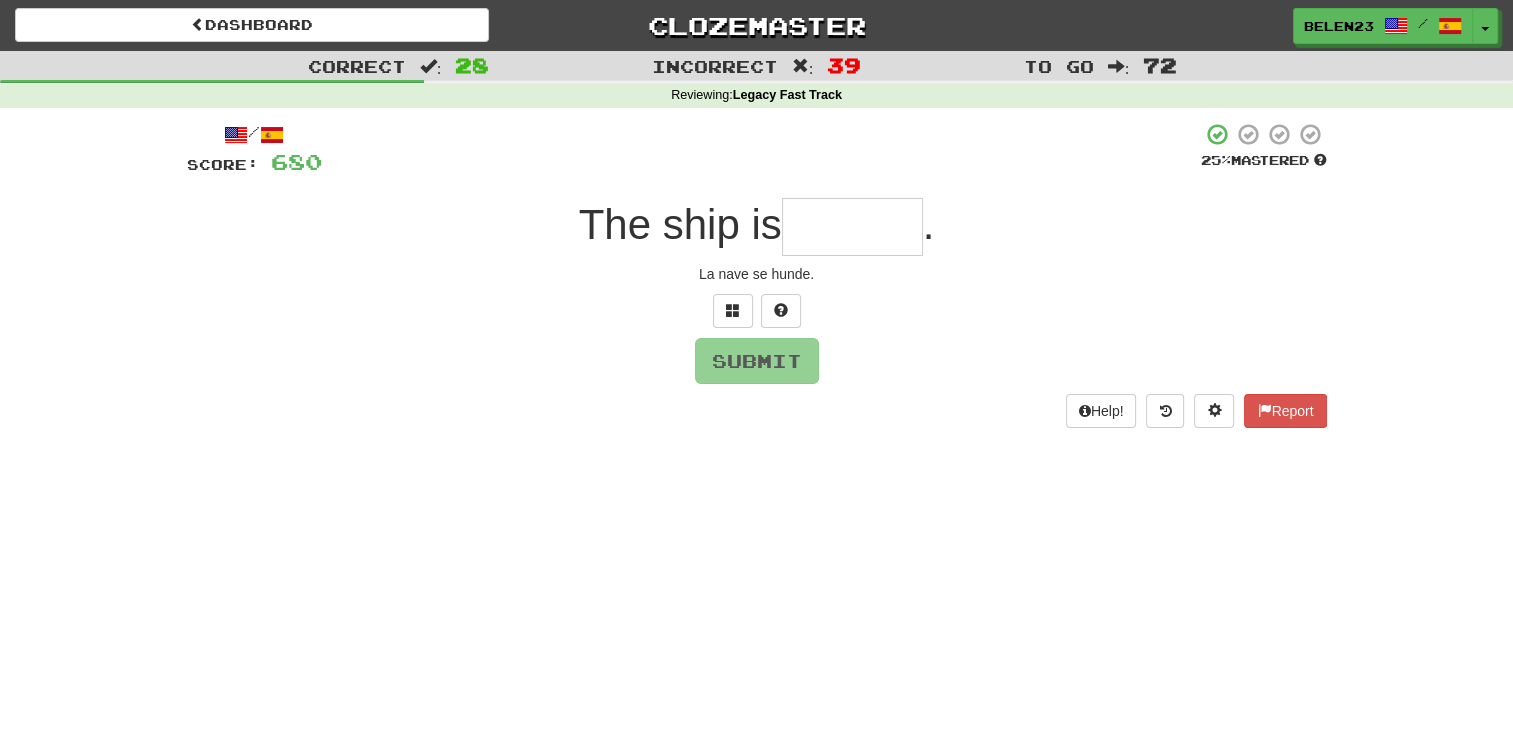 type on "*" 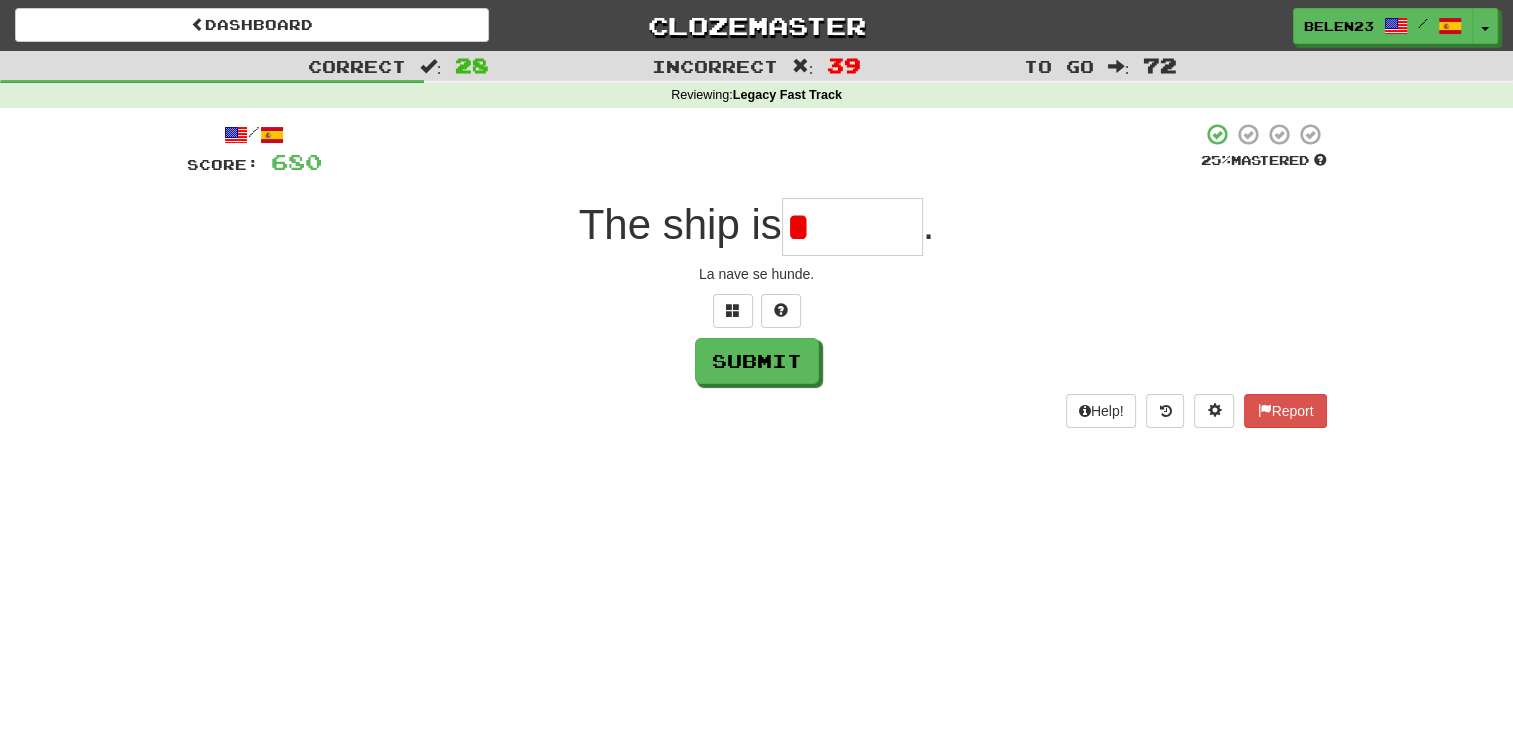 type on "*******" 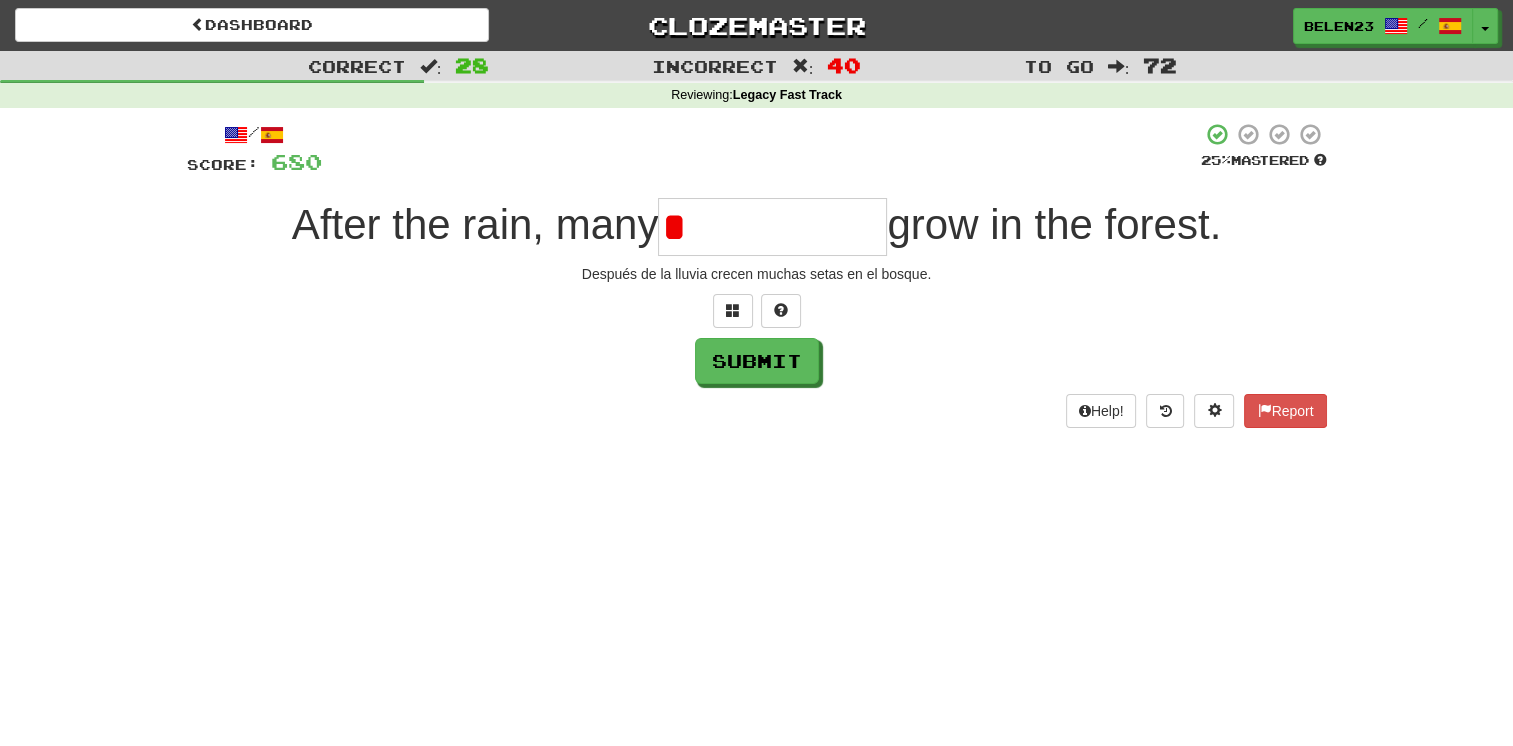 type on "*********" 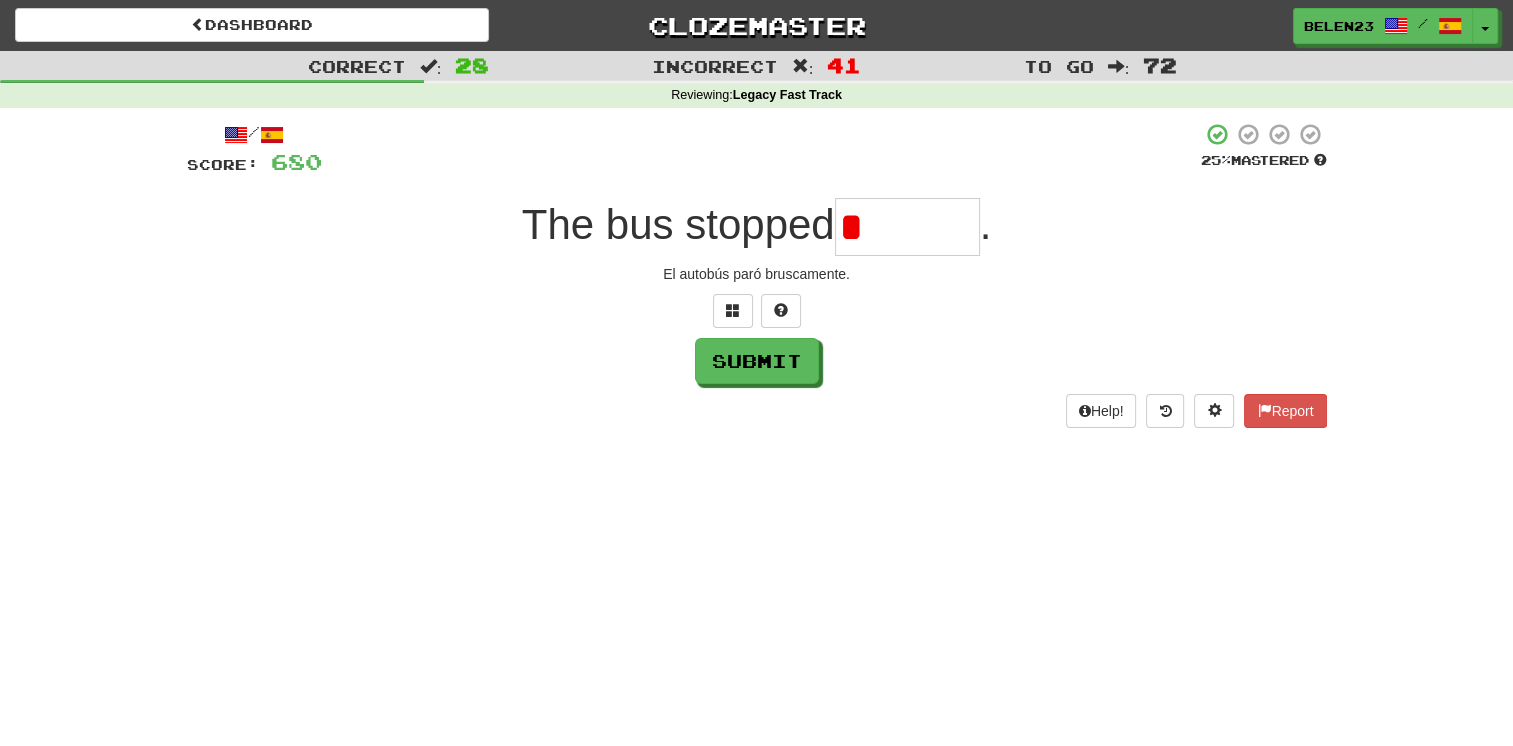 type on "*******" 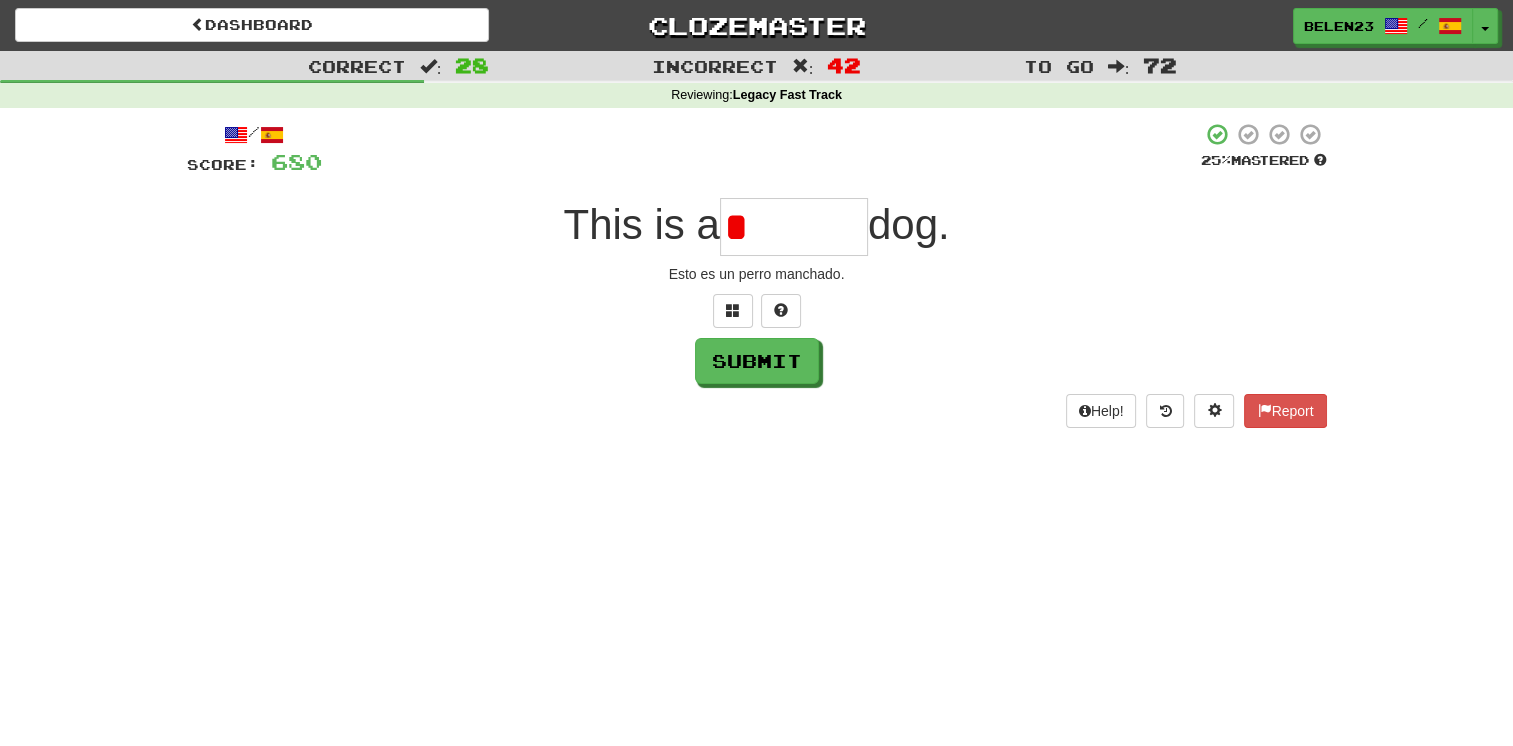 type on "*******" 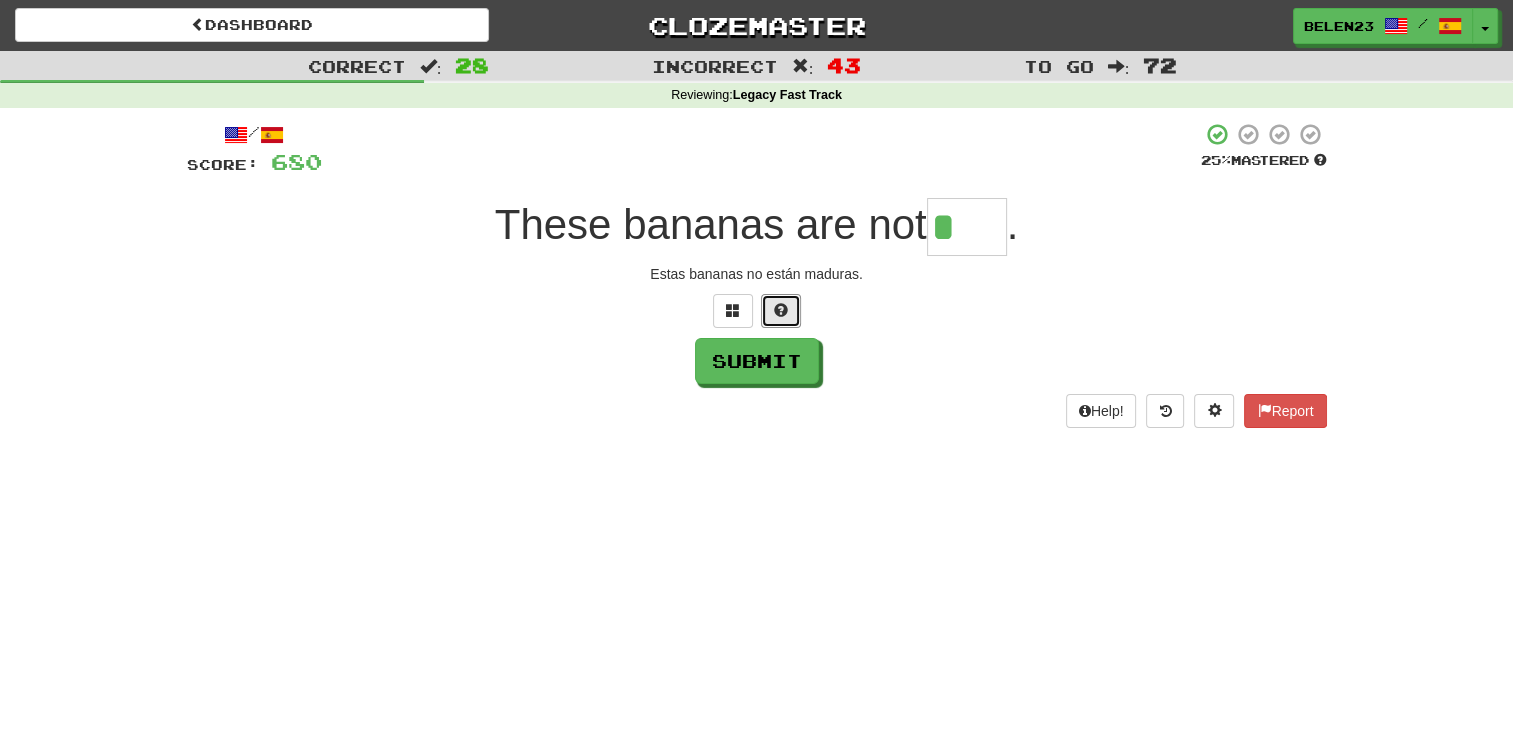 click at bounding box center (781, 310) 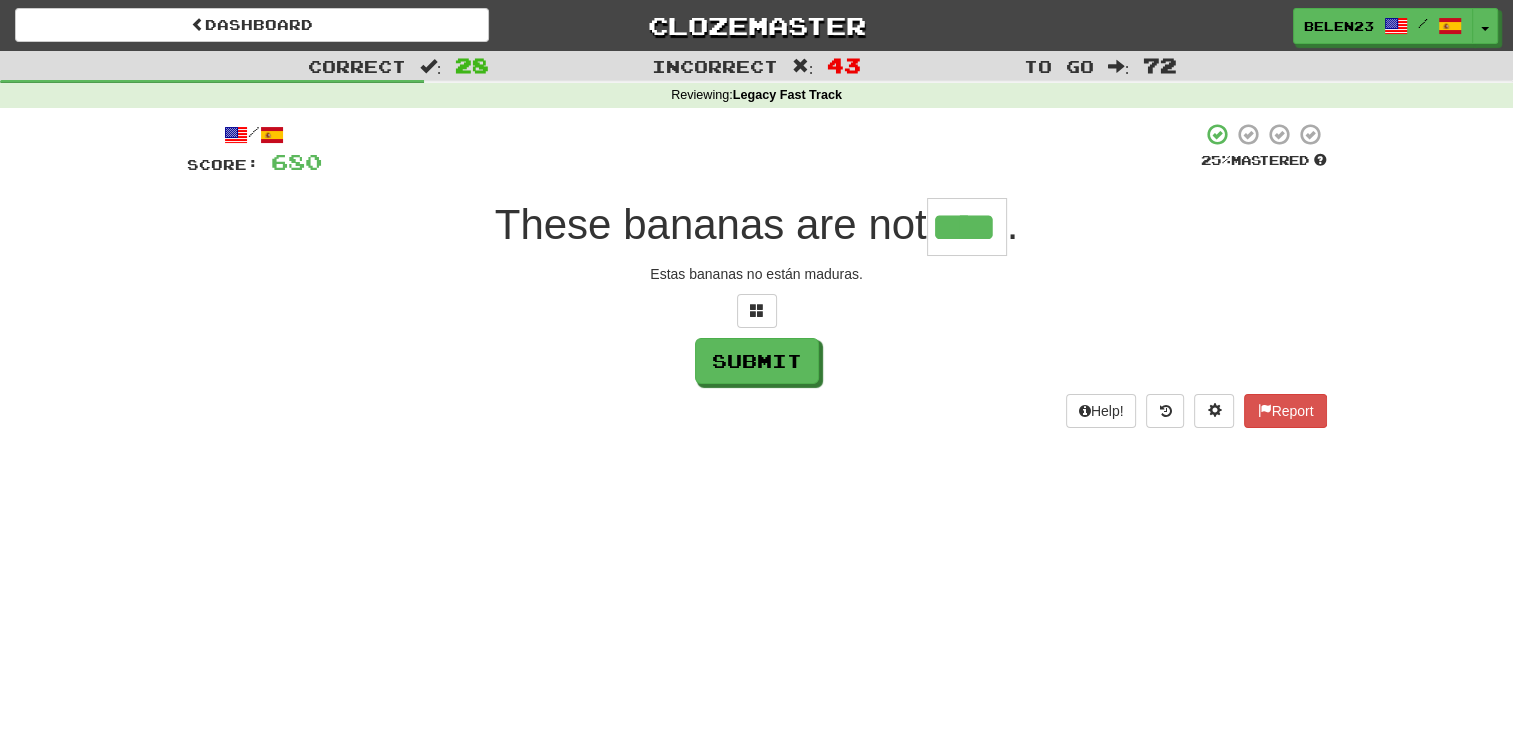 type on "****" 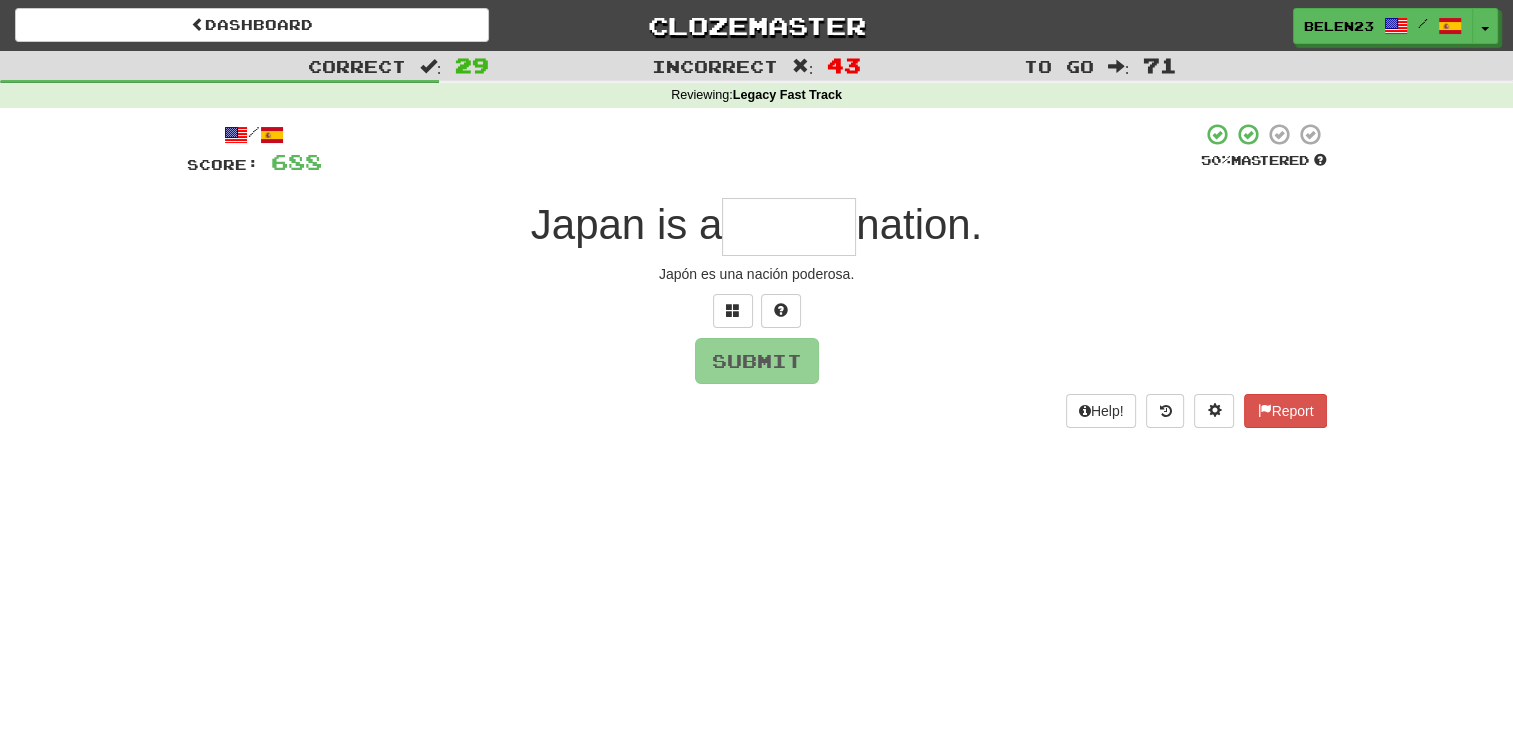 type on "*" 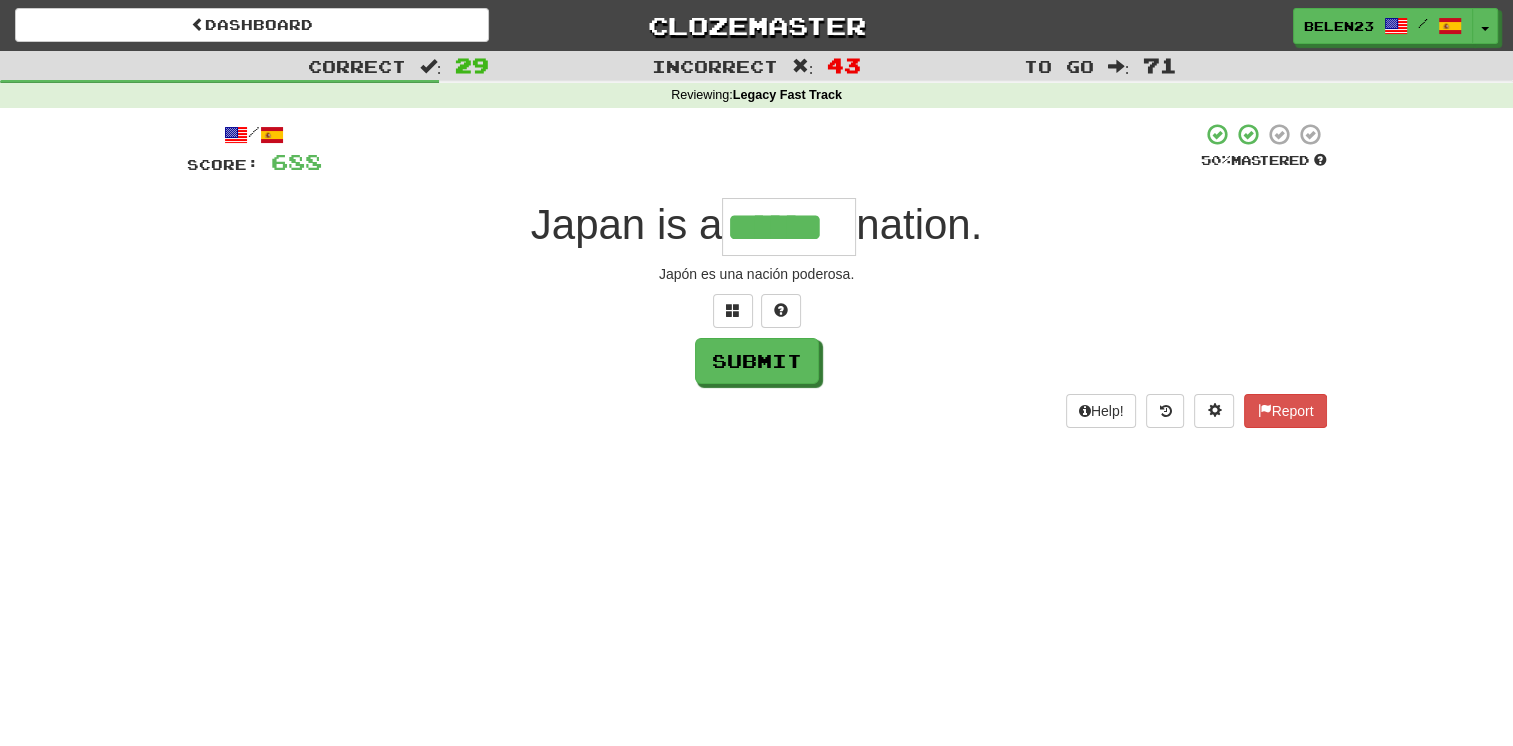 type on "******" 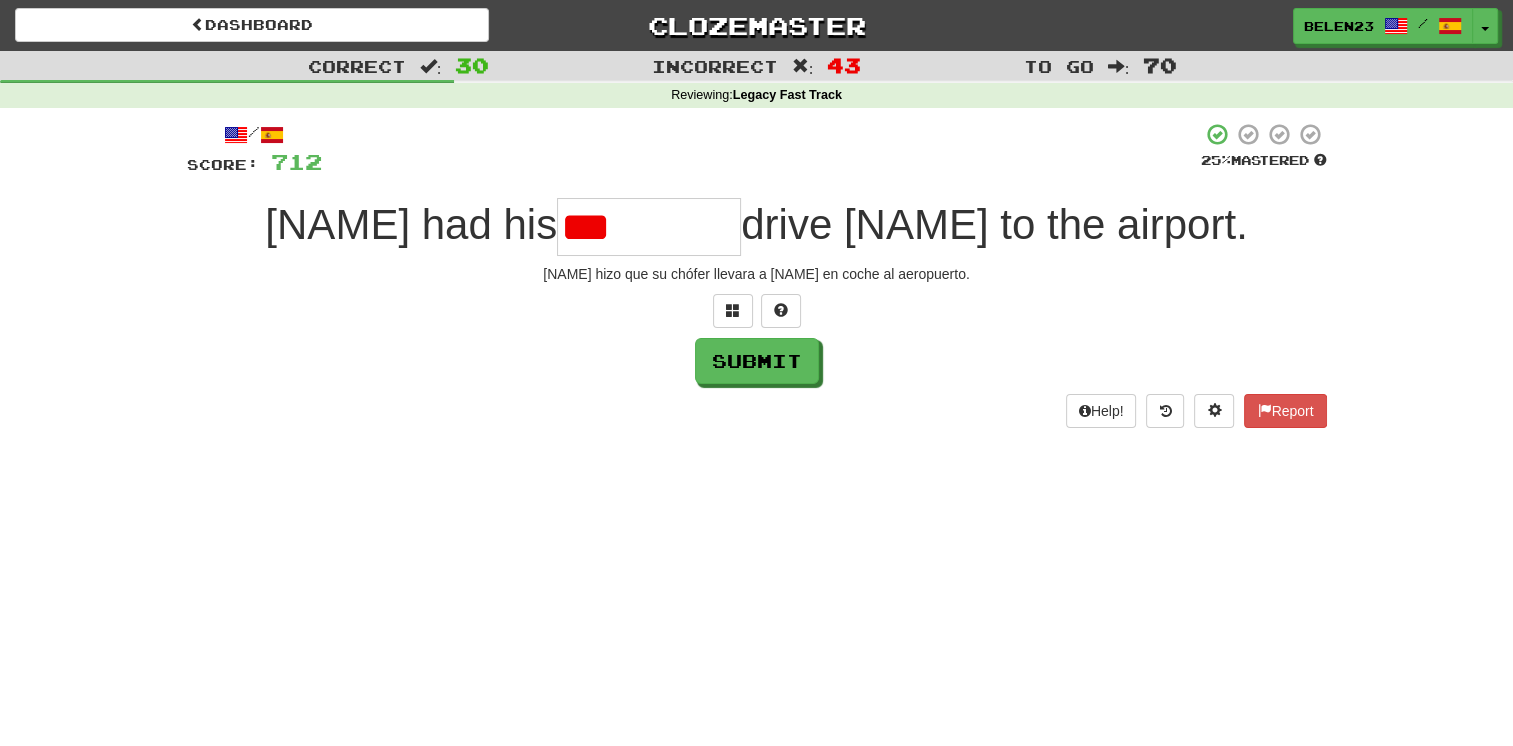 type on "*********" 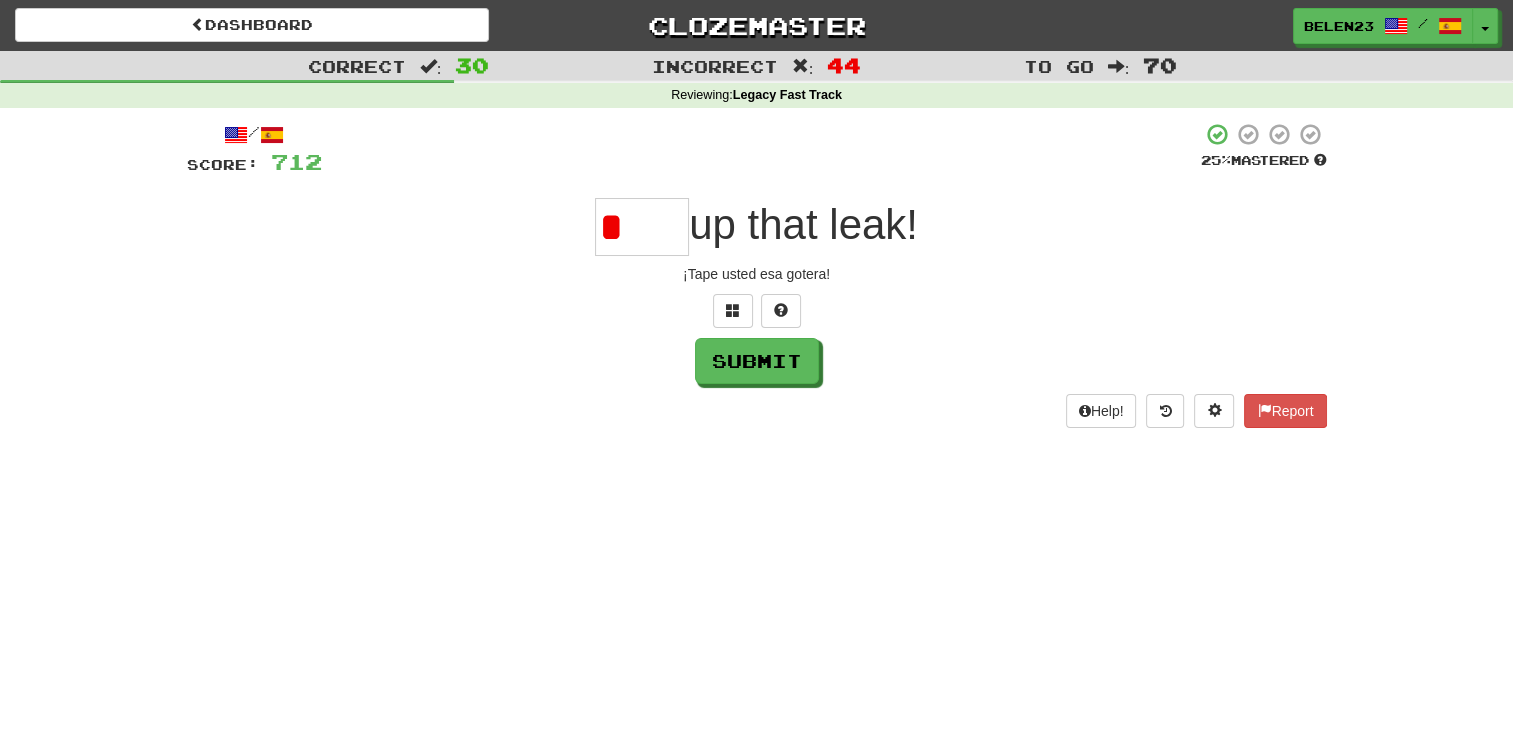 type on "****" 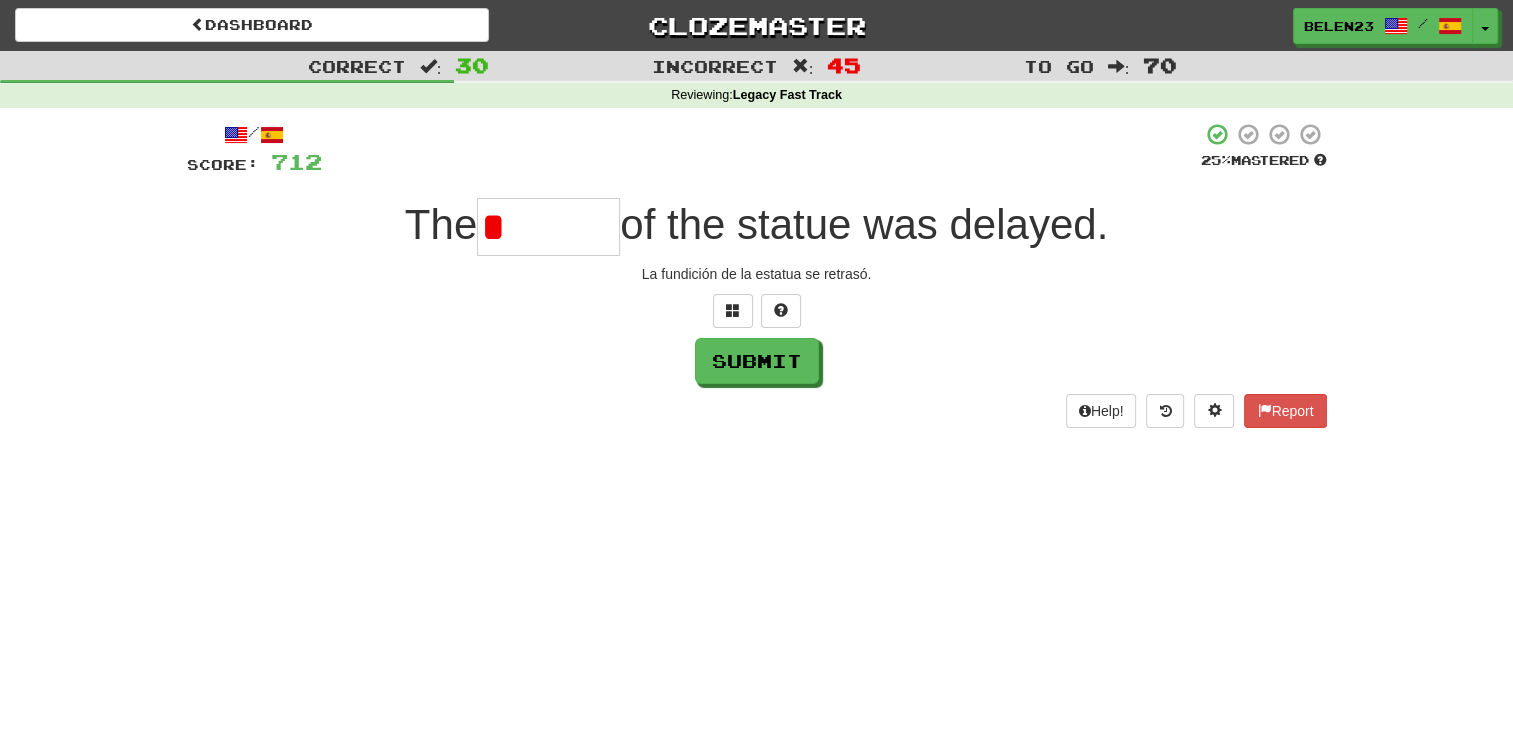 type on "*******" 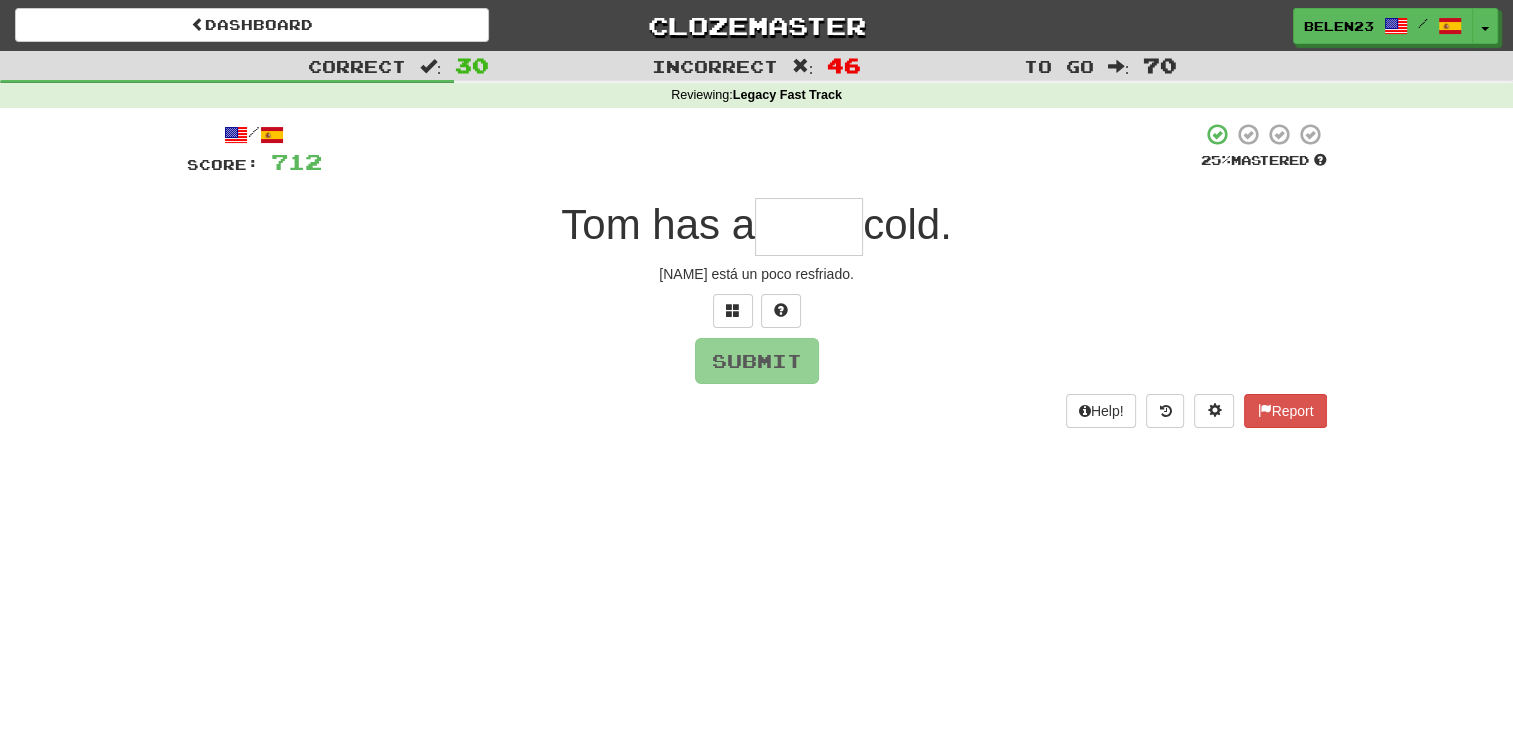 type on "*" 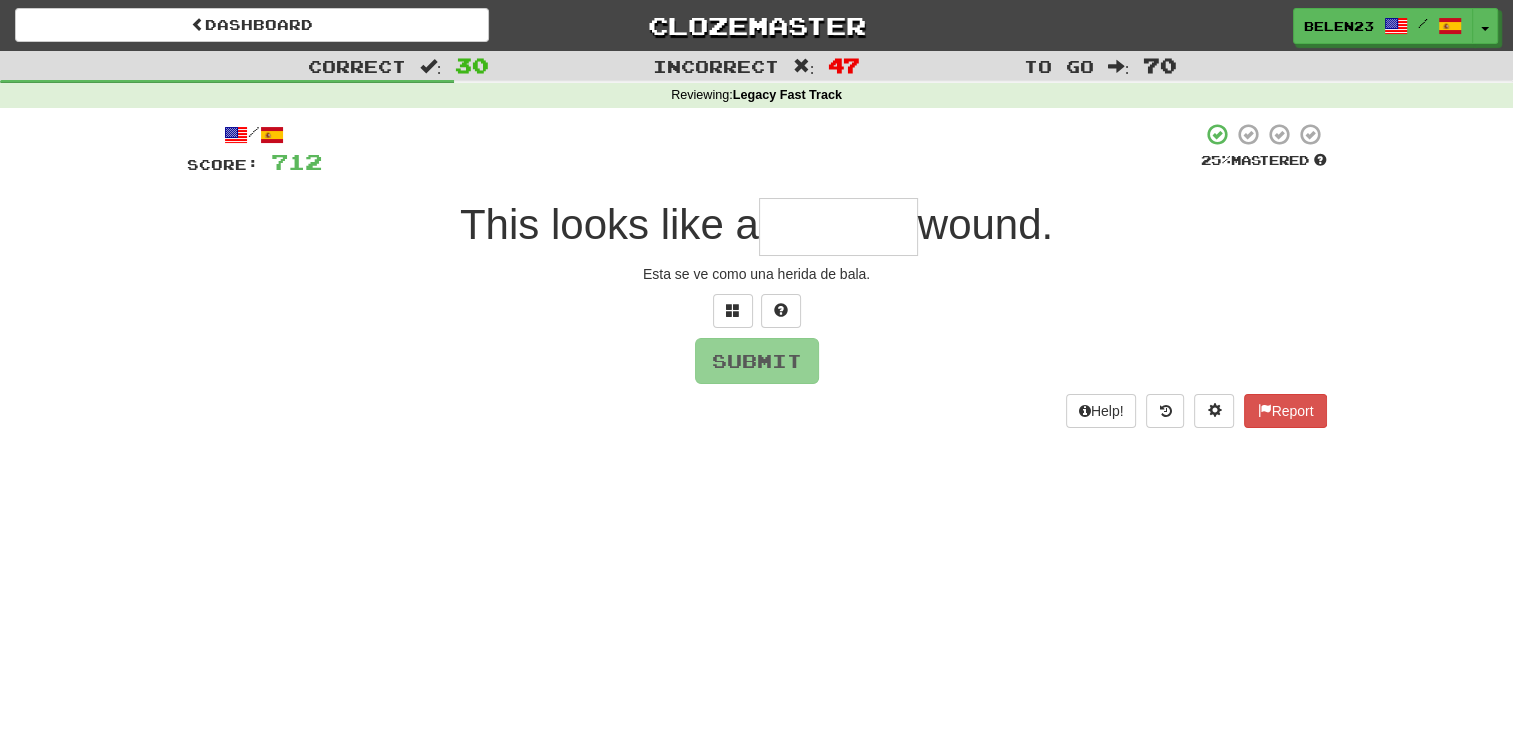 type on "*" 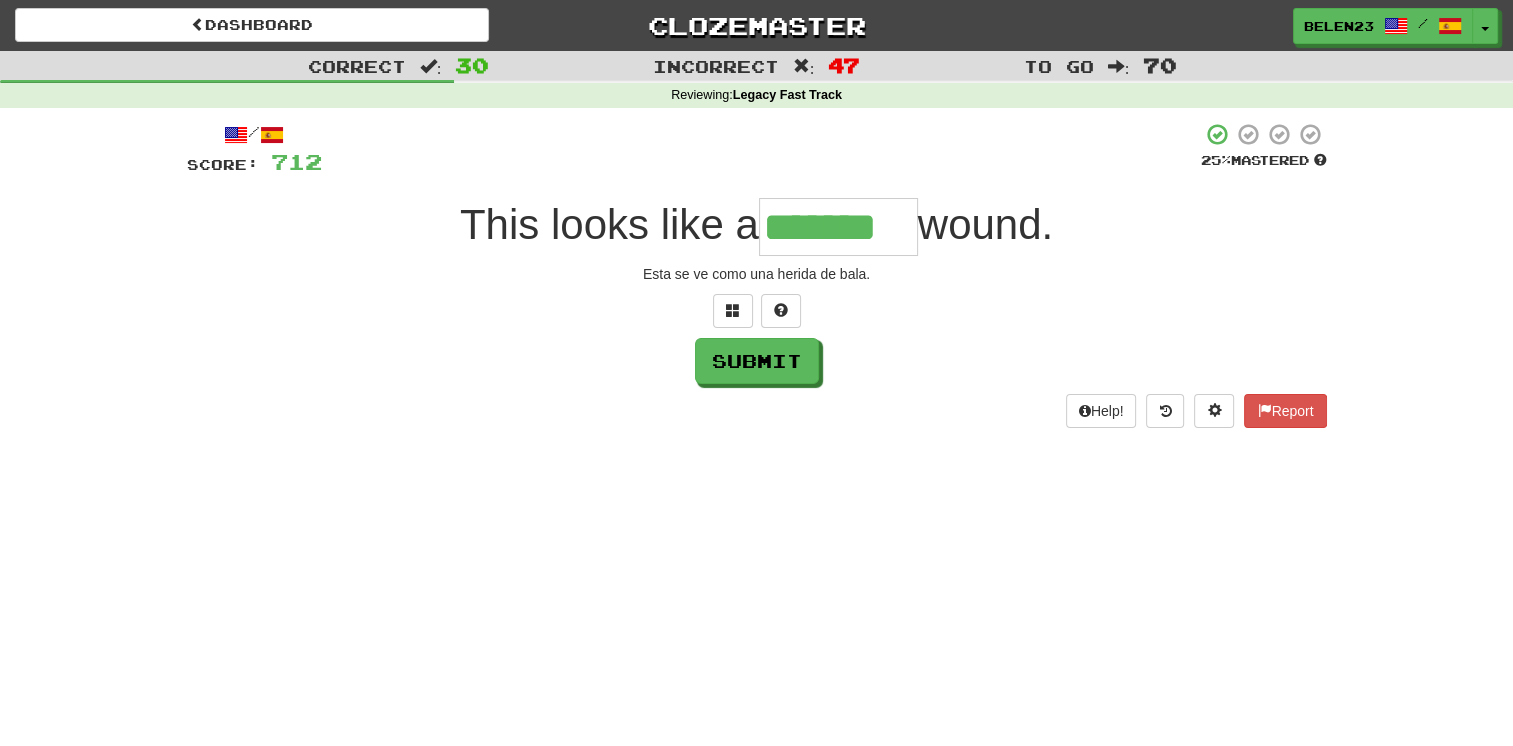 type on "*******" 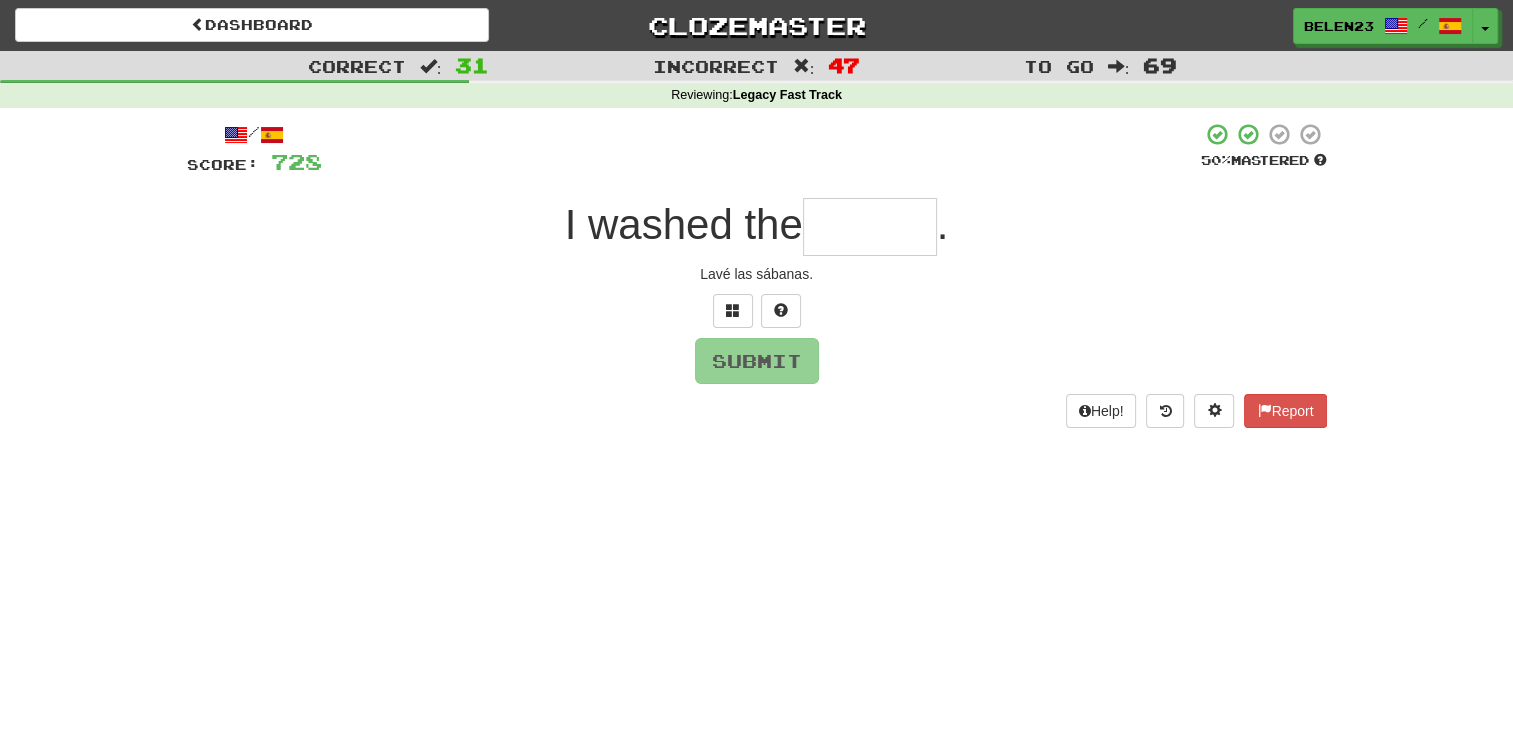 type on "*" 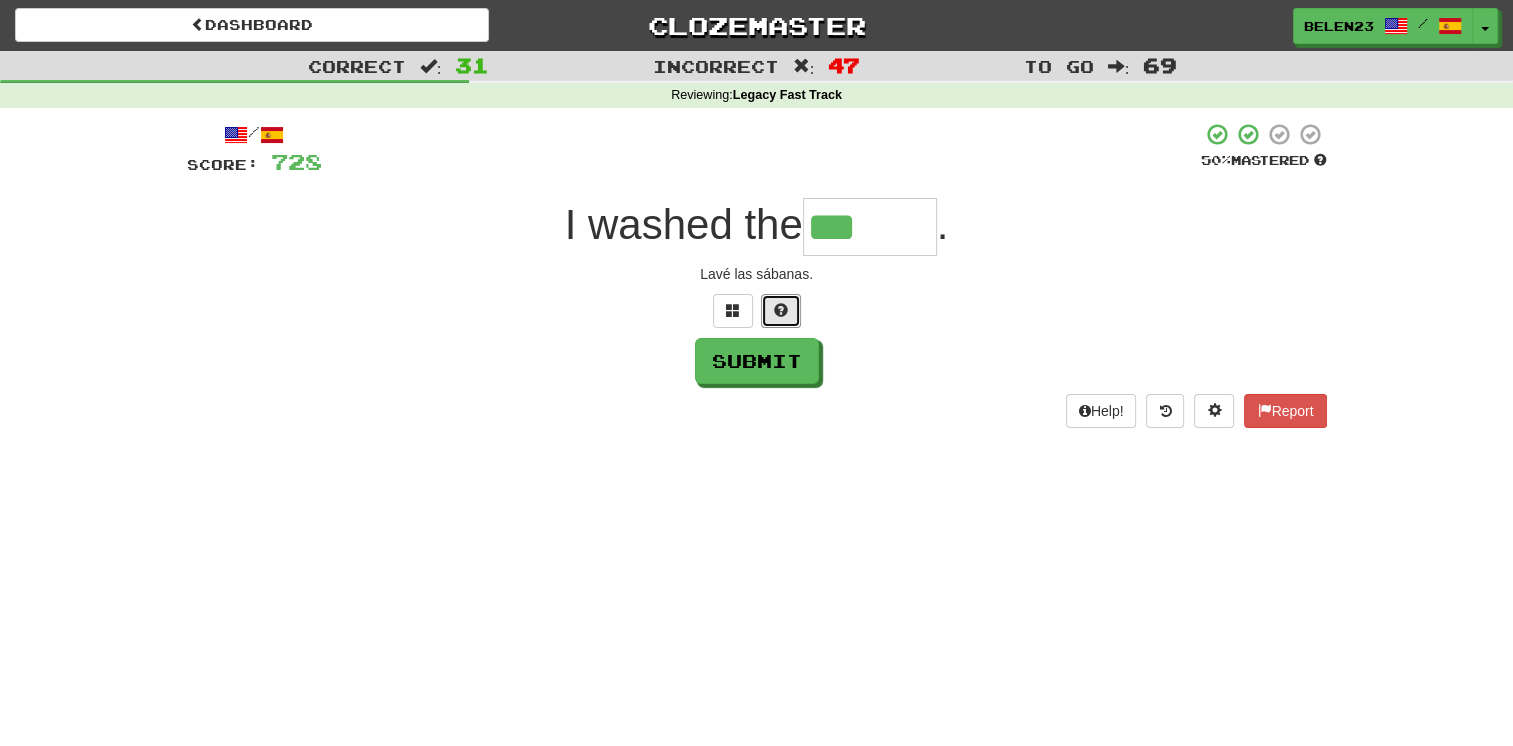 click at bounding box center [781, 310] 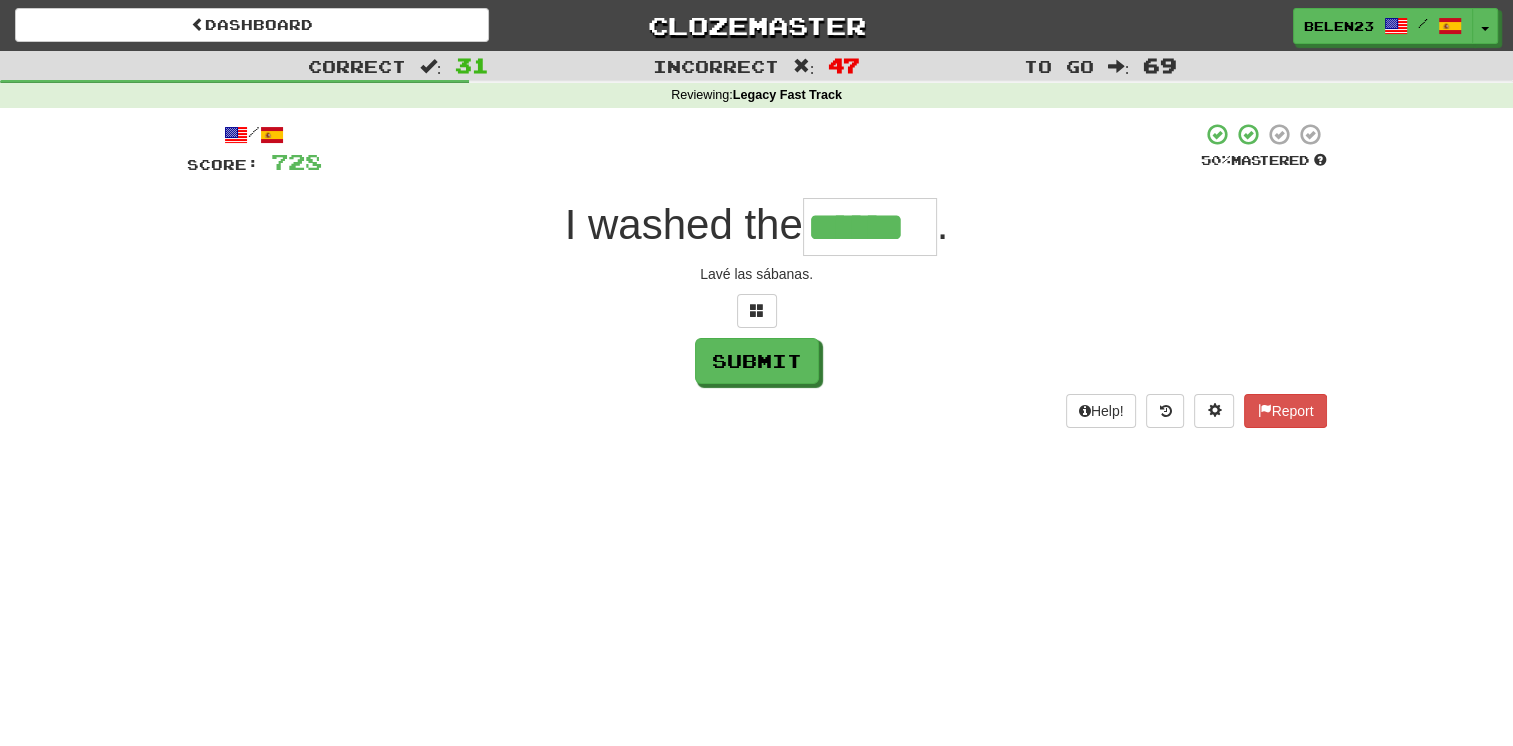 type on "******" 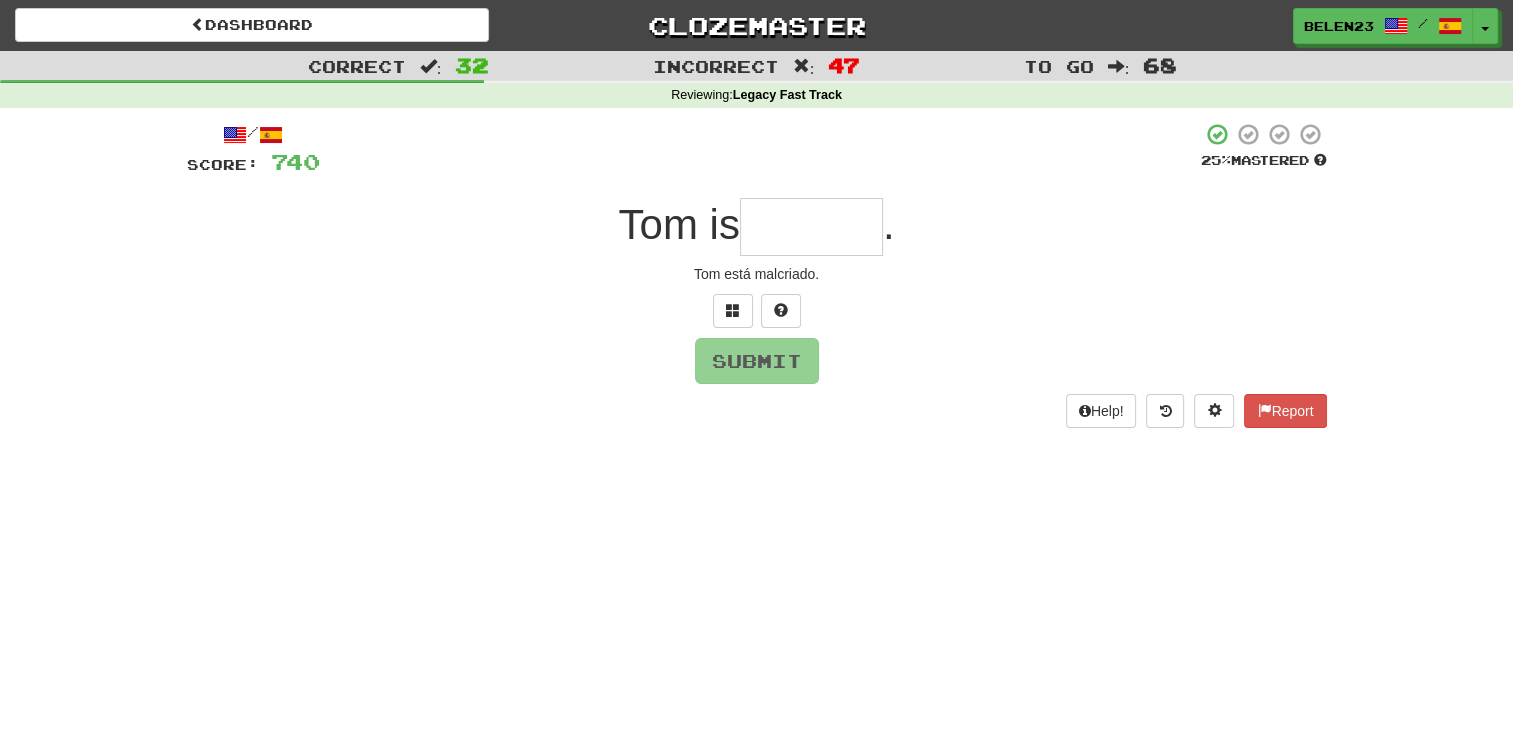 type on "*" 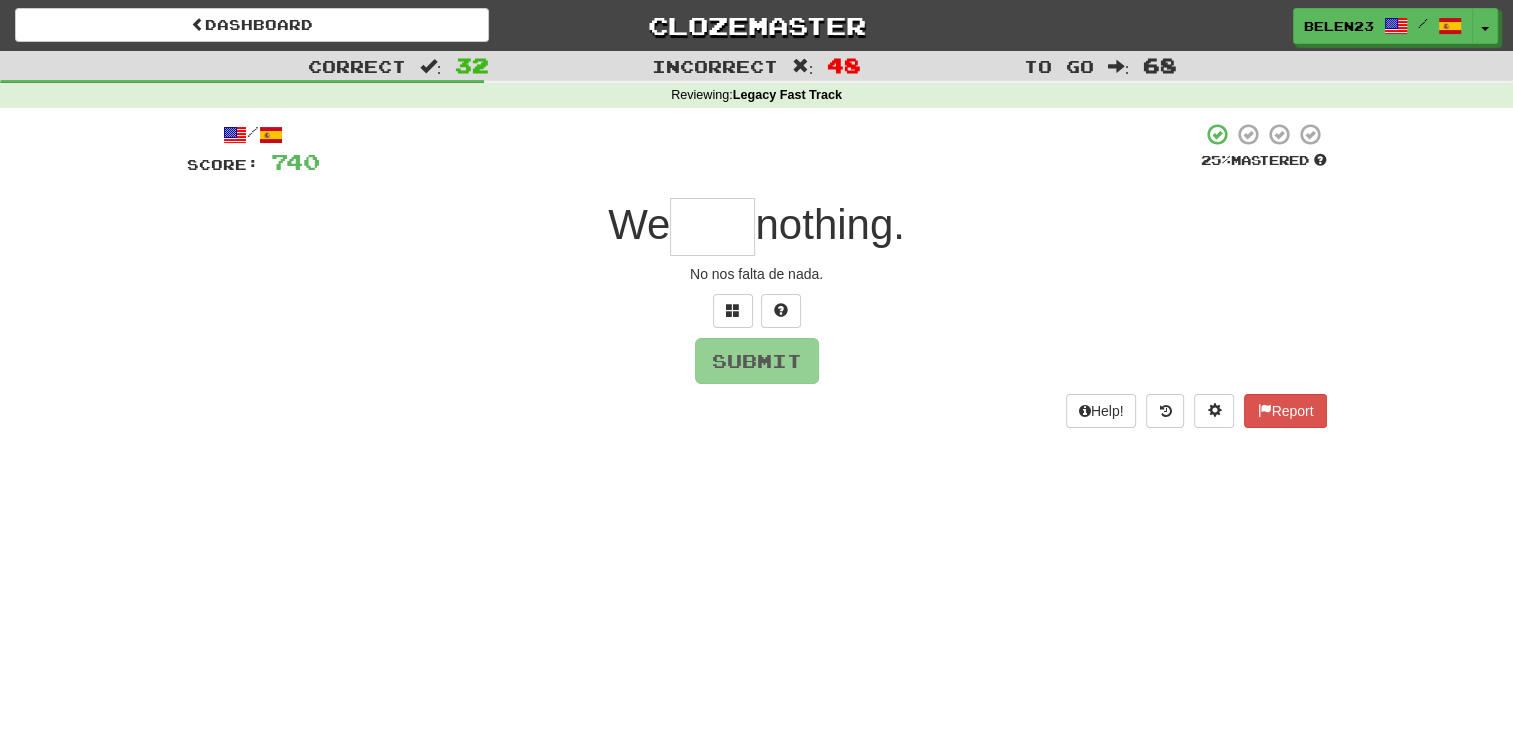 type on "*" 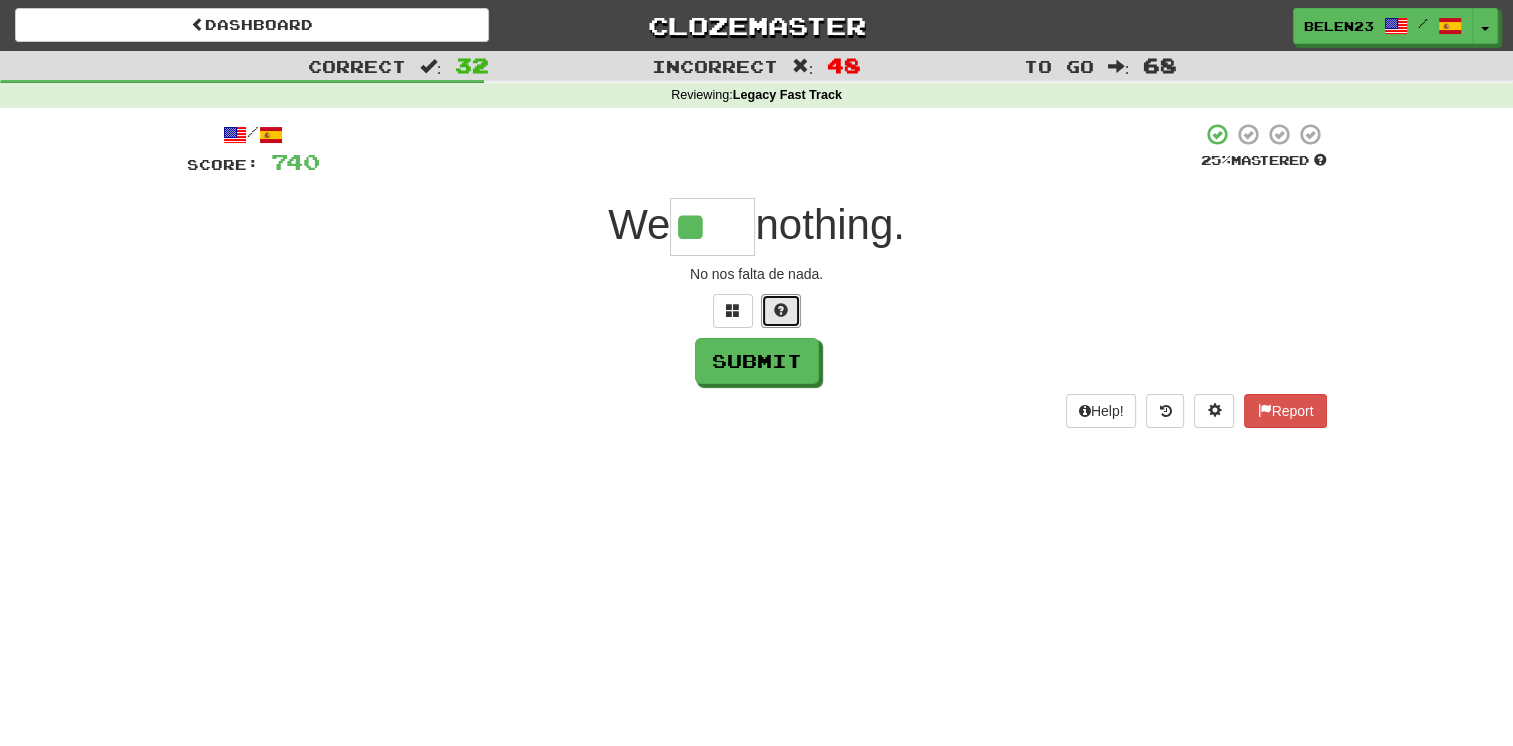click at bounding box center [781, 310] 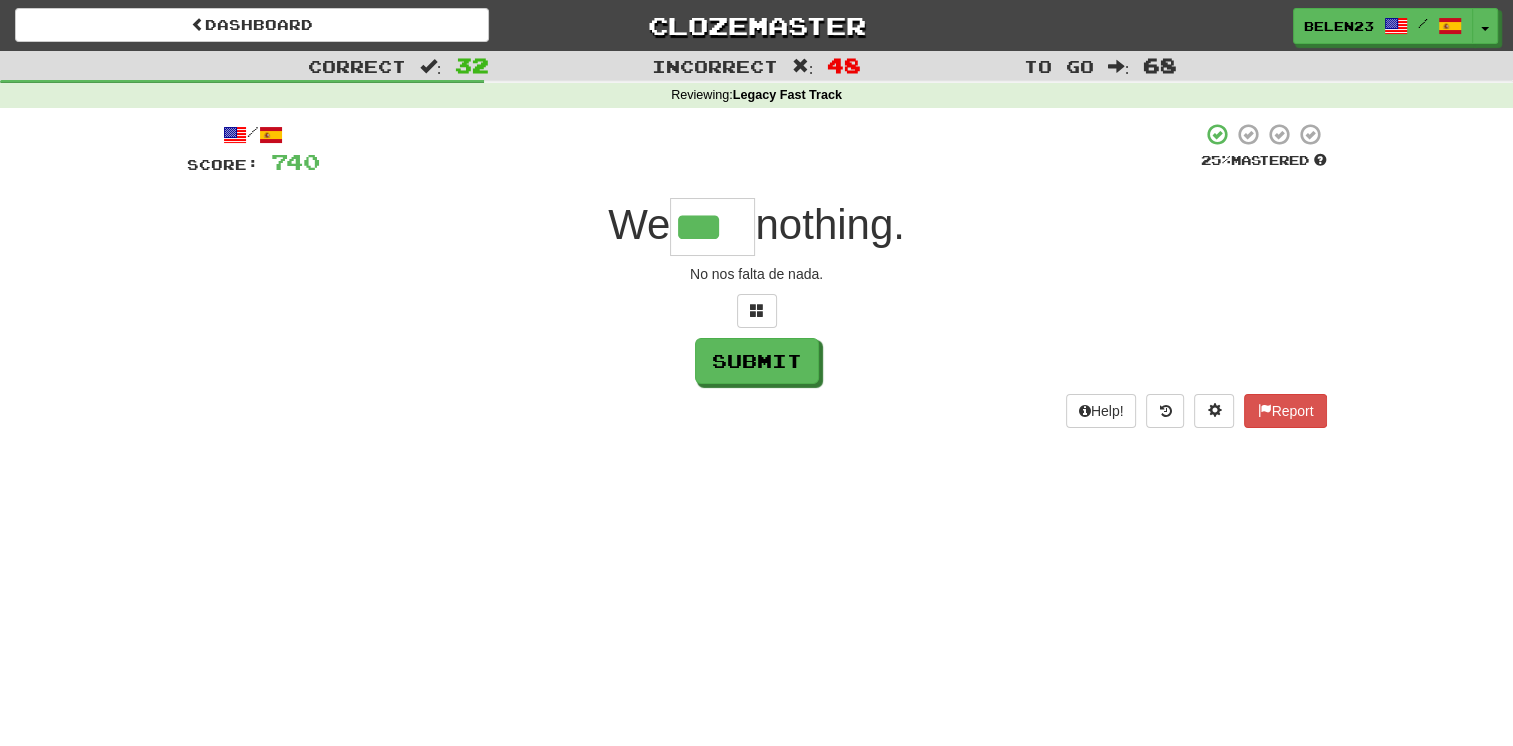 scroll, scrollTop: 0, scrollLeft: 0, axis: both 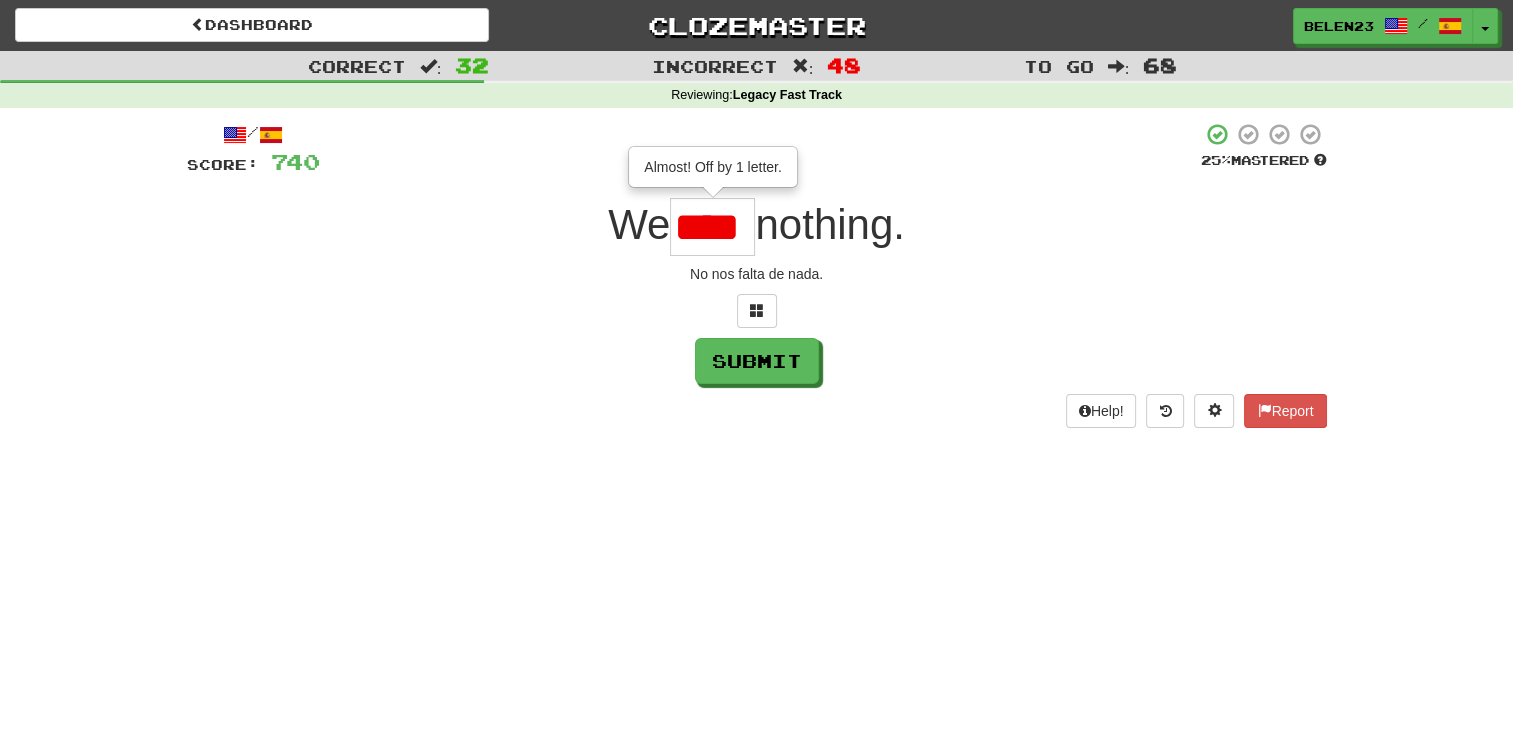 type on "****" 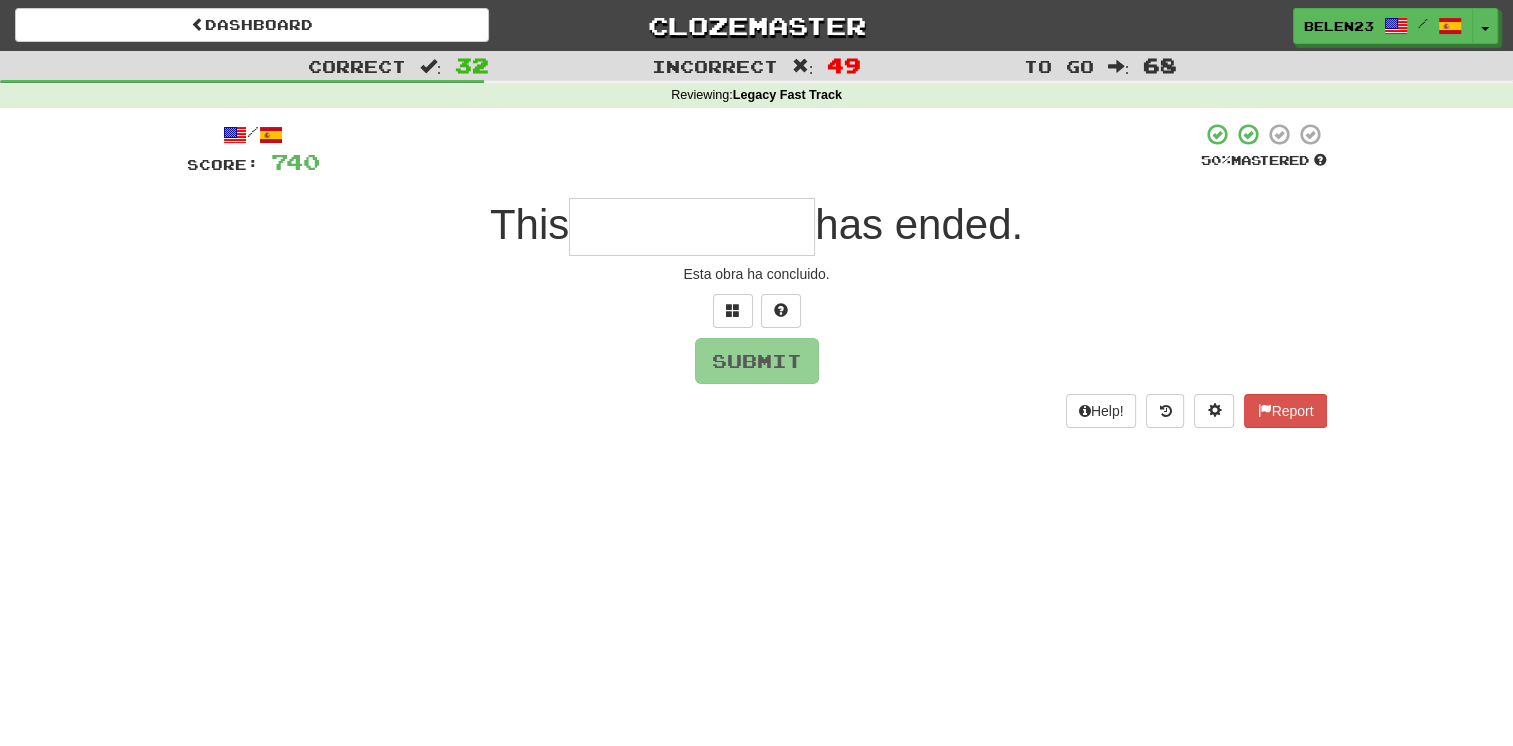 type on "*" 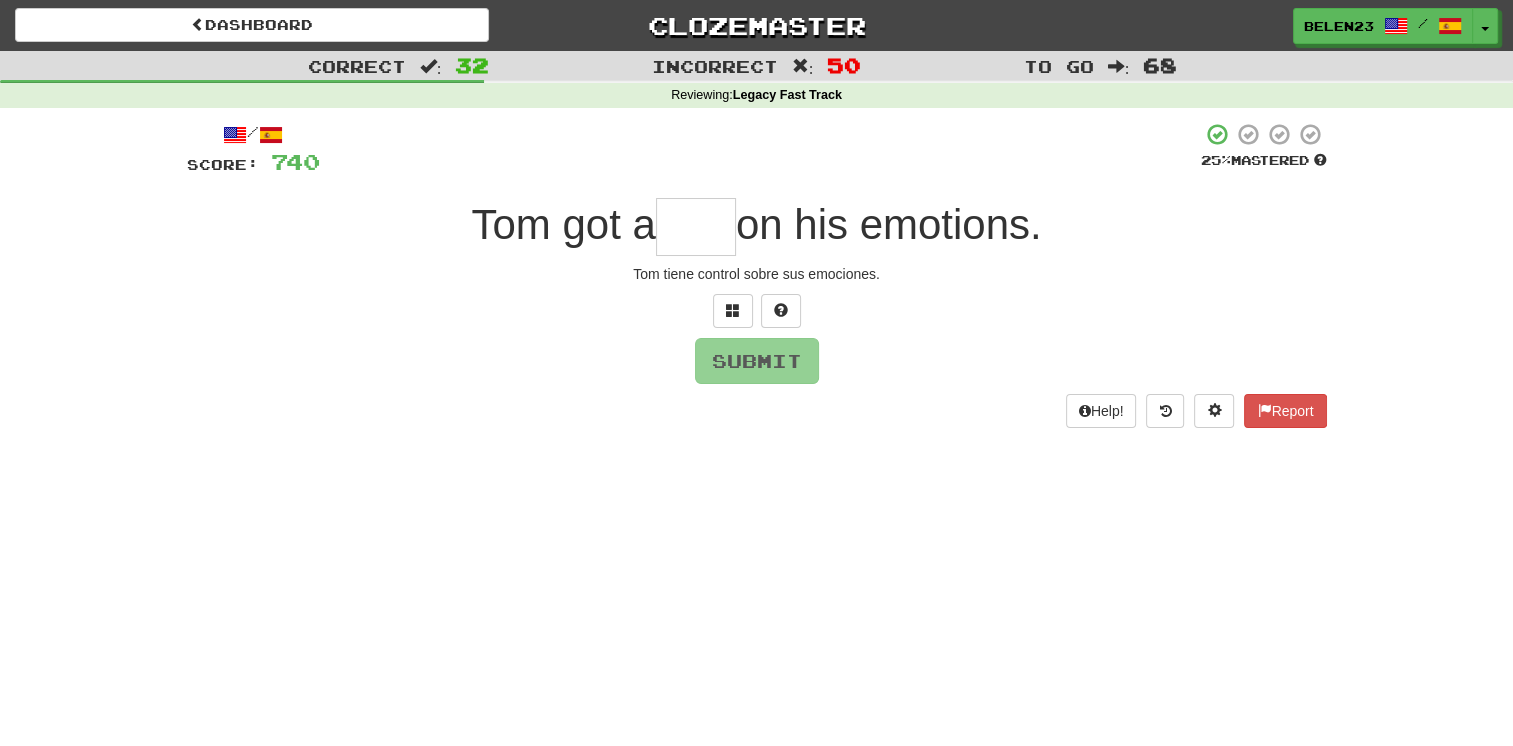 type on "*" 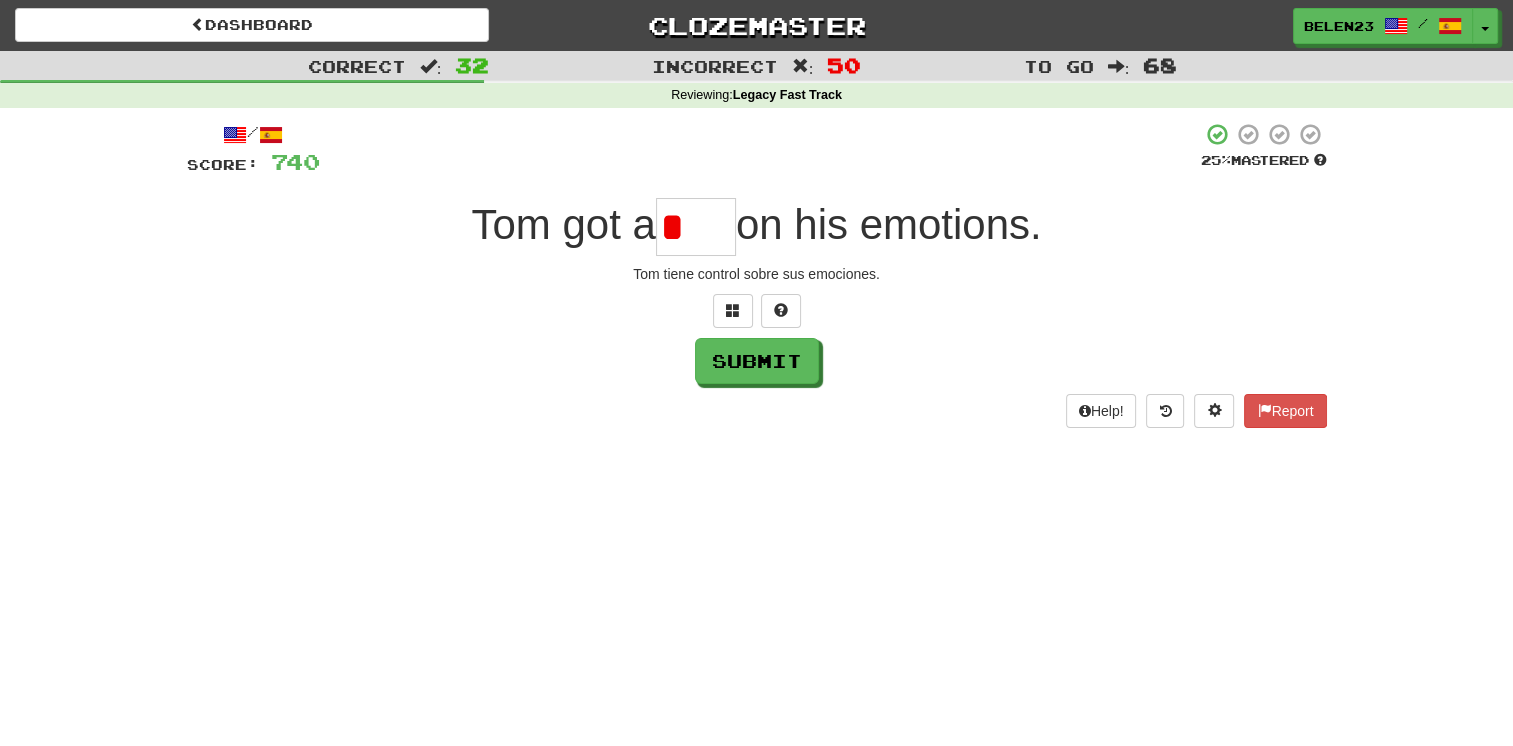 type on "****" 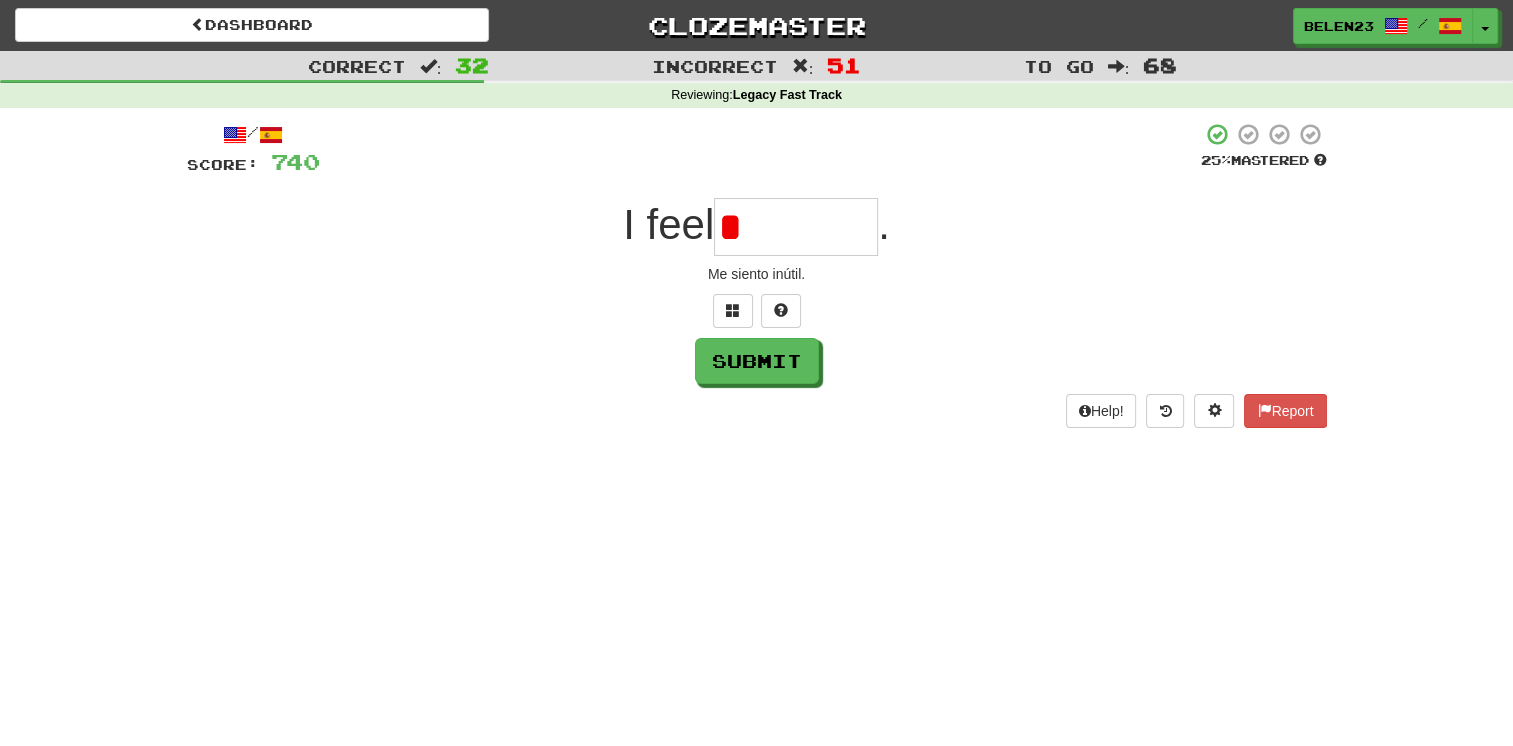 type on "********" 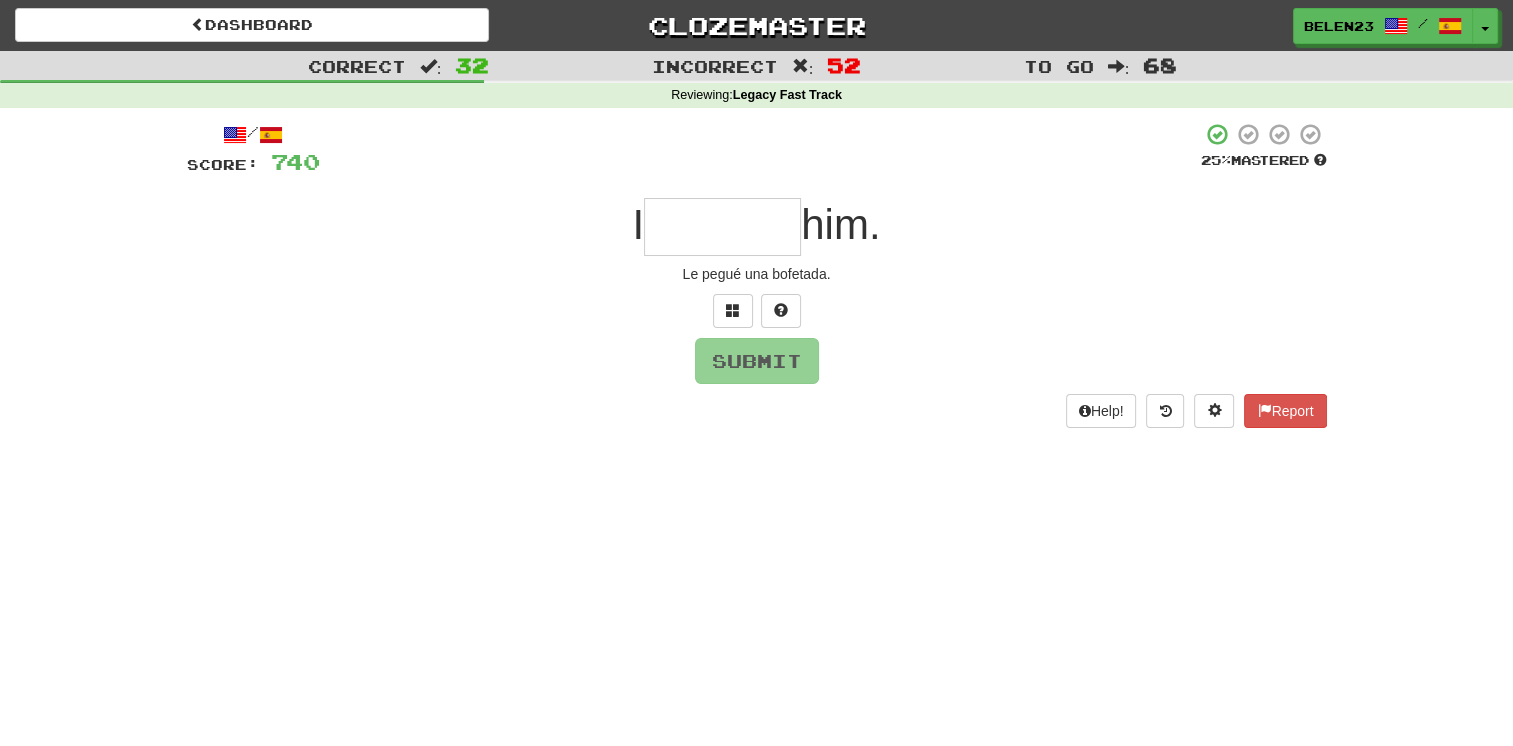 type on "*" 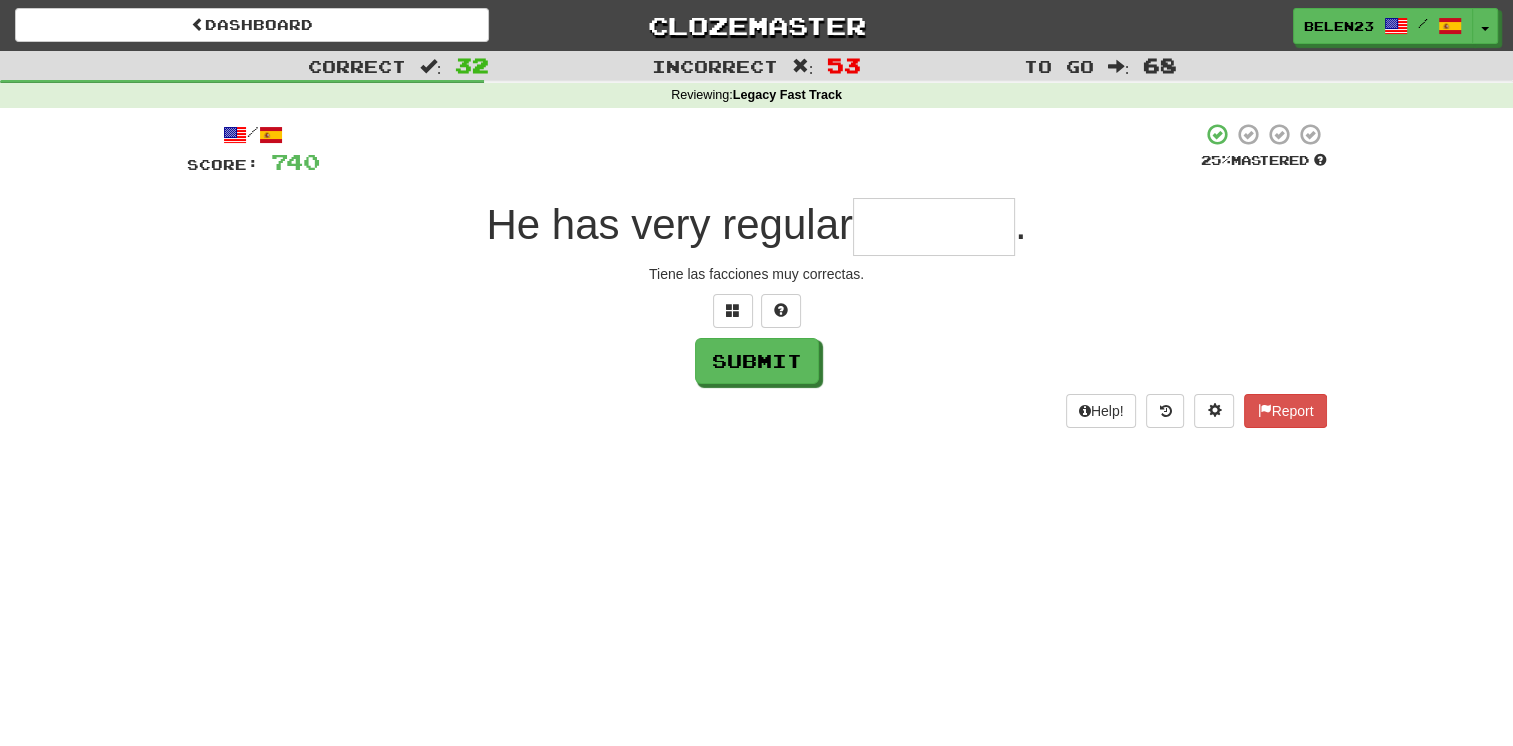 type on "*" 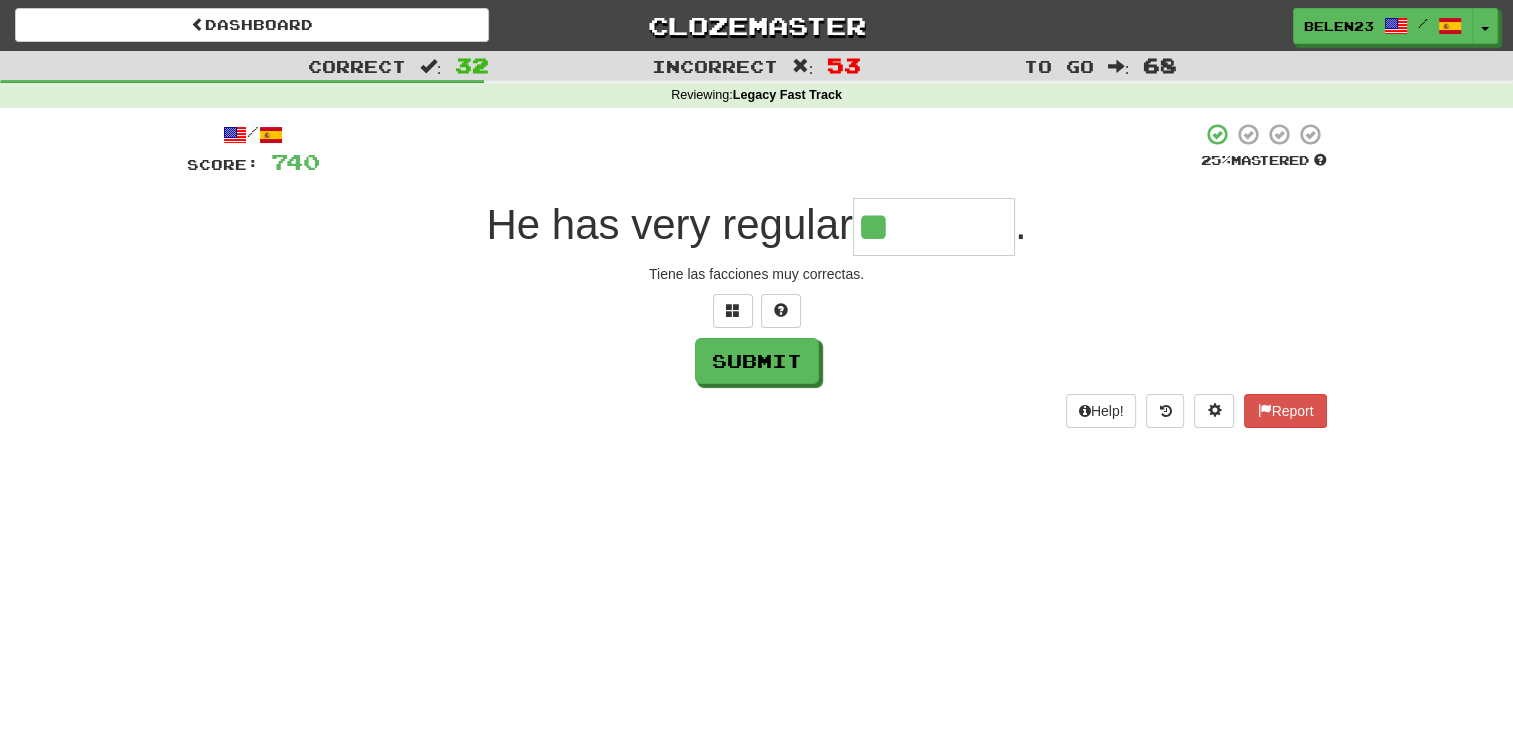 type on "*" 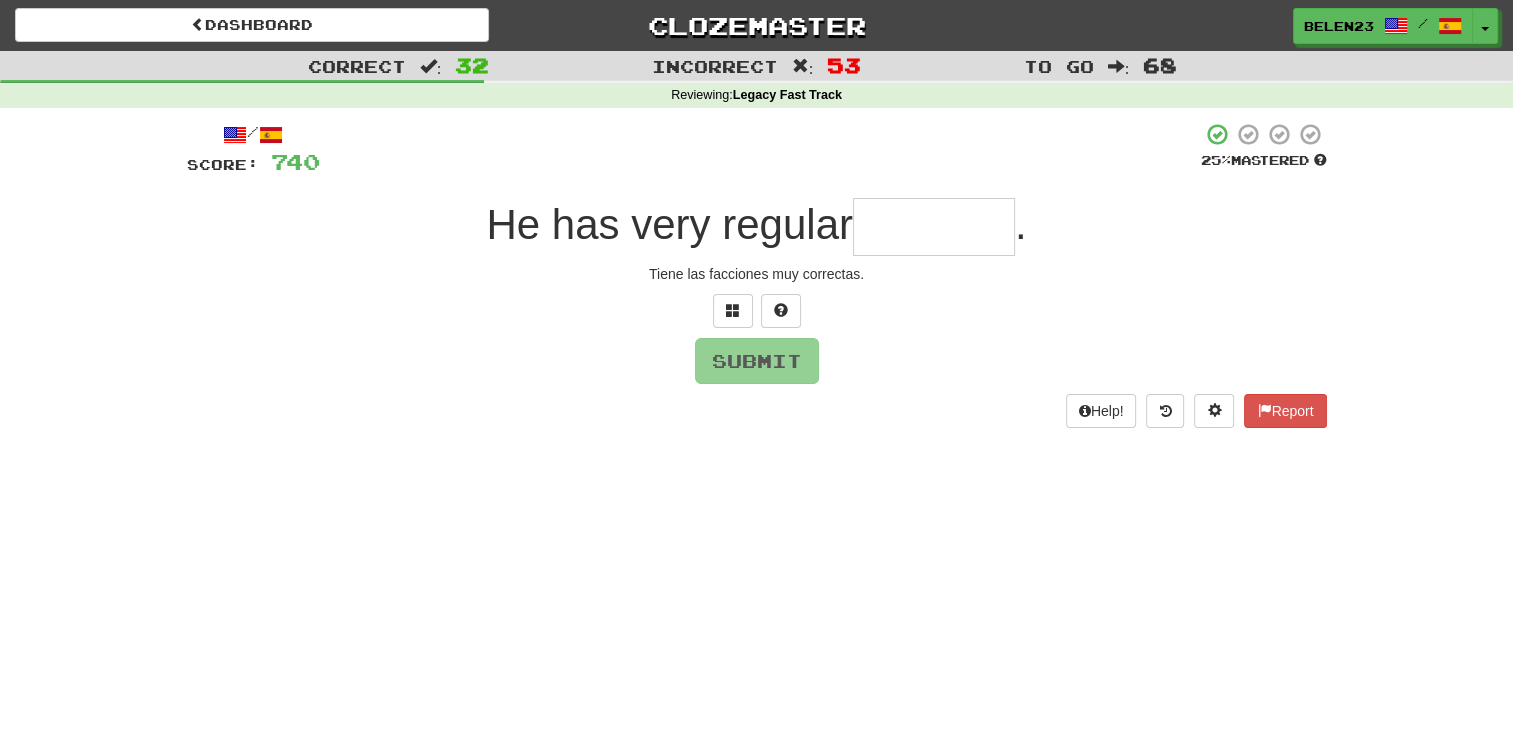 type on "********" 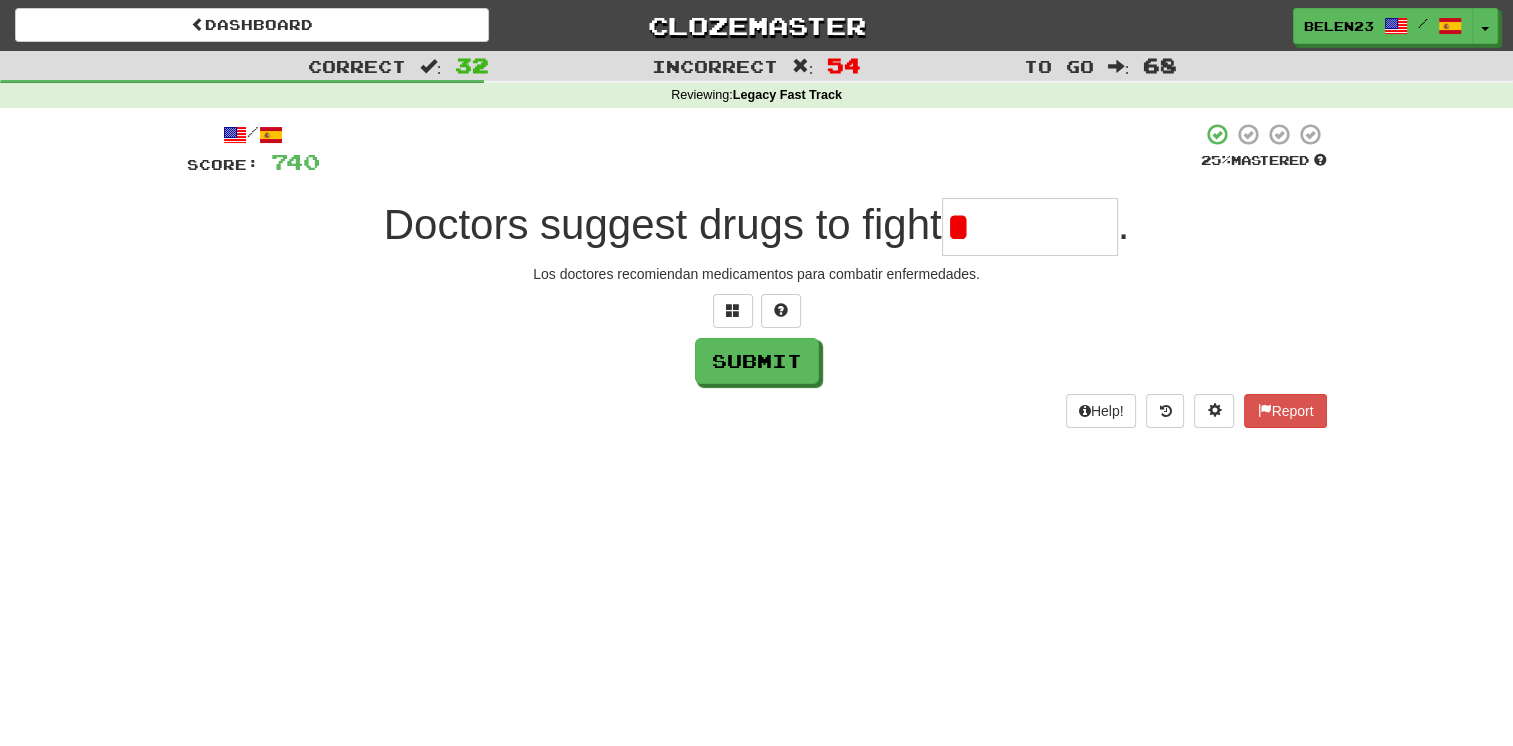 type on "********" 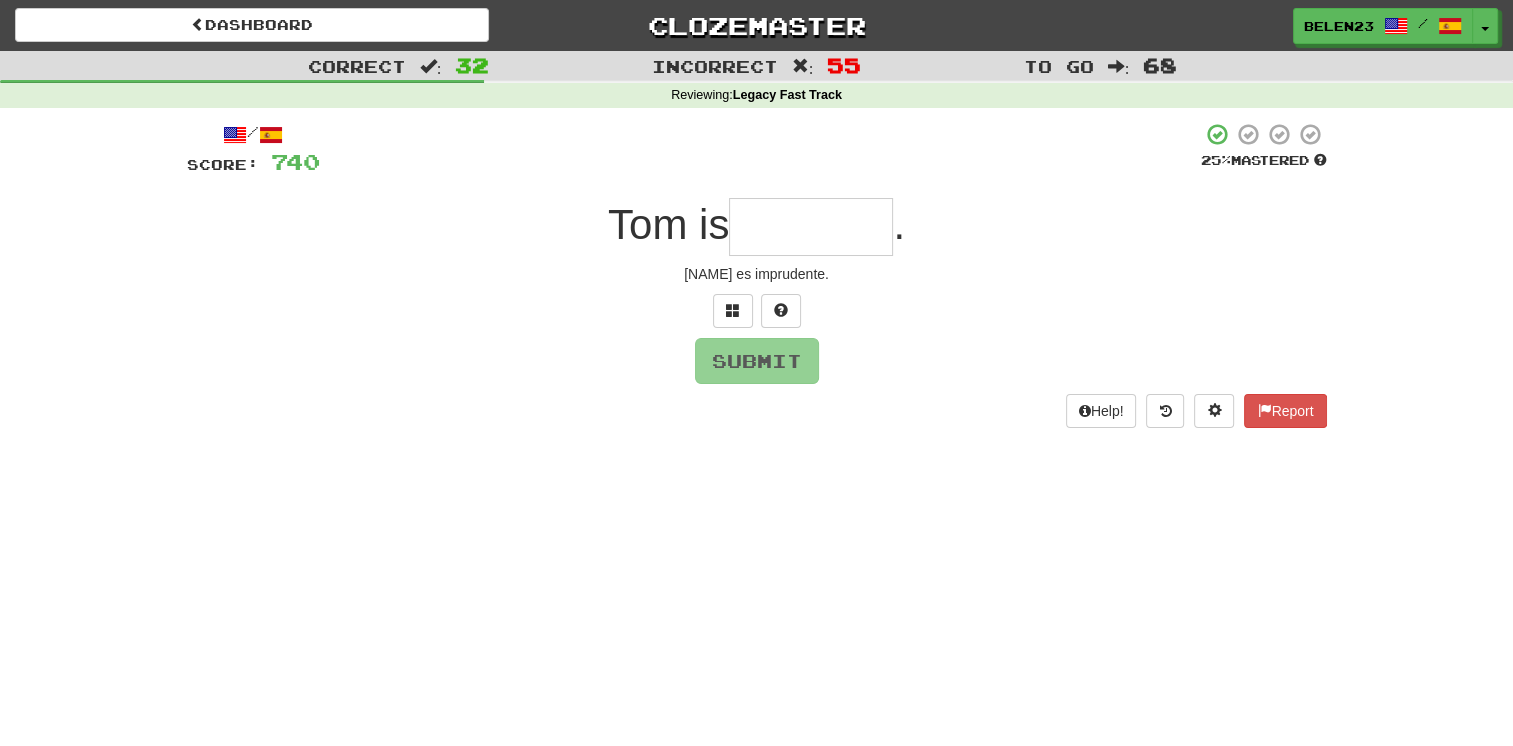 type on "*" 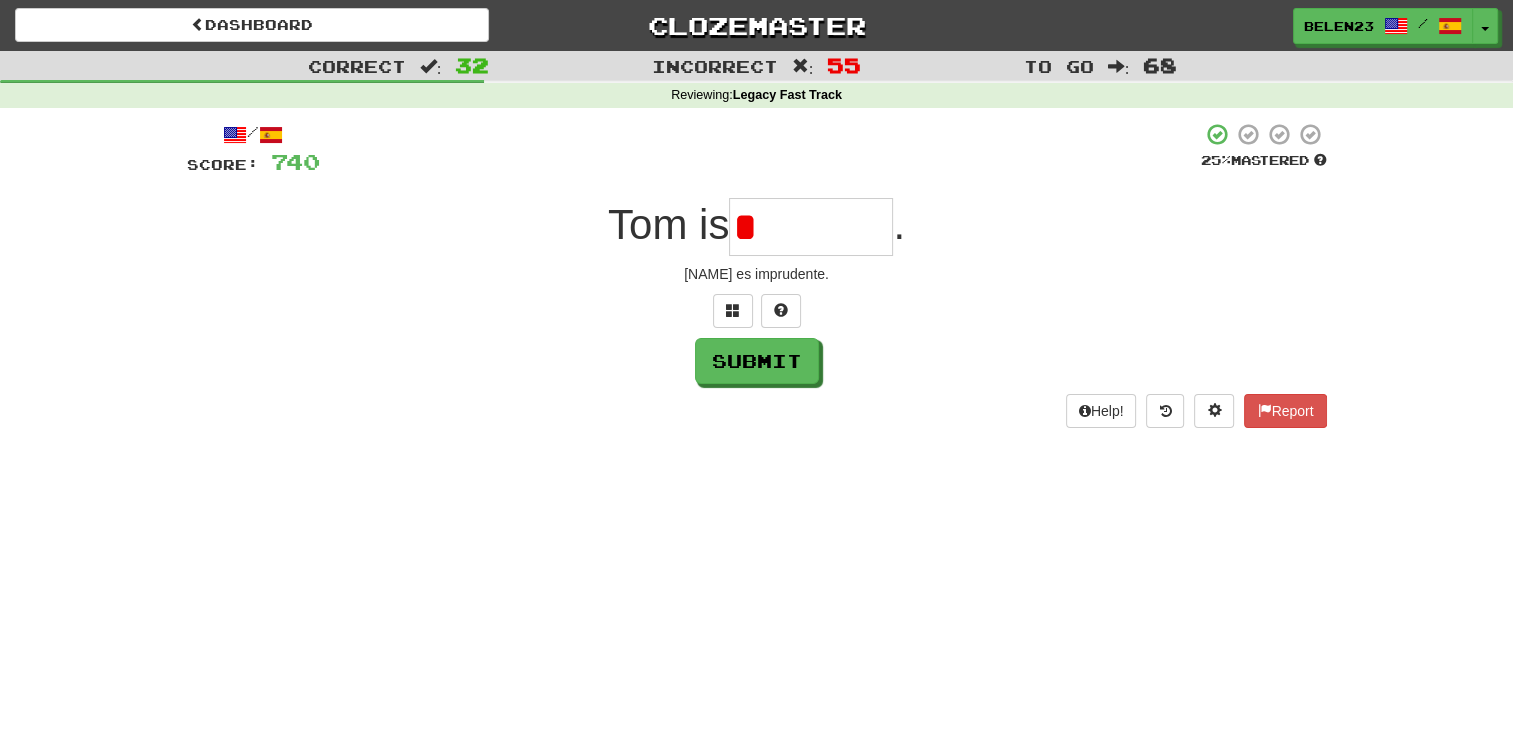 type on "********" 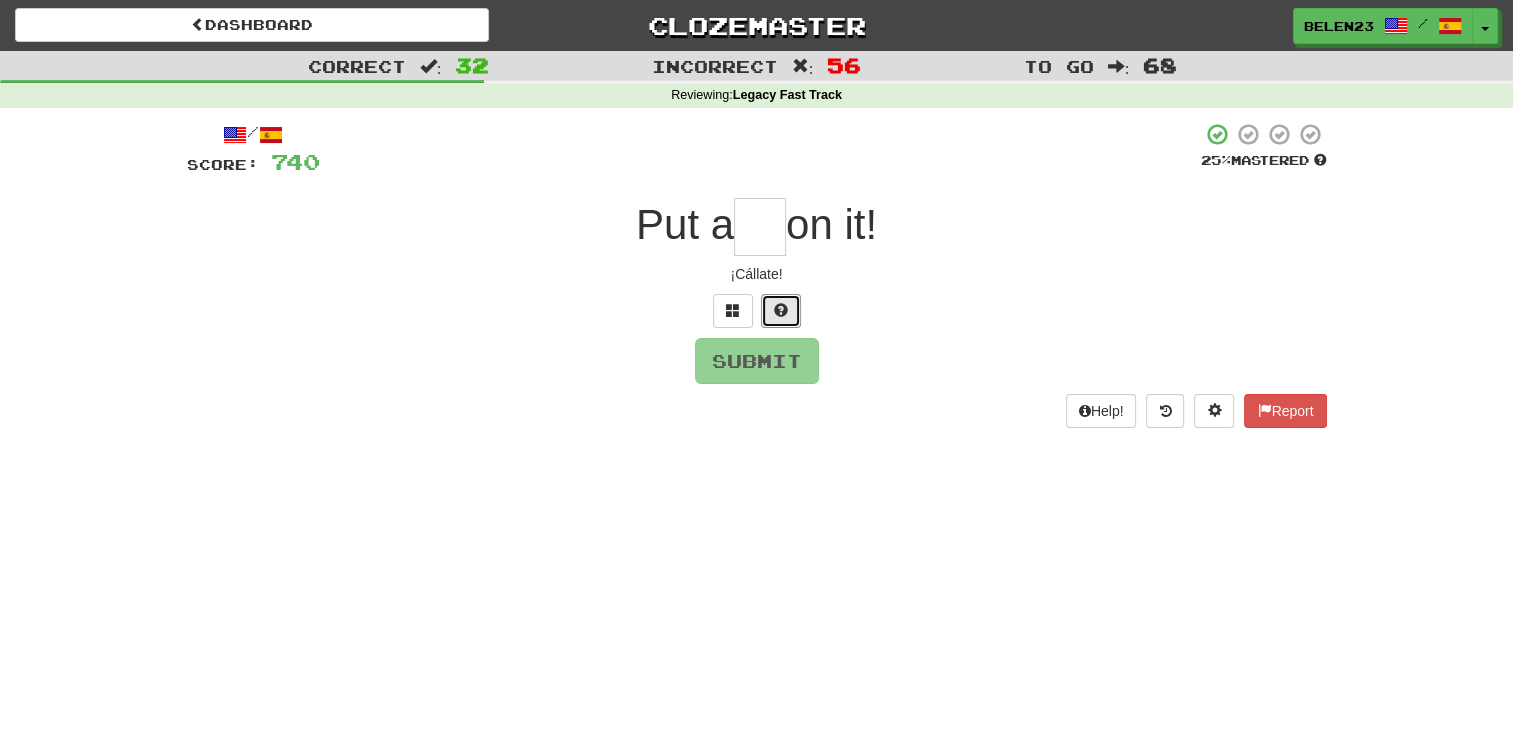 click at bounding box center (781, 310) 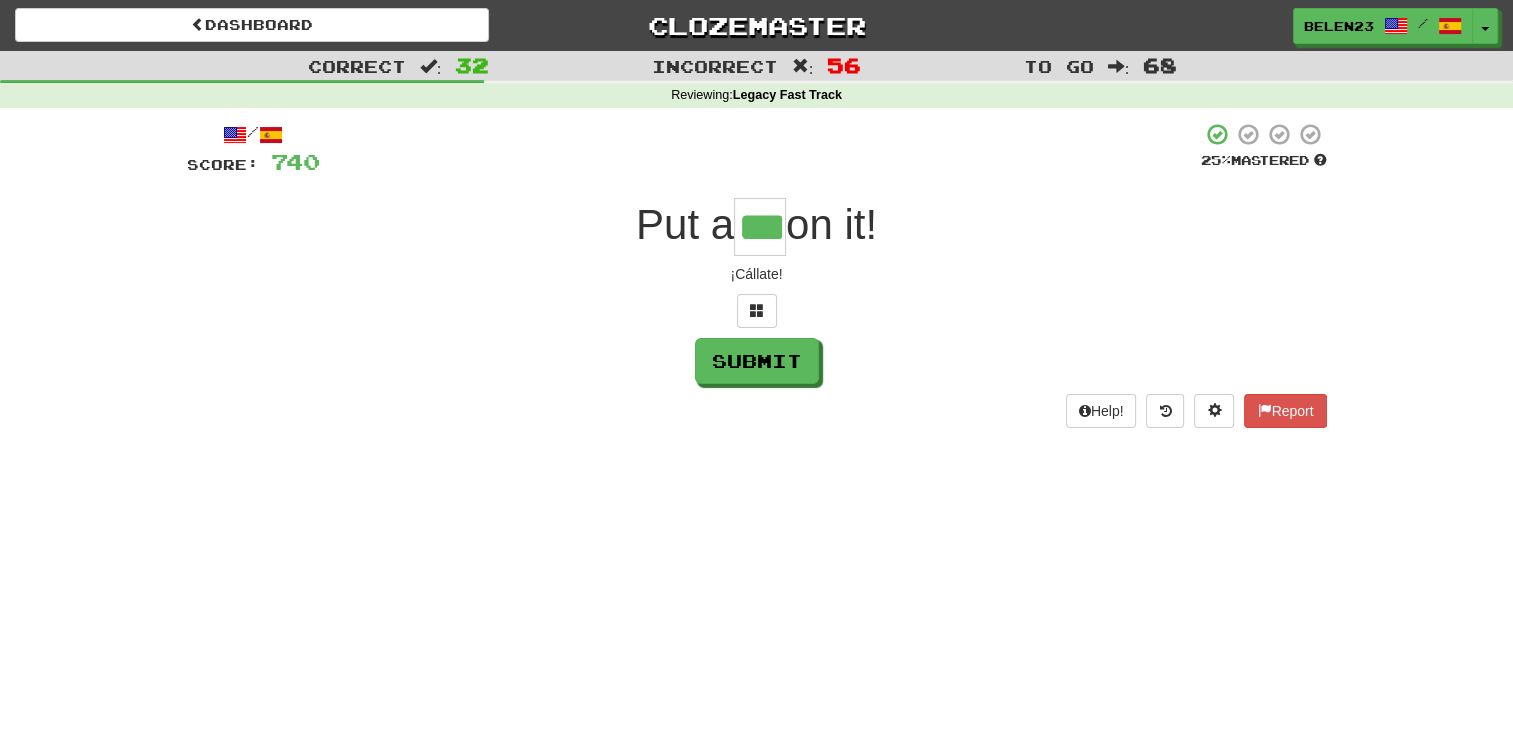 type on "***" 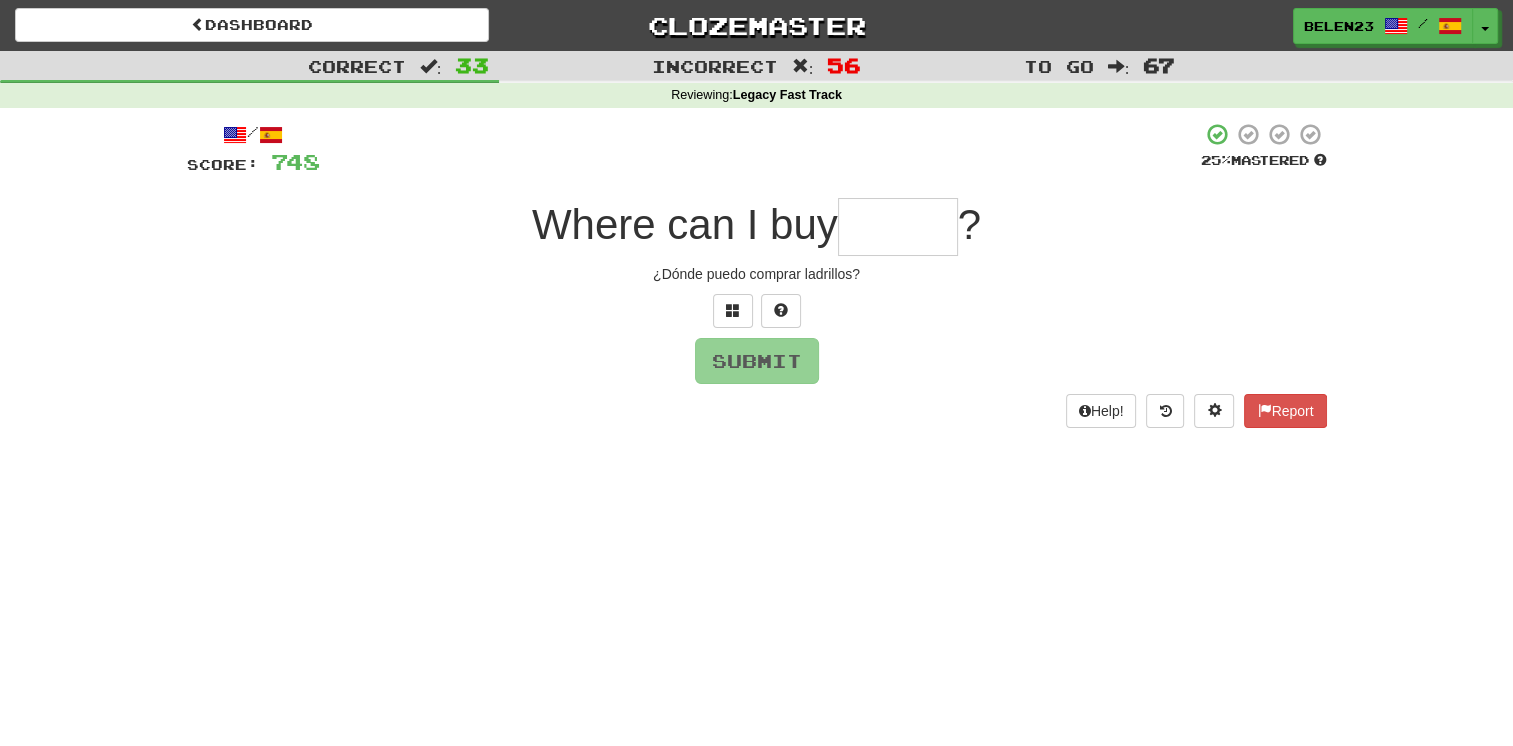 type on "******" 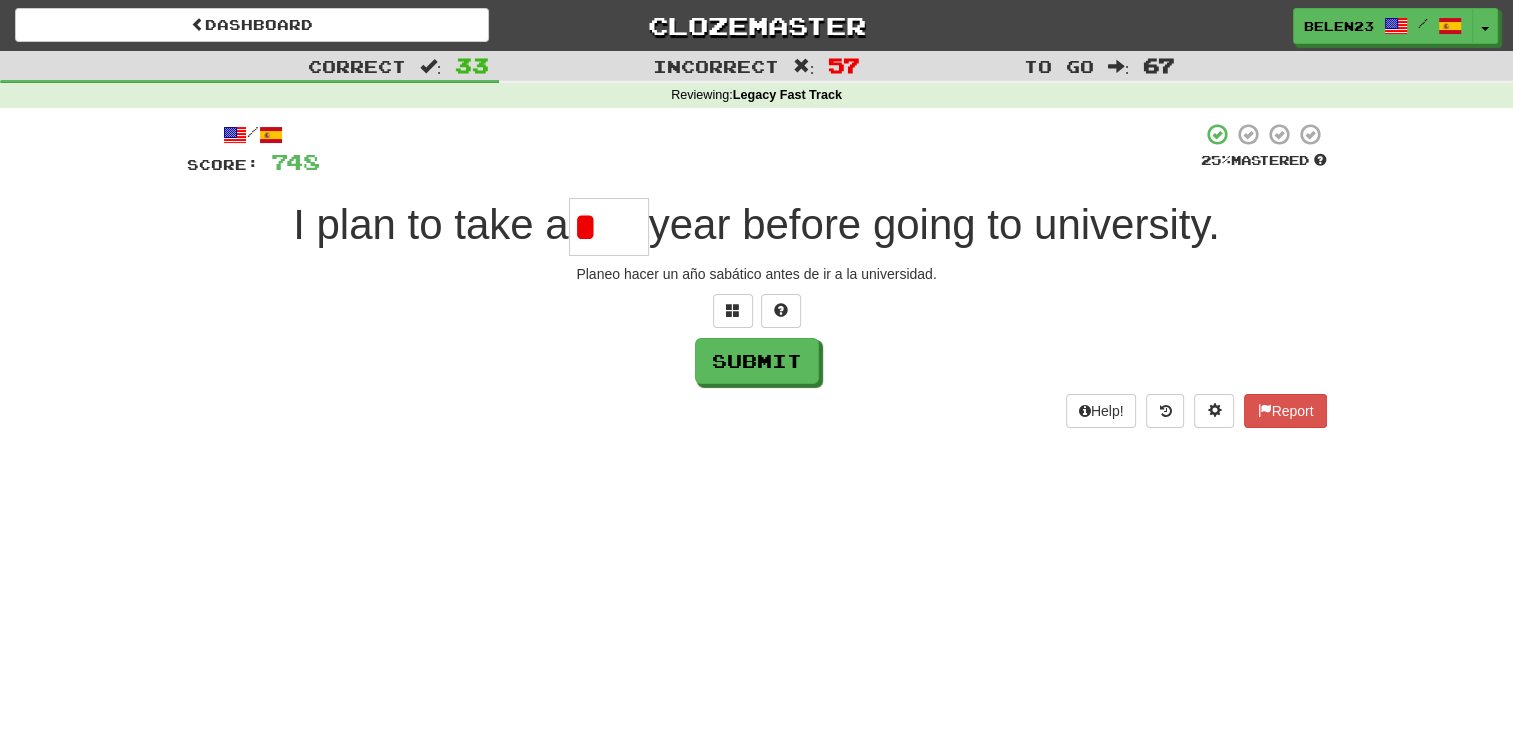 type on "***" 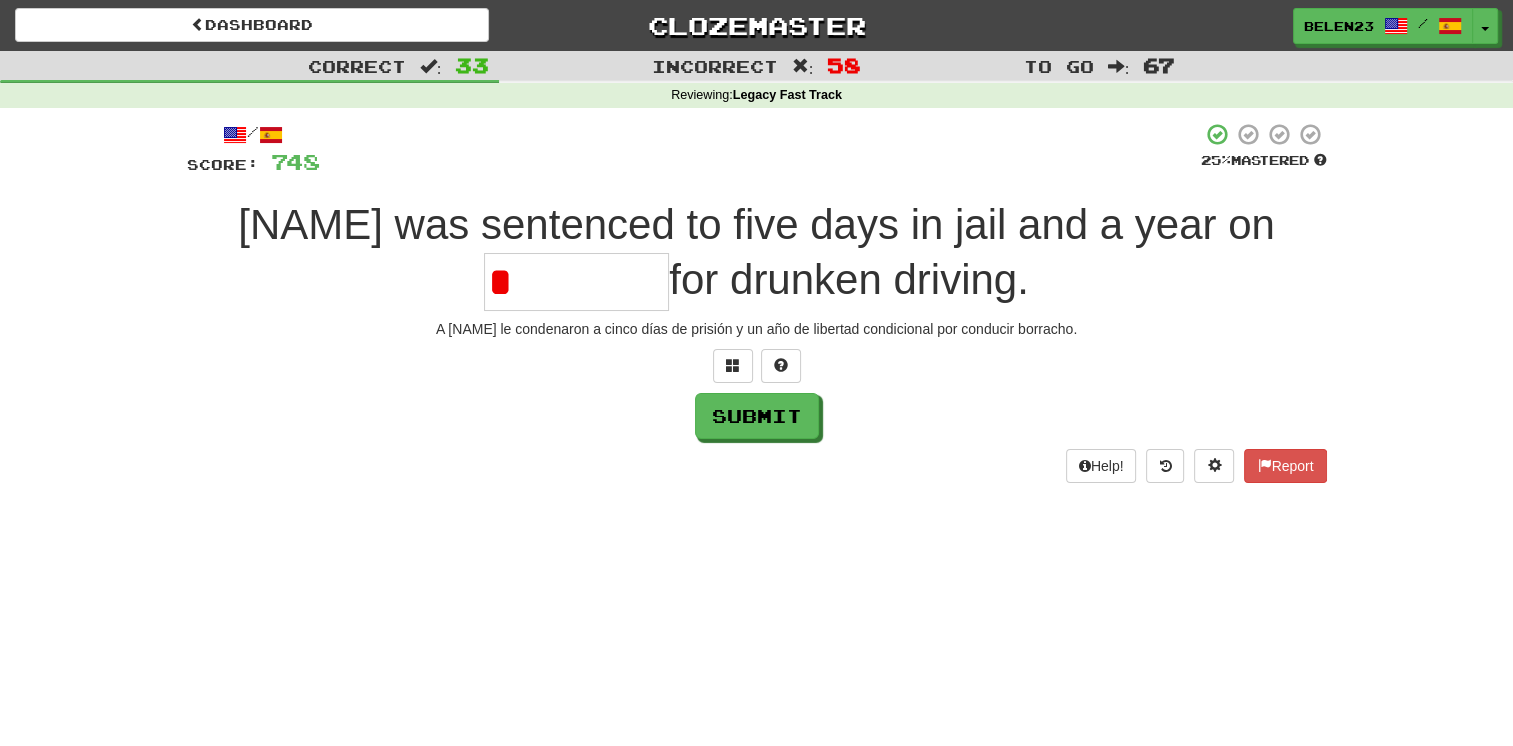 type on "*********" 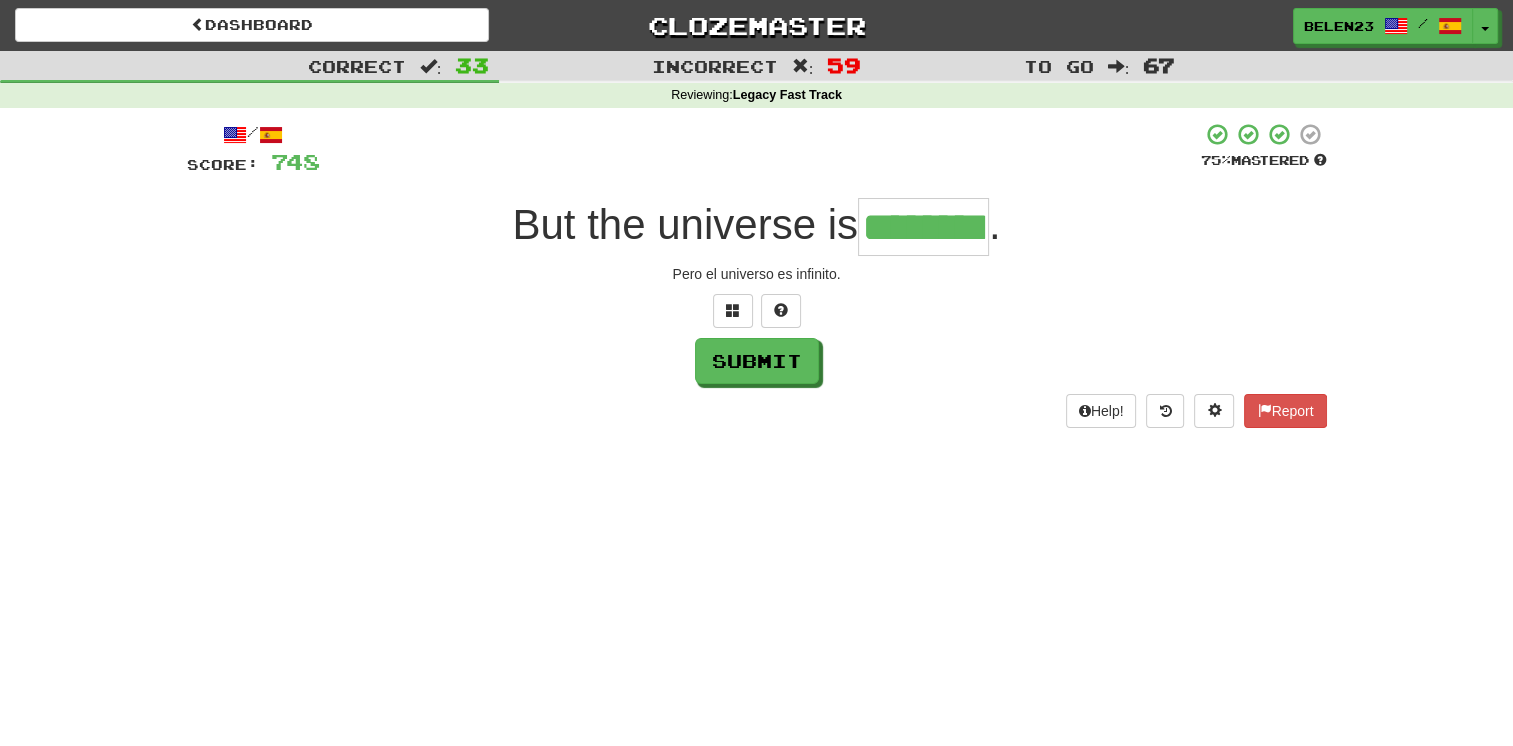 type on "********" 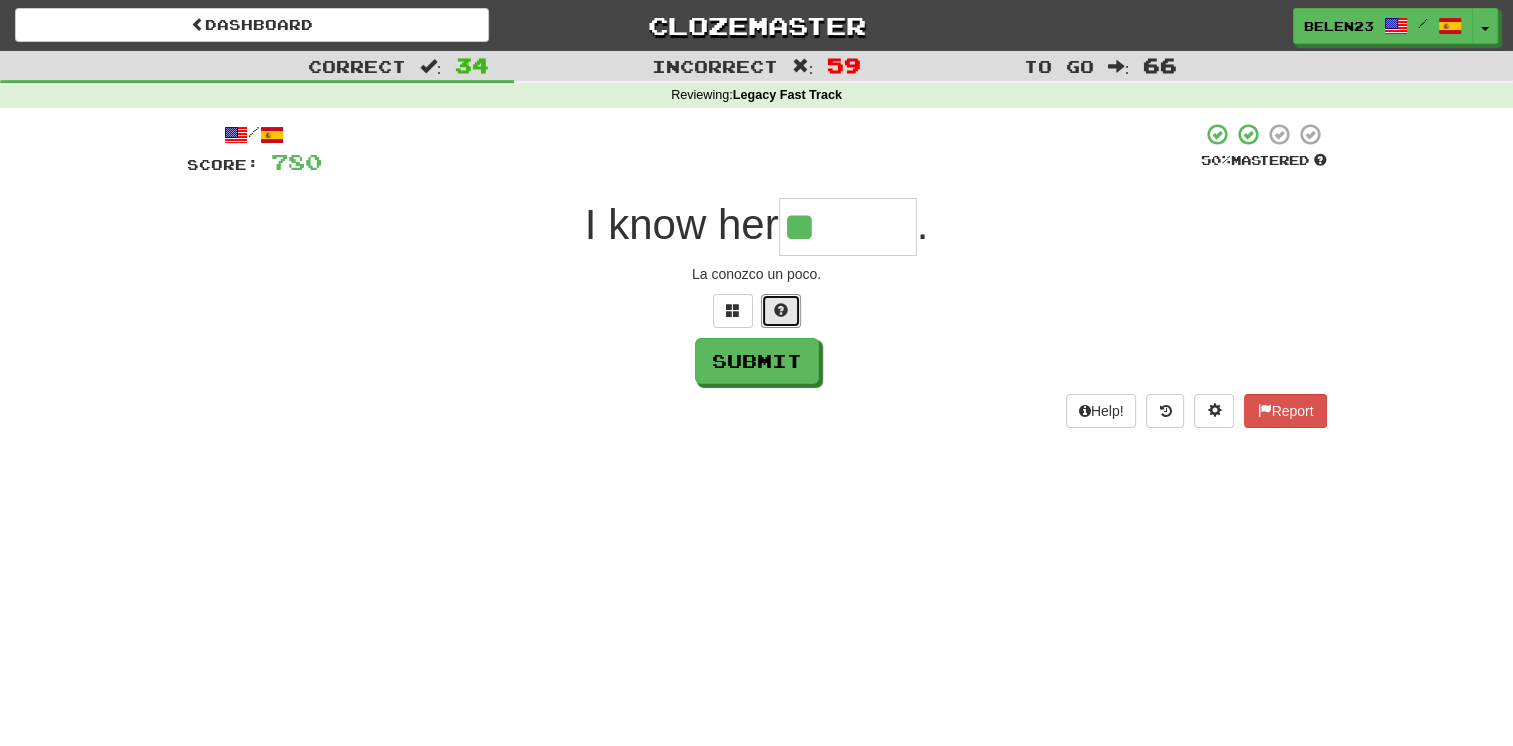 click at bounding box center (781, 310) 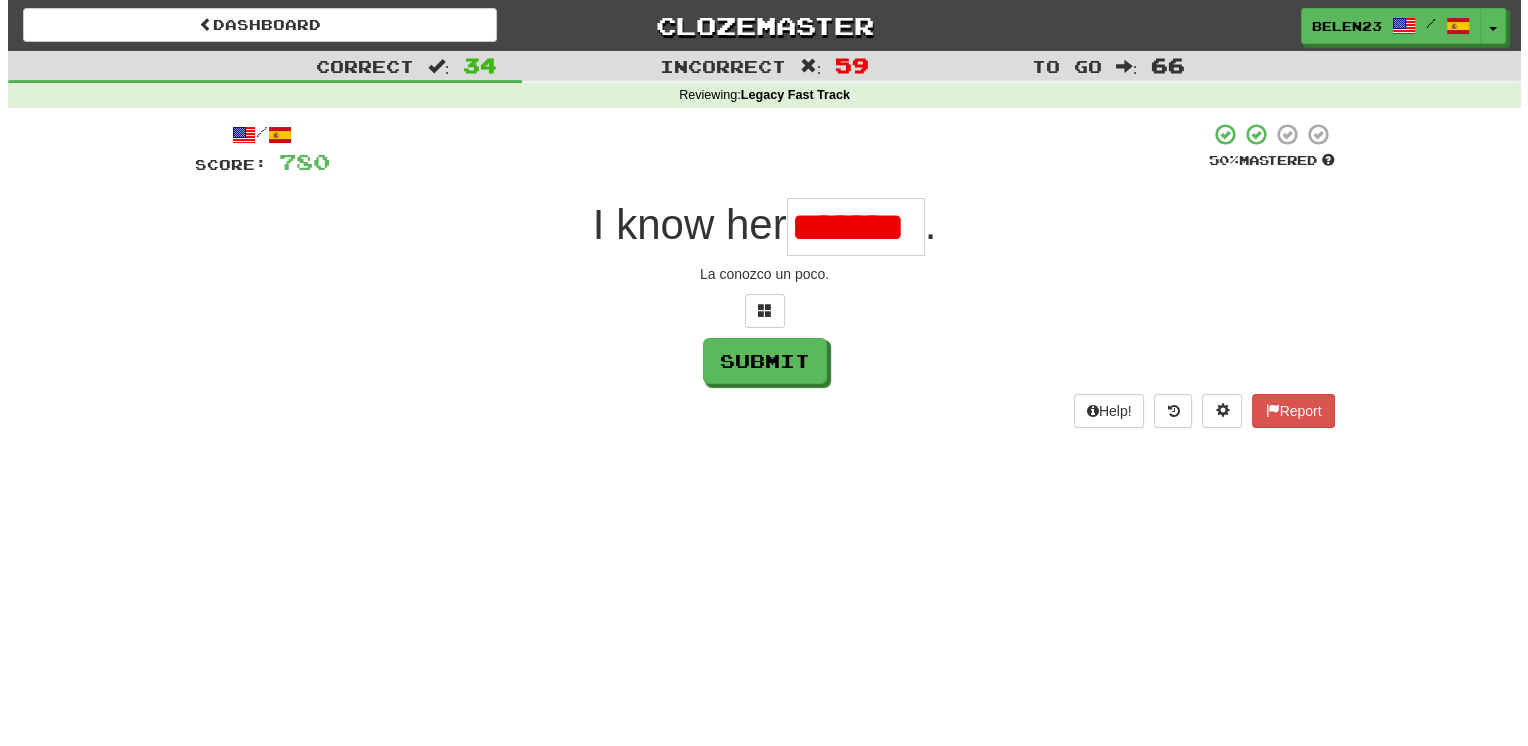 scroll, scrollTop: 0, scrollLeft: 0, axis: both 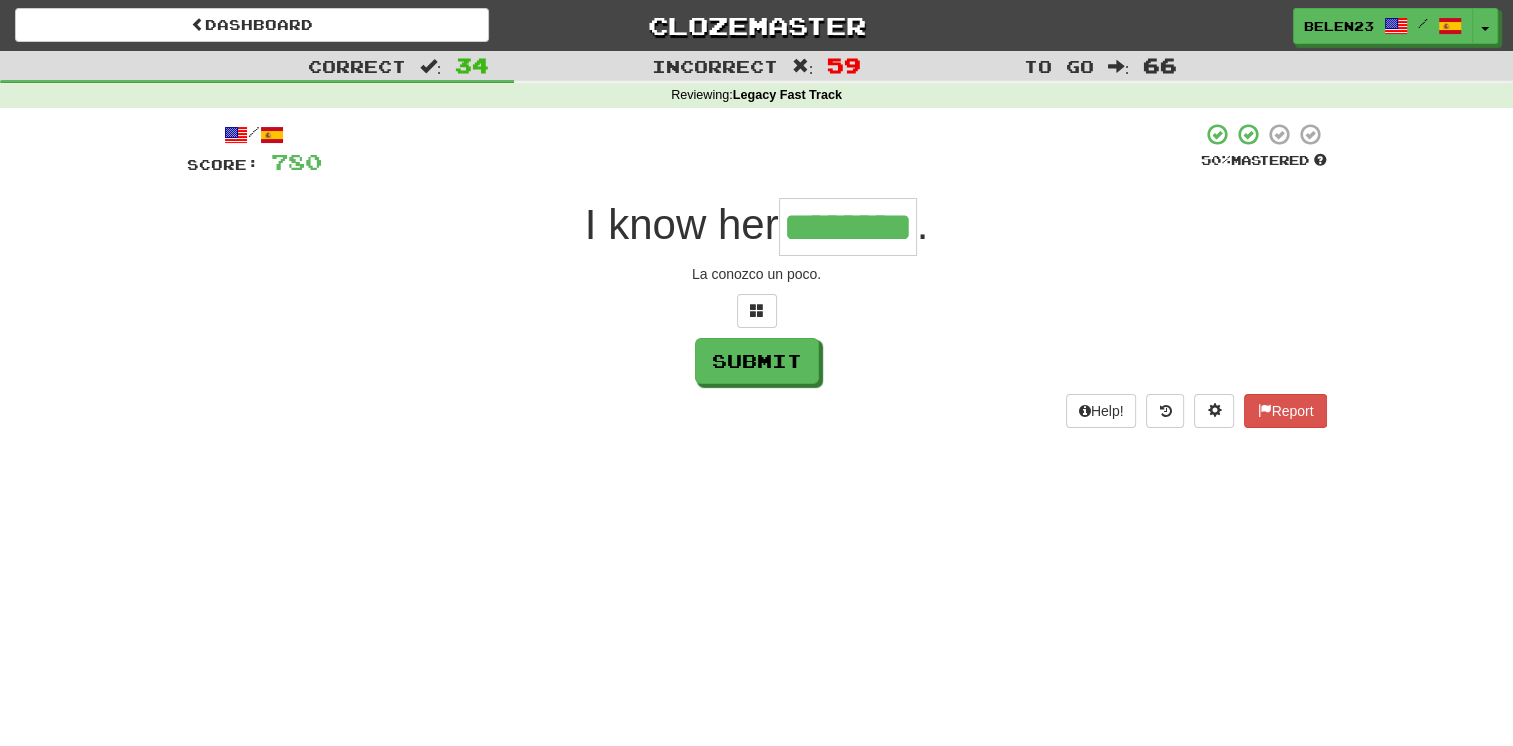 type on "********" 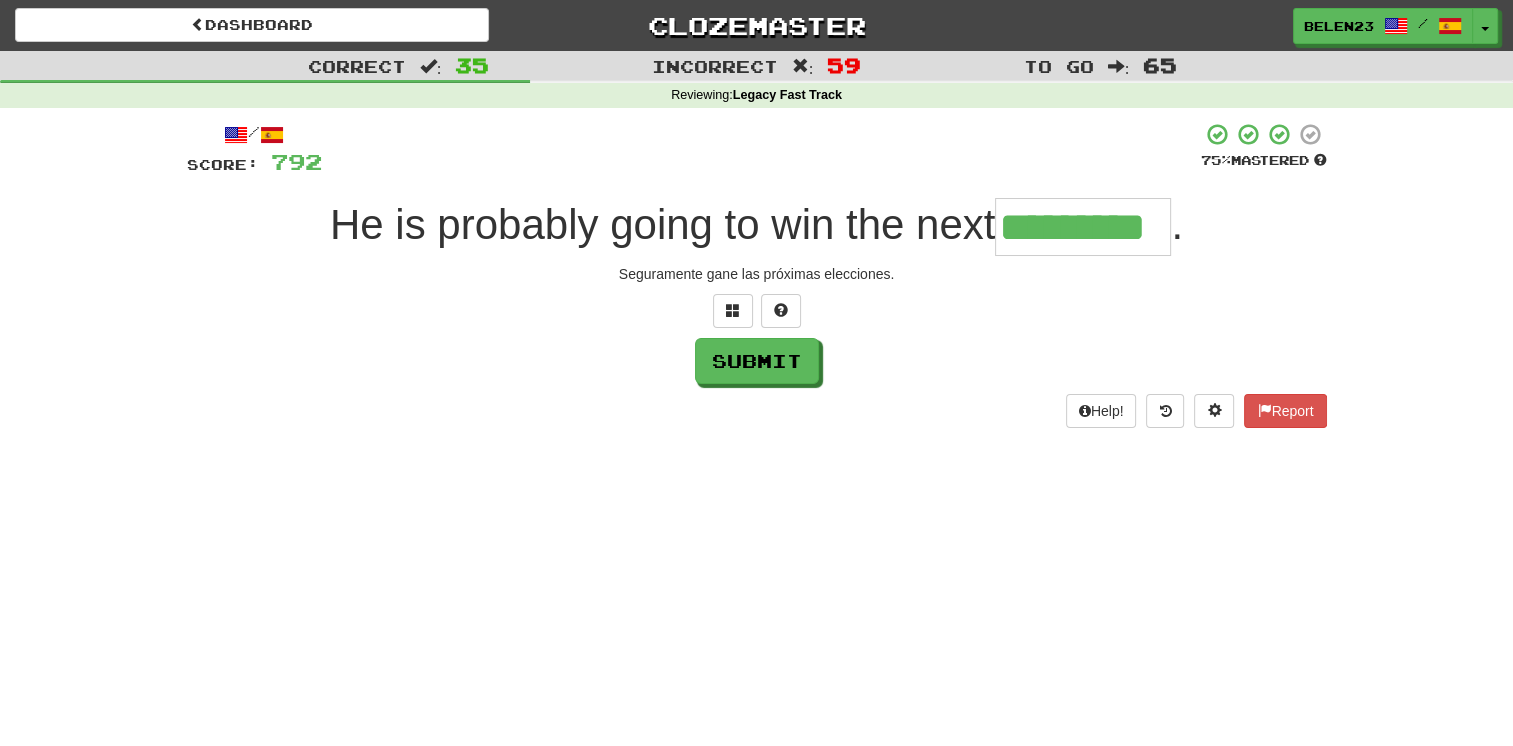 type on "*********" 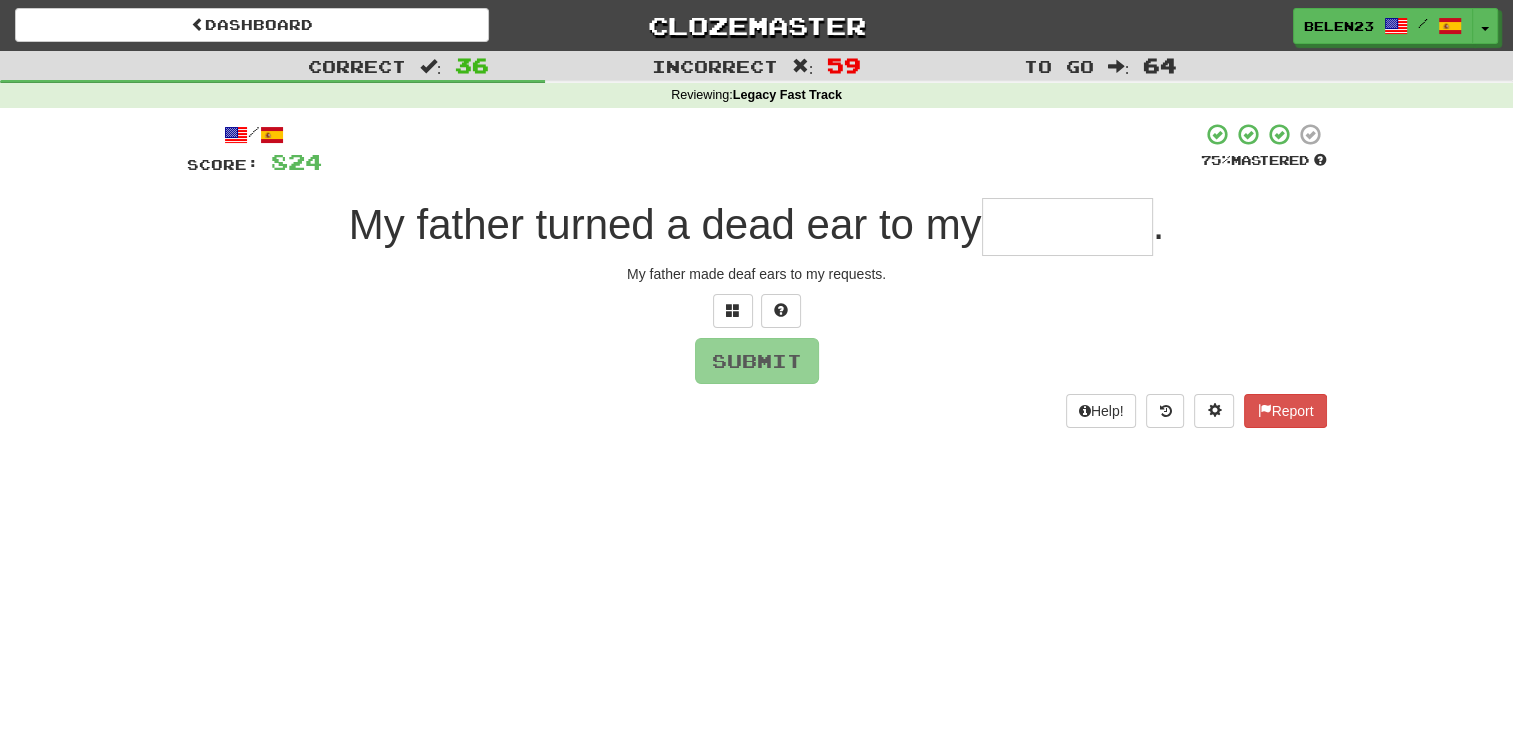 type on "*" 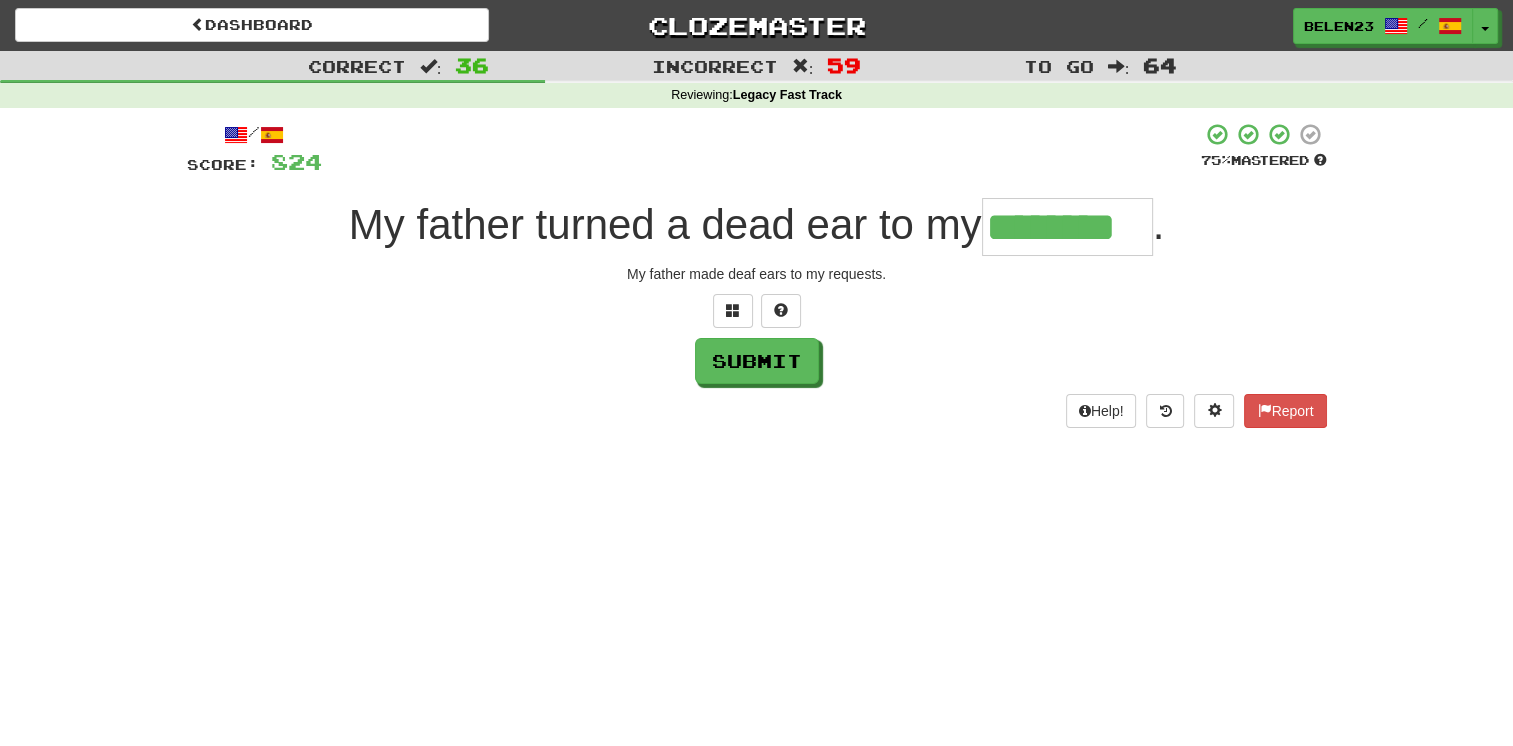 type on "********" 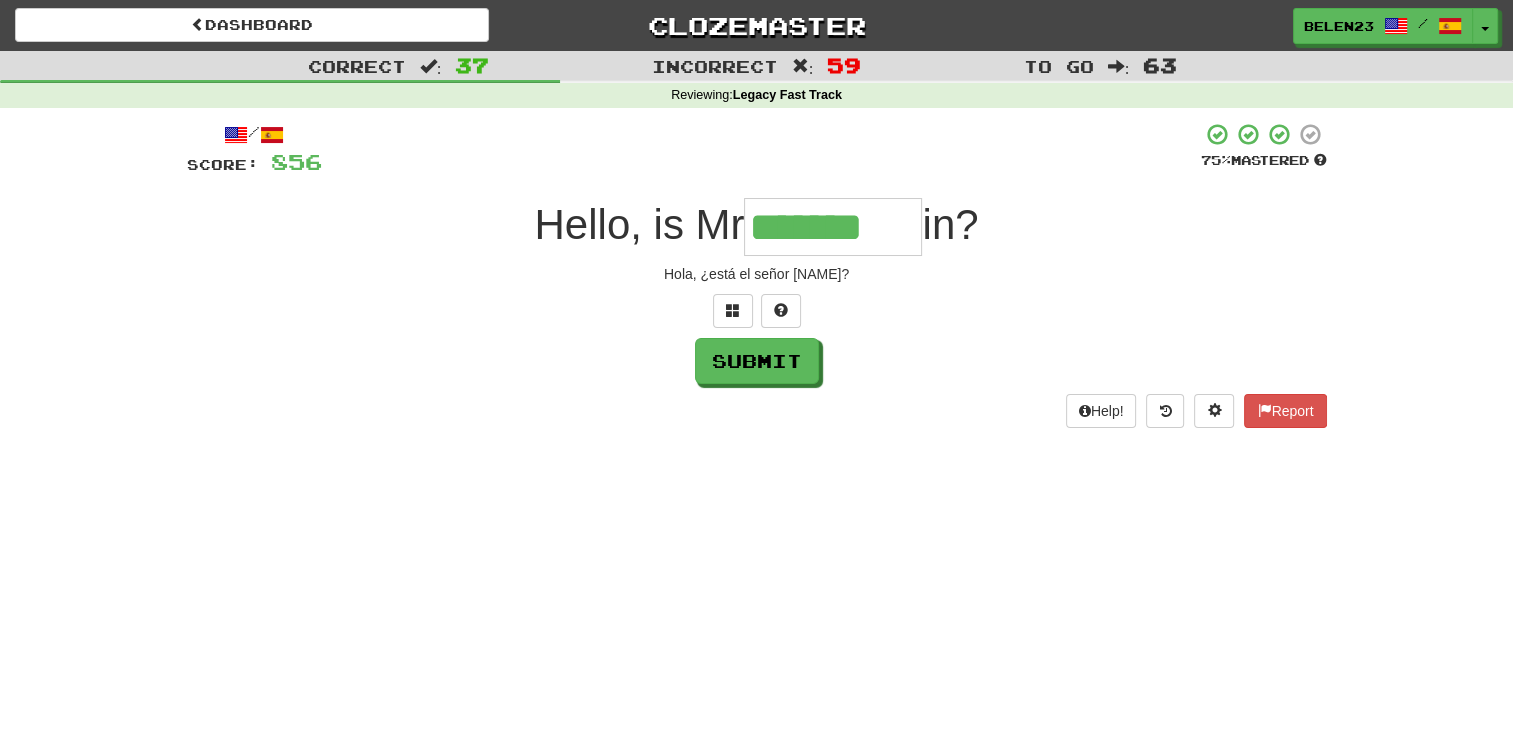 type on "*******" 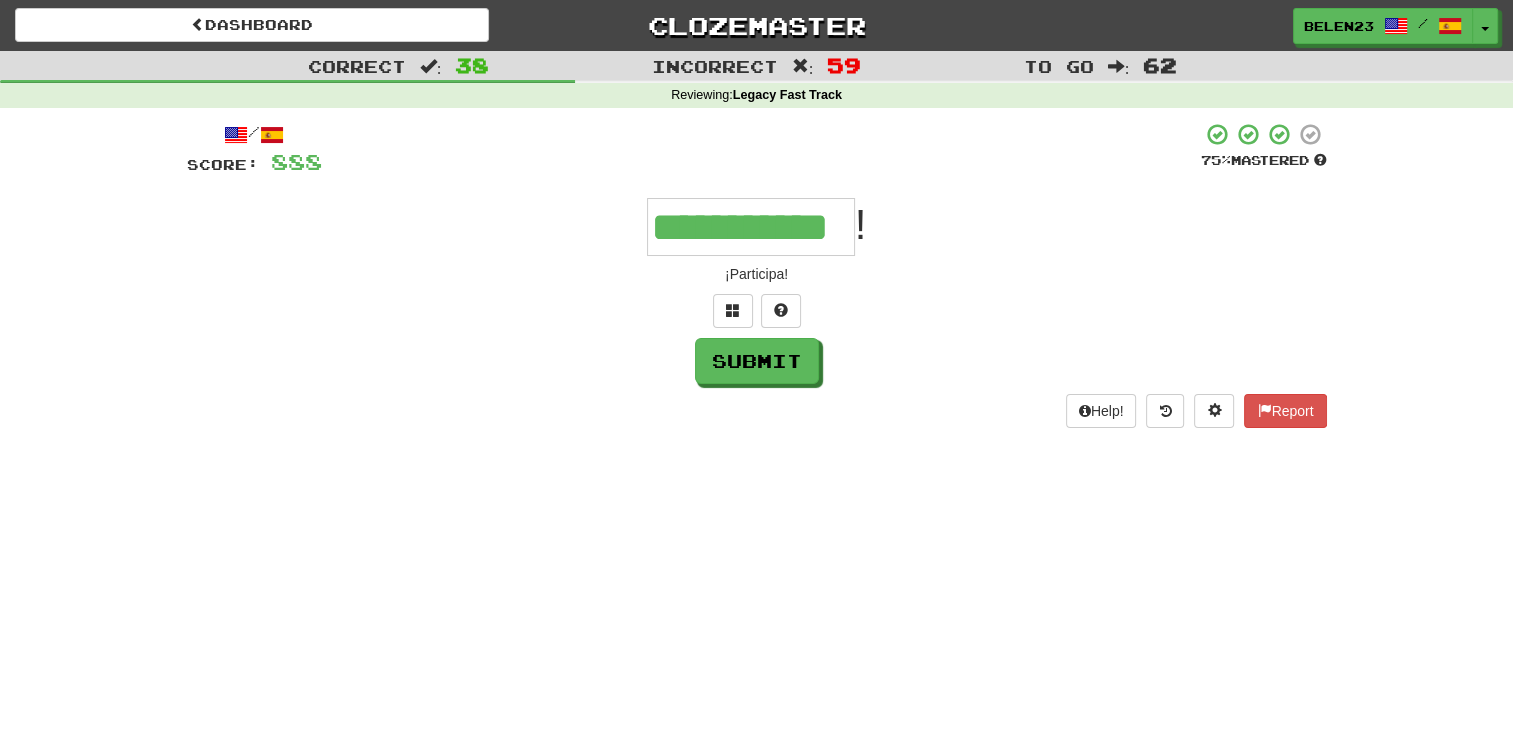 type on "**********" 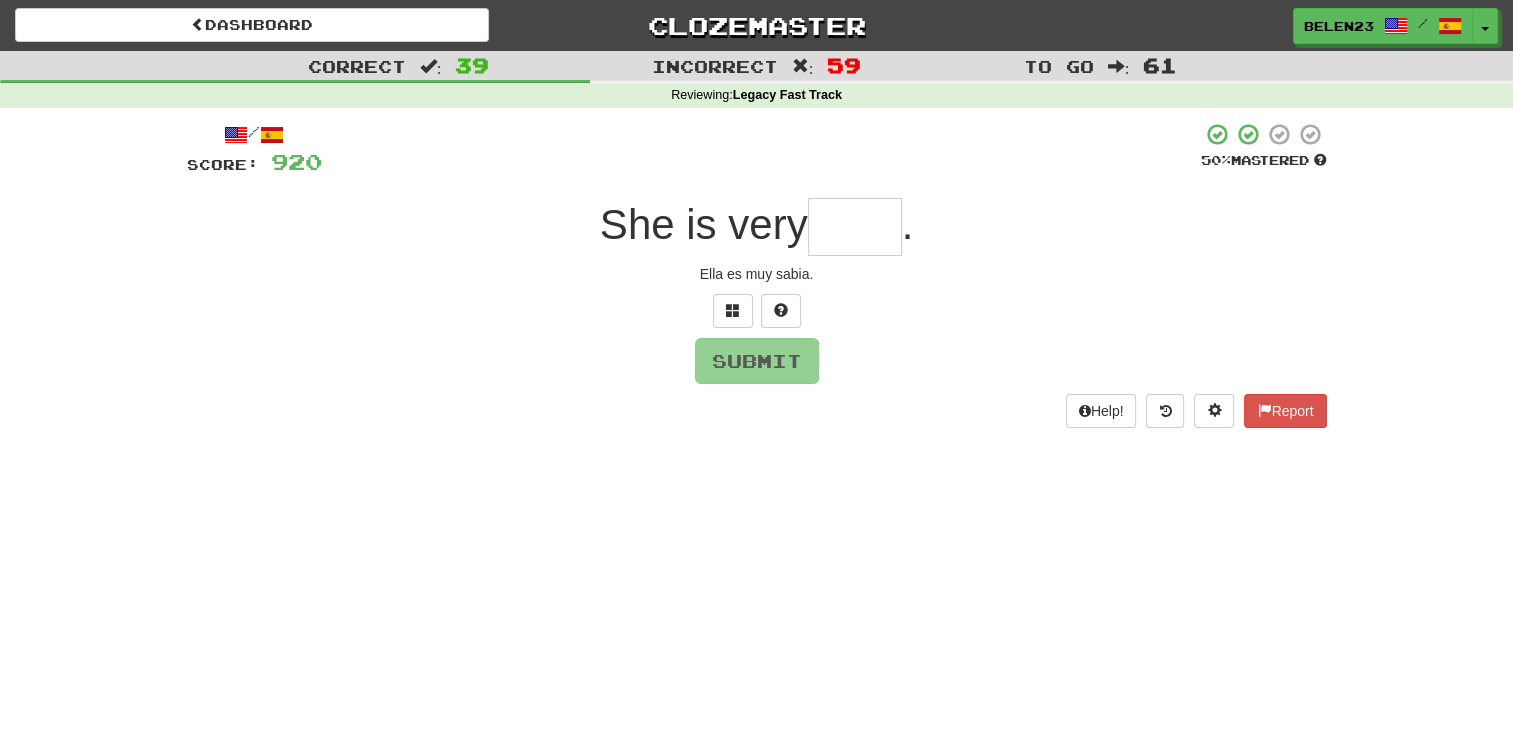 type on "*" 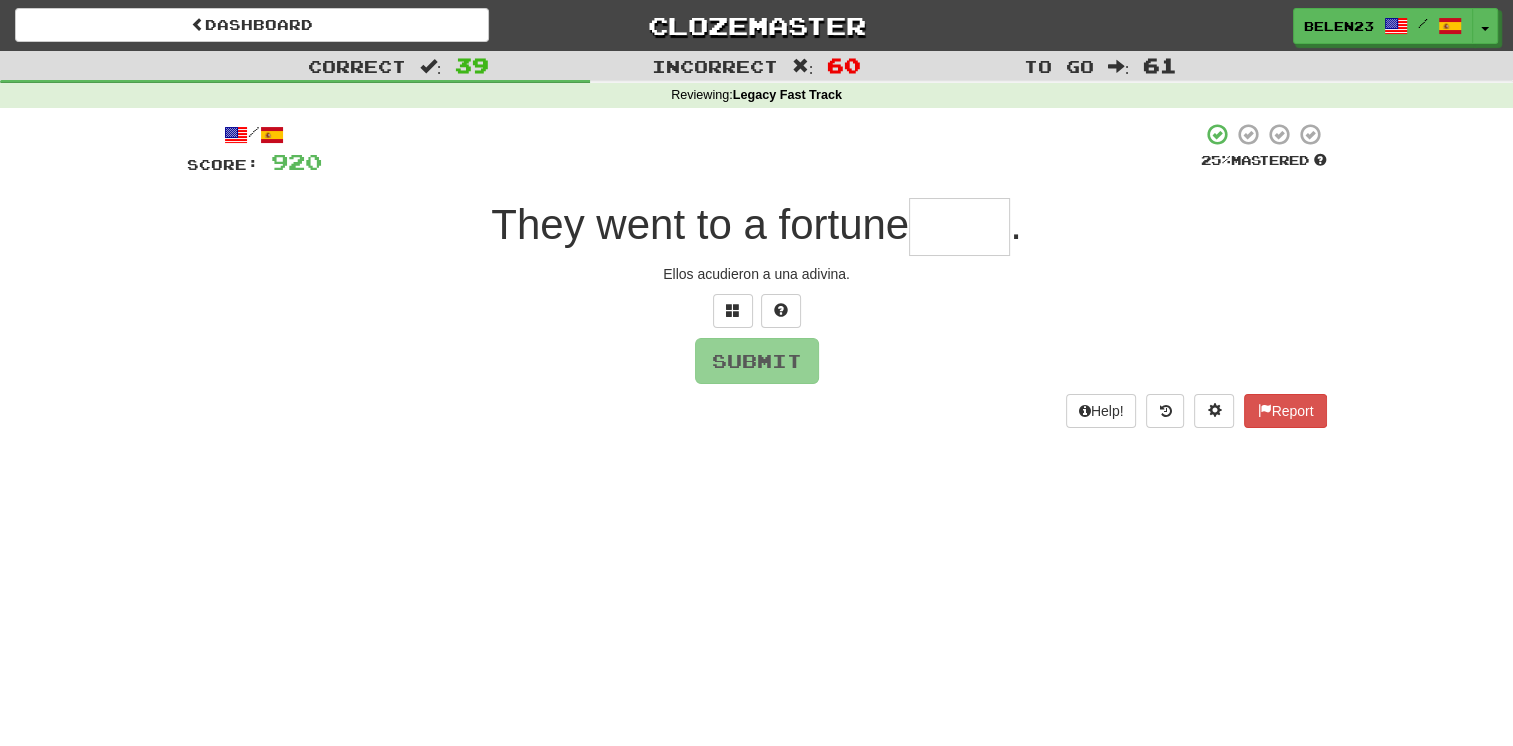 type on "******" 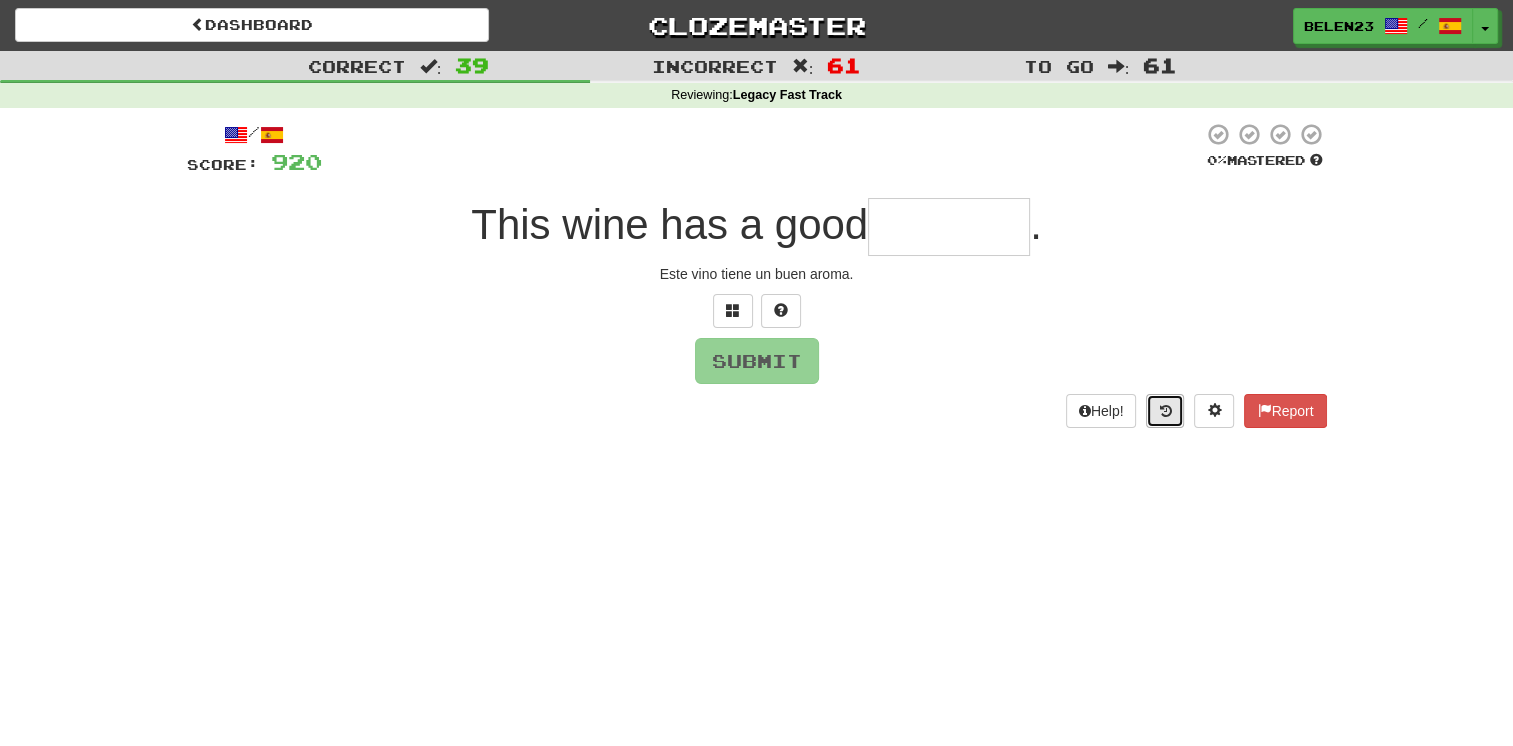 click at bounding box center [1165, 411] 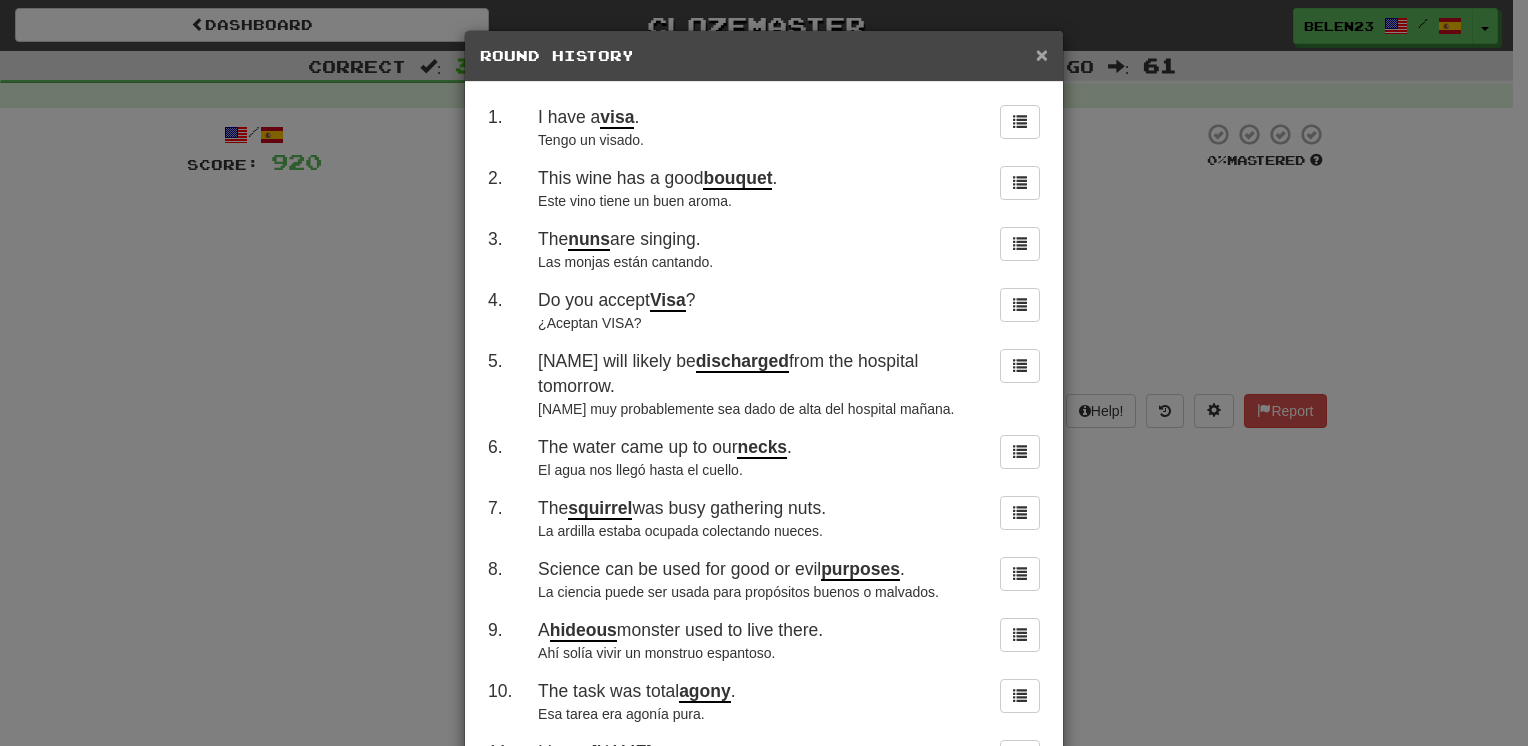 click on "×" at bounding box center [1042, 54] 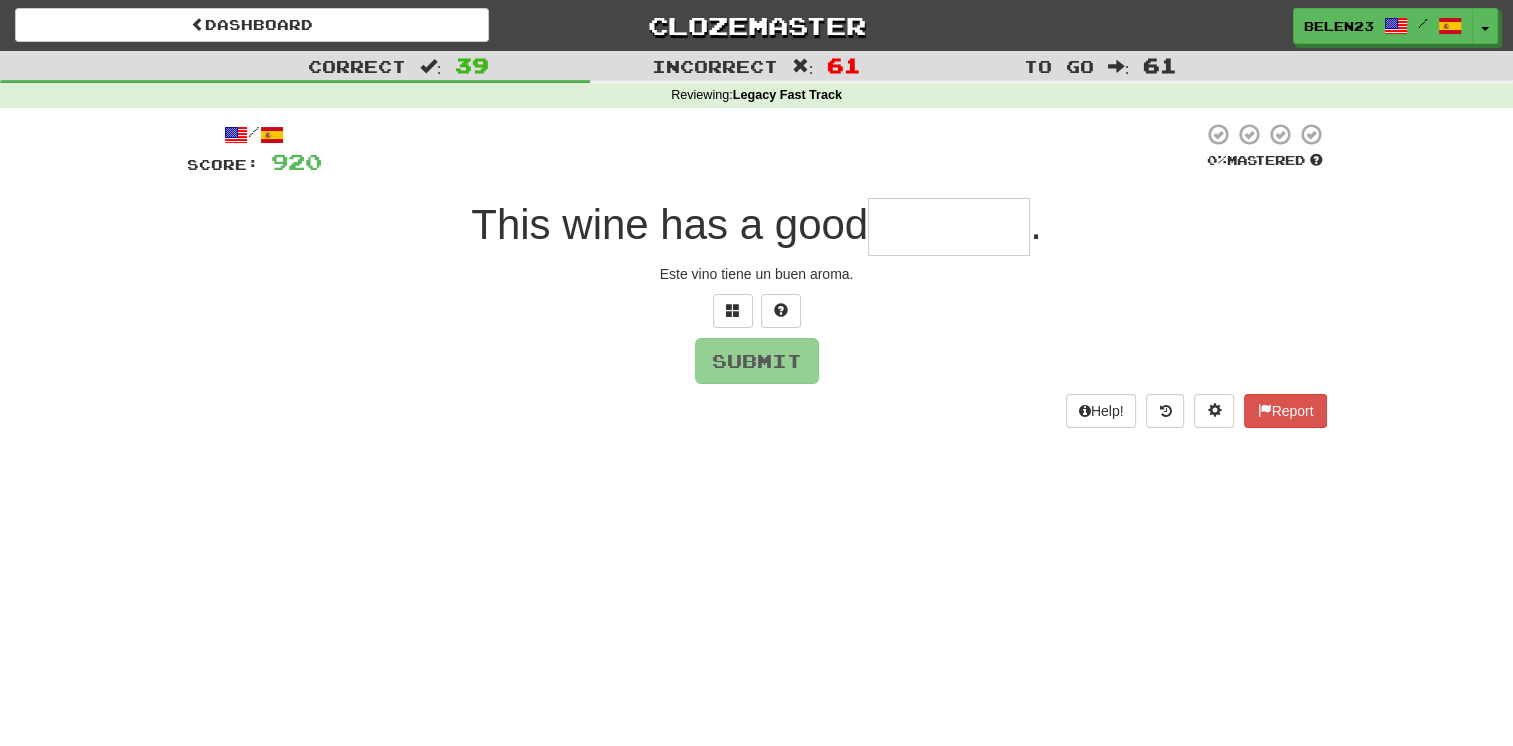 click at bounding box center (949, 227) 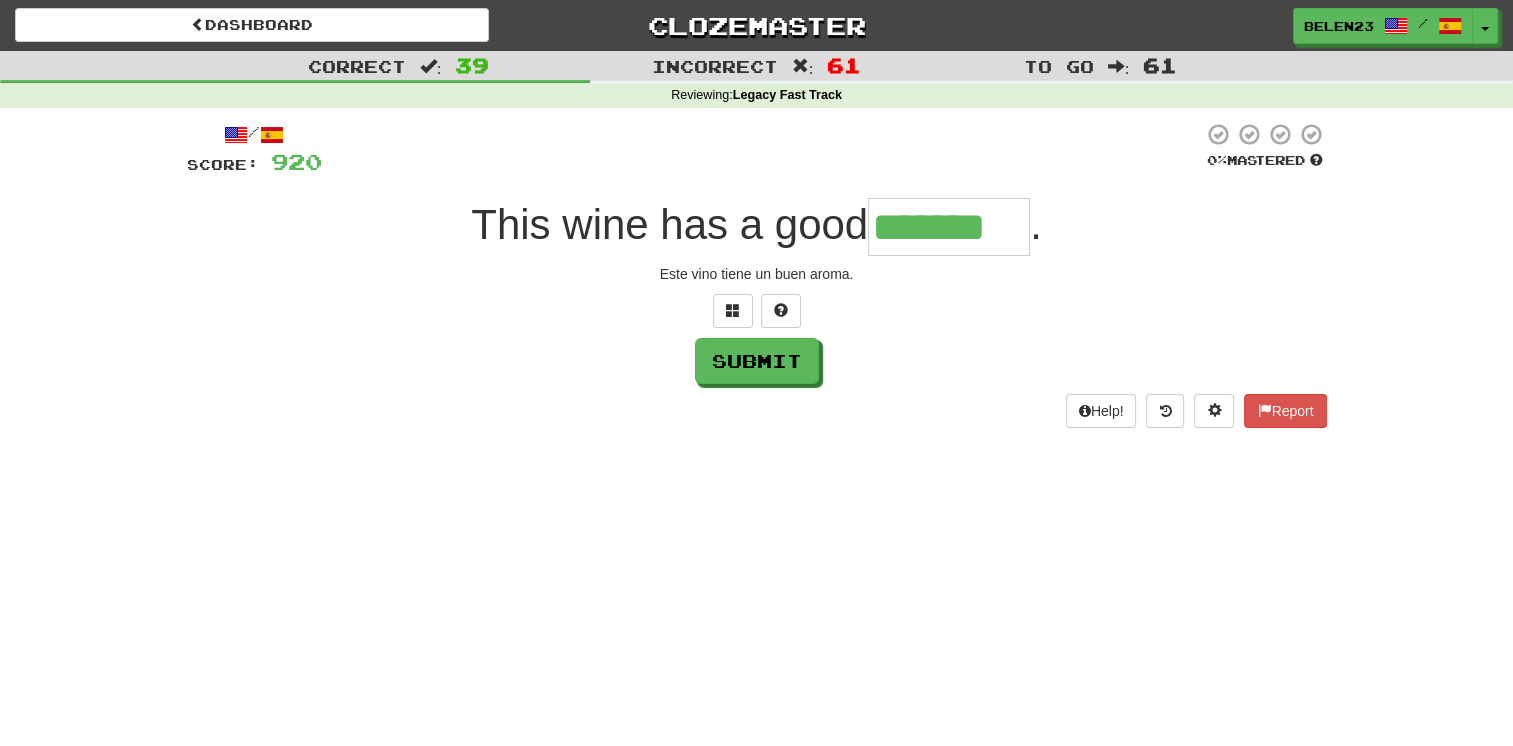 type on "*******" 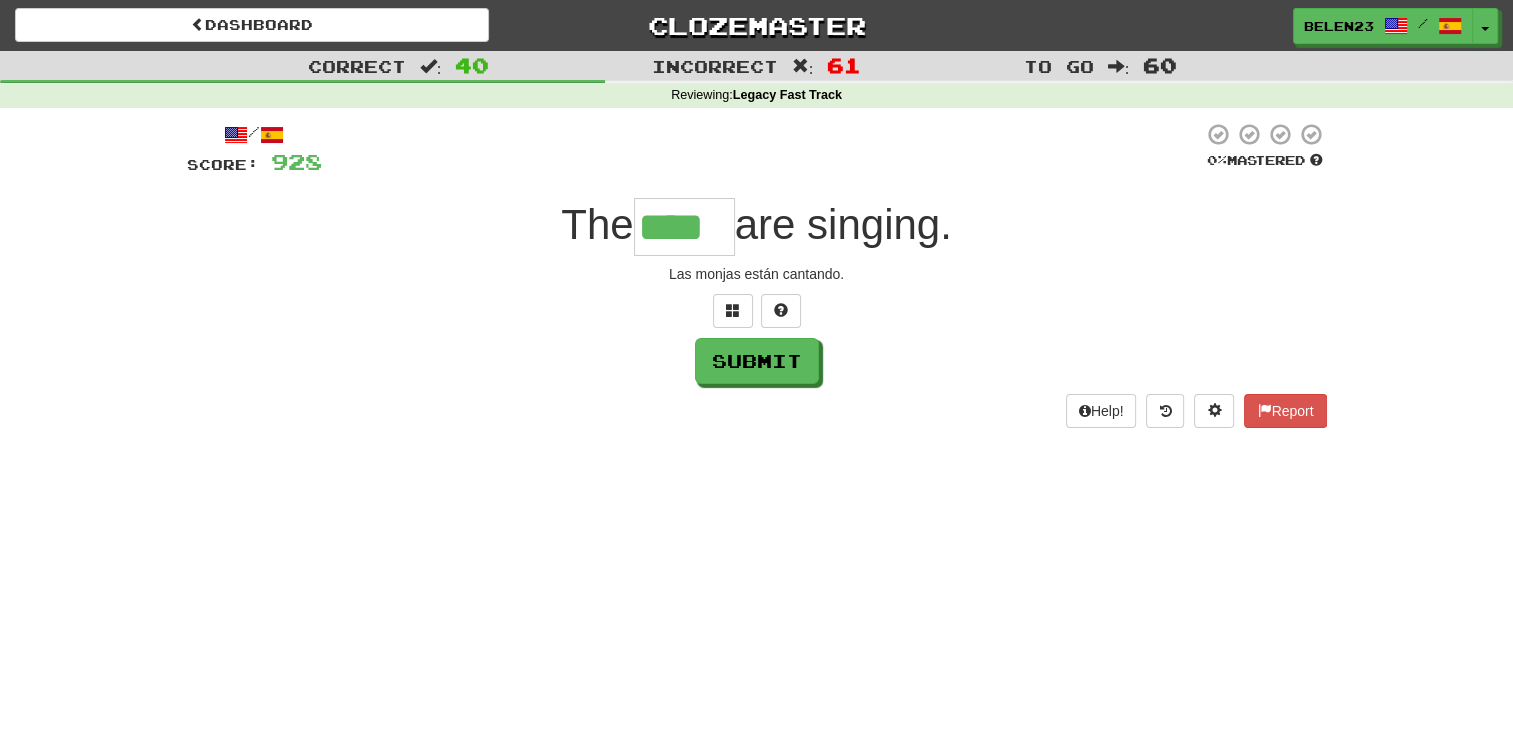 type on "****" 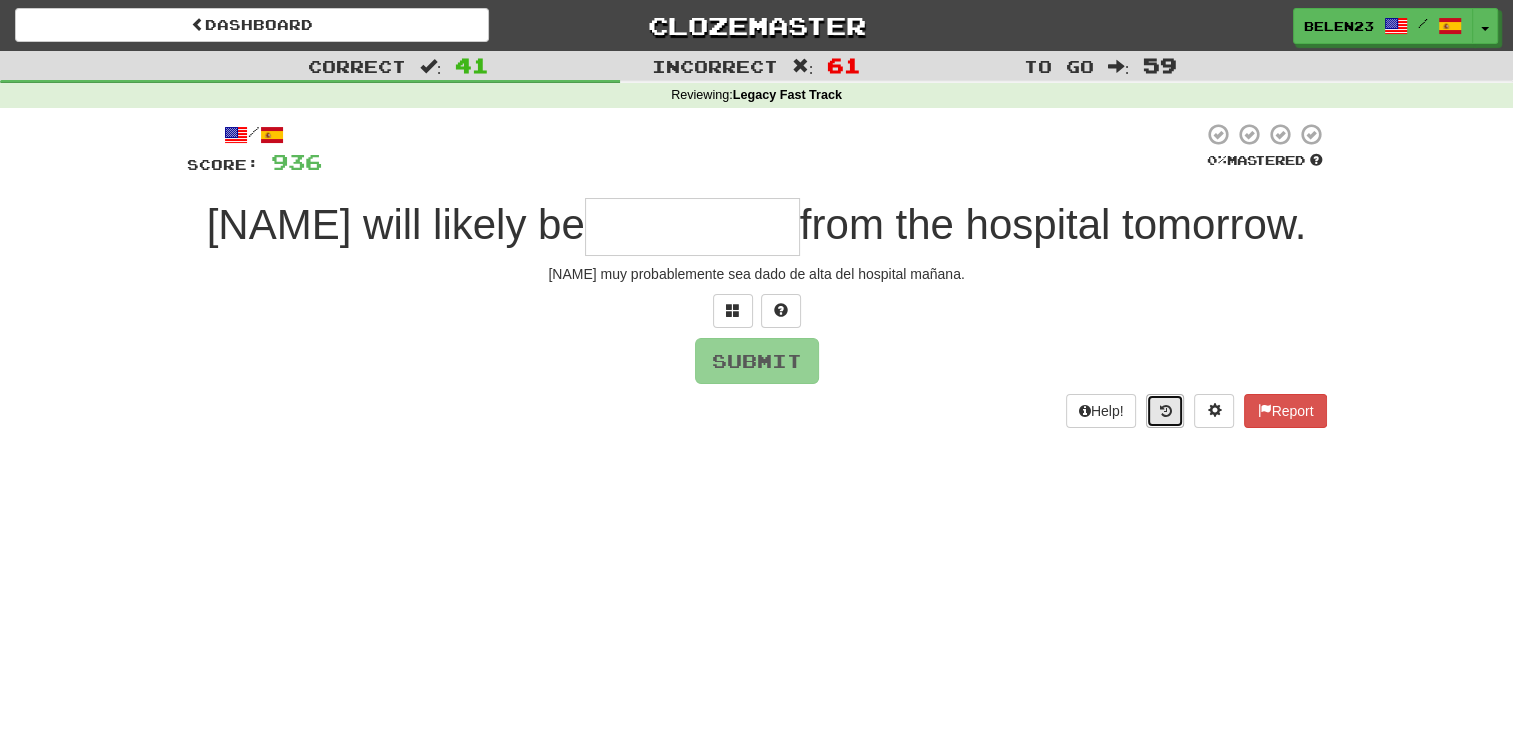 click at bounding box center [1165, 411] 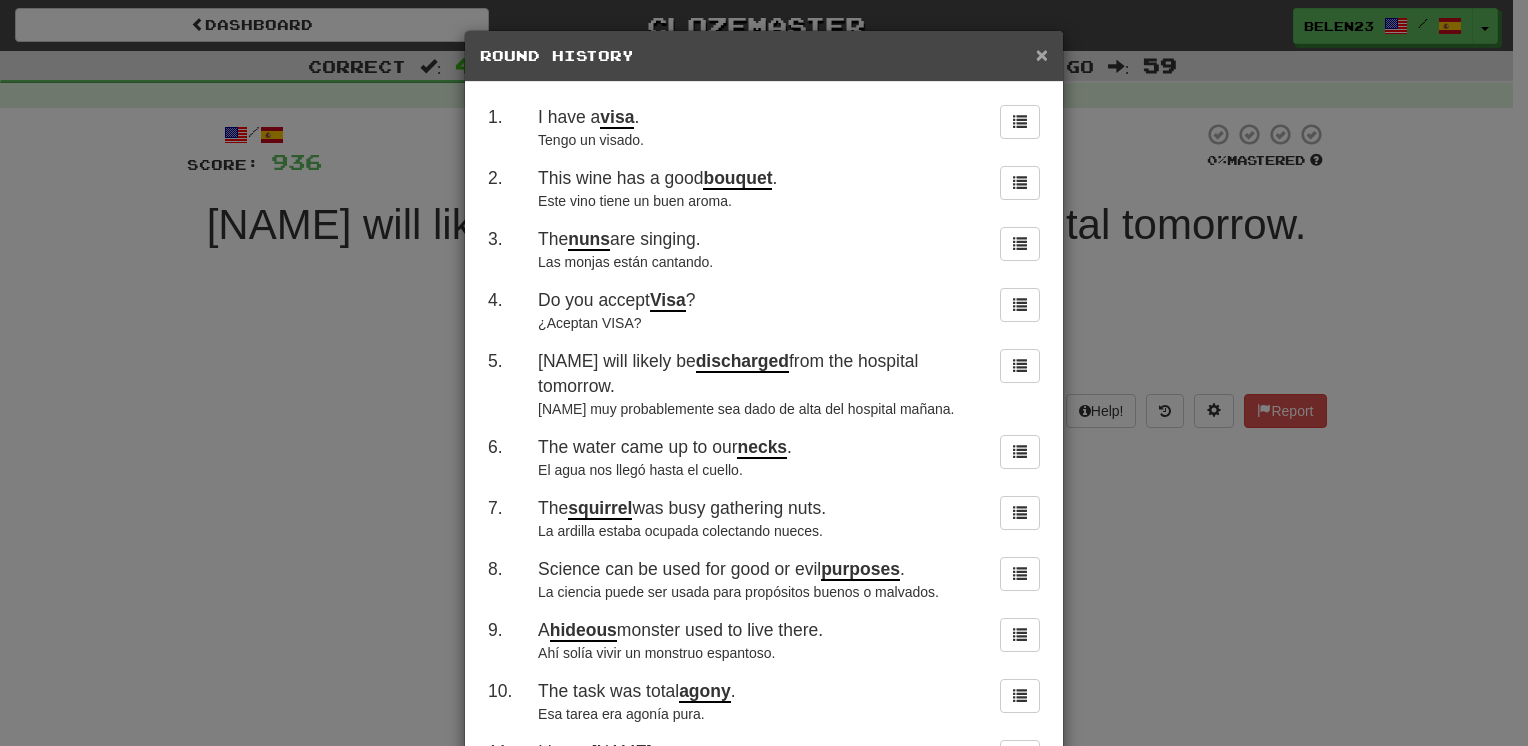click on "×" at bounding box center (1042, 54) 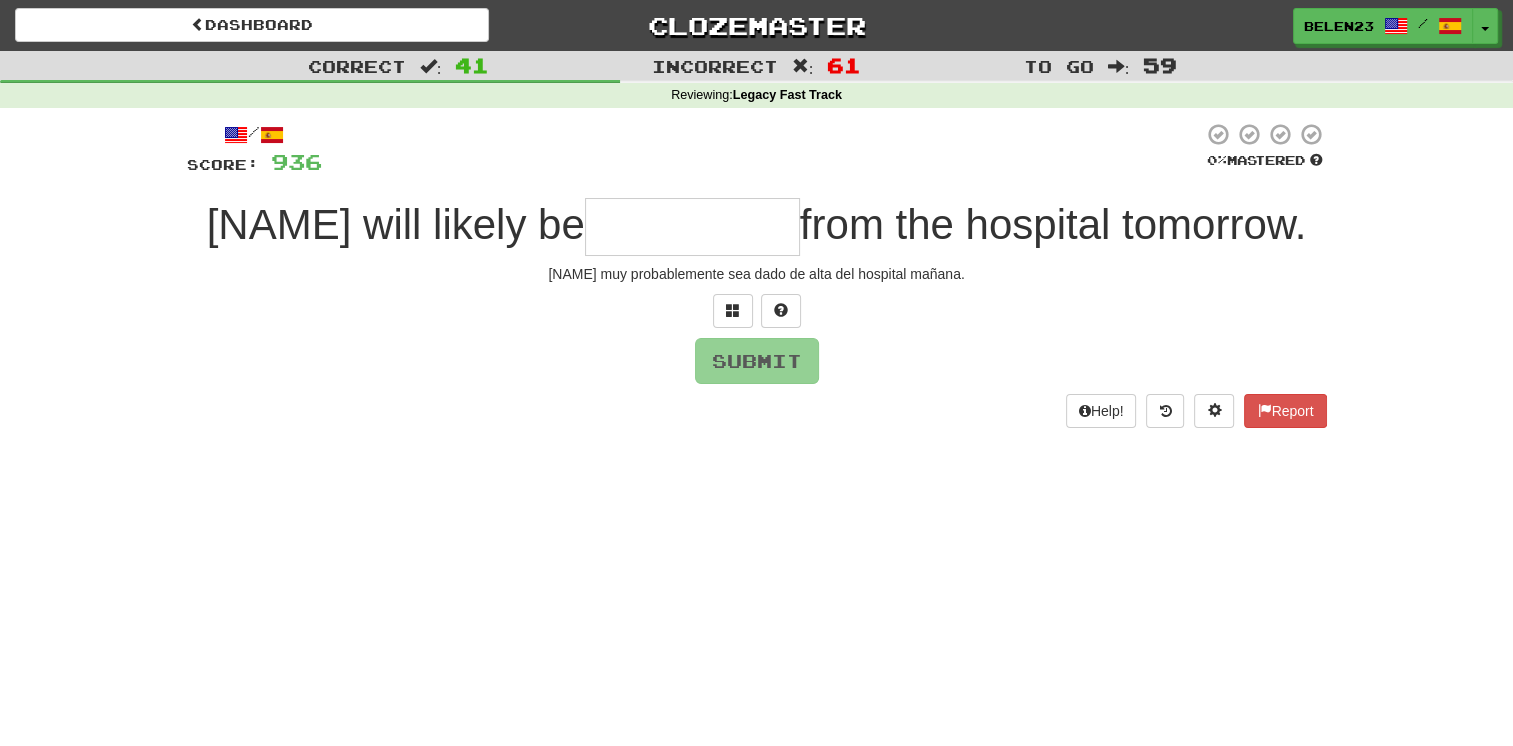 click at bounding box center [692, 227] 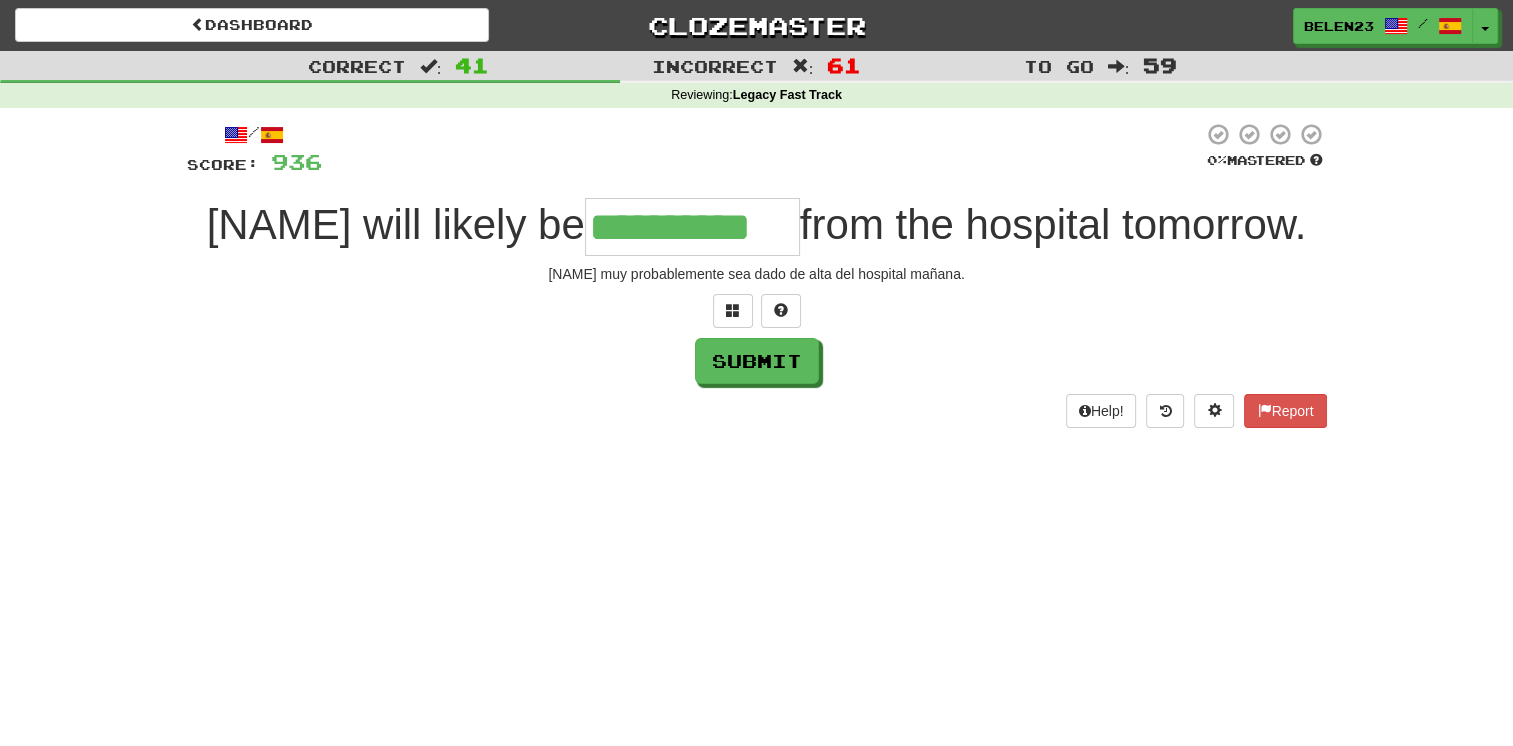 type on "**********" 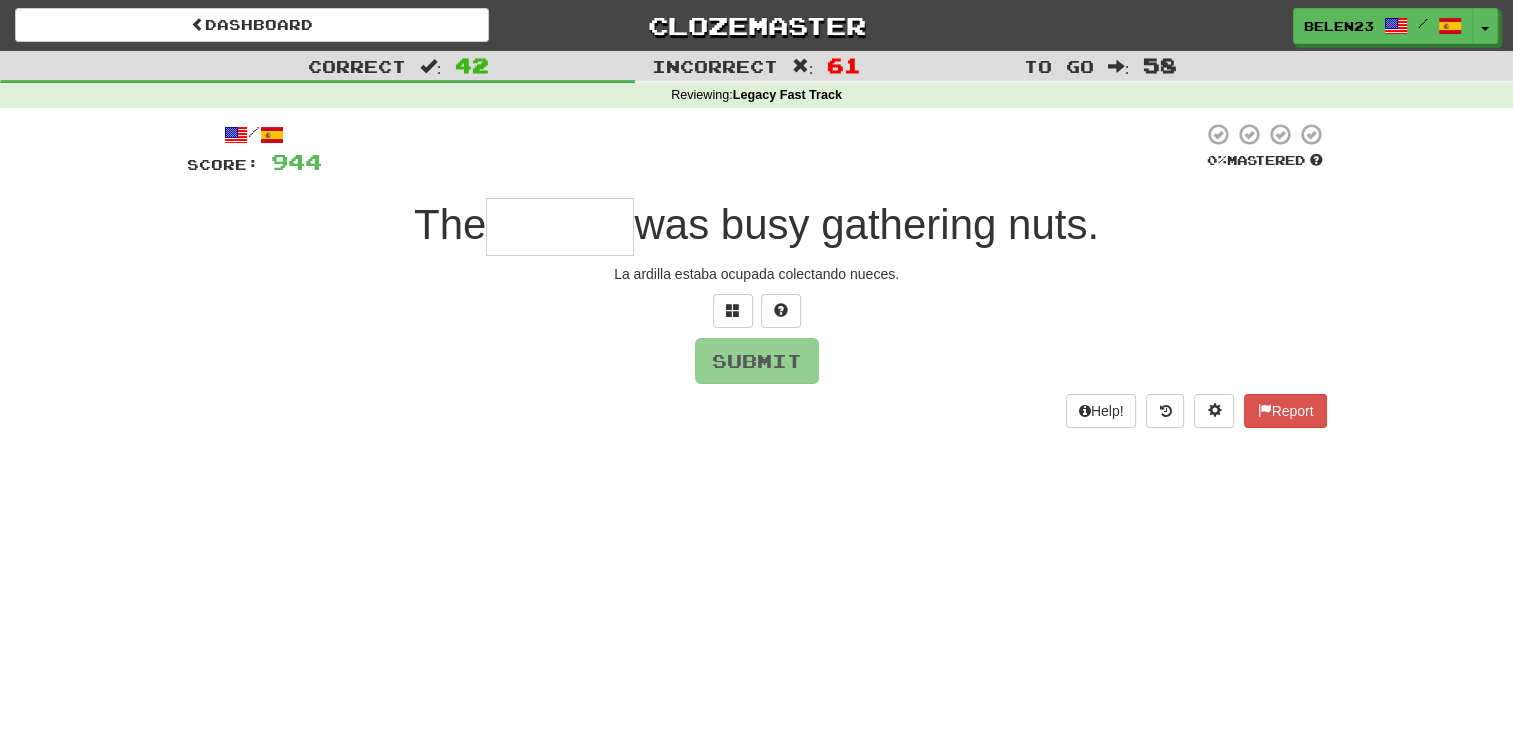 type on "*" 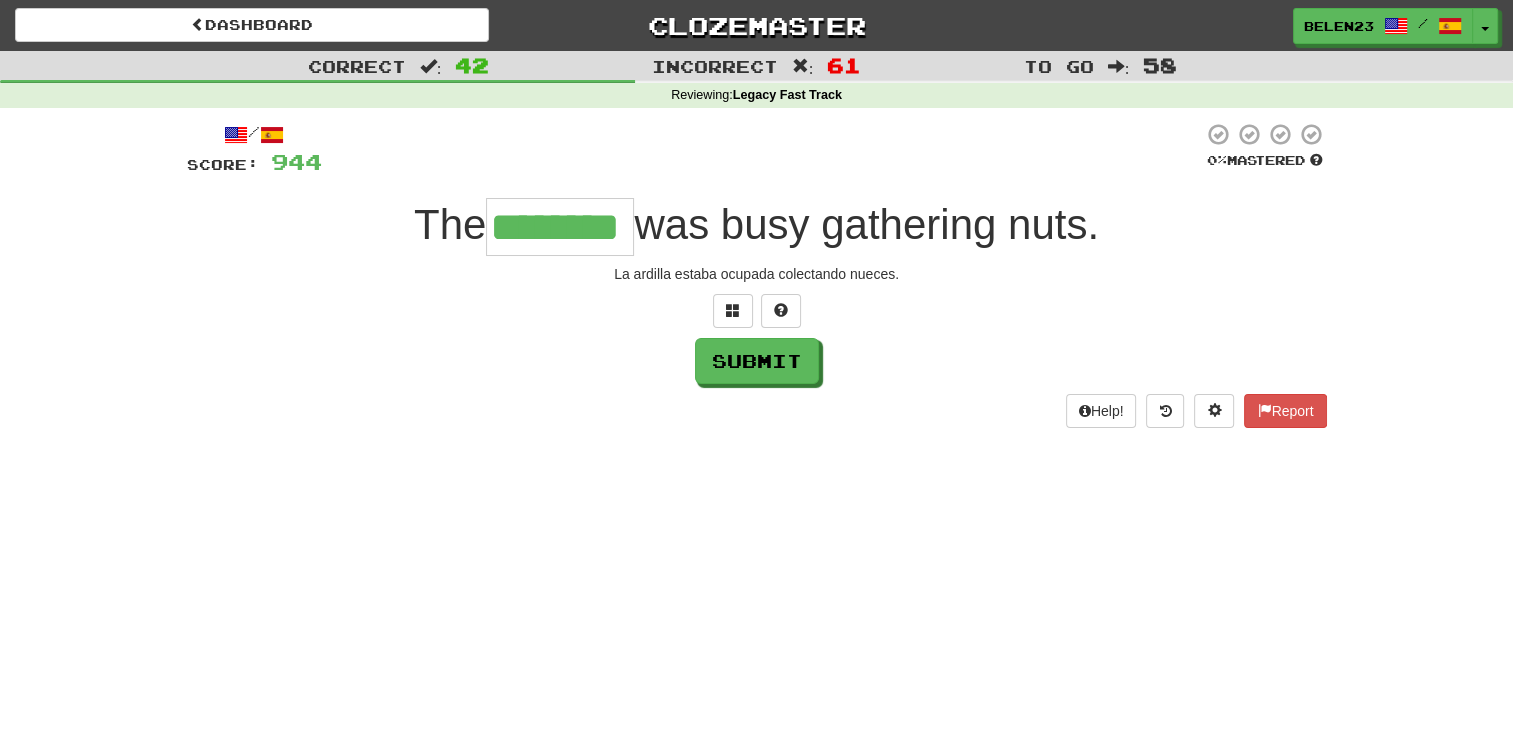 type on "********" 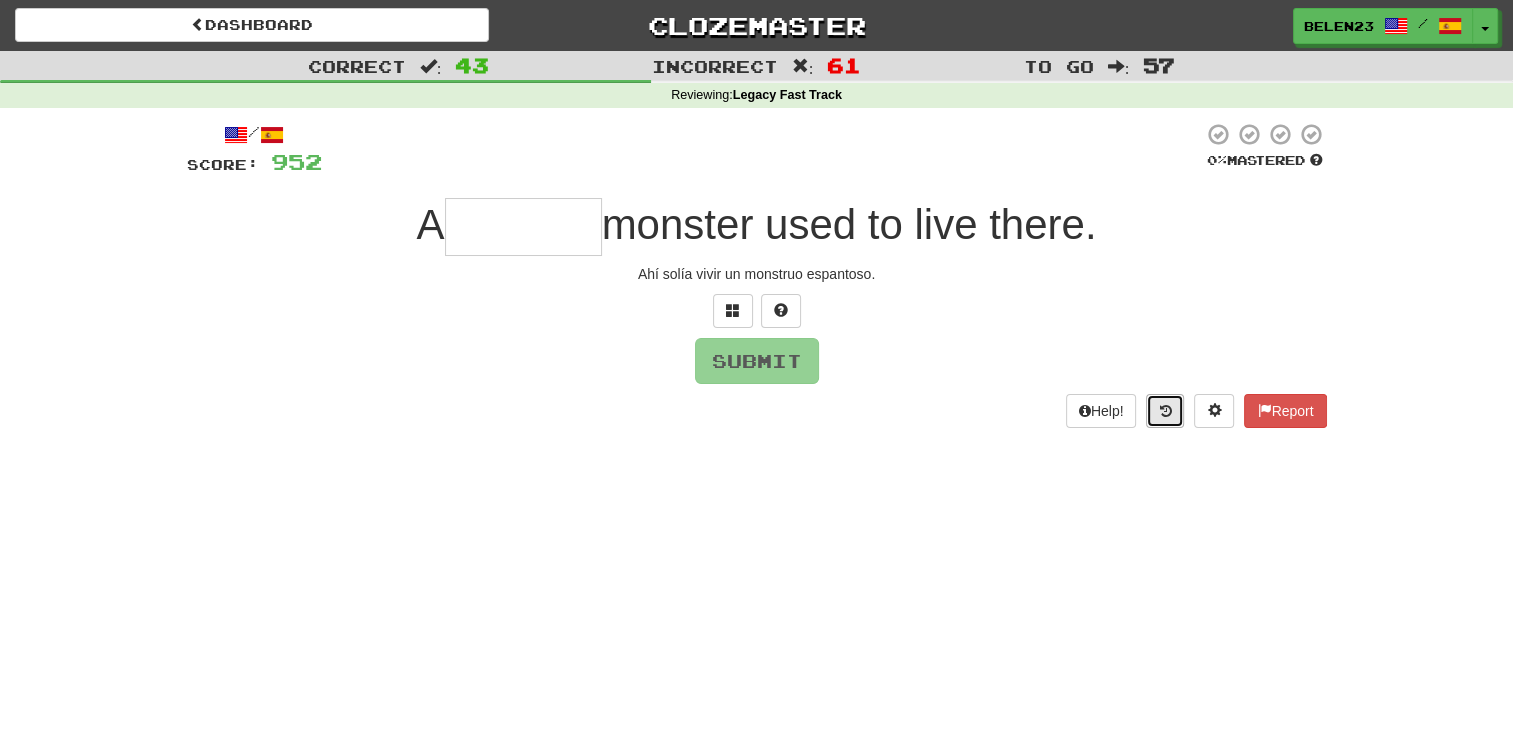 click at bounding box center (1165, 411) 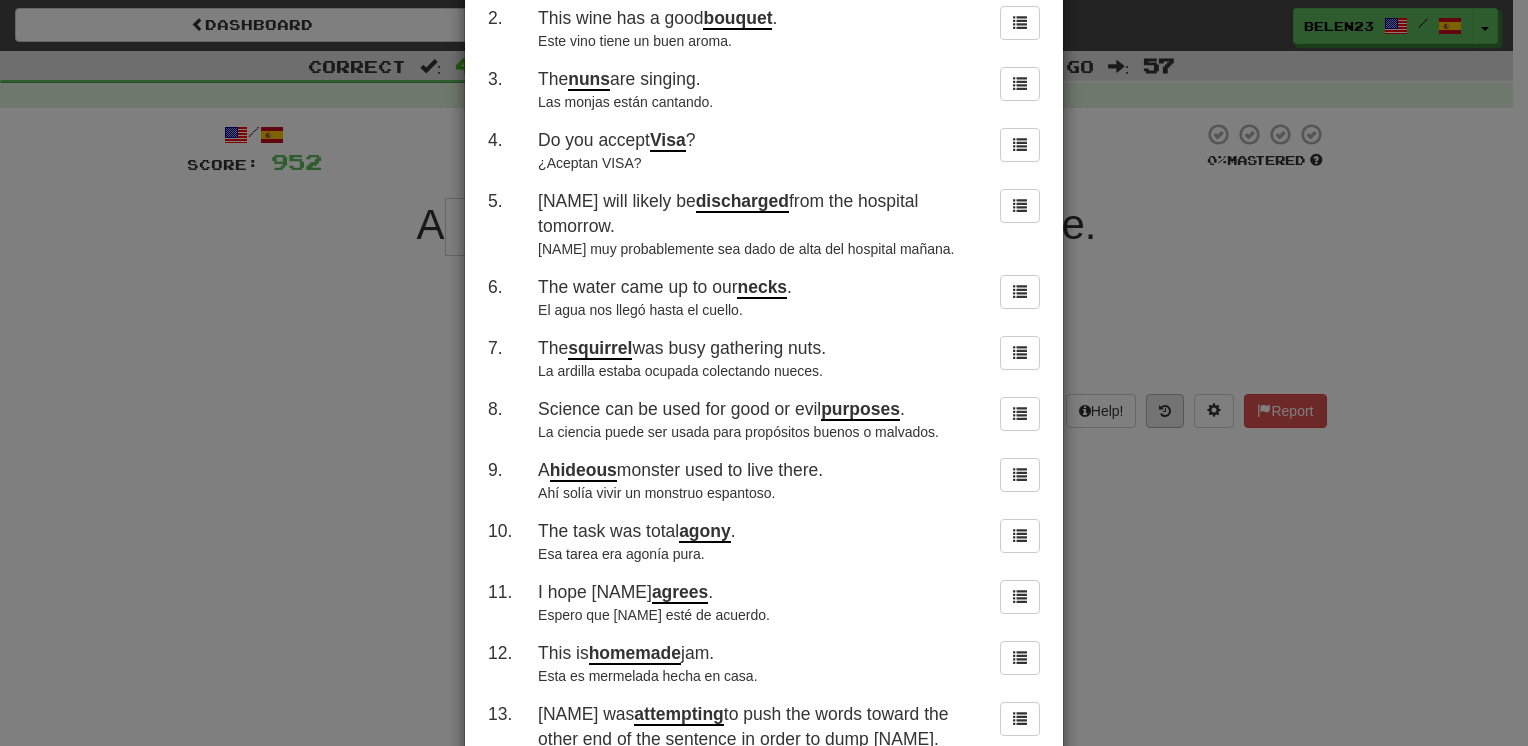 scroll, scrollTop: 0, scrollLeft: 0, axis: both 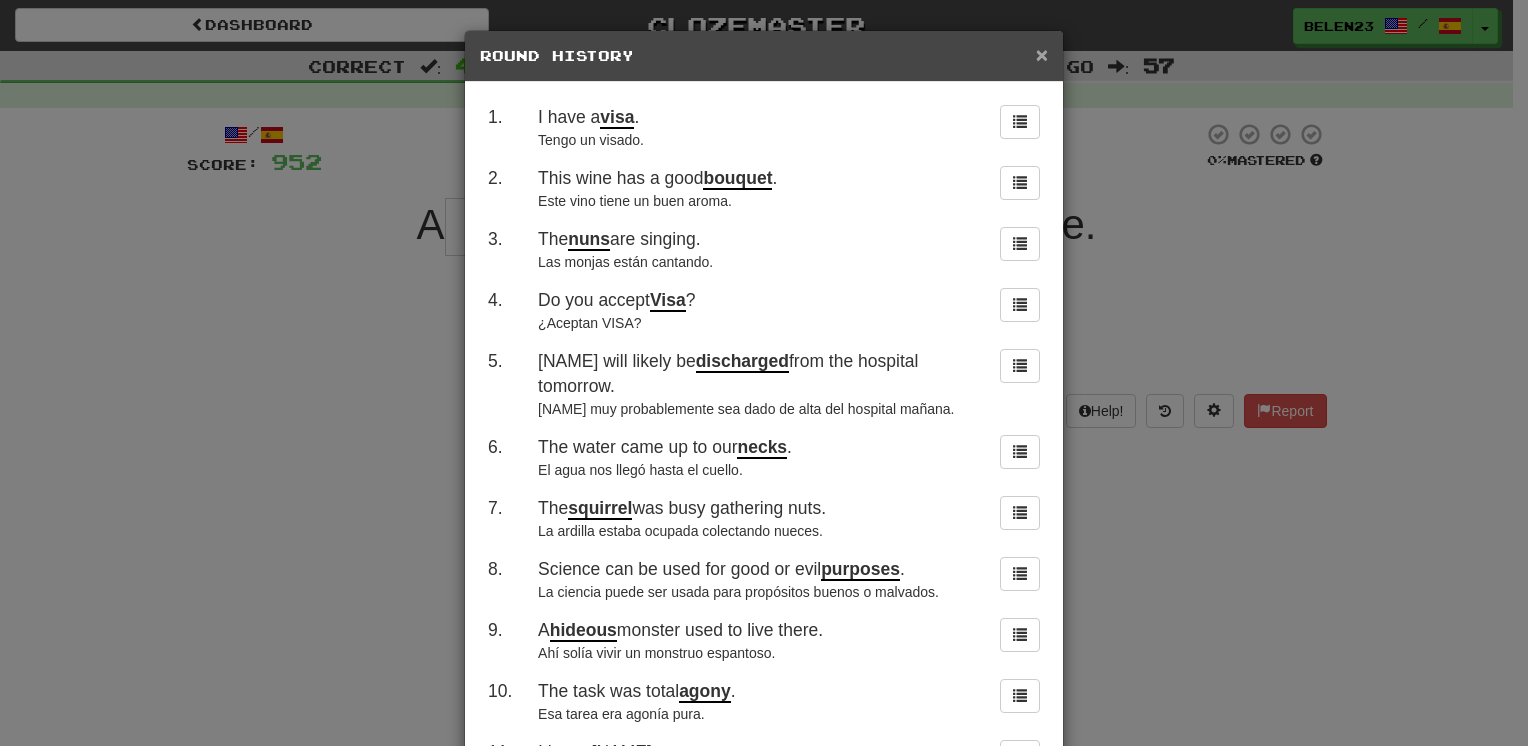 click on "×" at bounding box center [1042, 54] 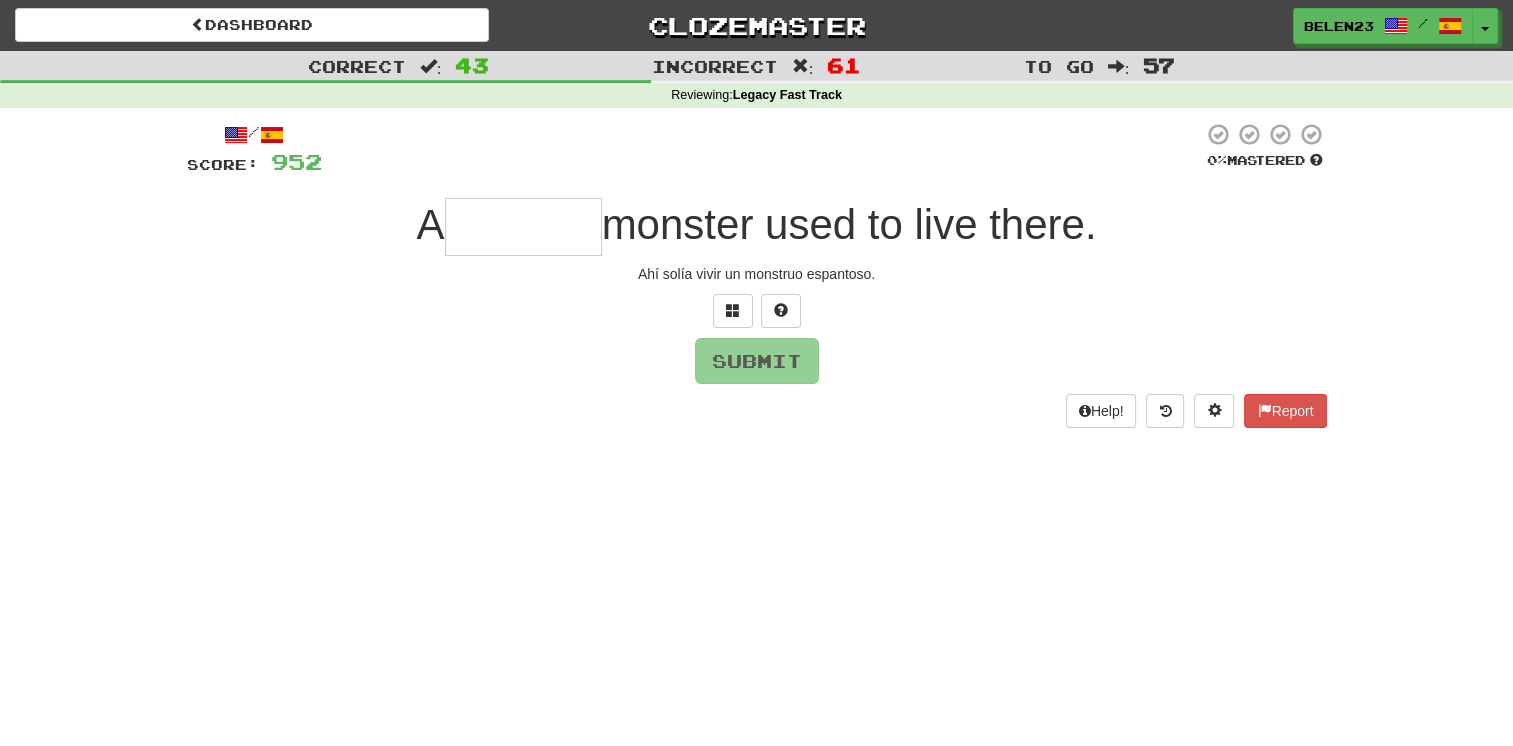 click at bounding box center (523, 227) 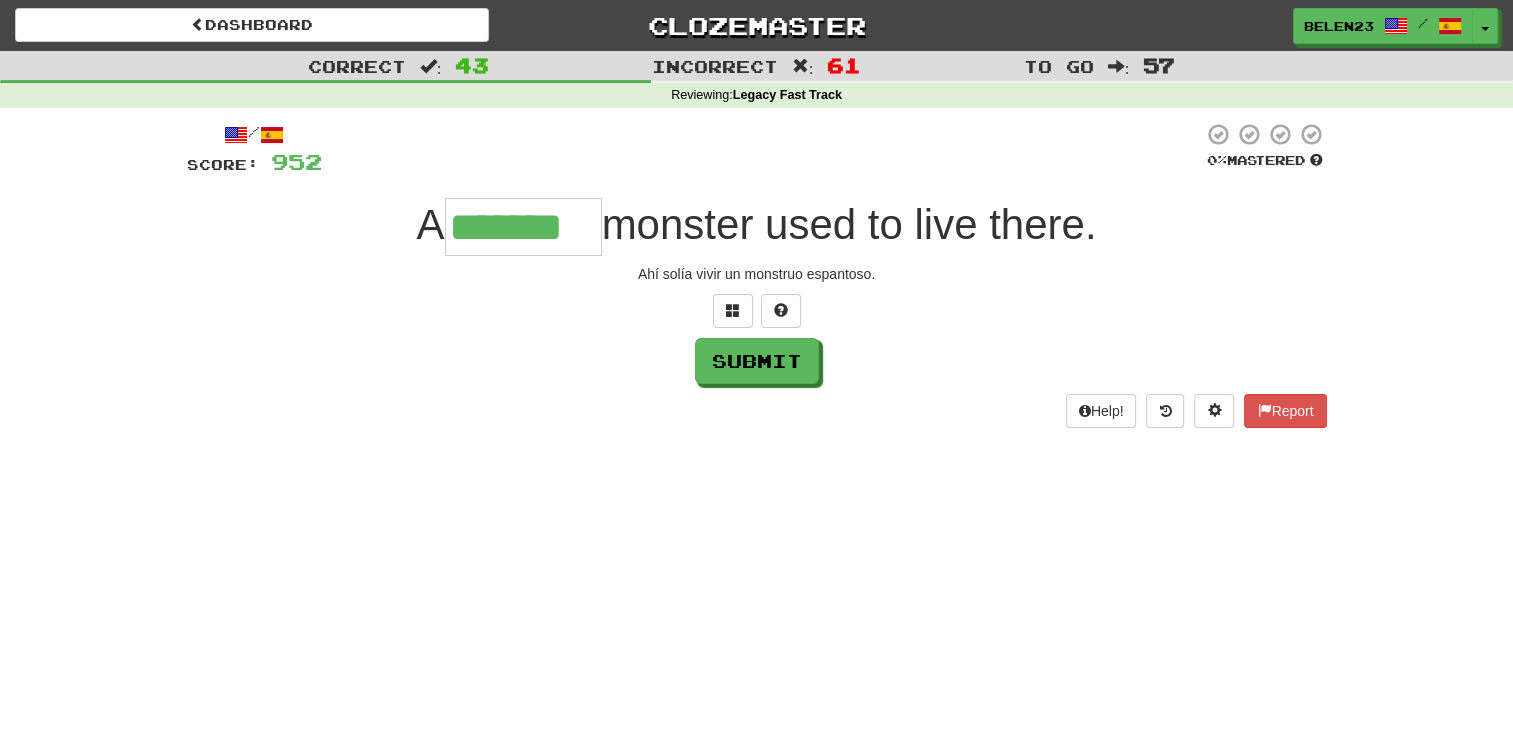 type on "*******" 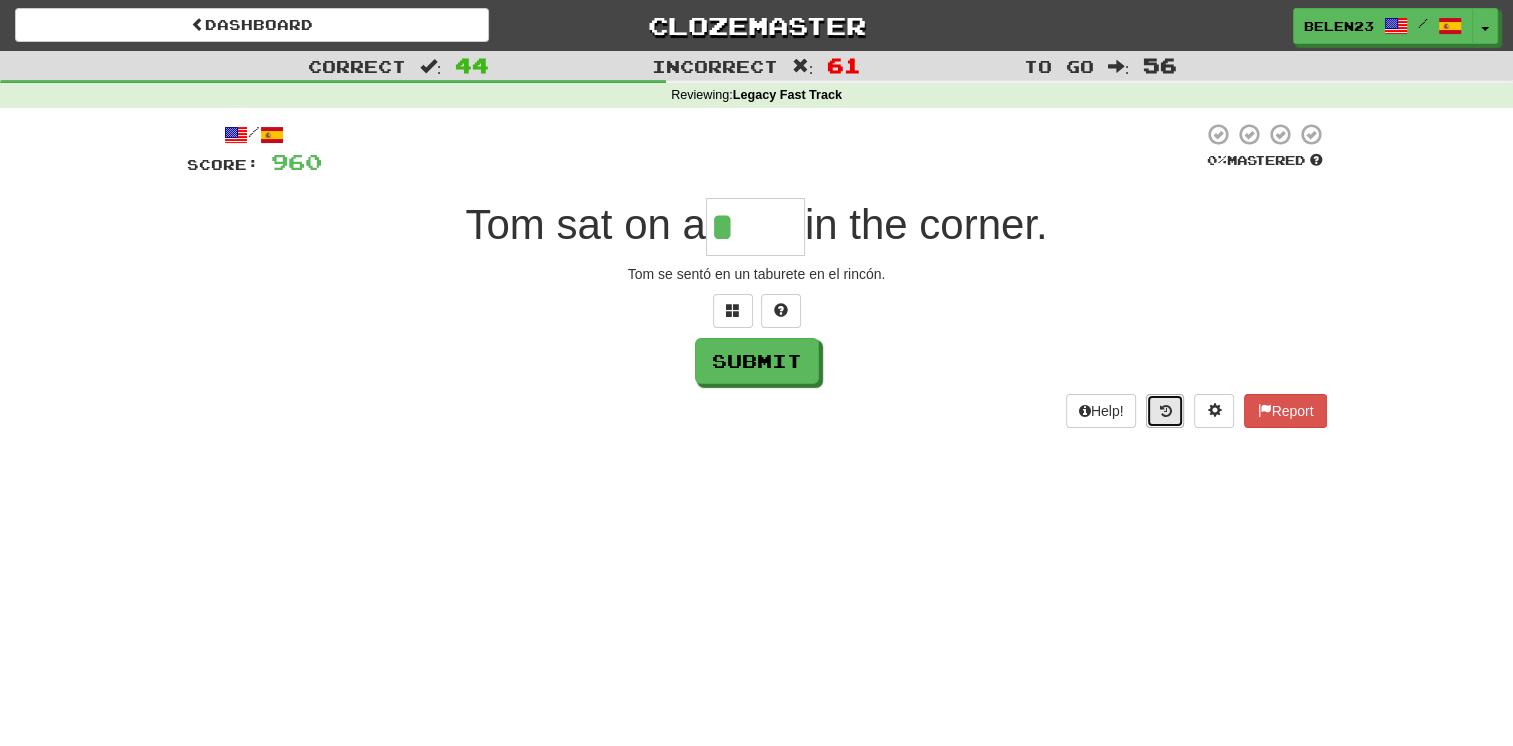 click at bounding box center (1165, 411) 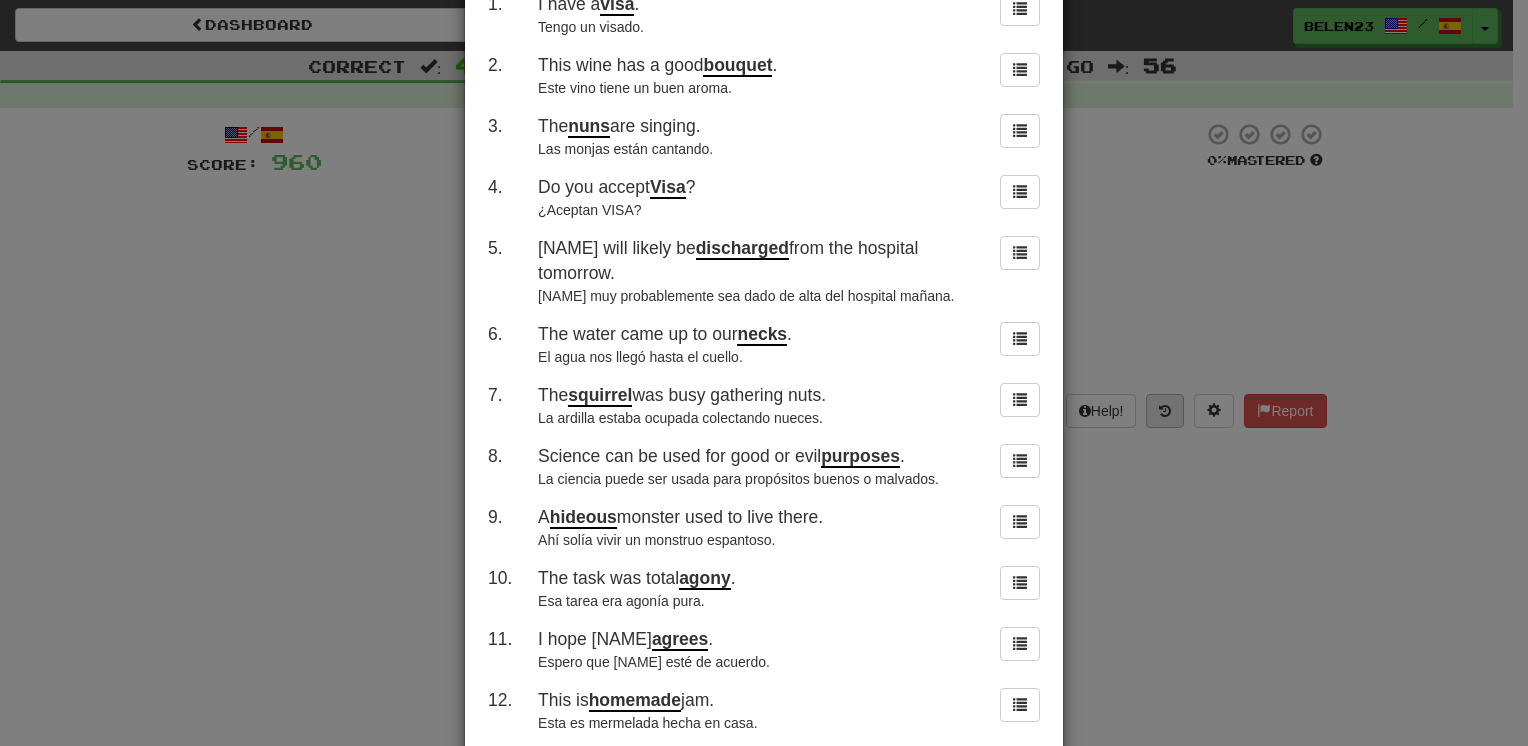 scroll, scrollTop: 0, scrollLeft: 0, axis: both 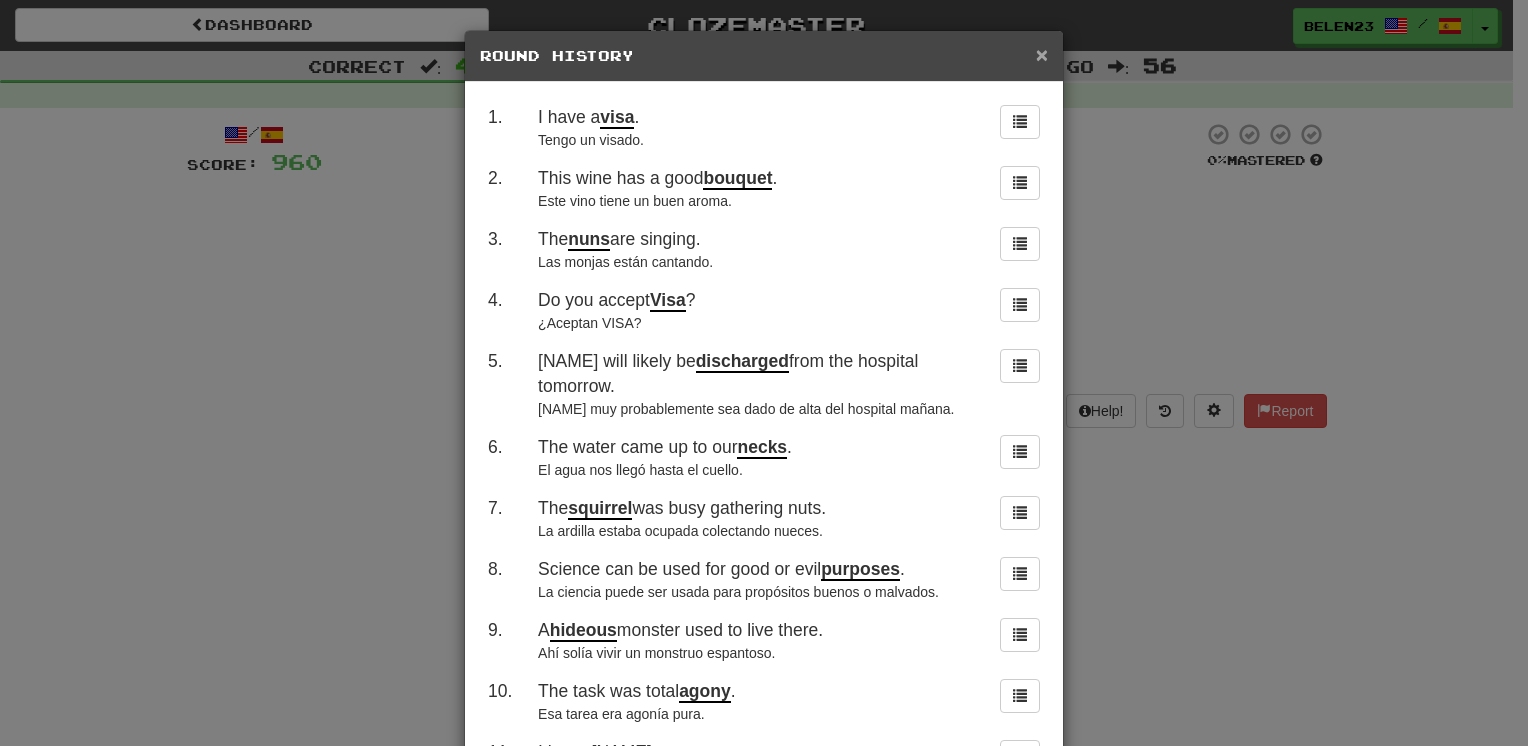 click on "×" at bounding box center (1042, 54) 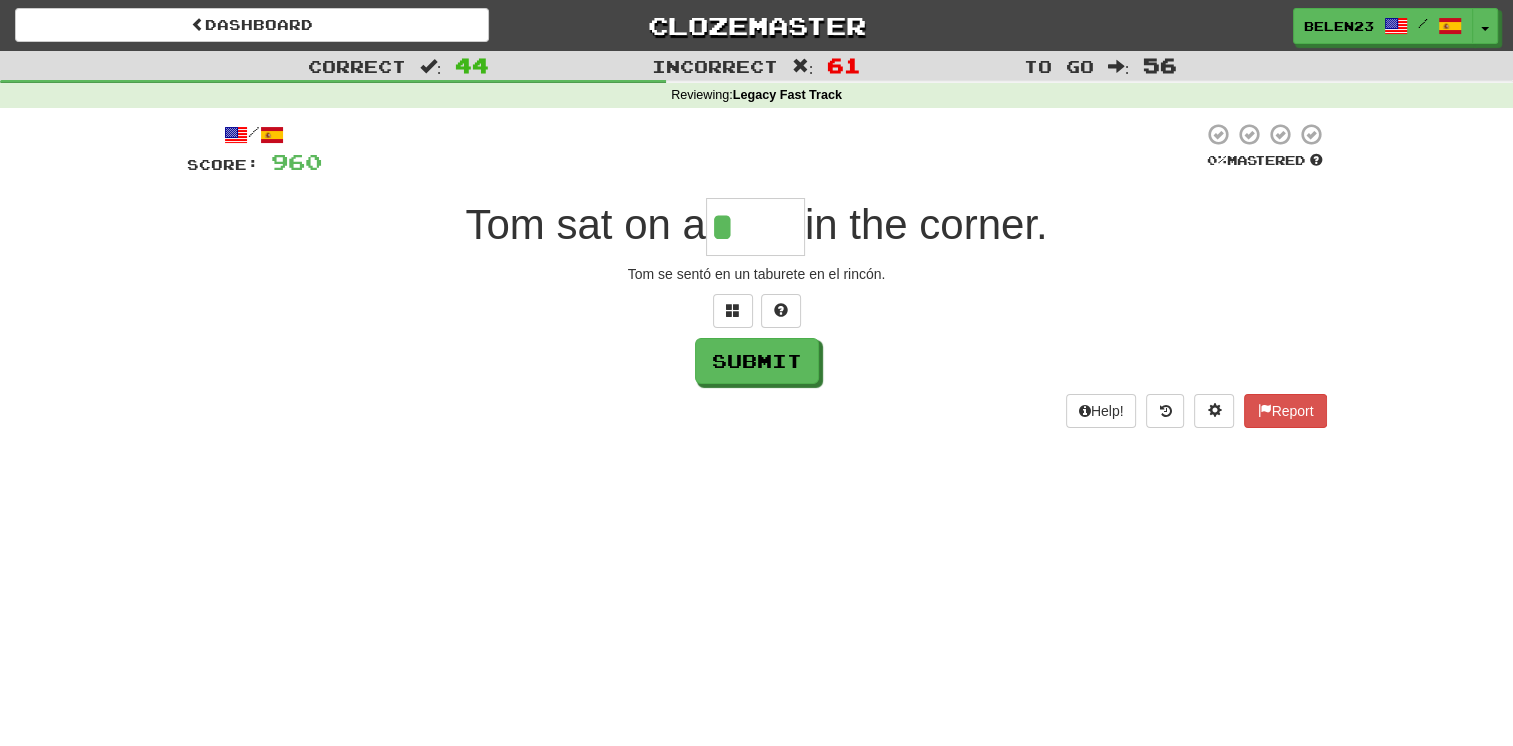 click on "*" at bounding box center [755, 227] 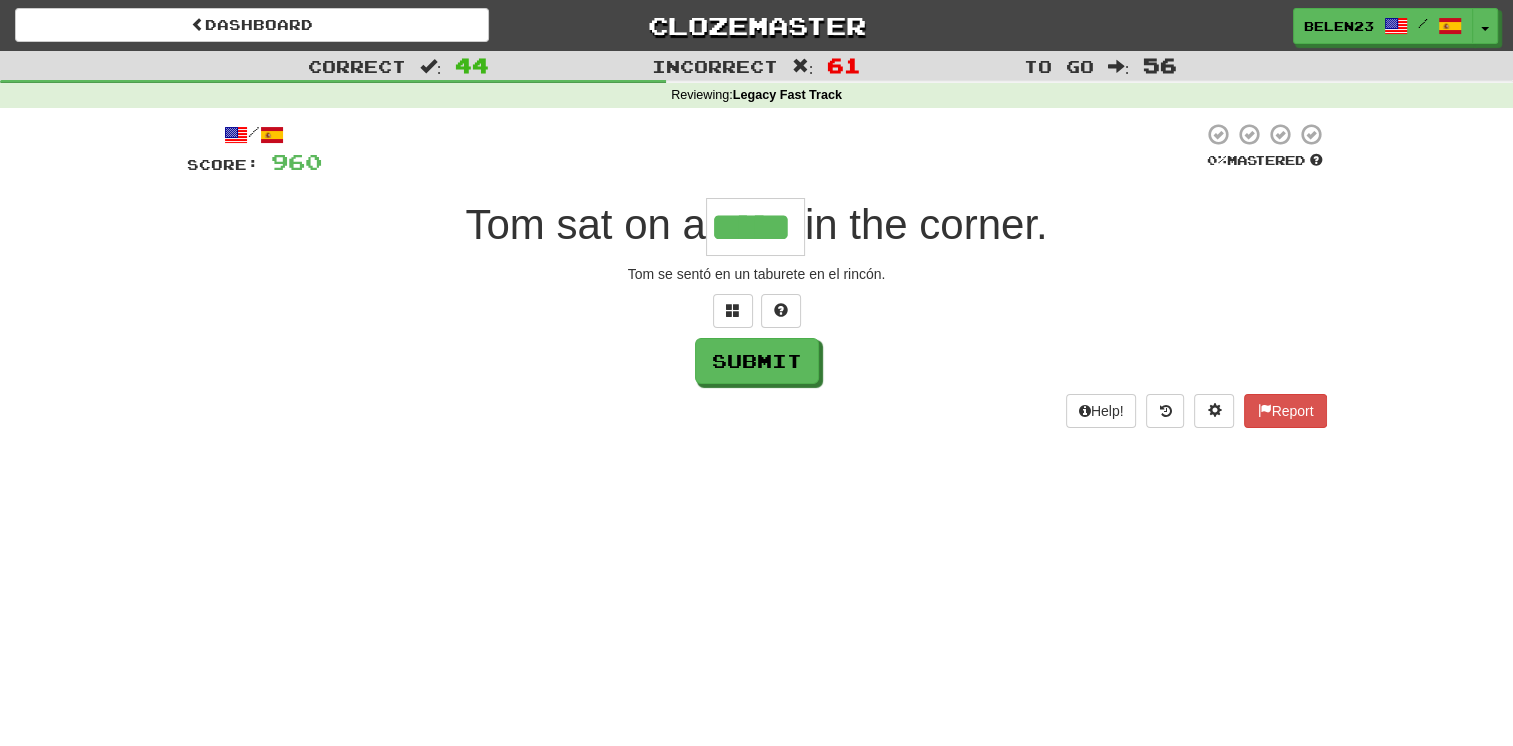 type on "*****" 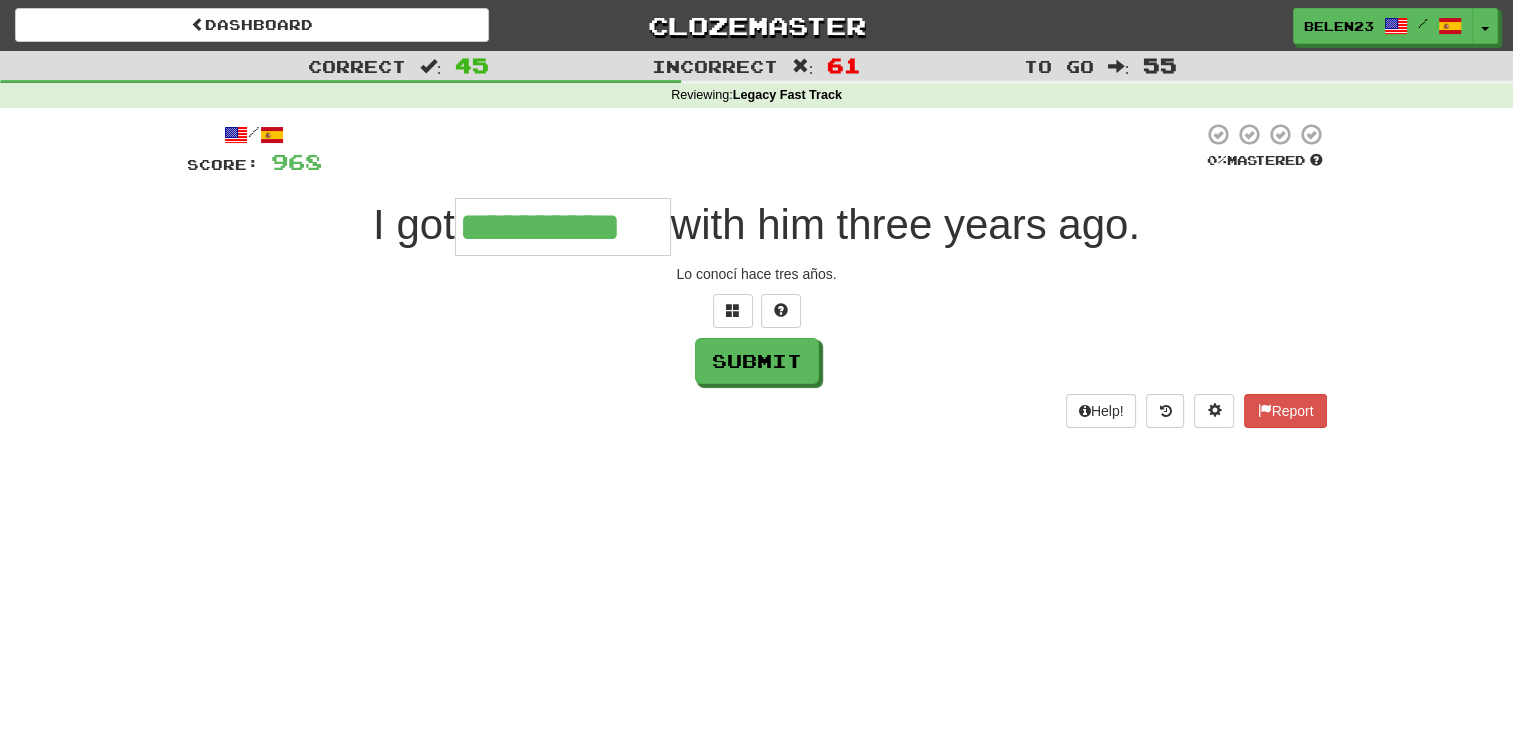 type on "**********" 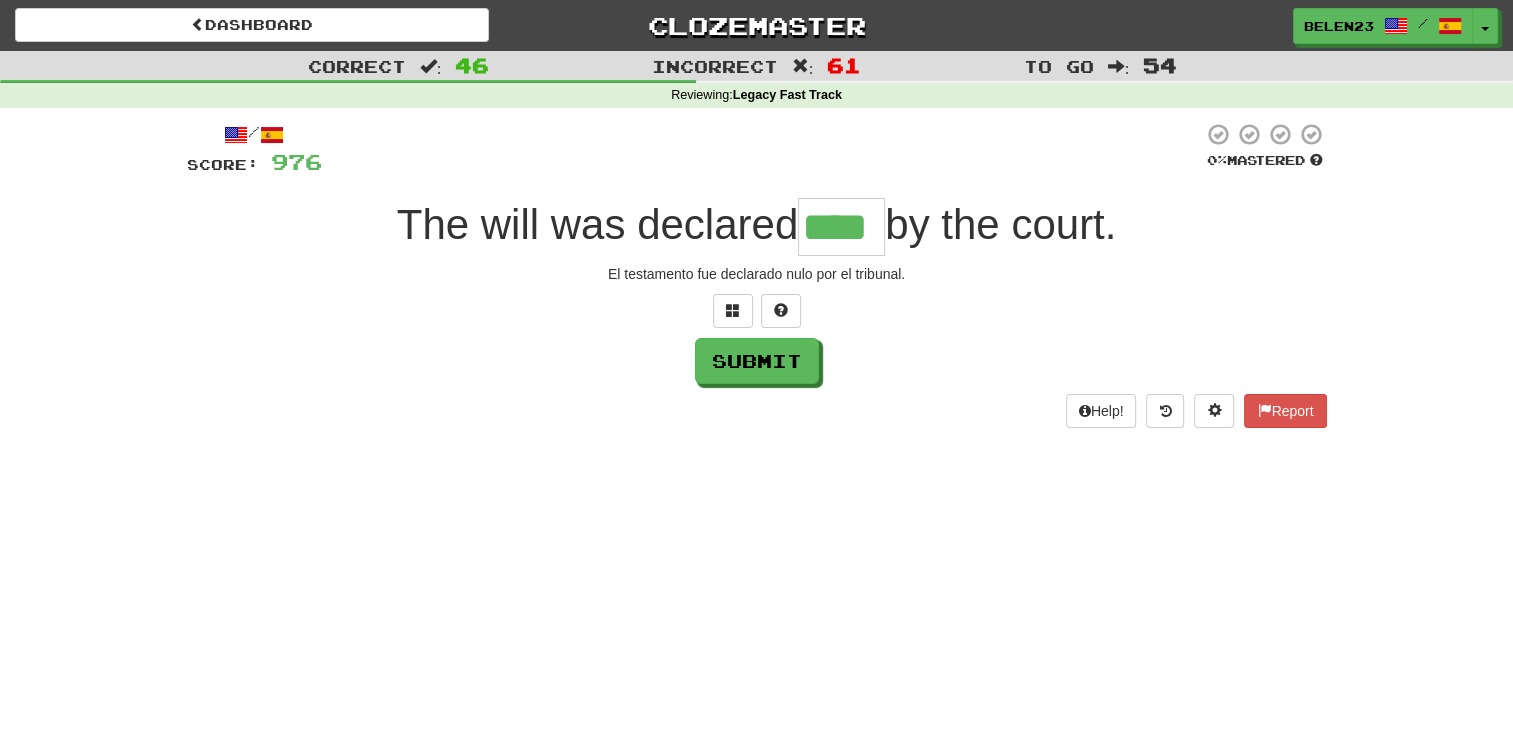 type on "****" 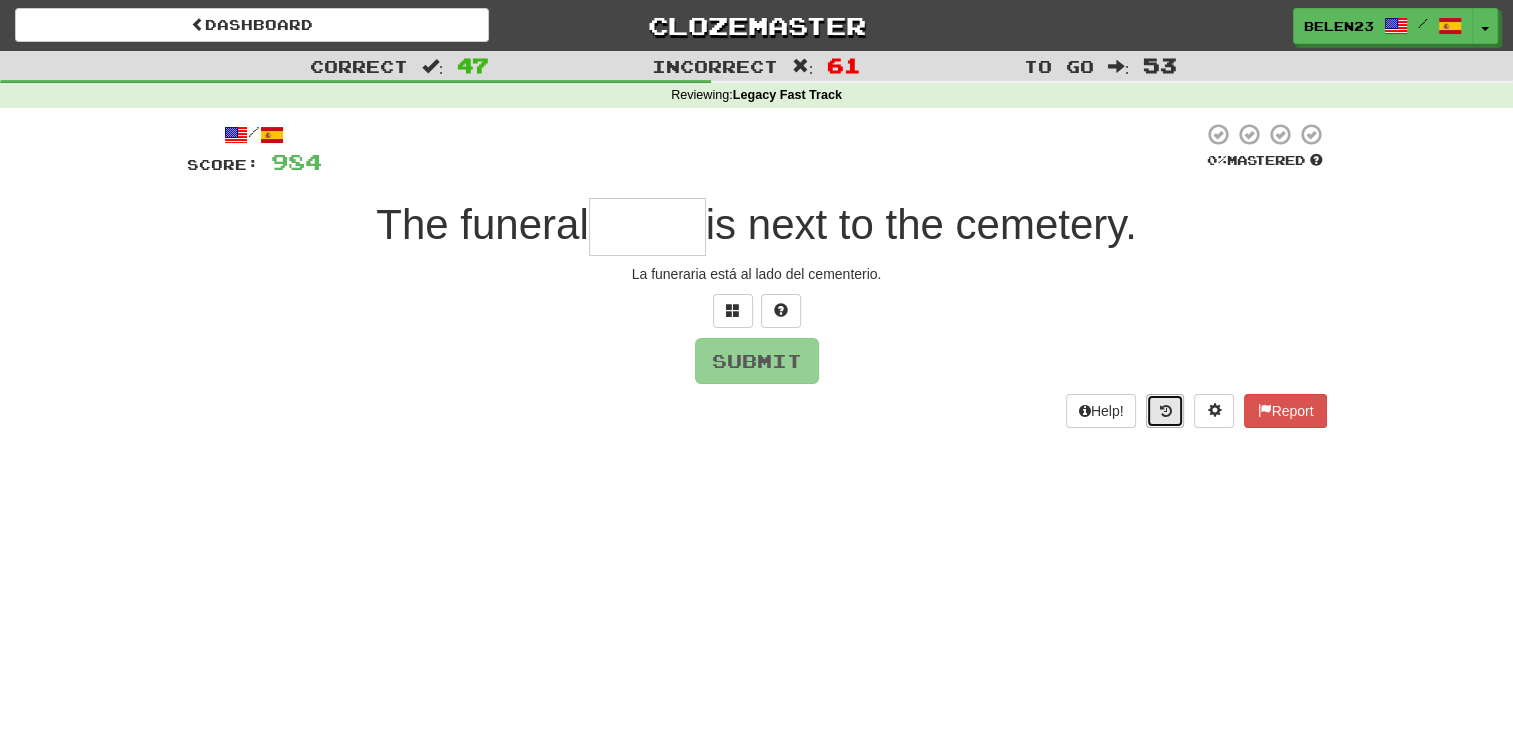 click at bounding box center (1165, 411) 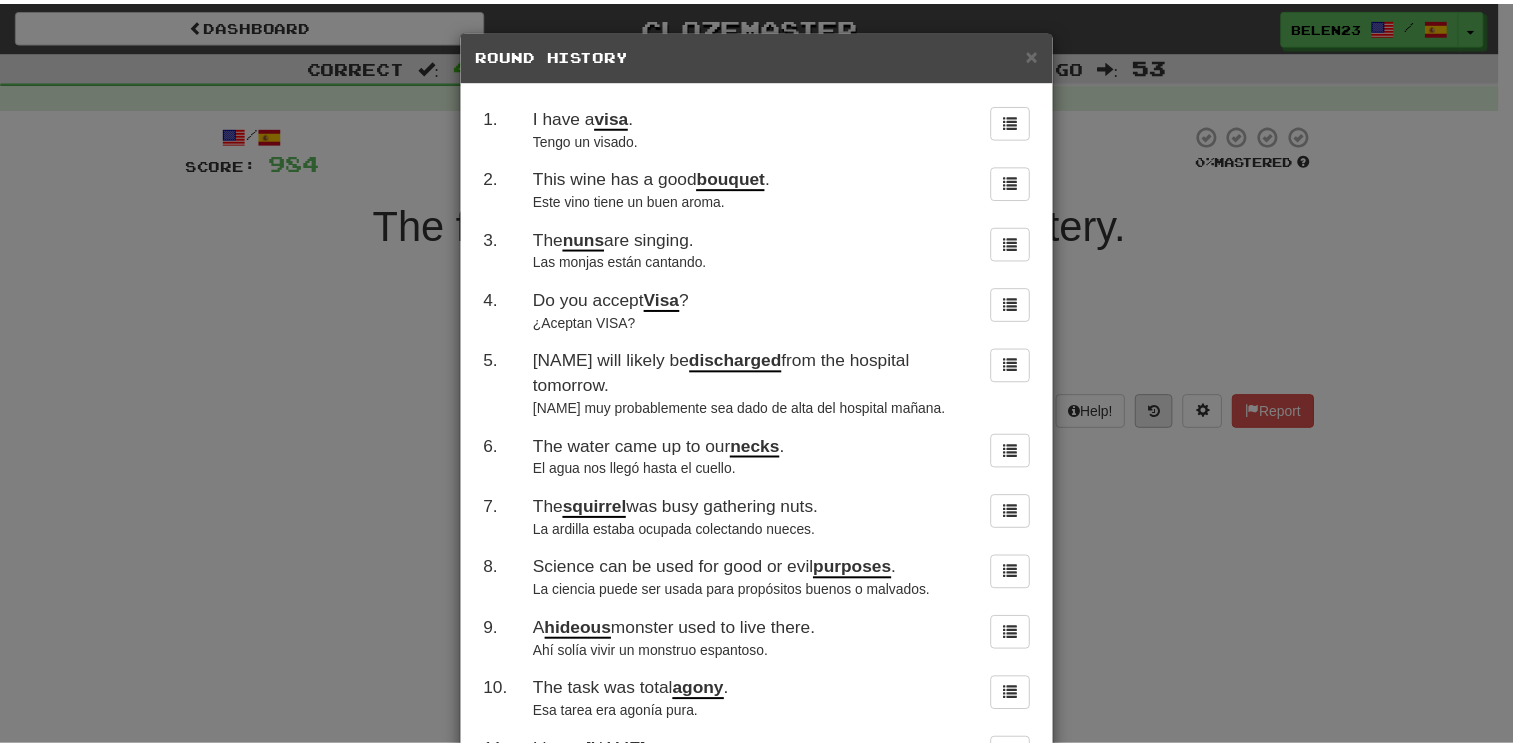 scroll, scrollTop: 0, scrollLeft: 0, axis: both 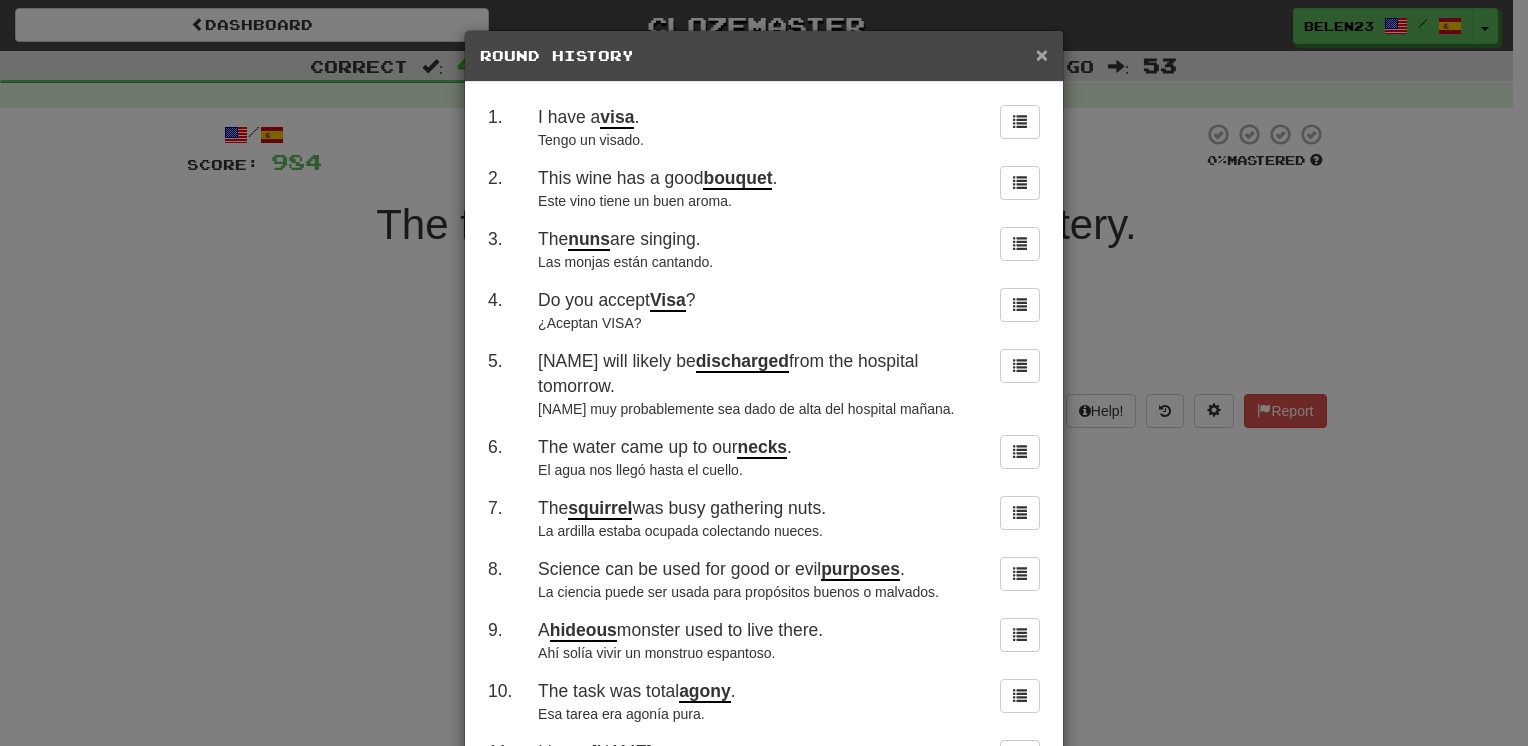 click on "×" at bounding box center (1042, 54) 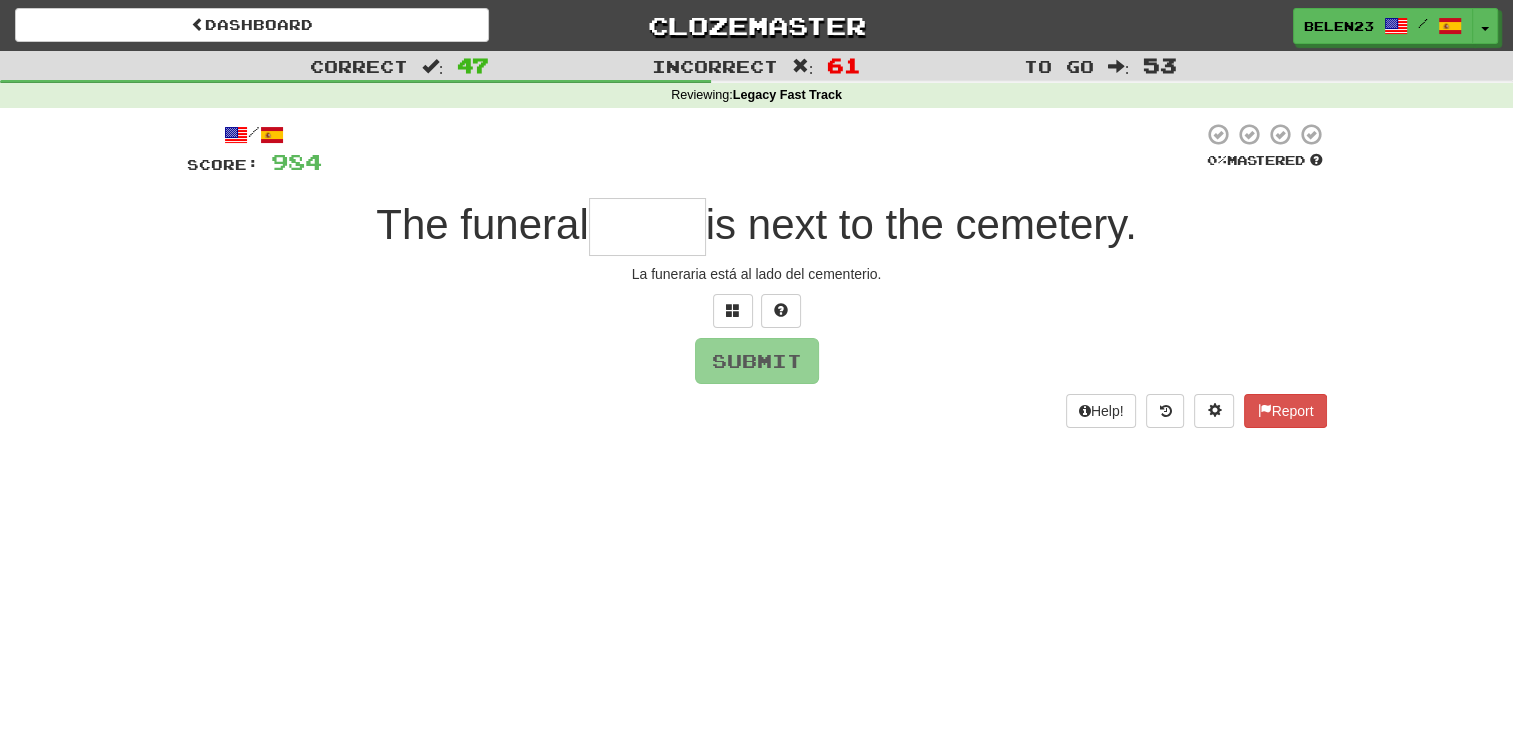 click at bounding box center [647, 227] 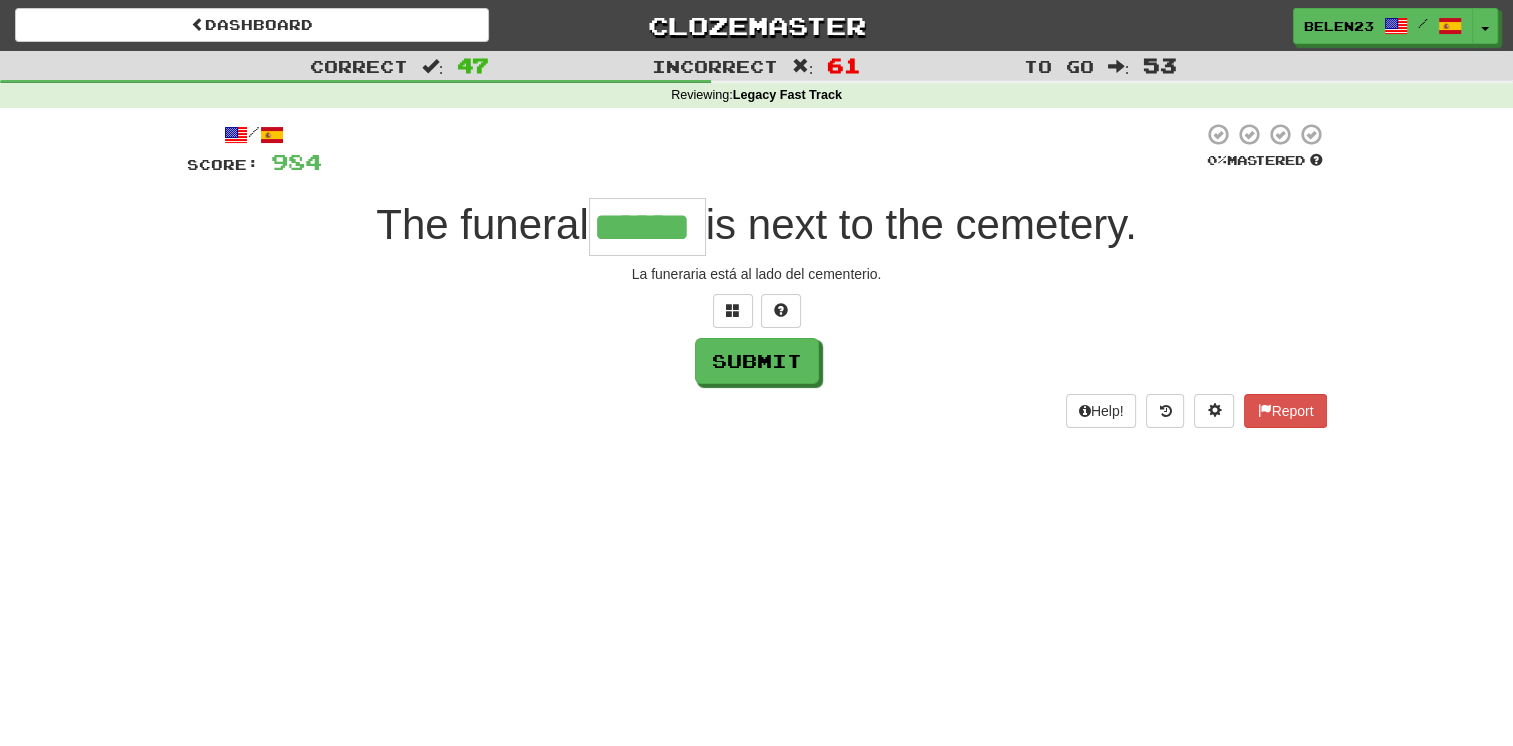 type on "******" 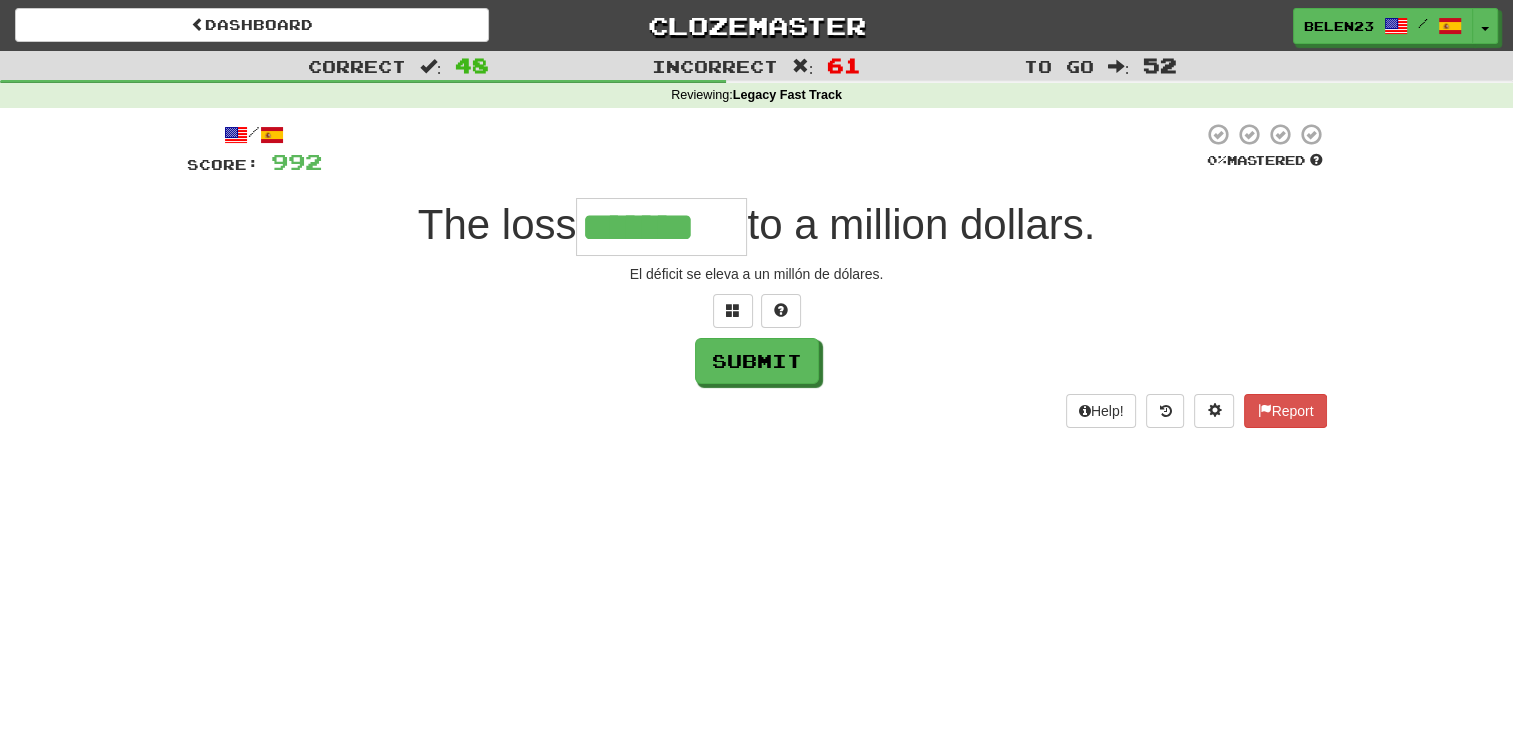 type on "*******" 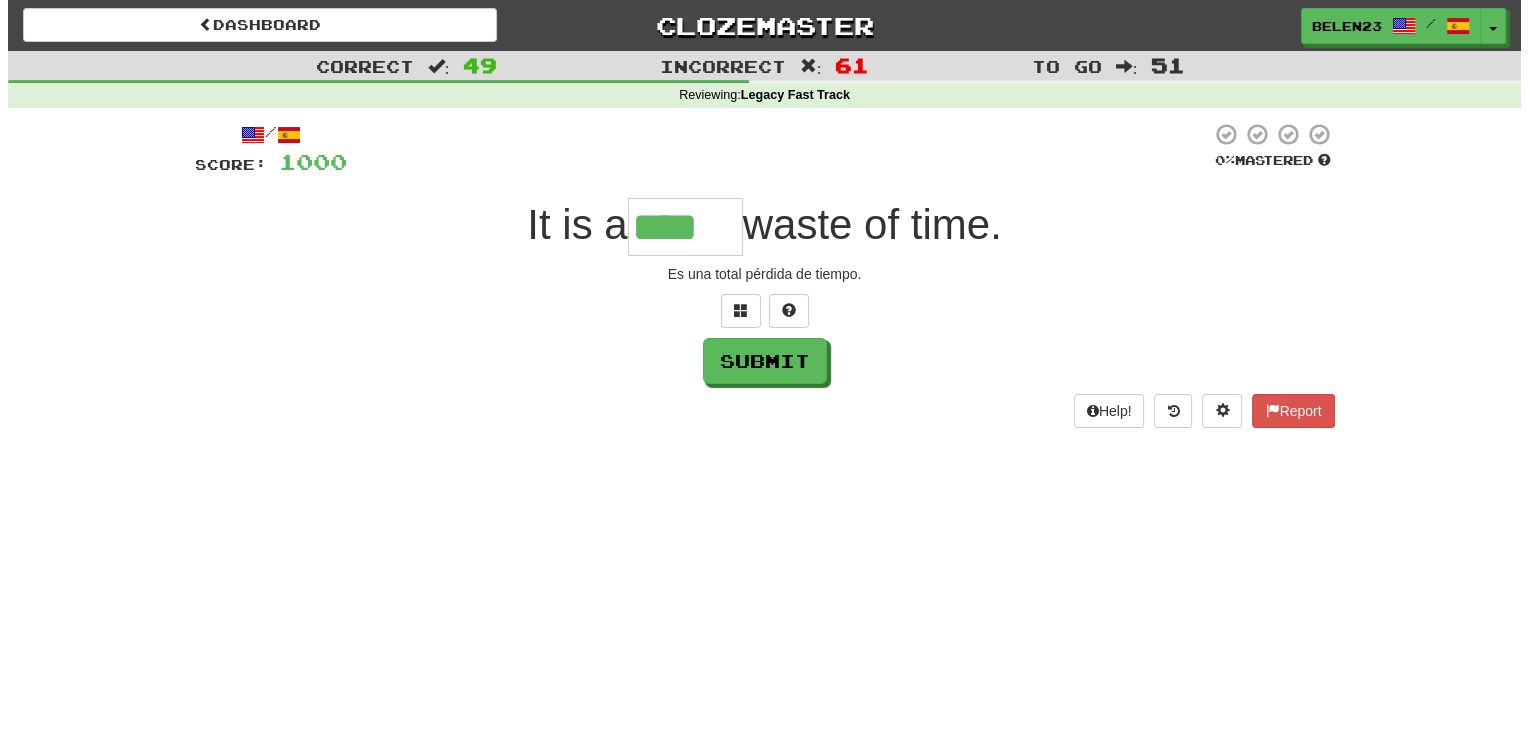 scroll, scrollTop: 0, scrollLeft: 0, axis: both 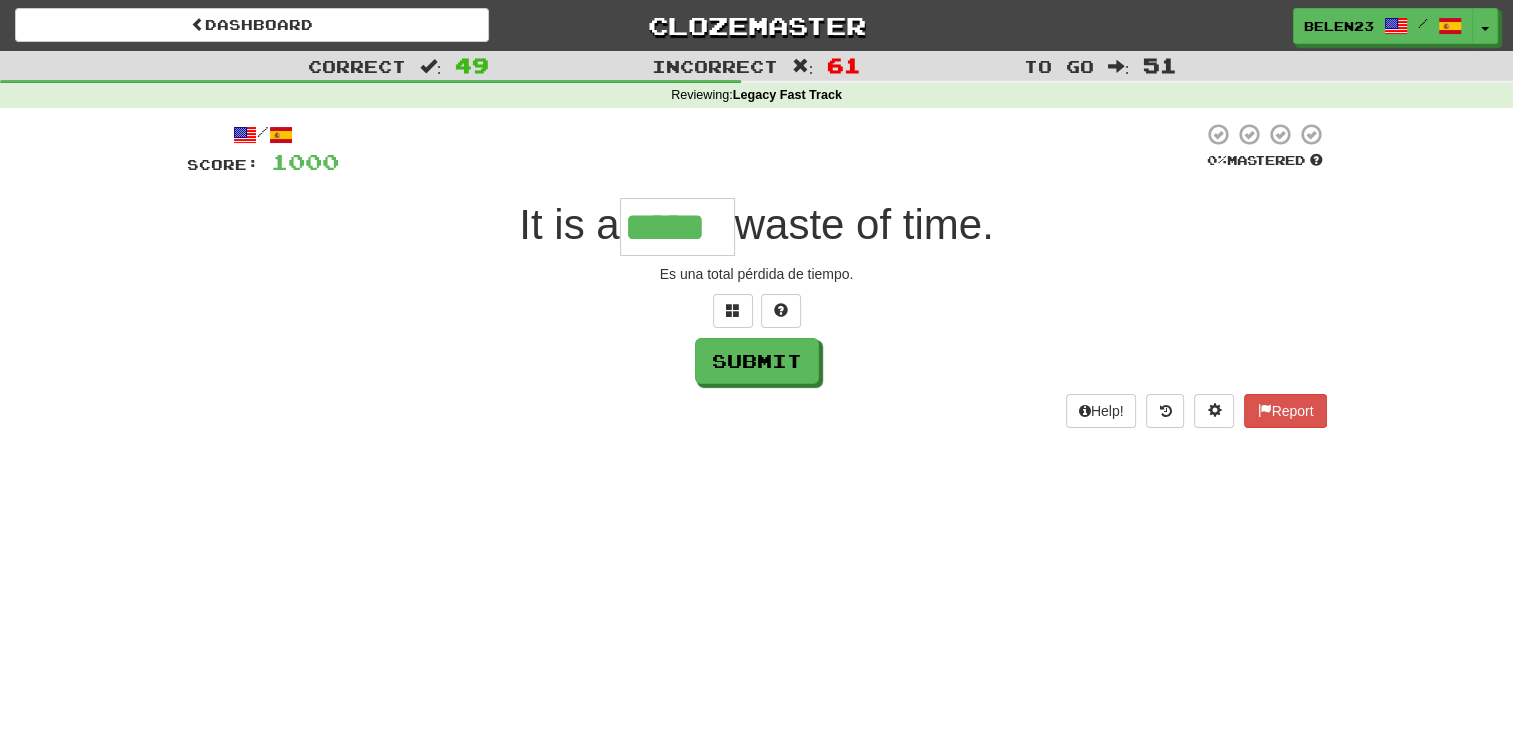 type on "*****" 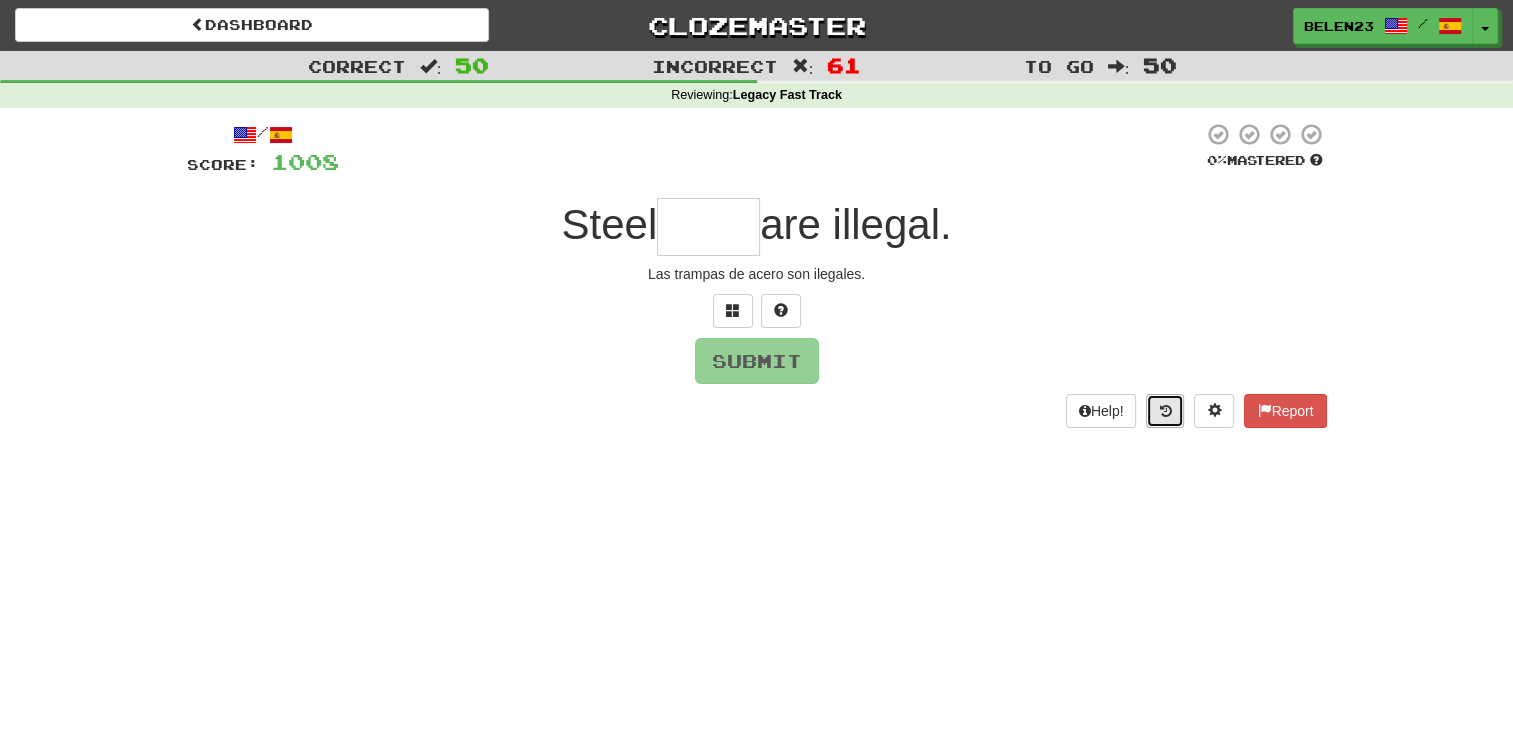click at bounding box center (1165, 411) 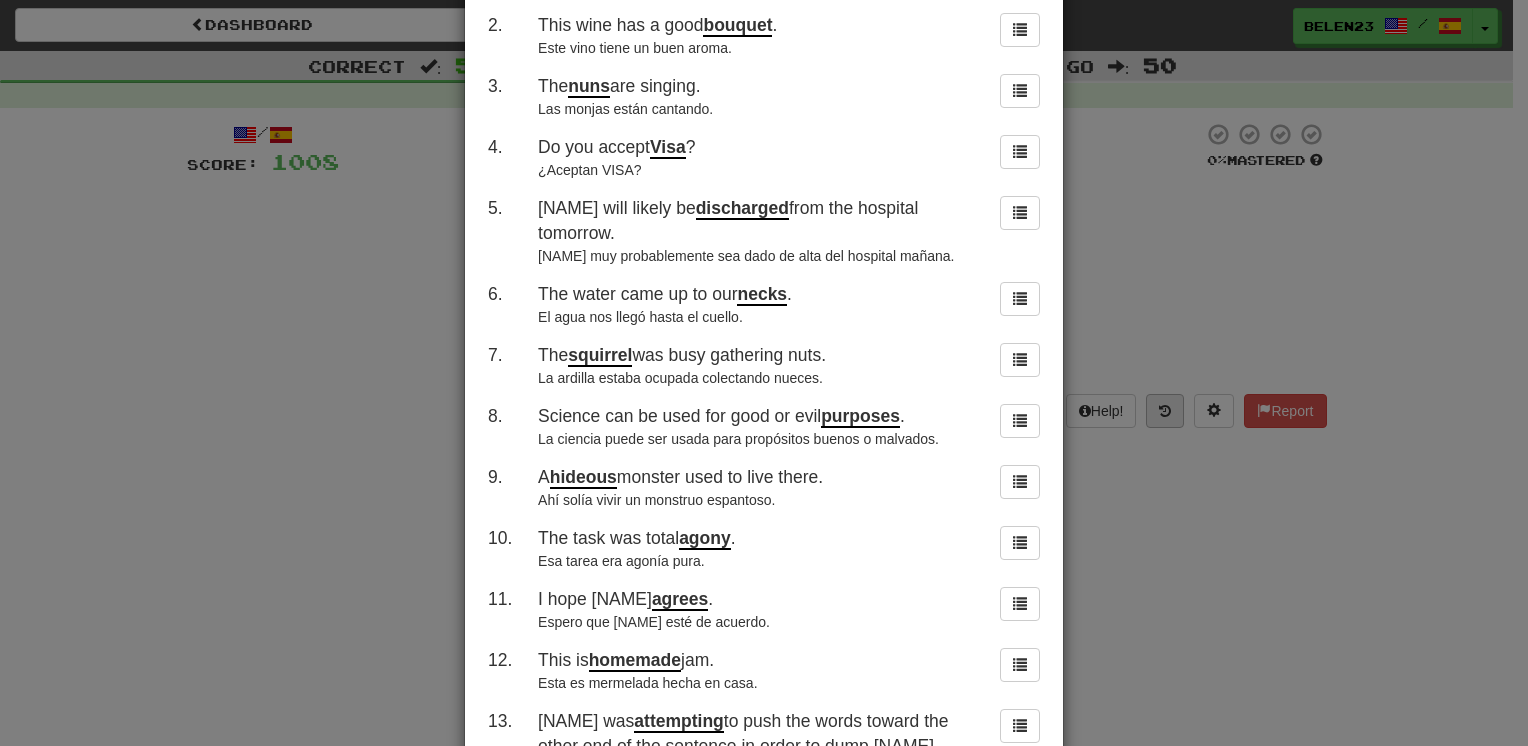 scroll, scrollTop: 0, scrollLeft: 0, axis: both 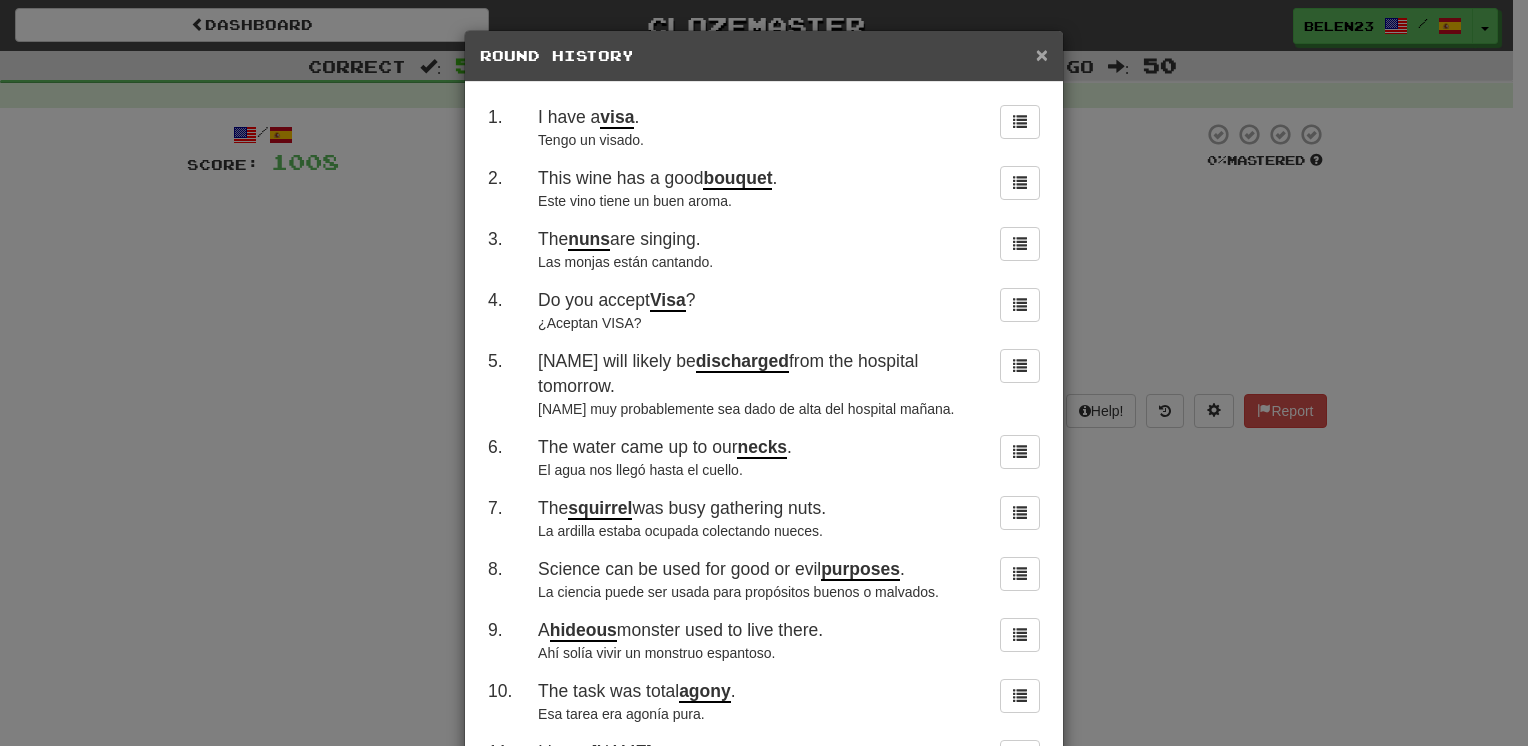 click on "×" at bounding box center [1042, 54] 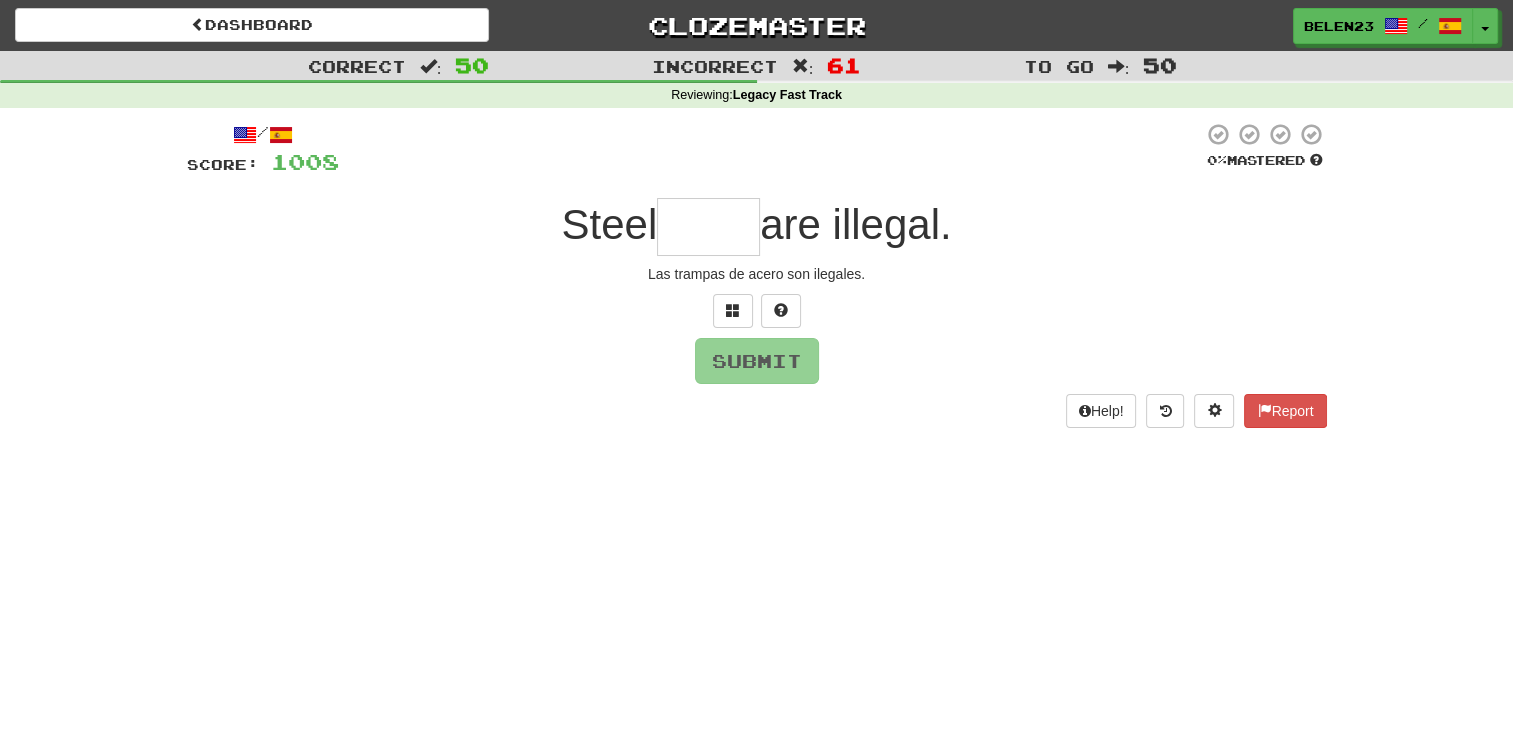 click at bounding box center [708, 227] 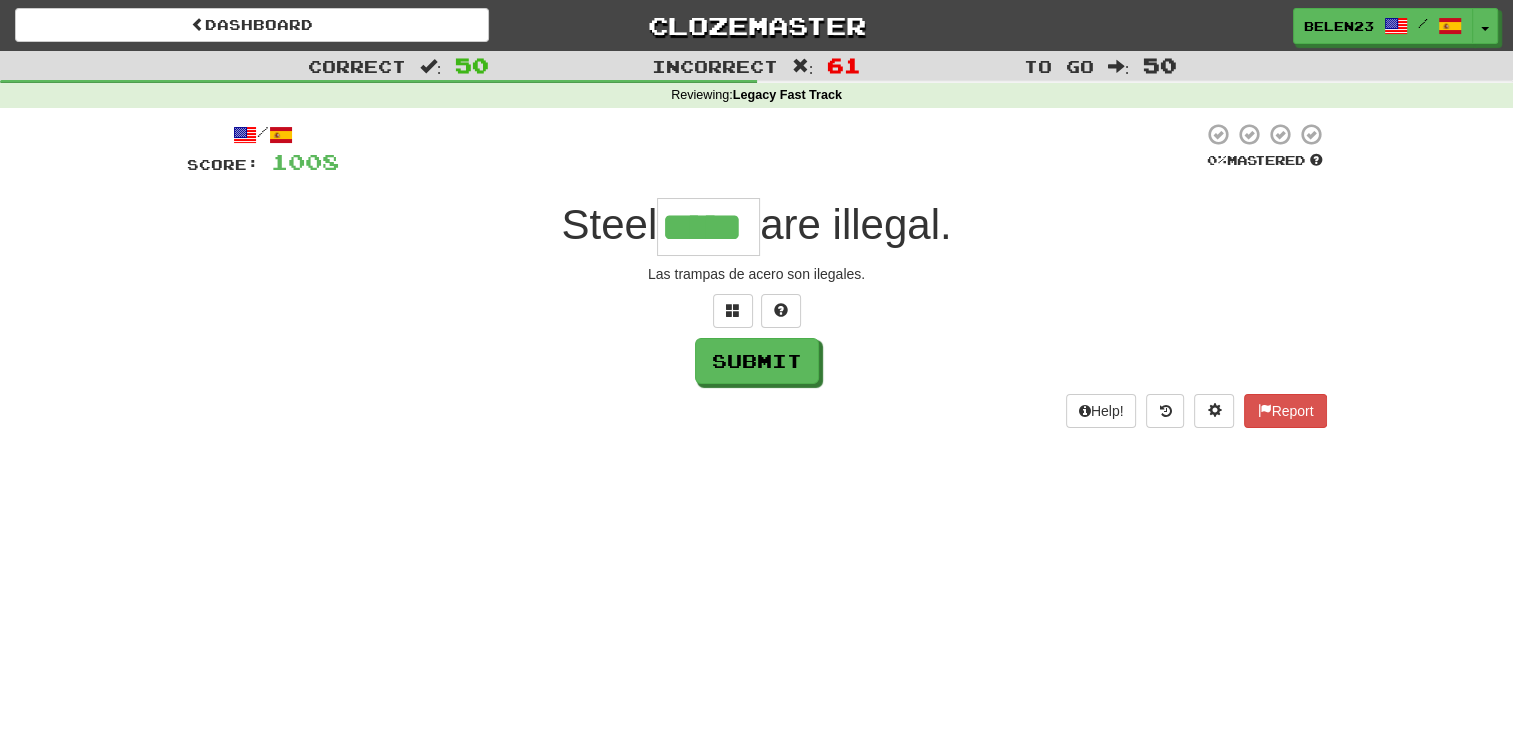 type on "*****" 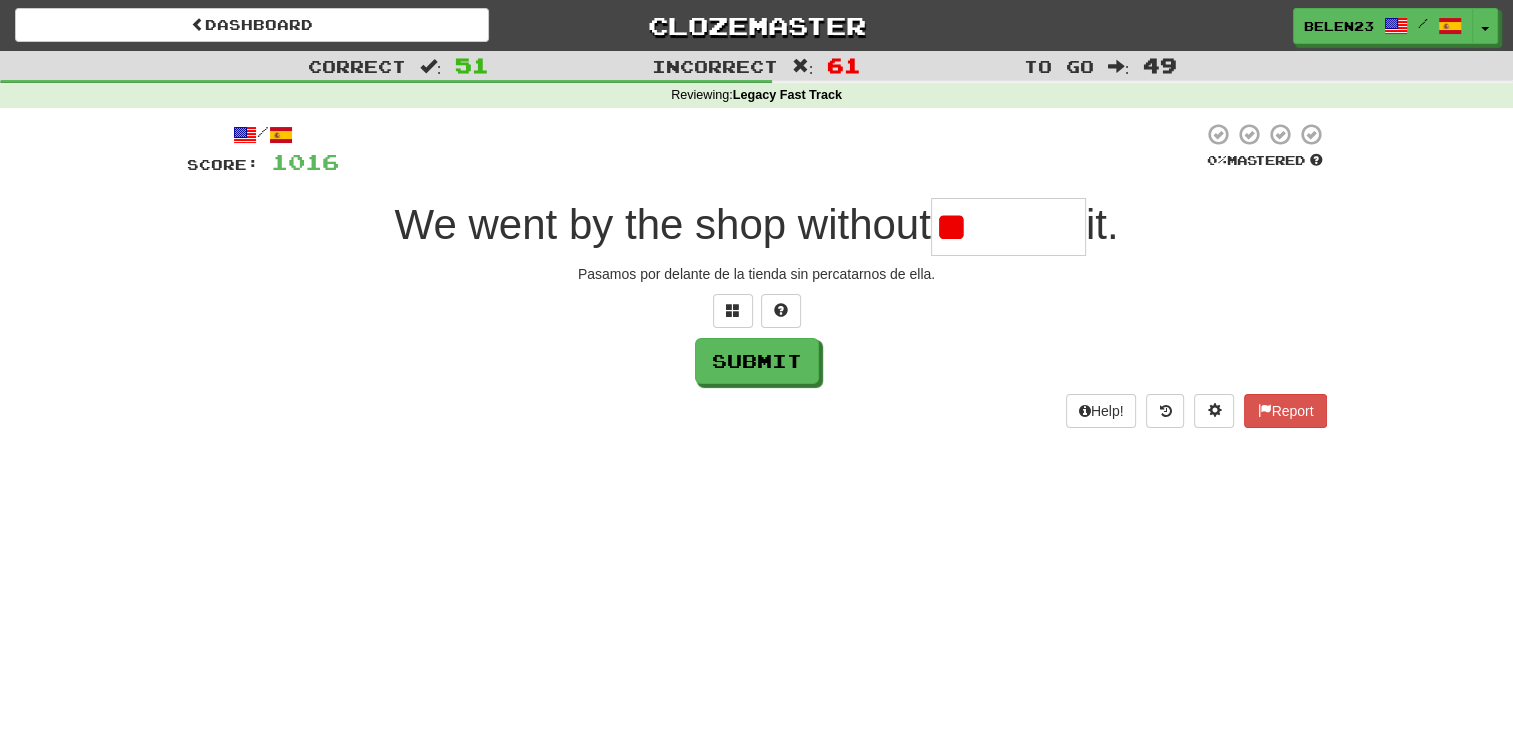 type on "*" 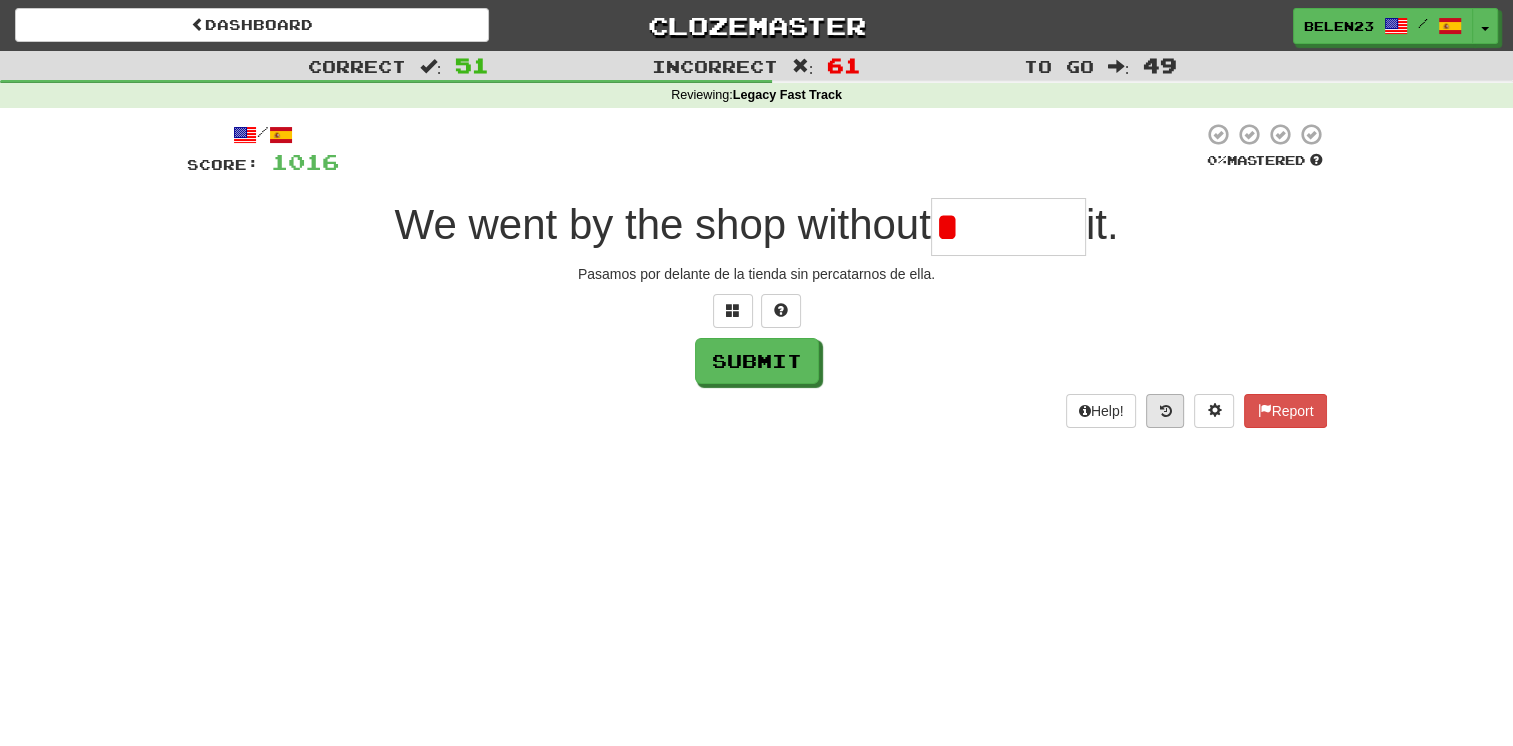 type on "*" 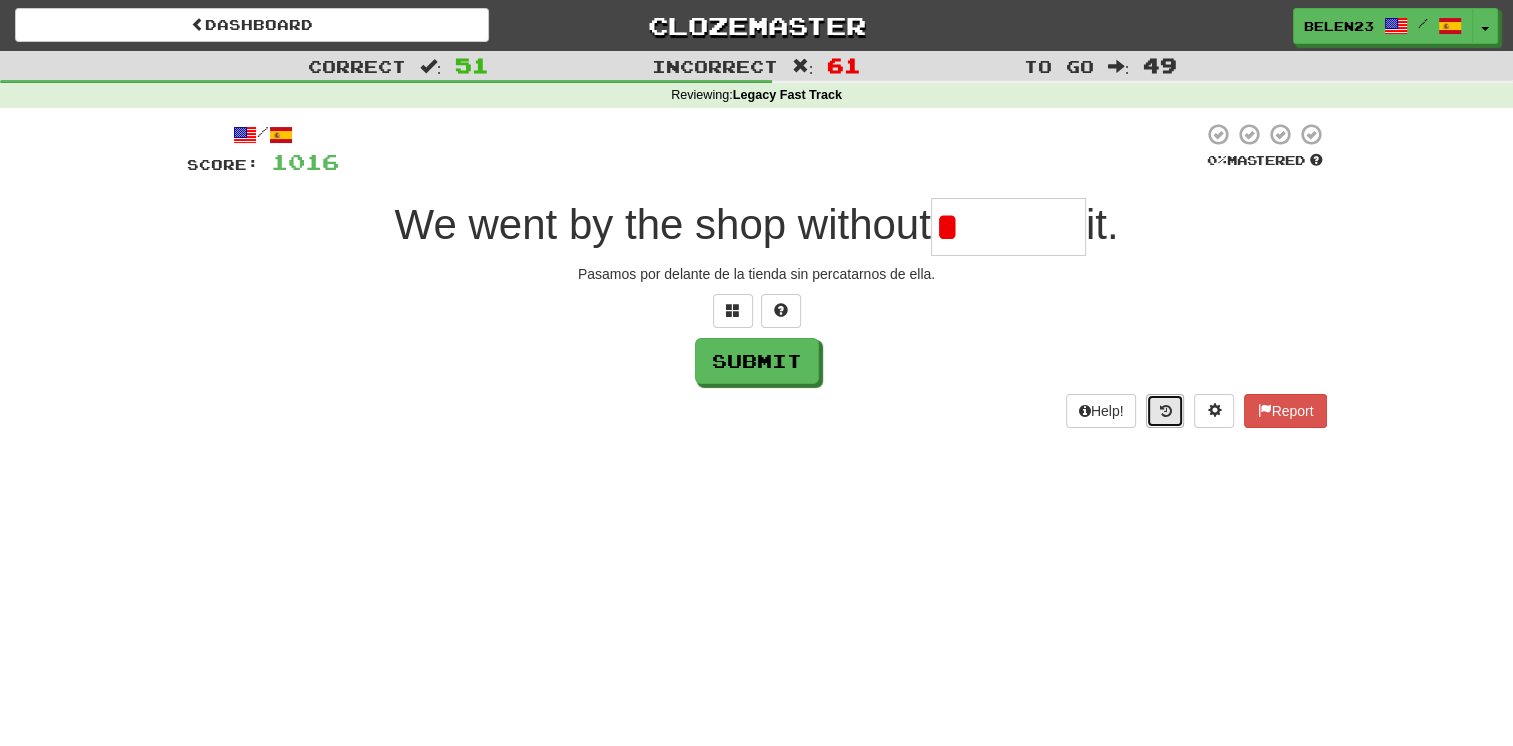 click at bounding box center [1165, 411] 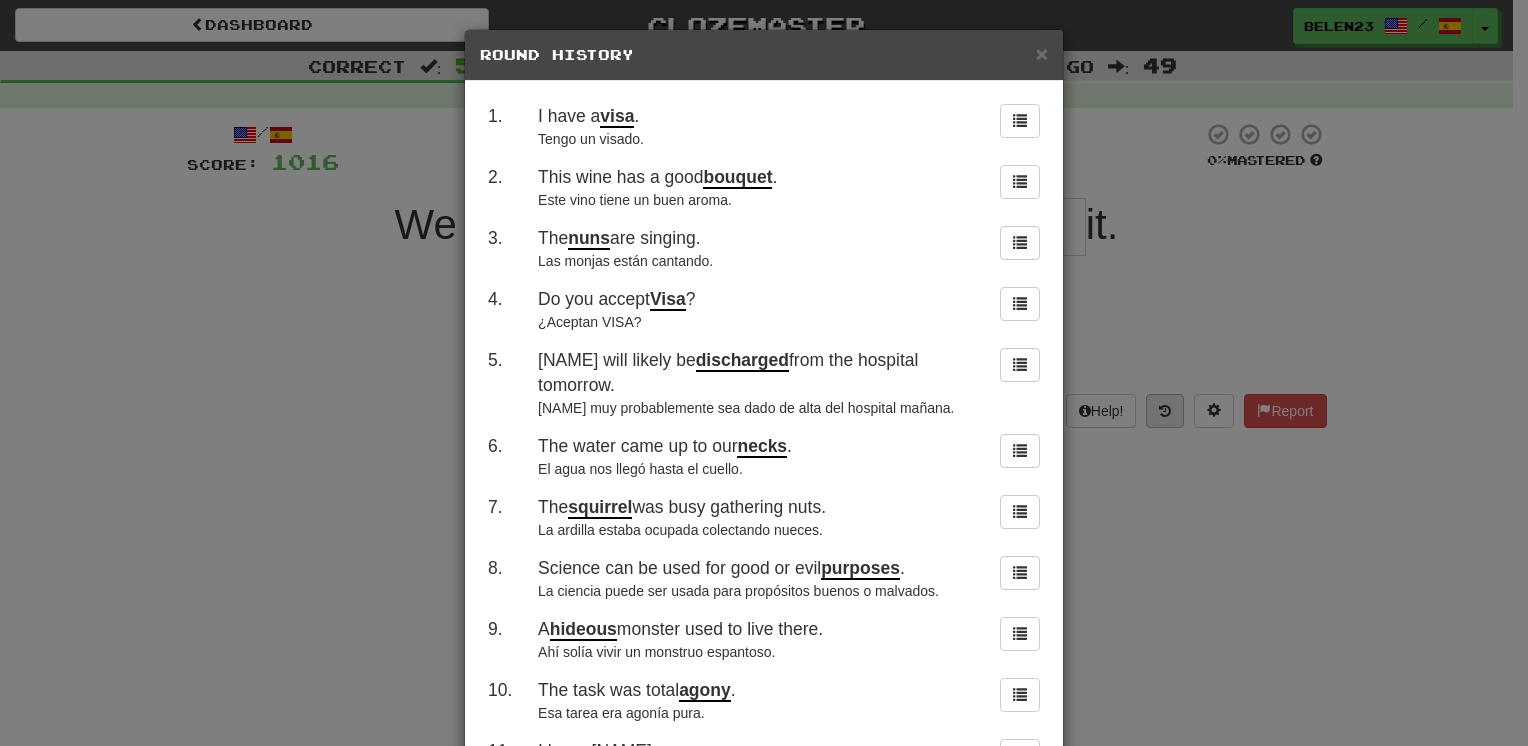 scroll, scrollTop: 0, scrollLeft: 0, axis: both 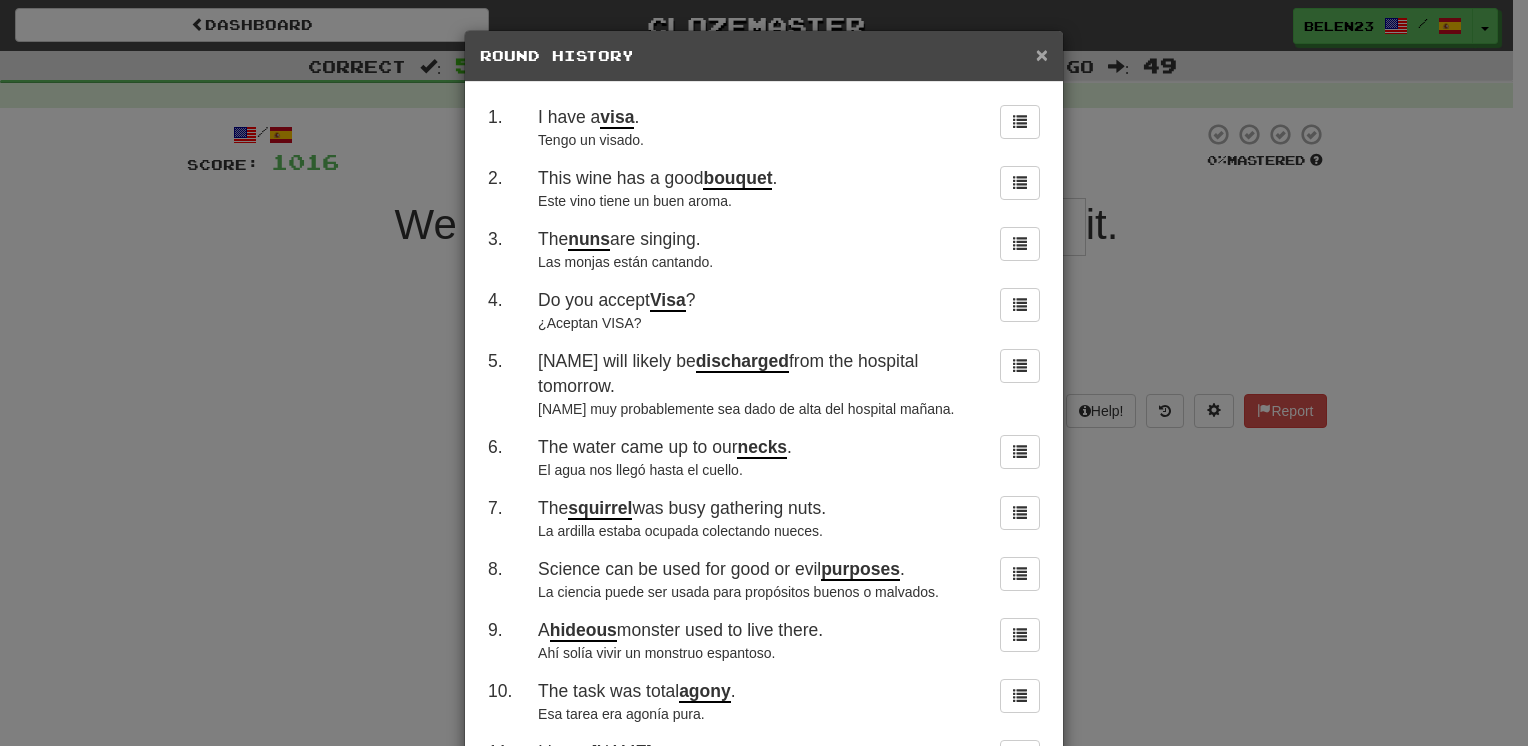 click on "×" at bounding box center [1042, 54] 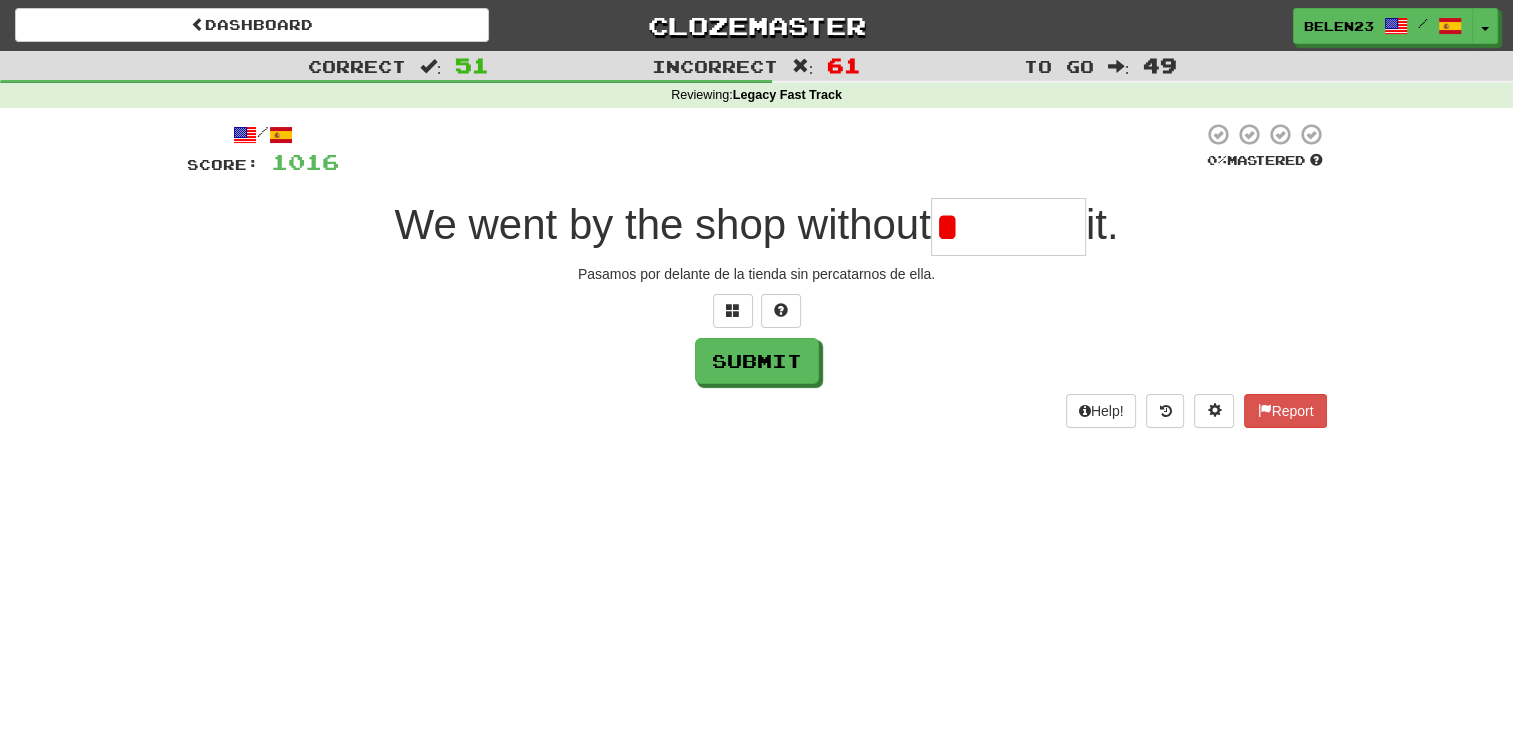 click on "*" at bounding box center (1008, 227) 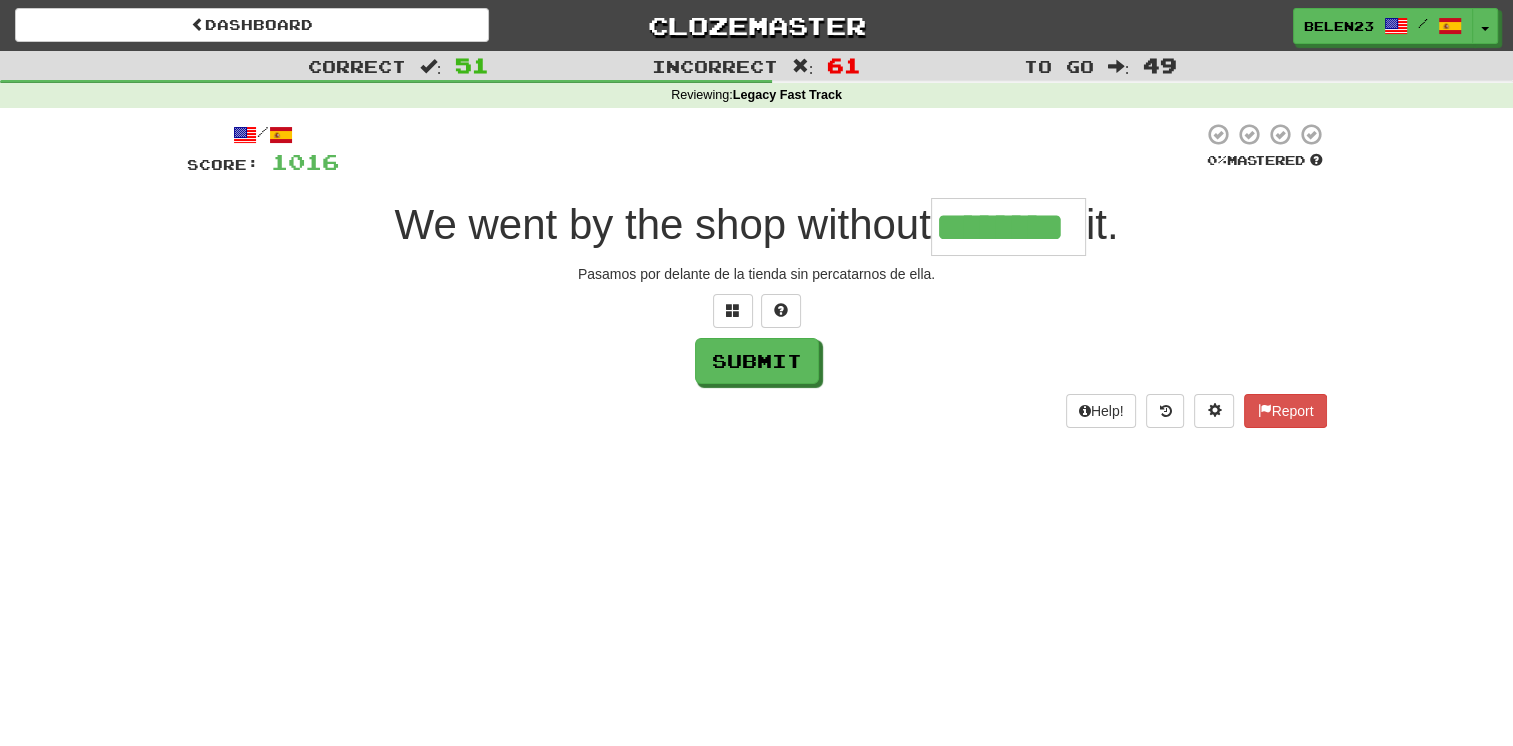 type on "********" 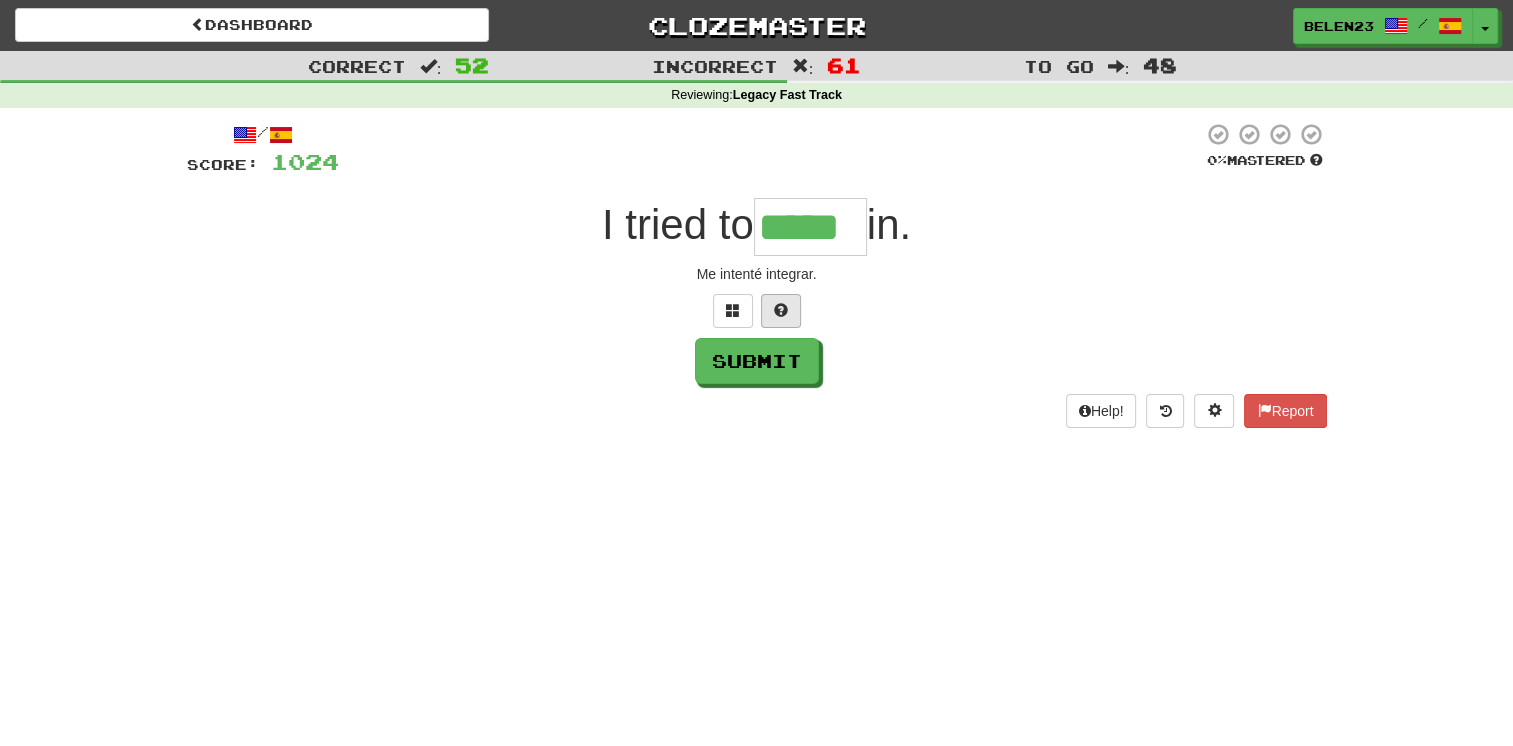 type on "*****" 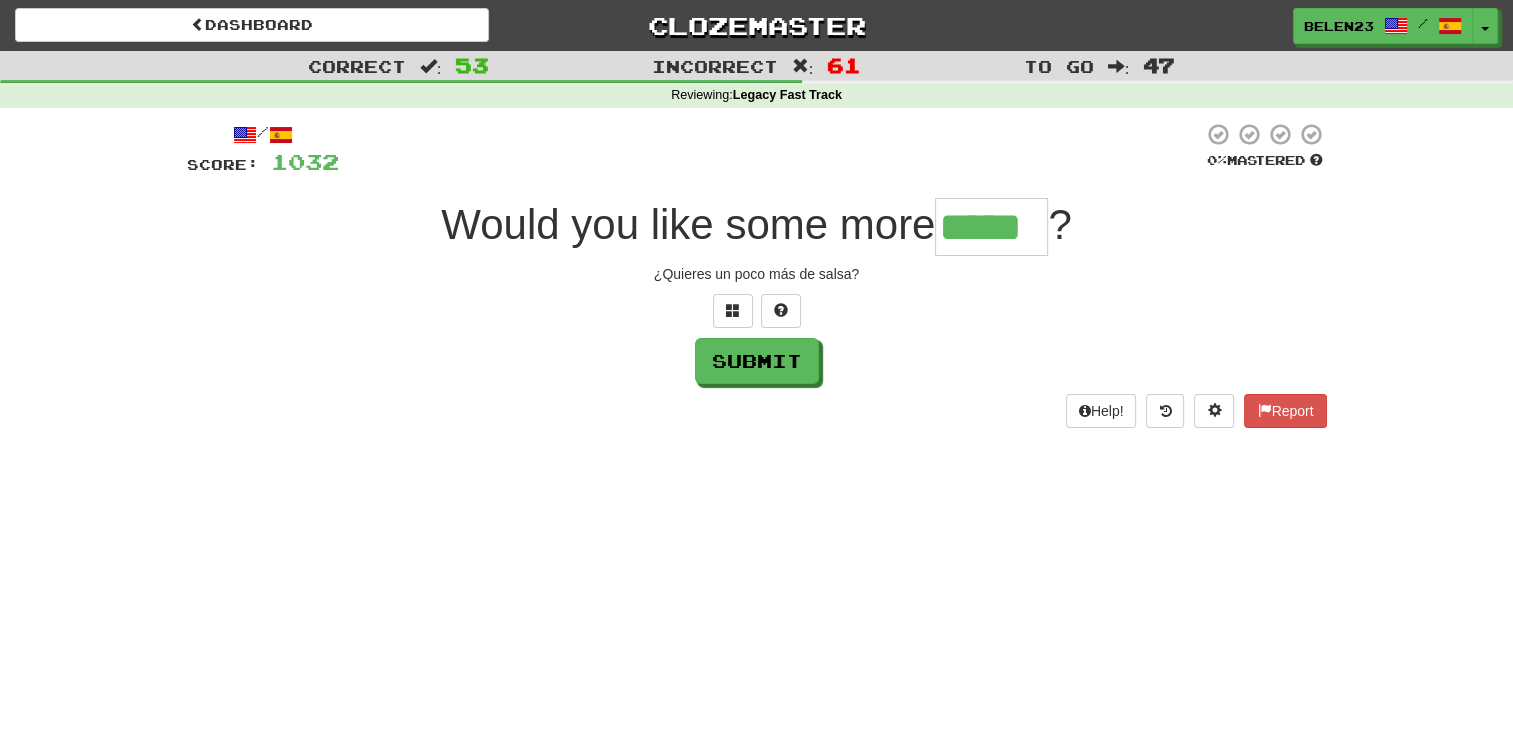 type on "*****" 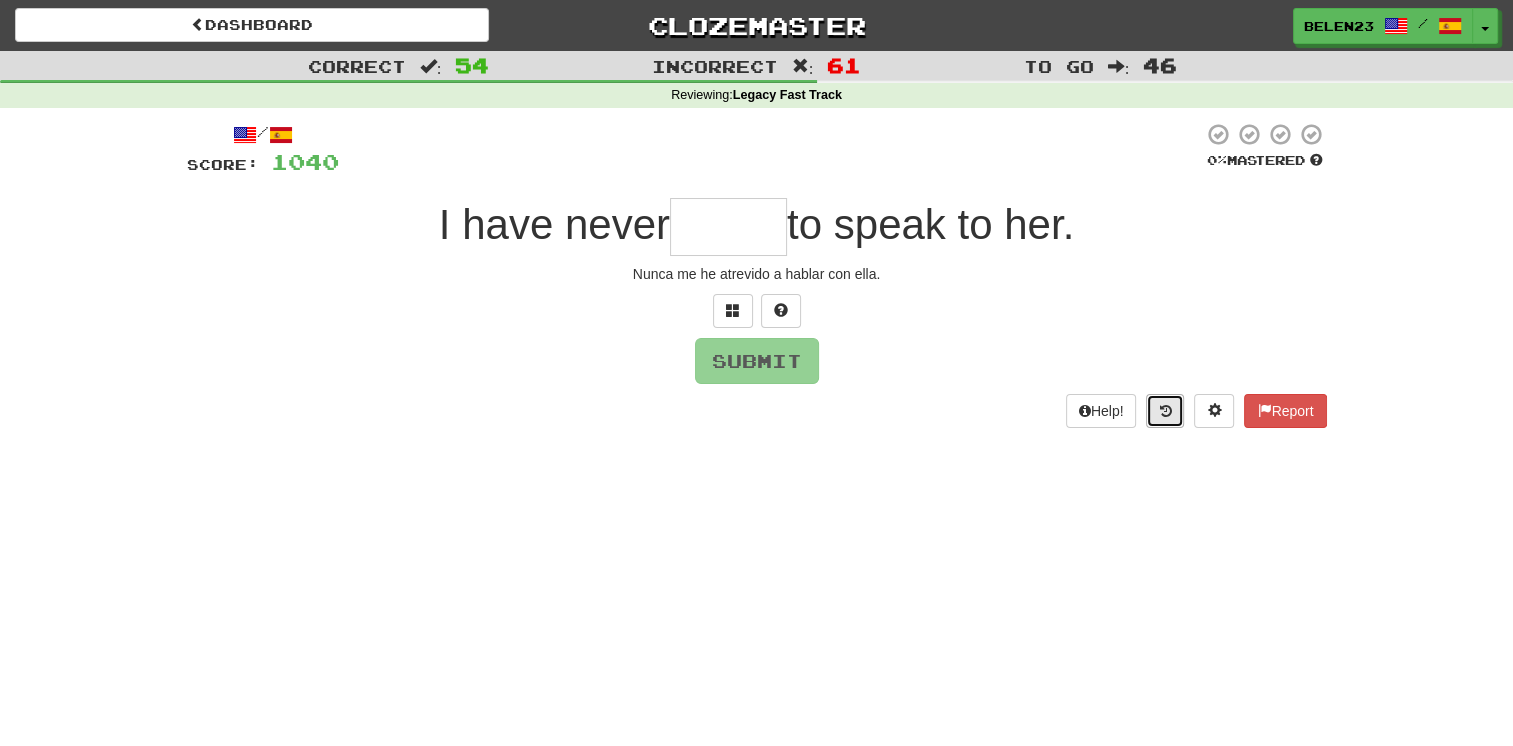 click at bounding box center (1165, 411) 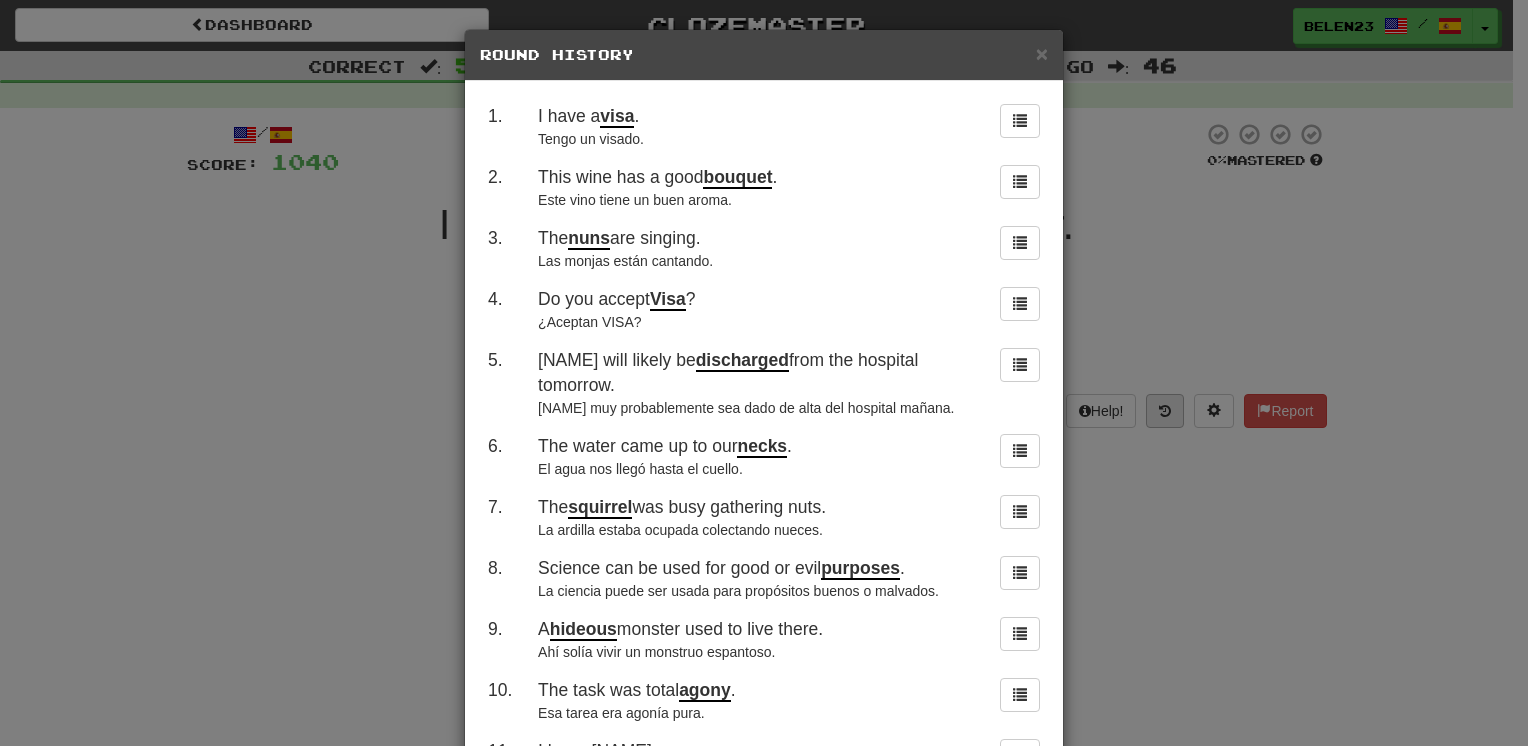scroll, scrollTop: 0, scrollLeft: 0, axis: both 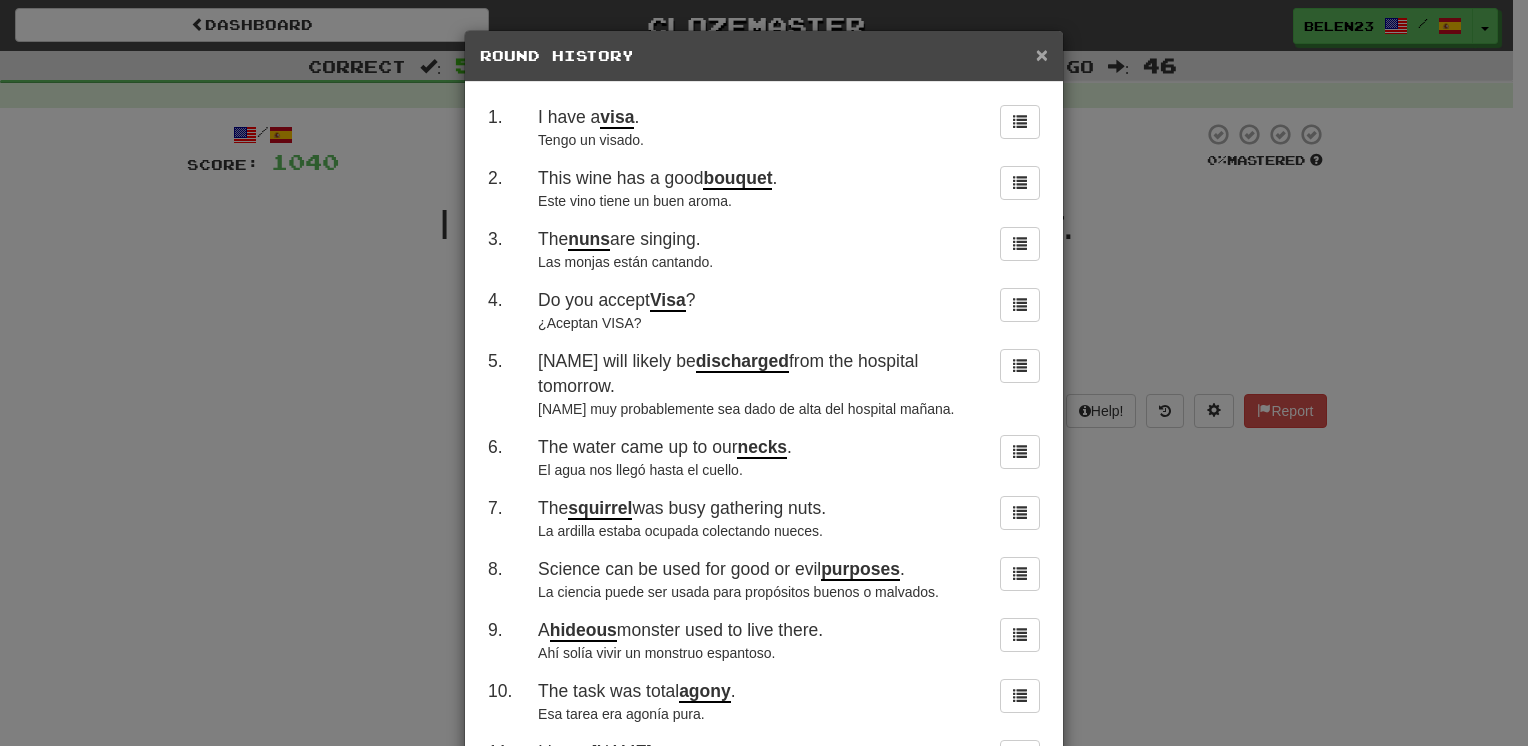 click on "×" at bounding box center [1042, 54] 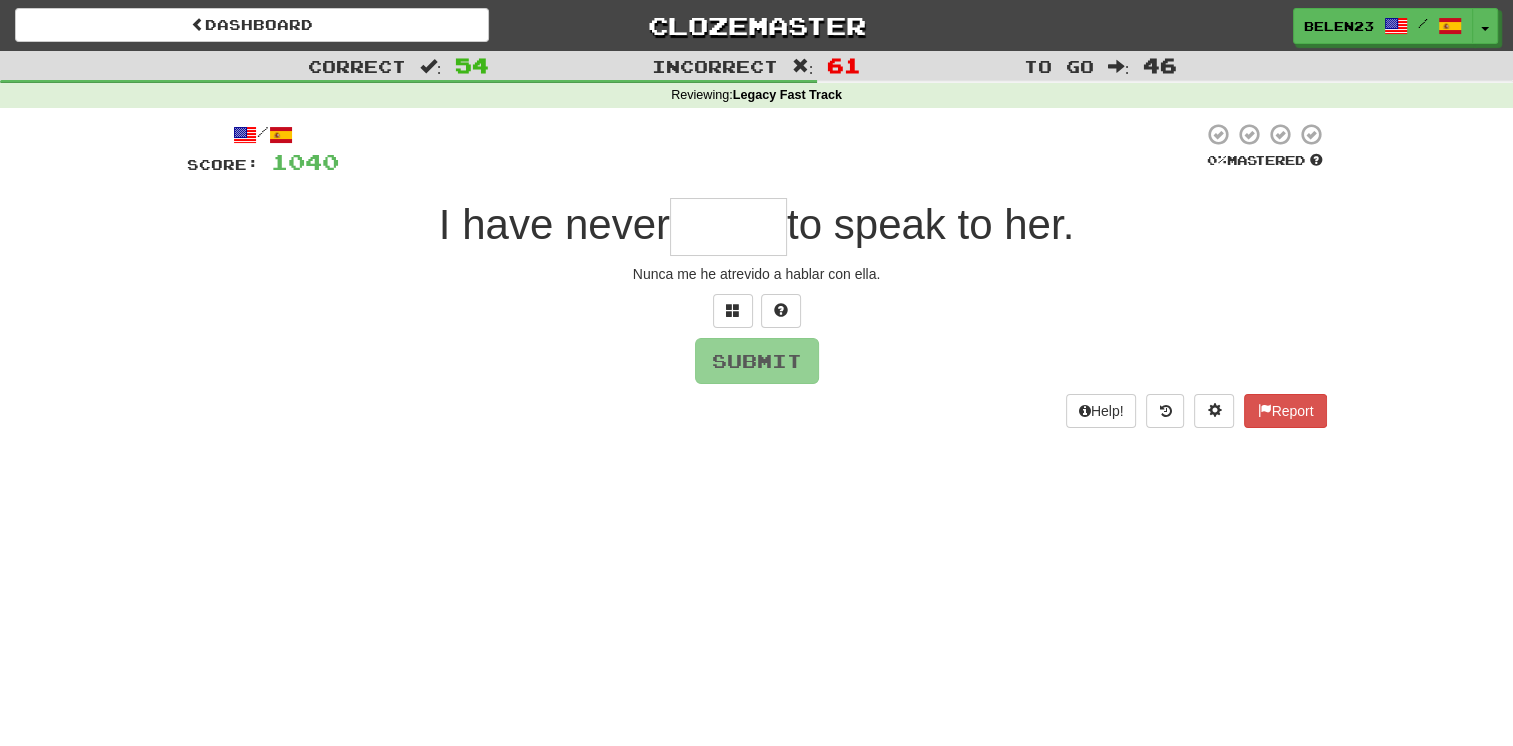 click at bounding box center (728, 227) 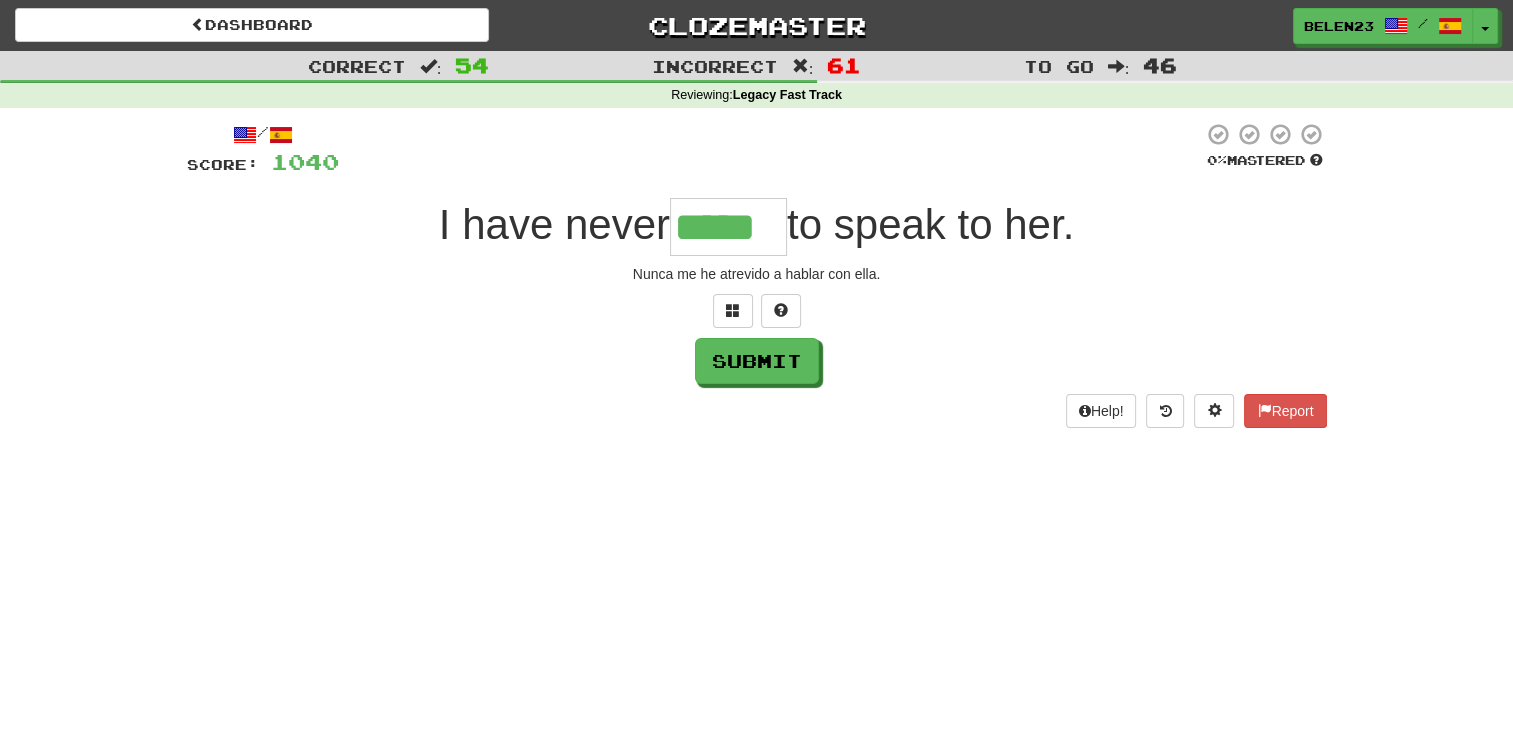 type on "*****" 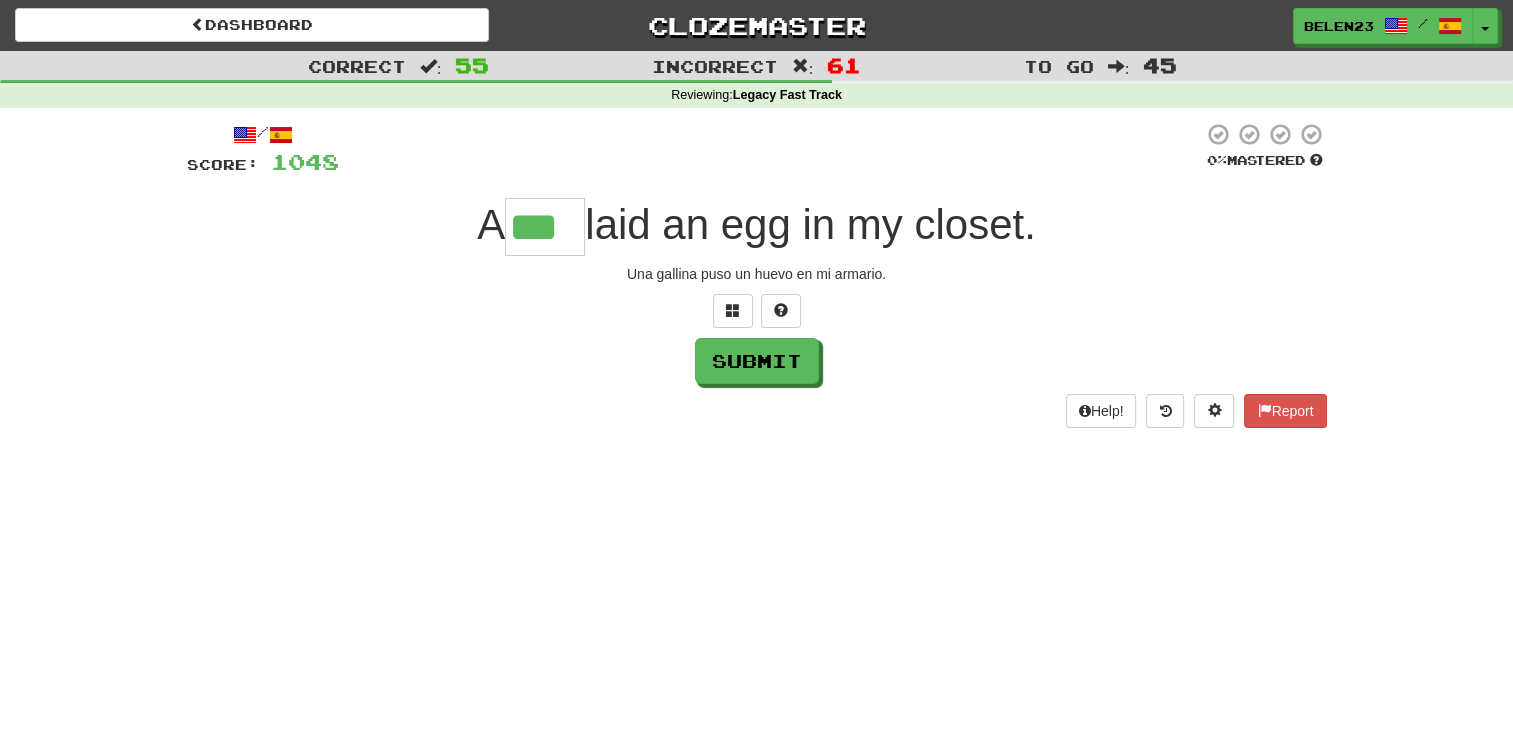 type on "***" 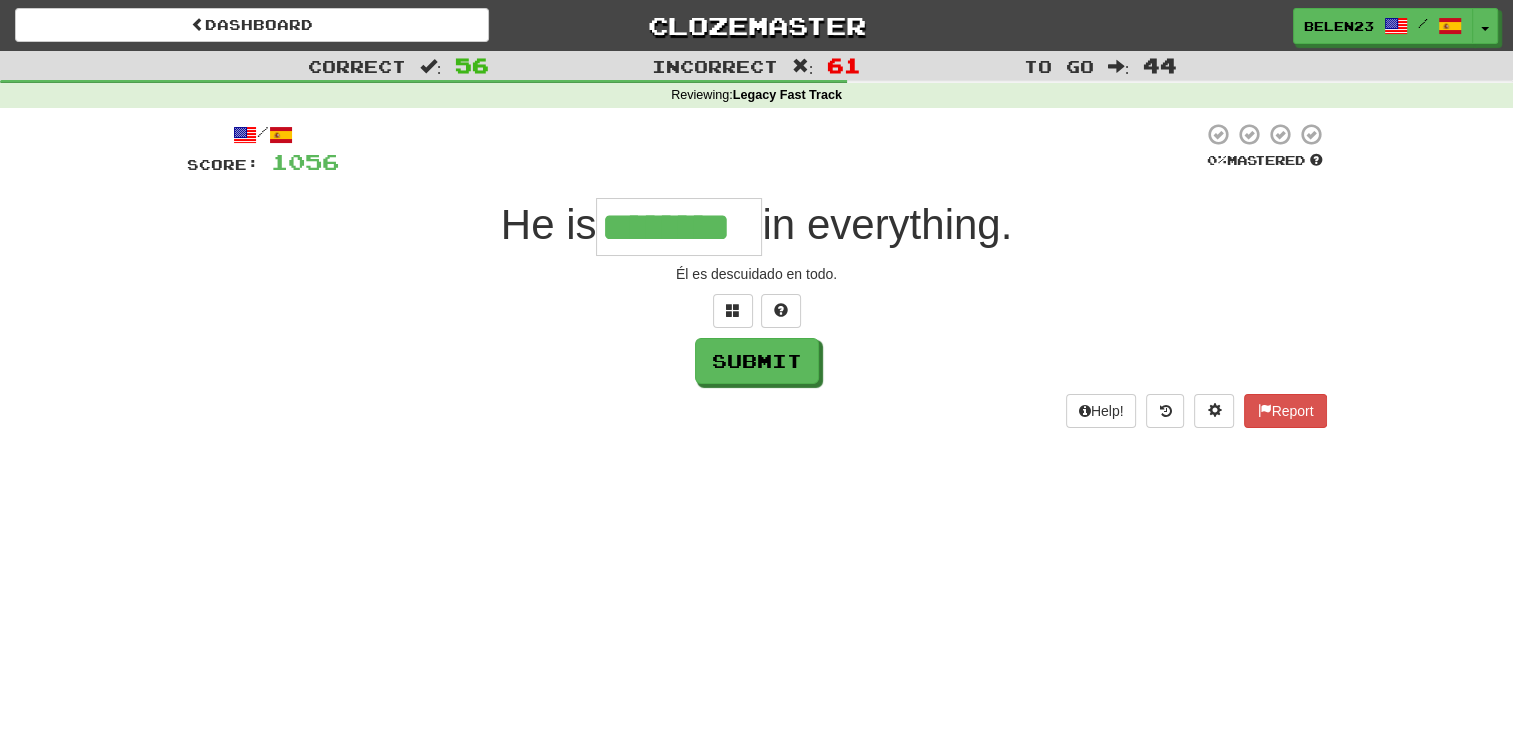 type on "********" 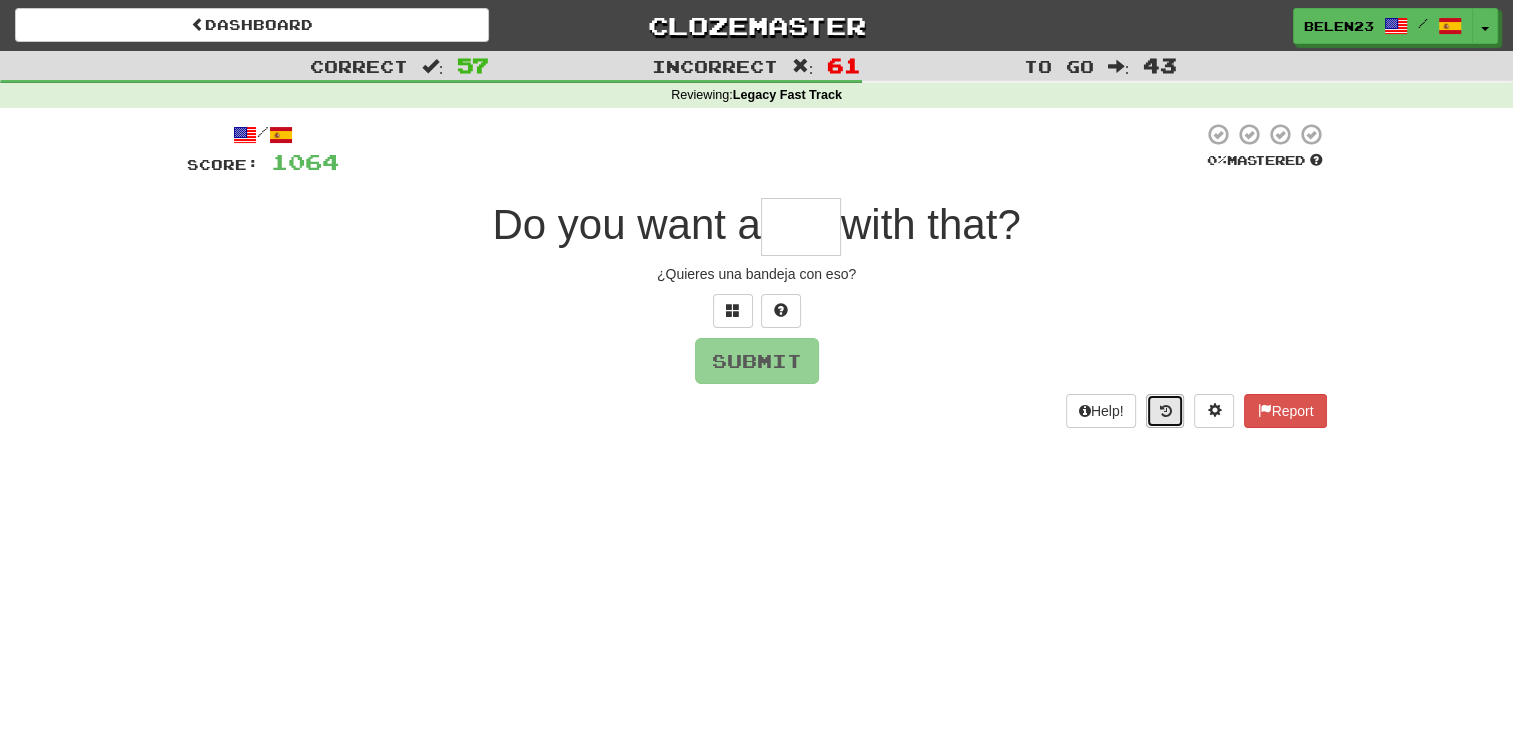 click at bounding box center (1165, 411) 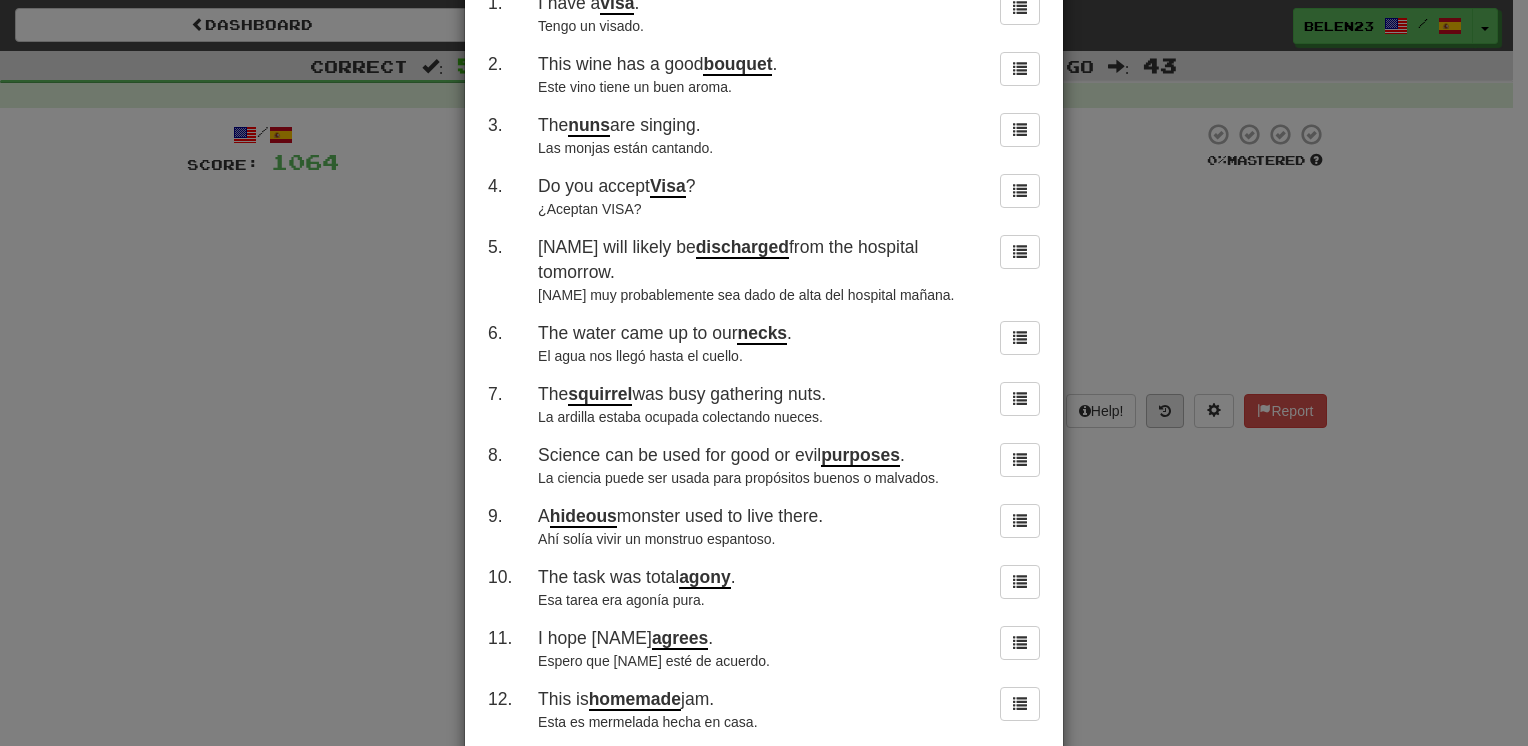 scroll, scrollTop: 0, scrollLeft: 0, axis: both 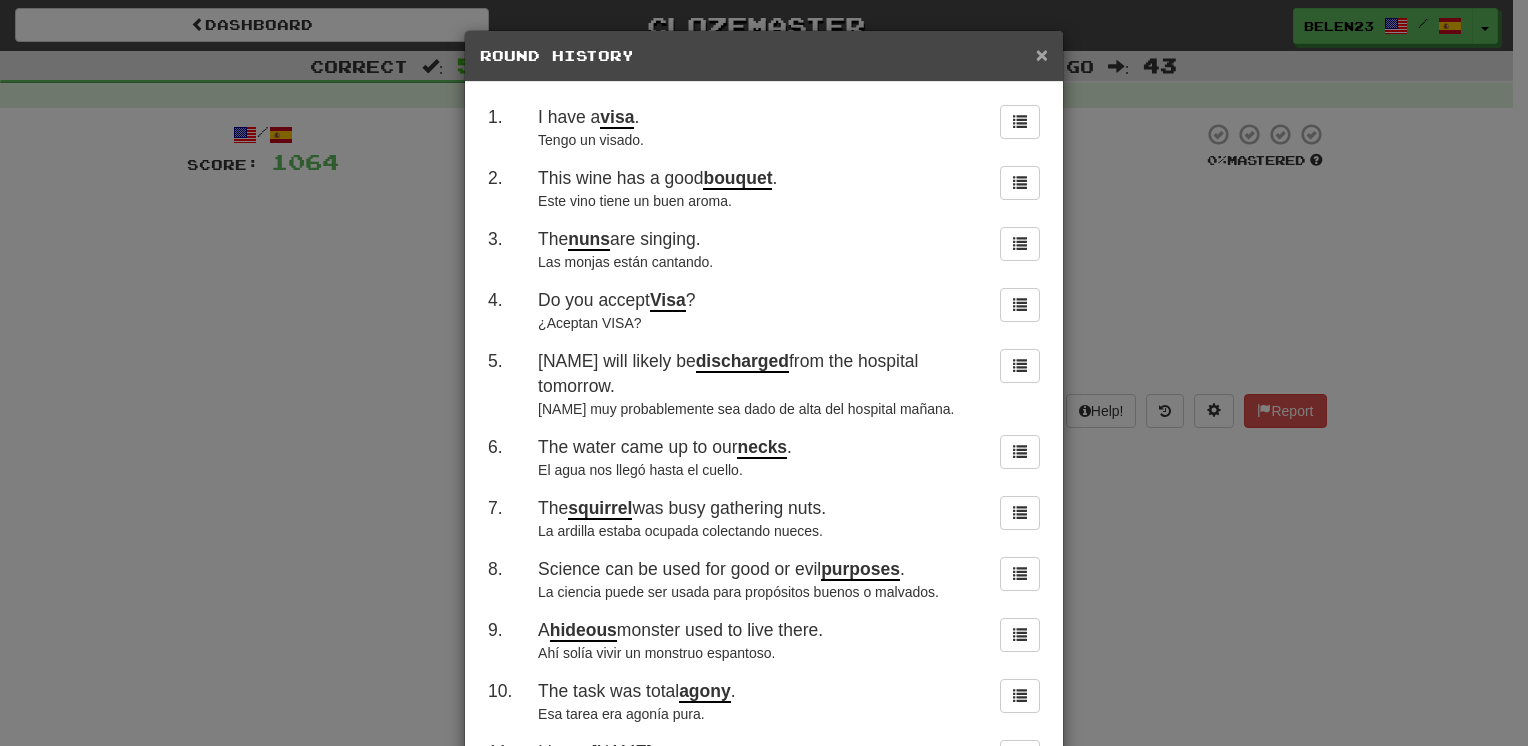 click on "×" at bounding box center (1042, 54) 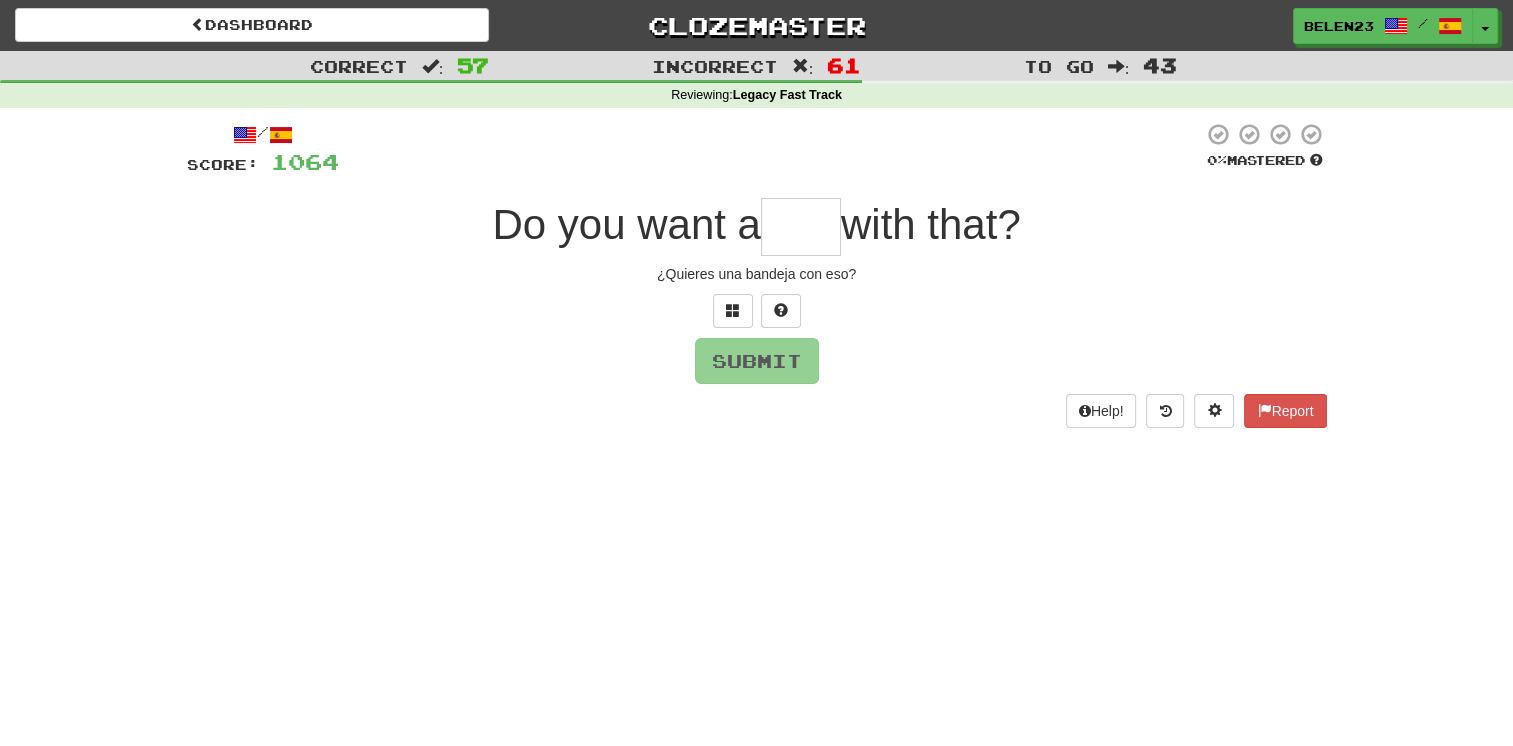 click at bounding box center [801, 227] 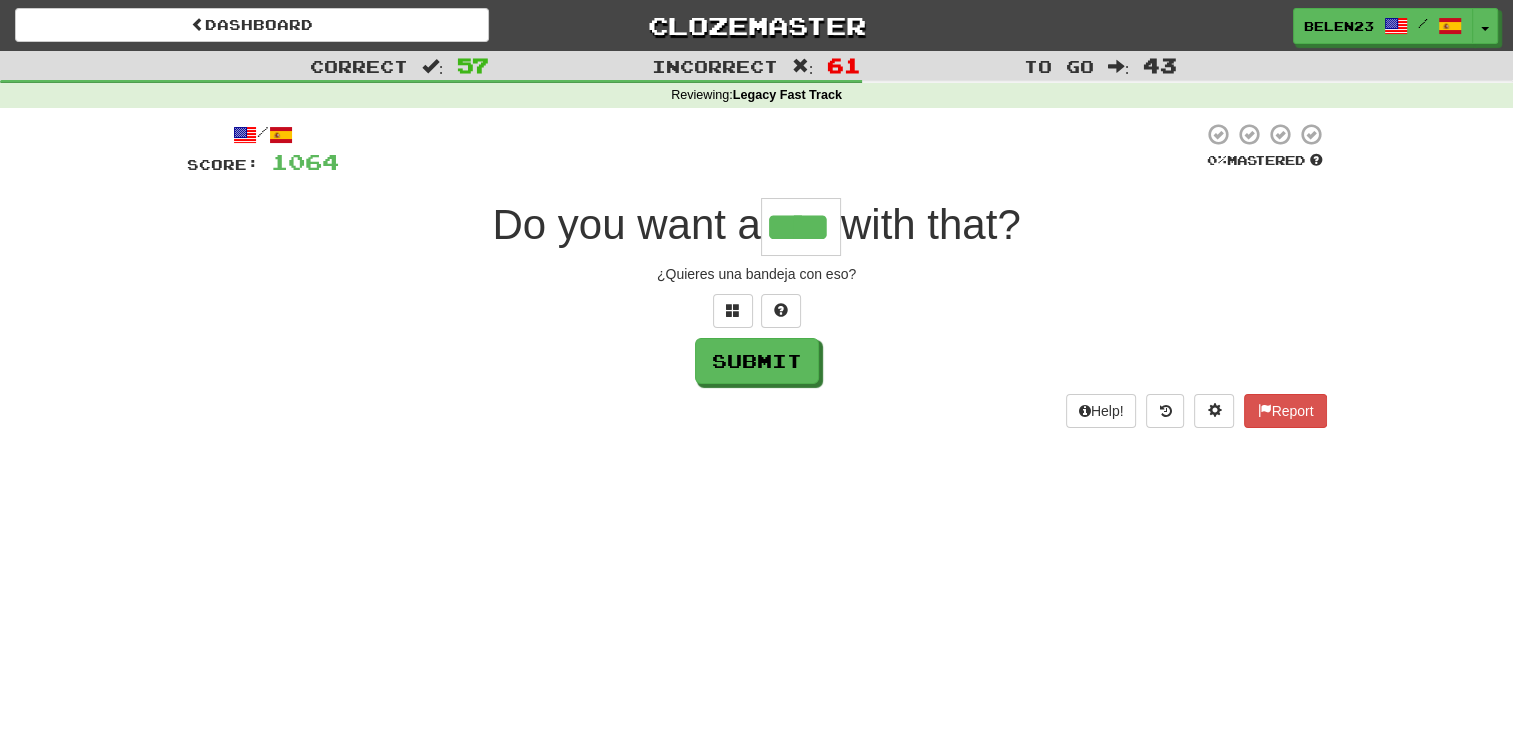 type on "****" 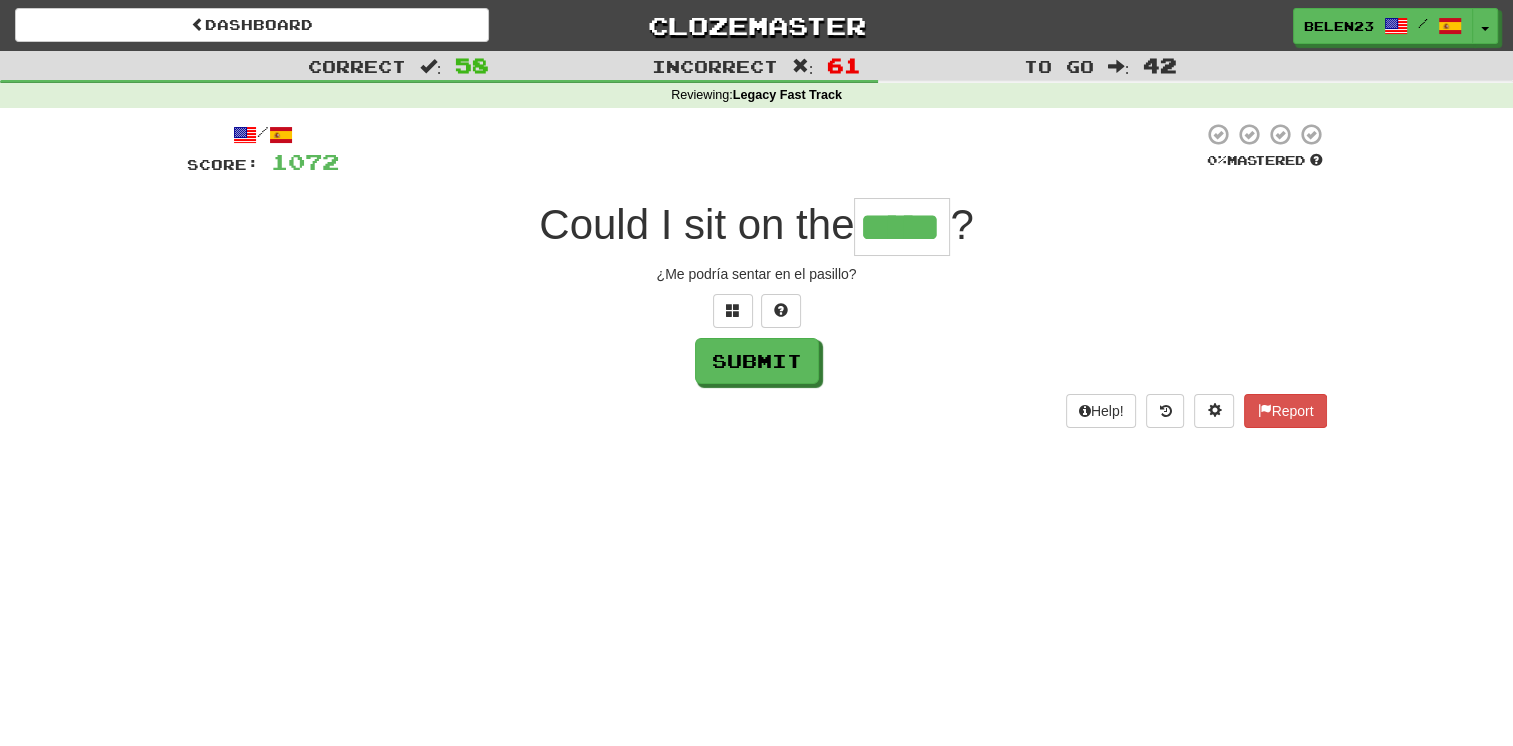 type on "*****" 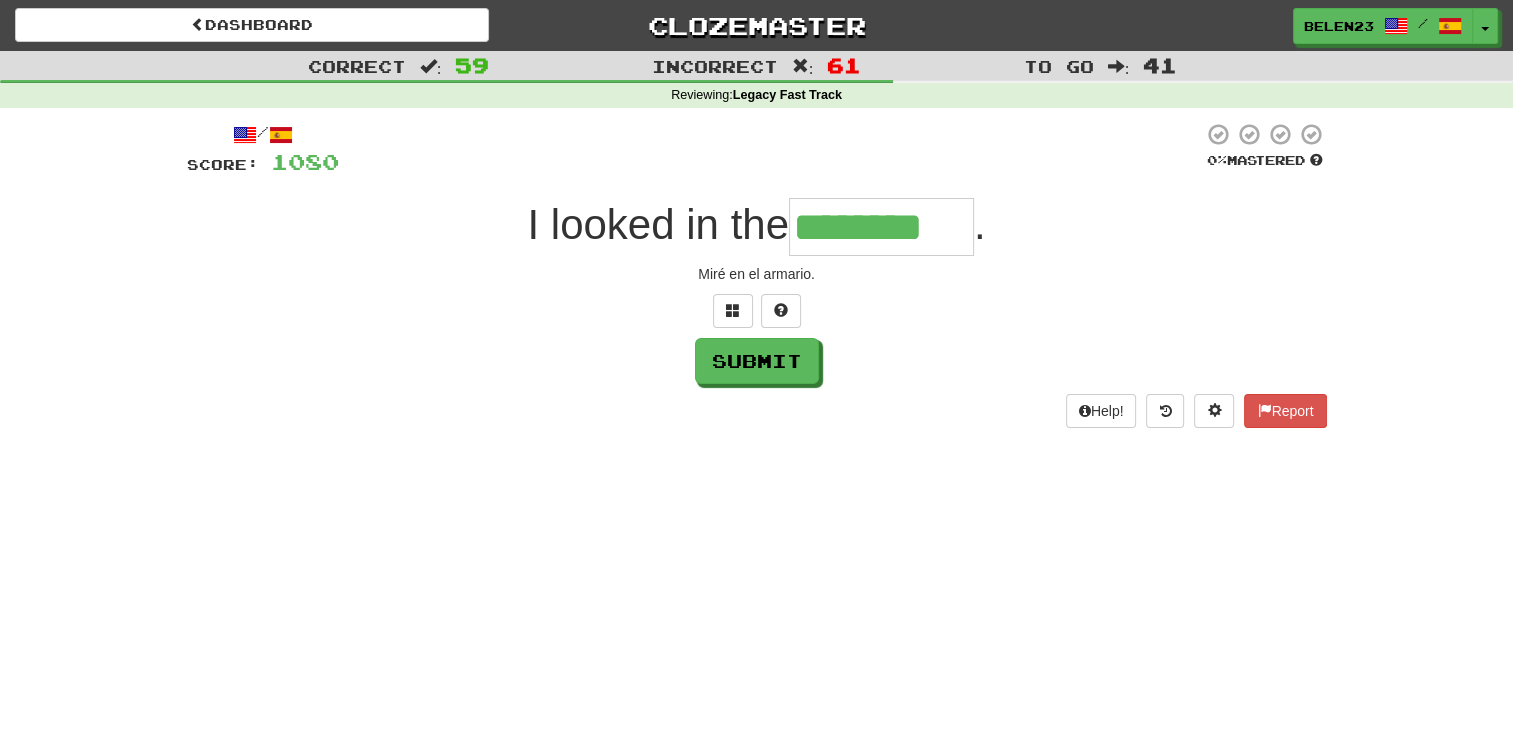 type on "********" 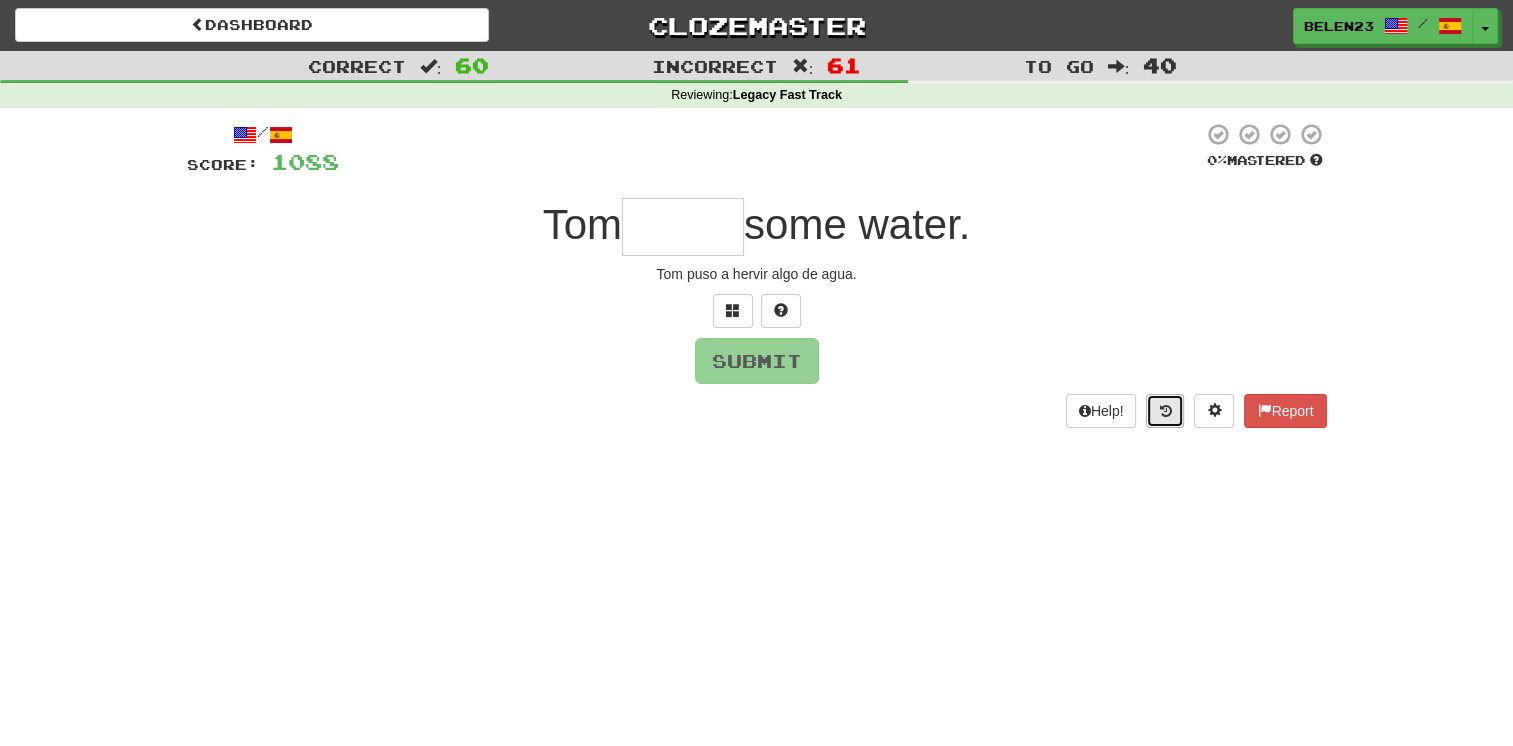 click at bounding box center [1165, 411] 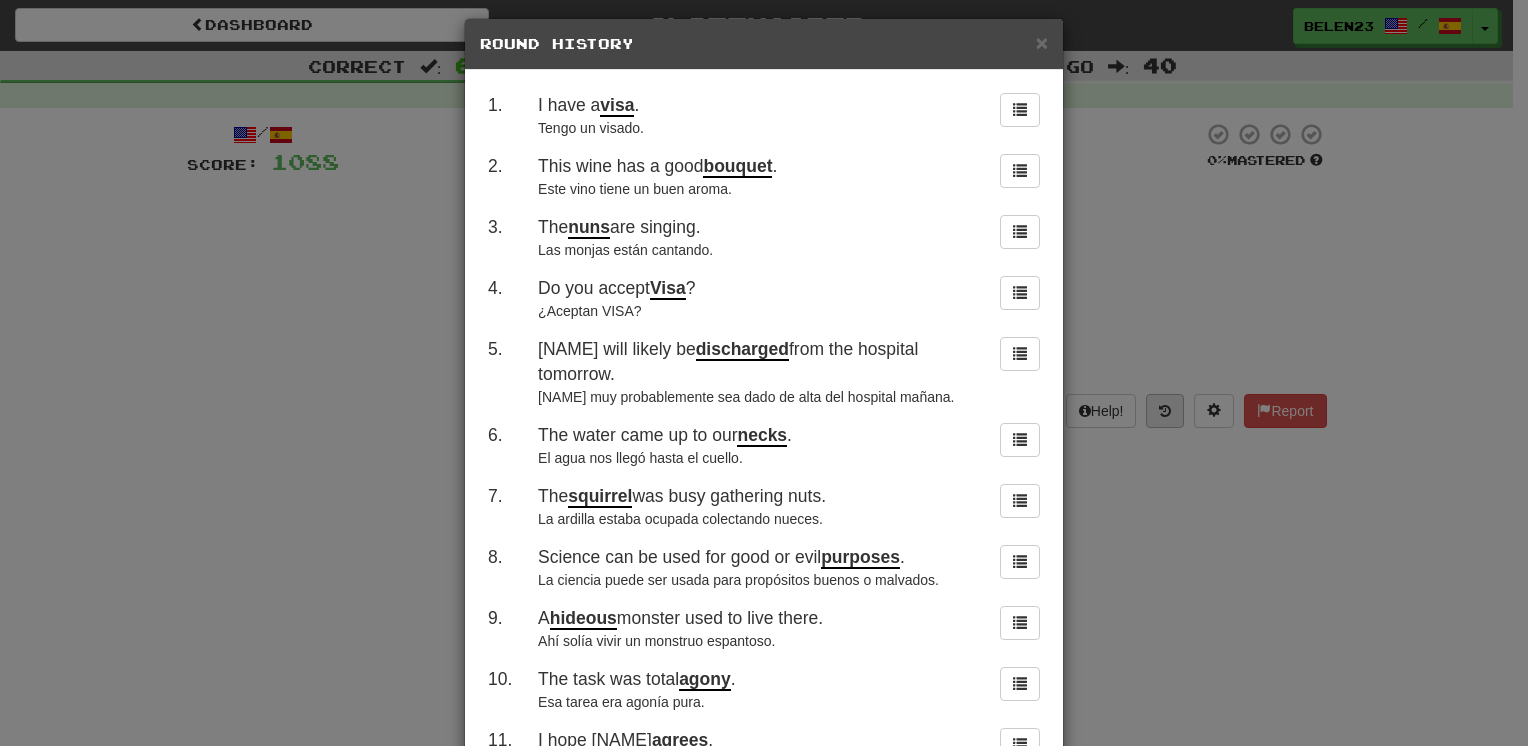 scroll, scrollTop: 0, scrollLeft: 0, axis: both 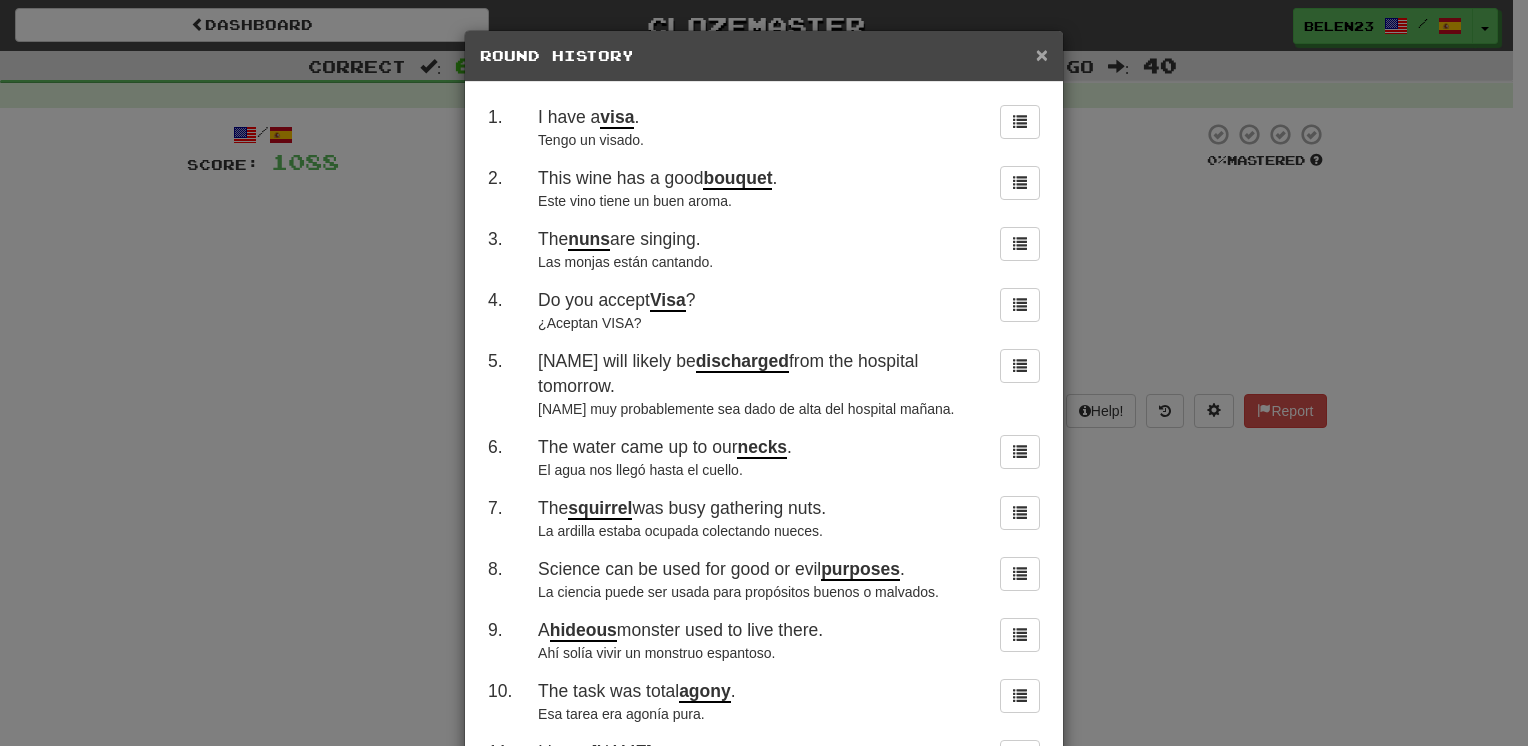 click on "×" at bounding box center (1042, 54) 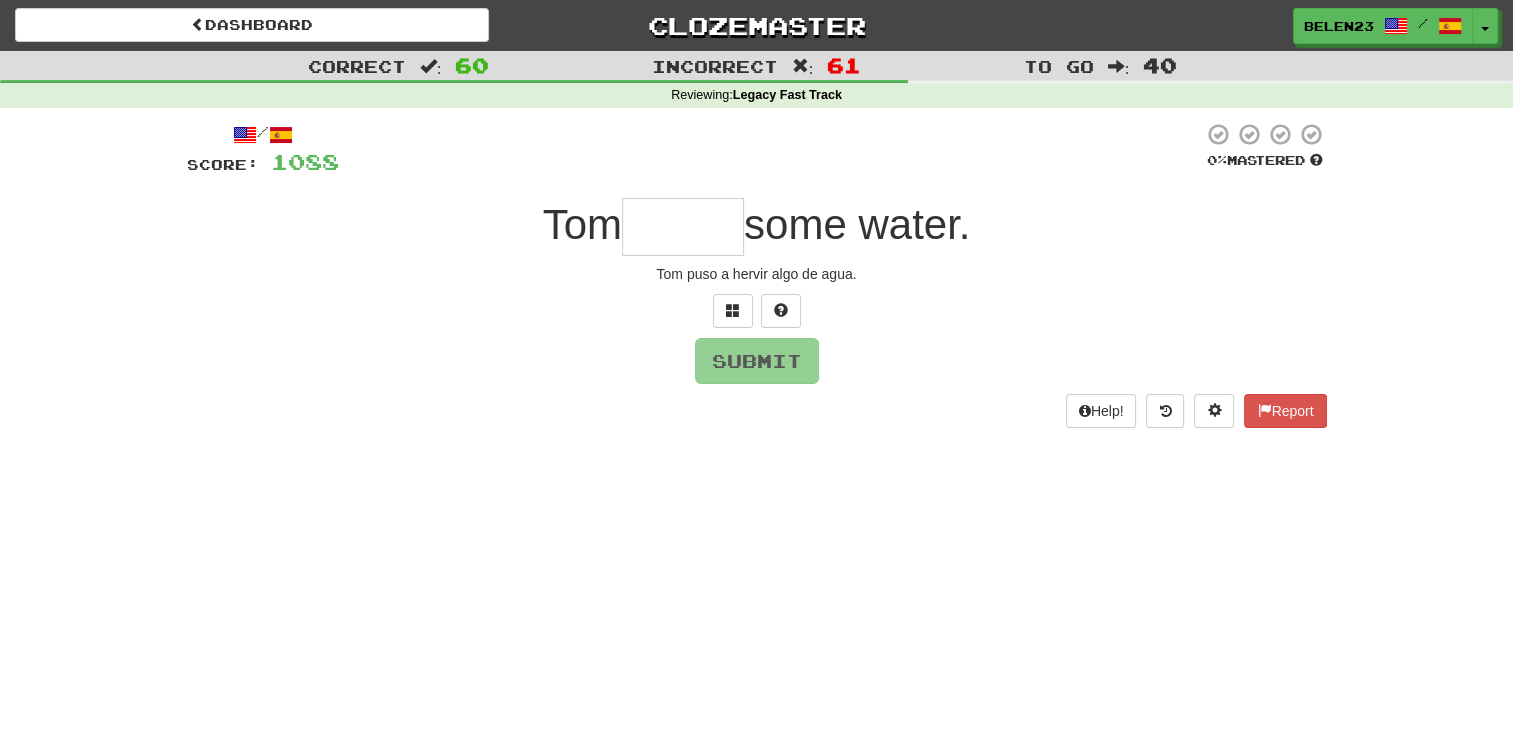 click at bounding box center [683, 227] 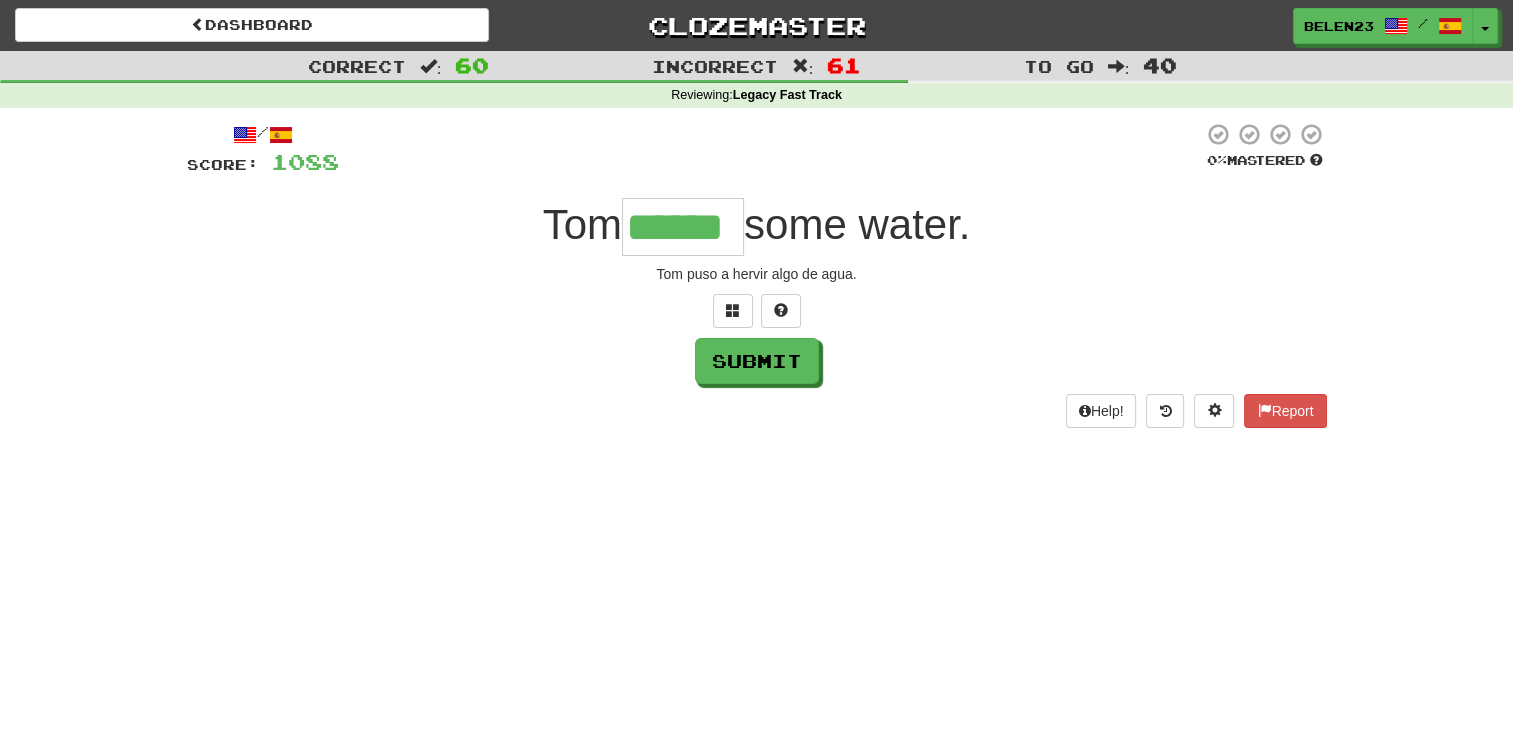 type on "******" 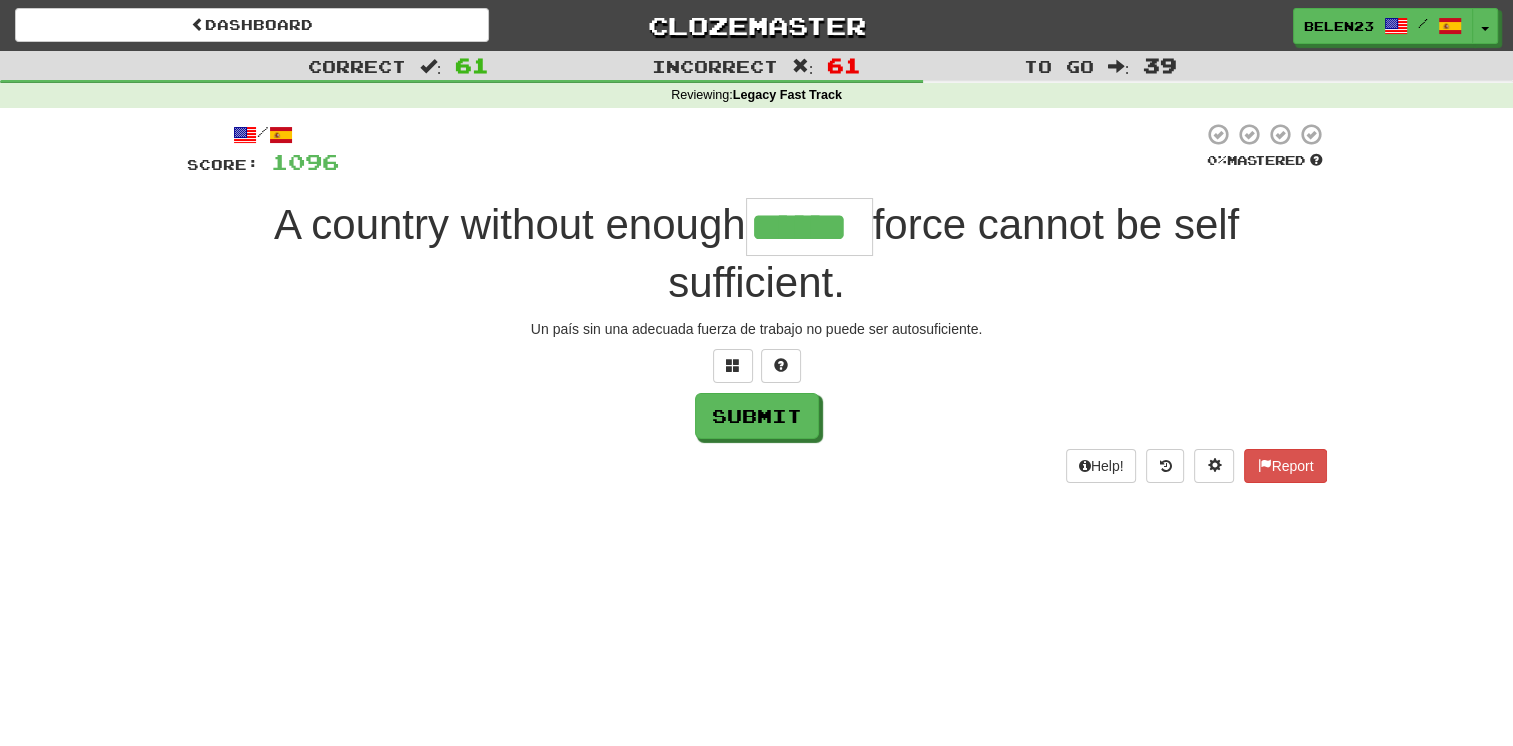 type on "******" 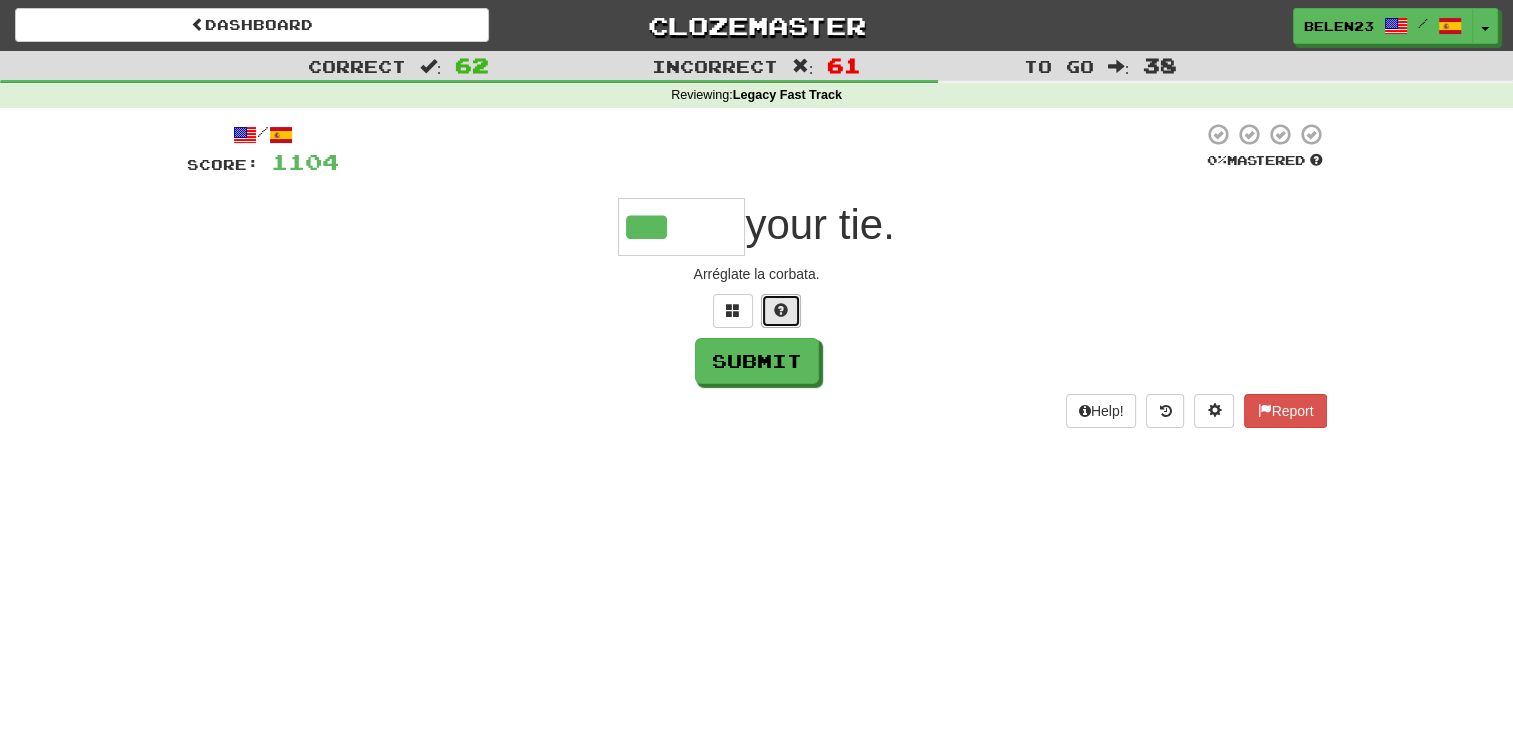 click at bounding box center (781, 311) 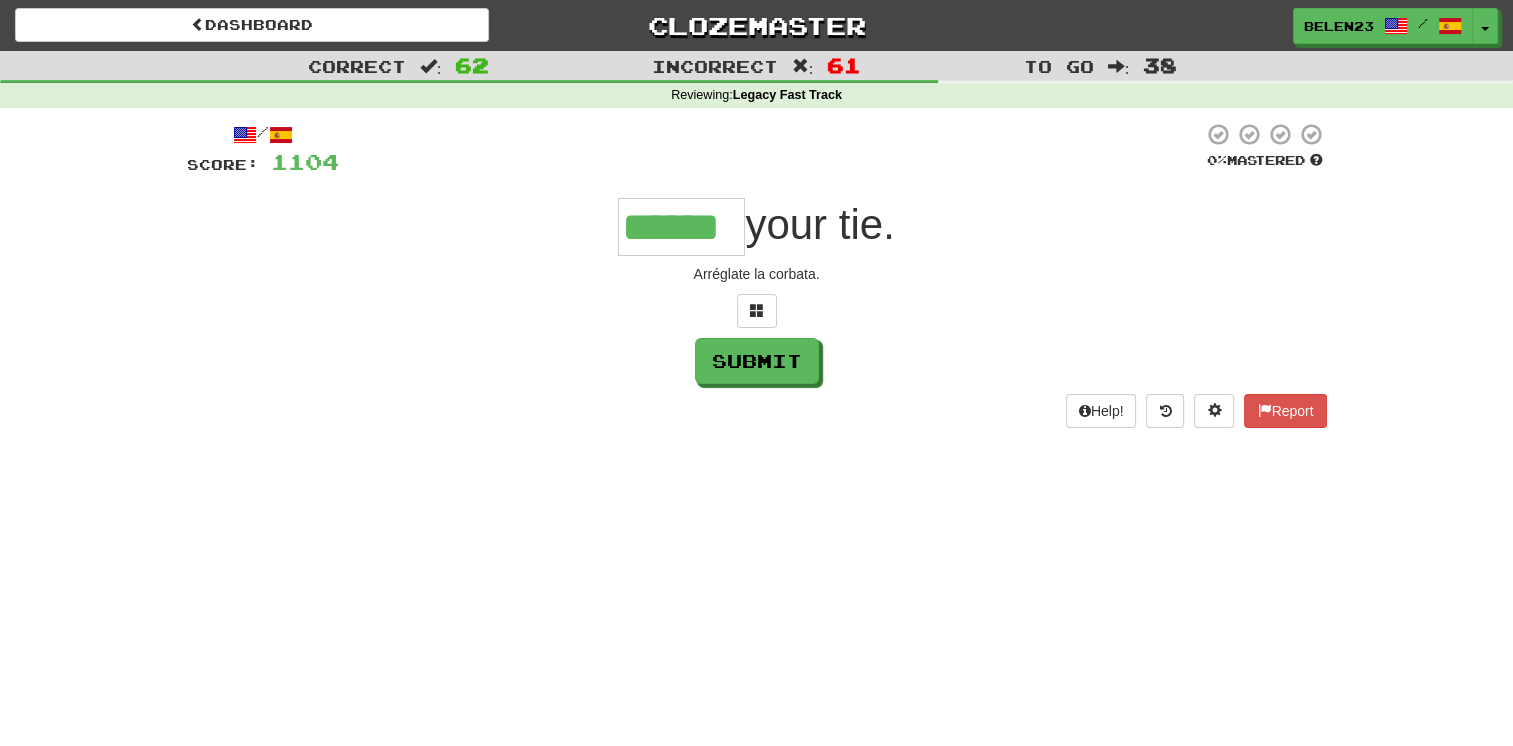 type on "******" 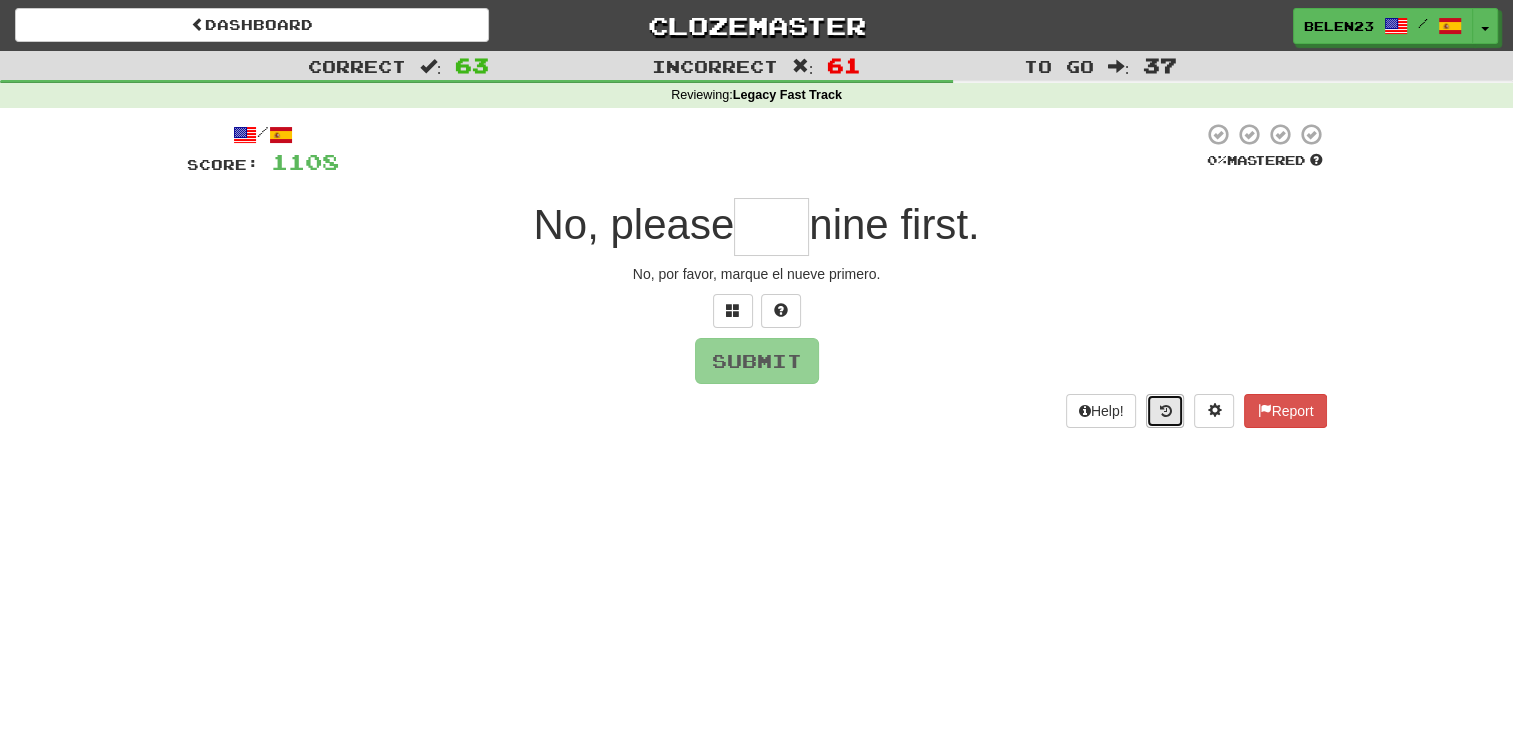 click at bounding box center (1165, 411) 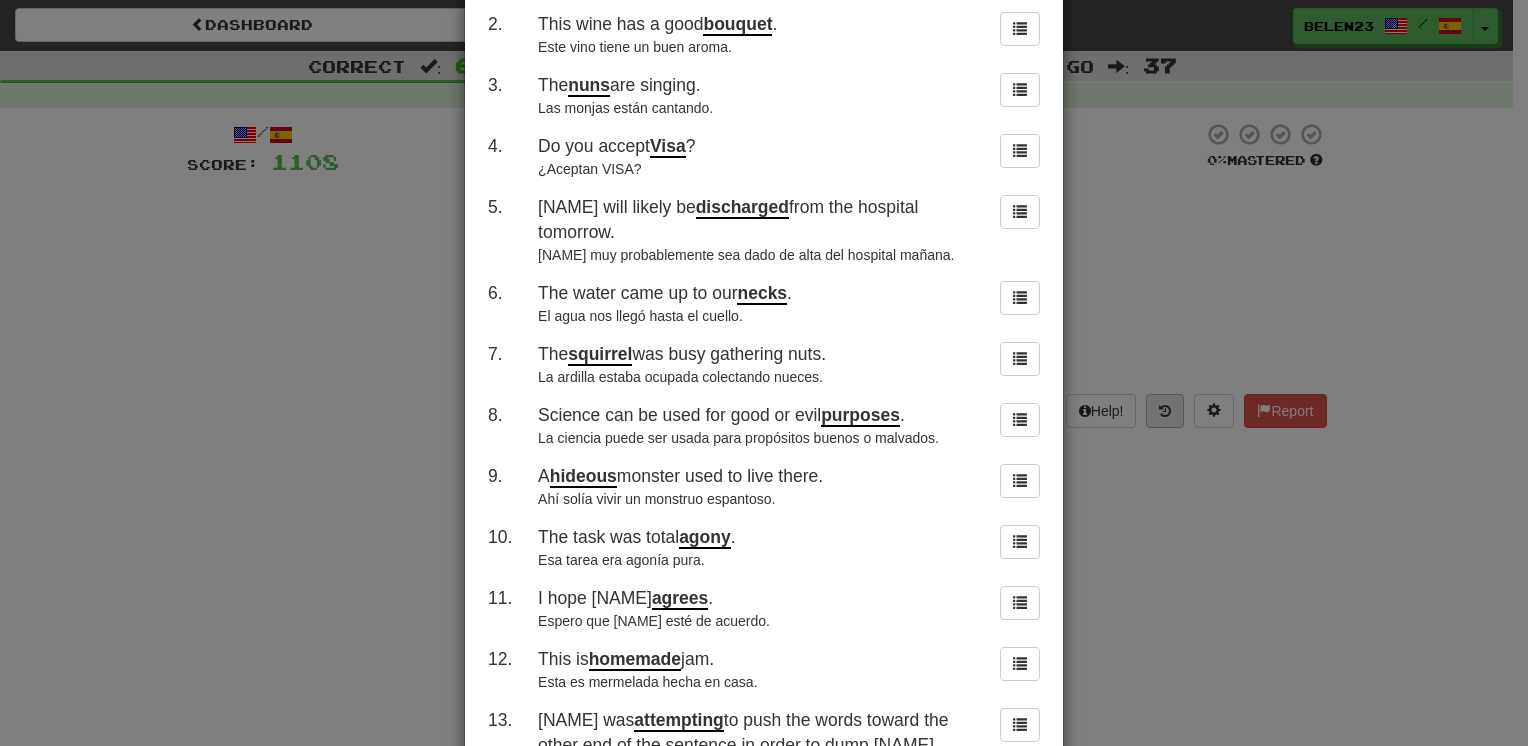 scroll, scrollTop: 0, scrollLeft: 0, axis: both 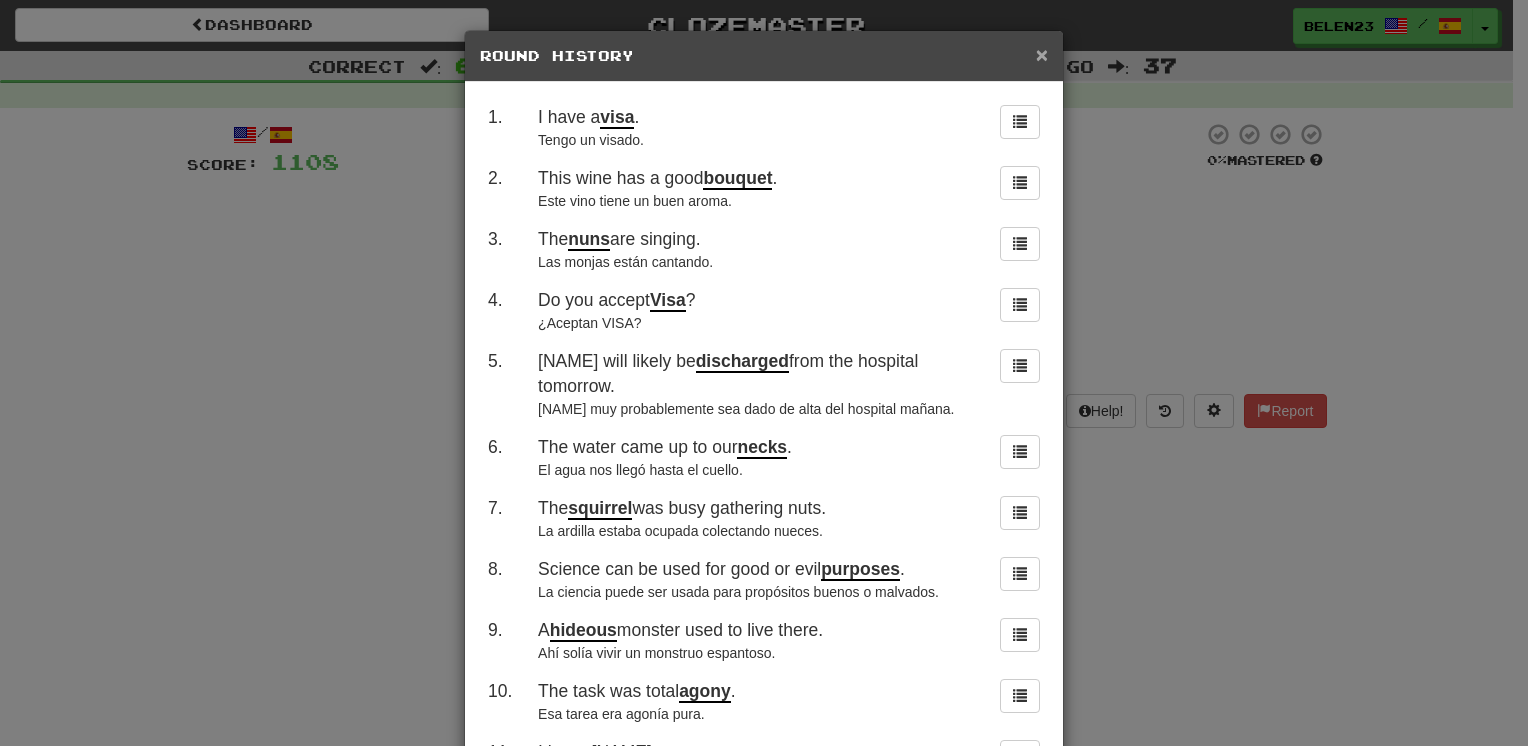 click on "×" at bounding box center [1042, 54] 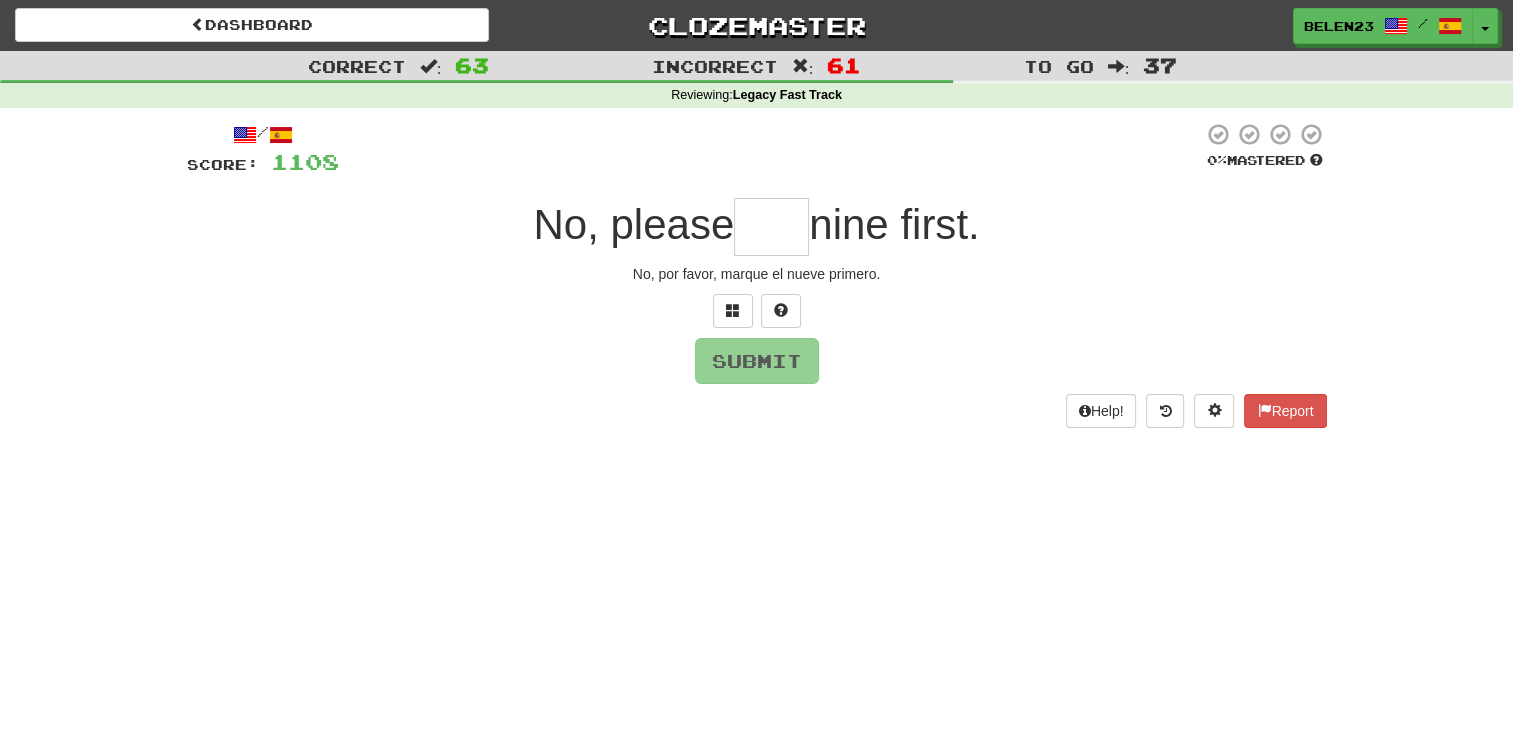 click at bounding box center [771, 227] 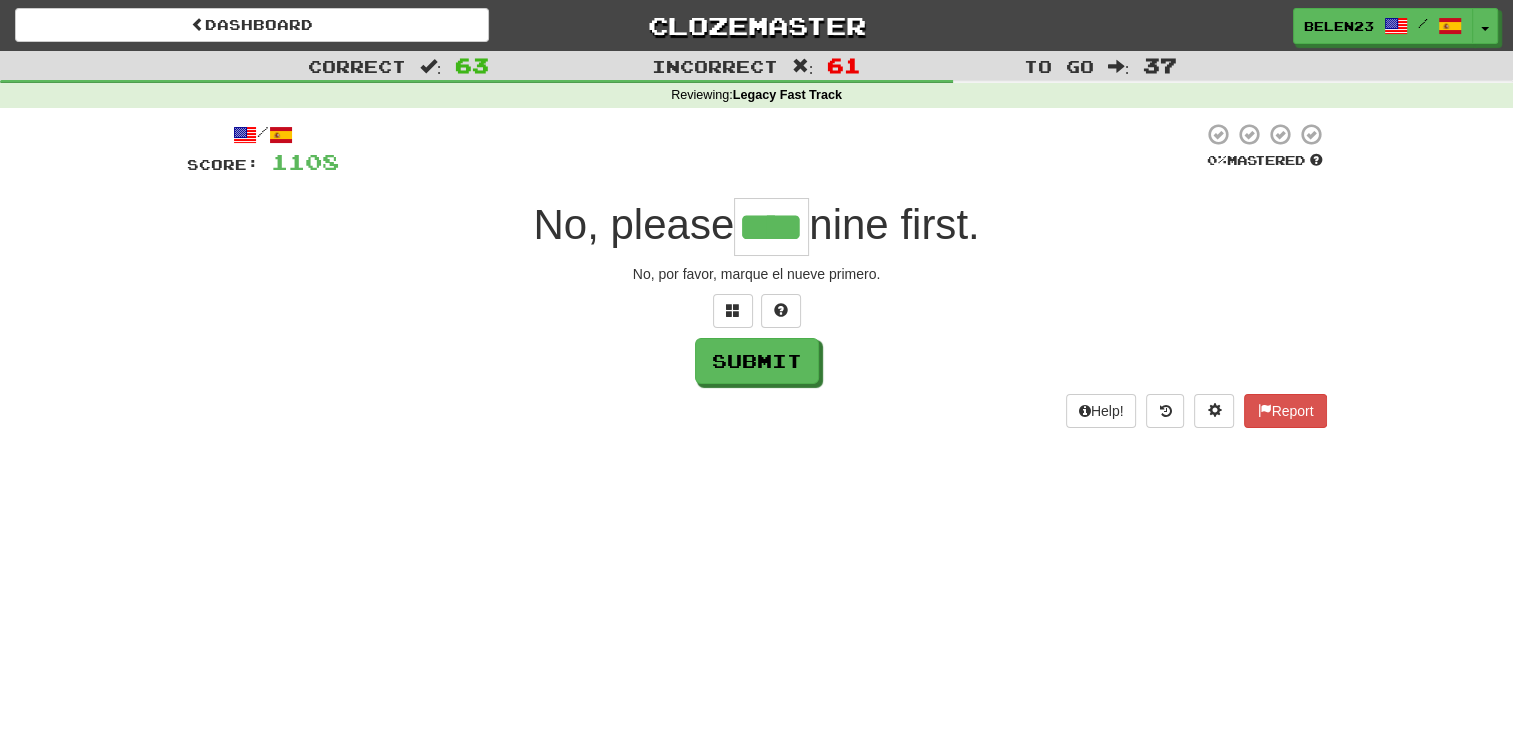 type on "****" 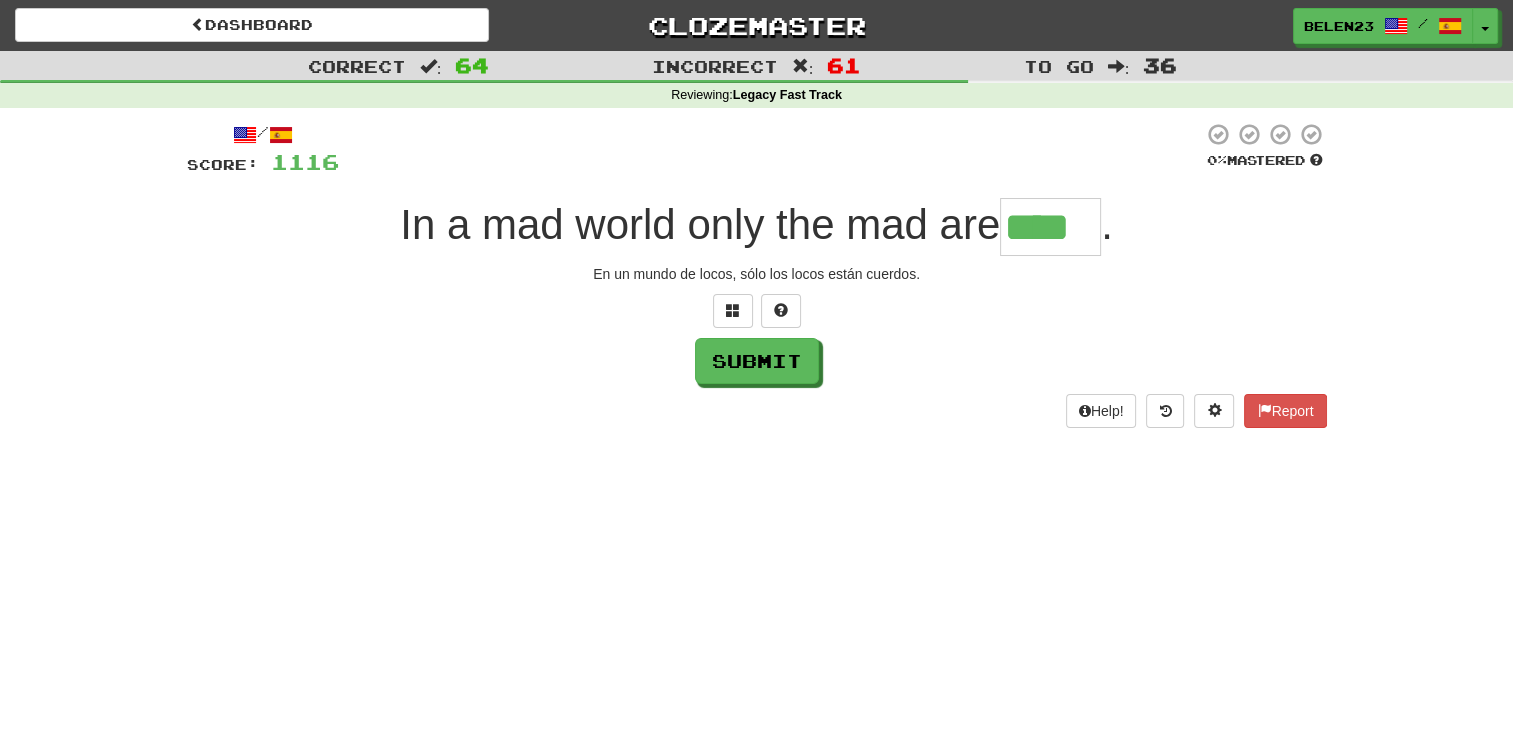 type on "****" 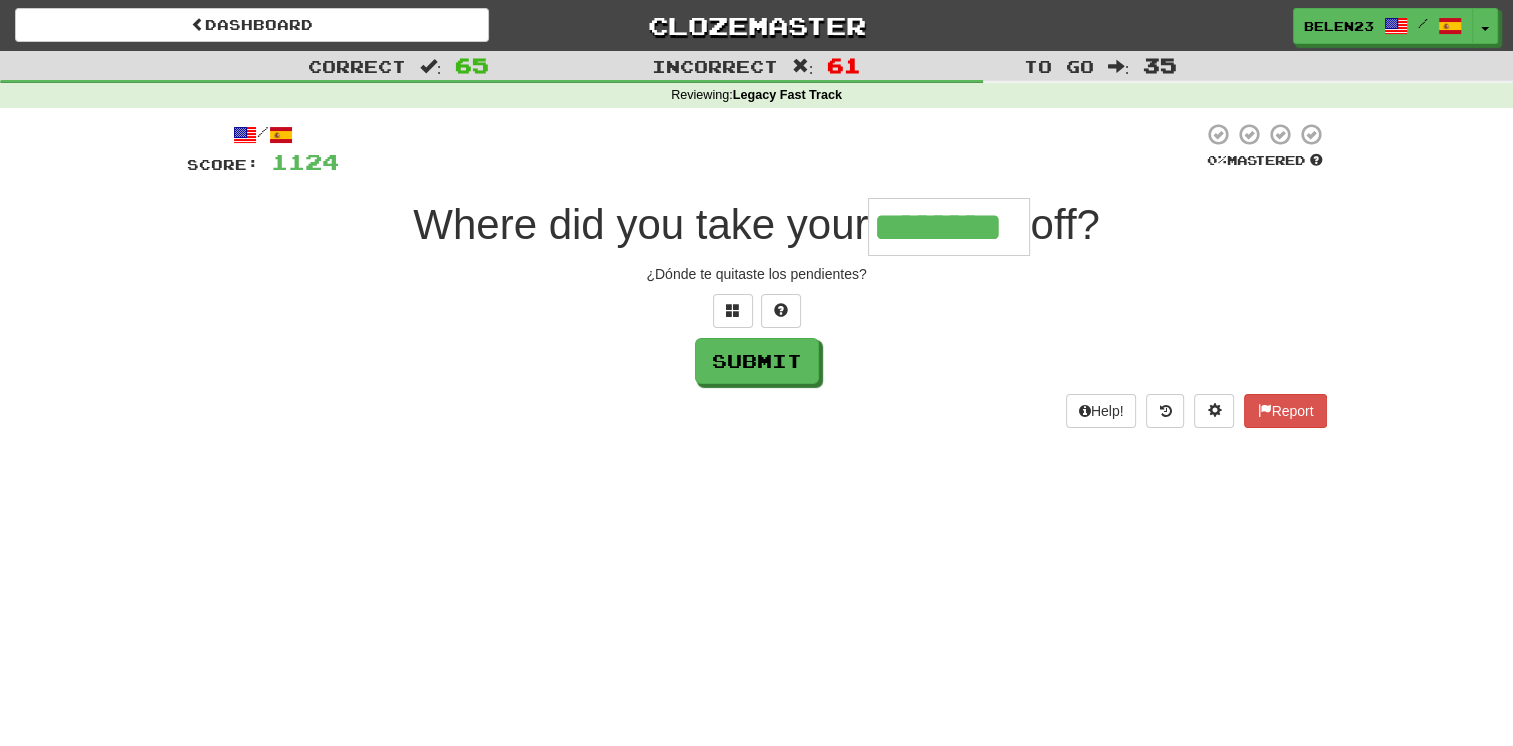 type on "********" 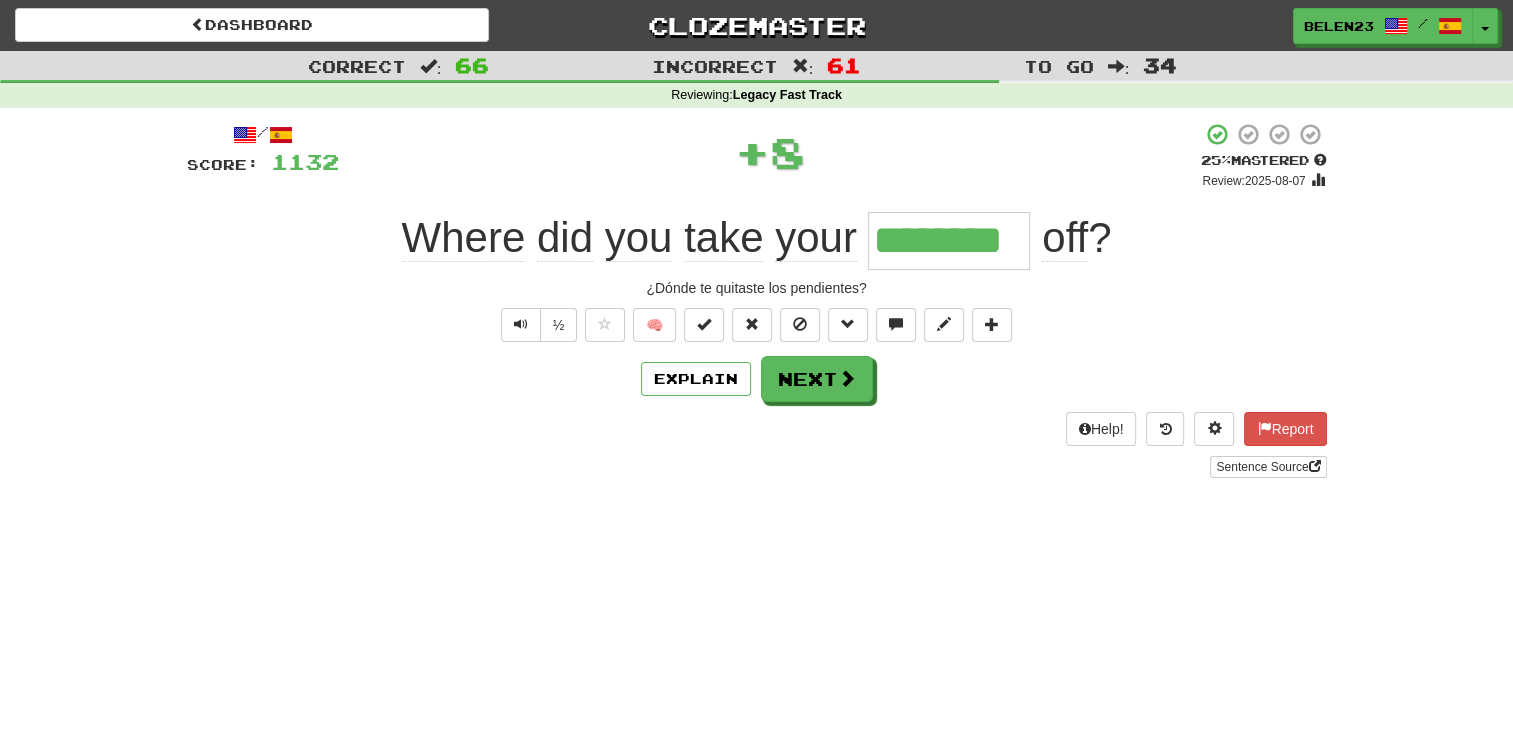 type 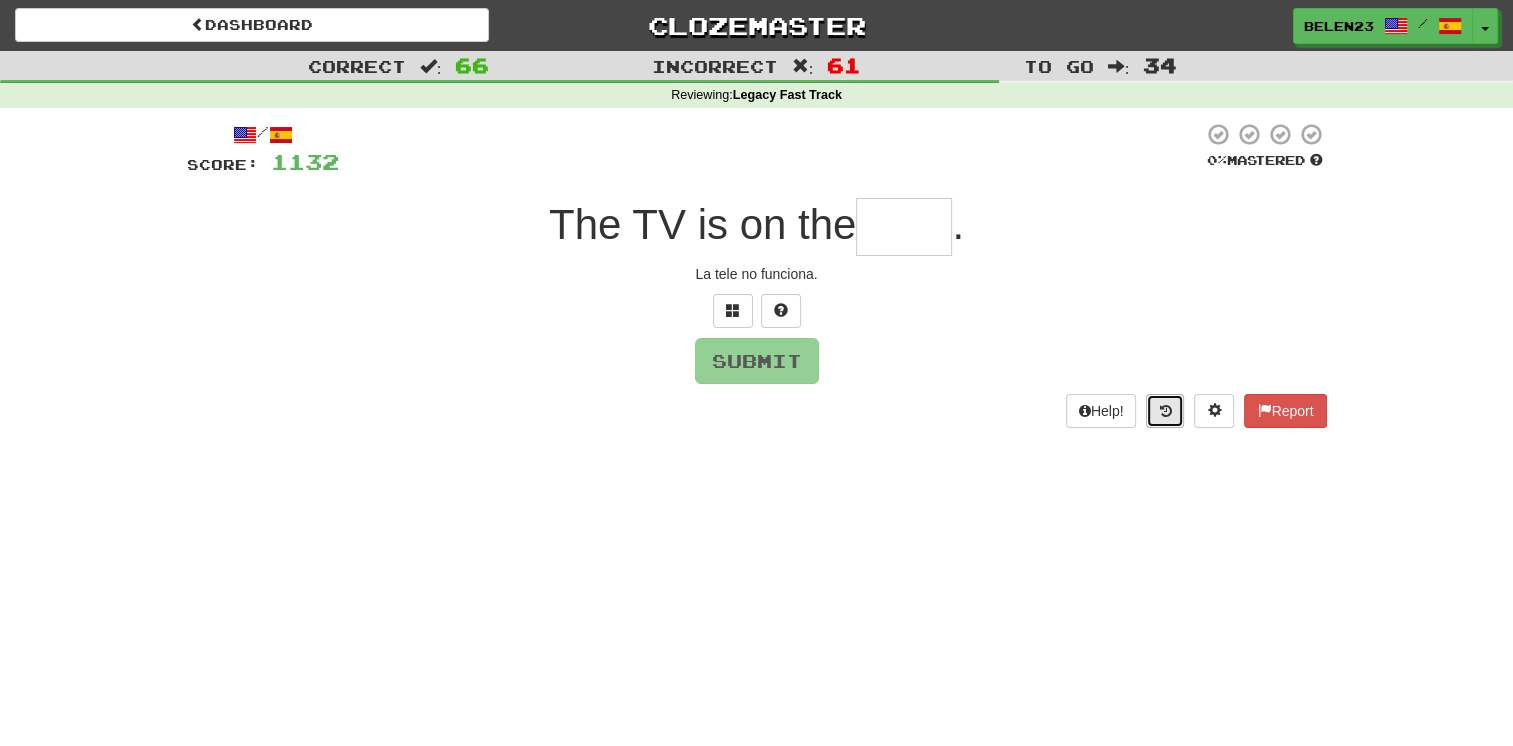 click at bounding box center (1165, 411) 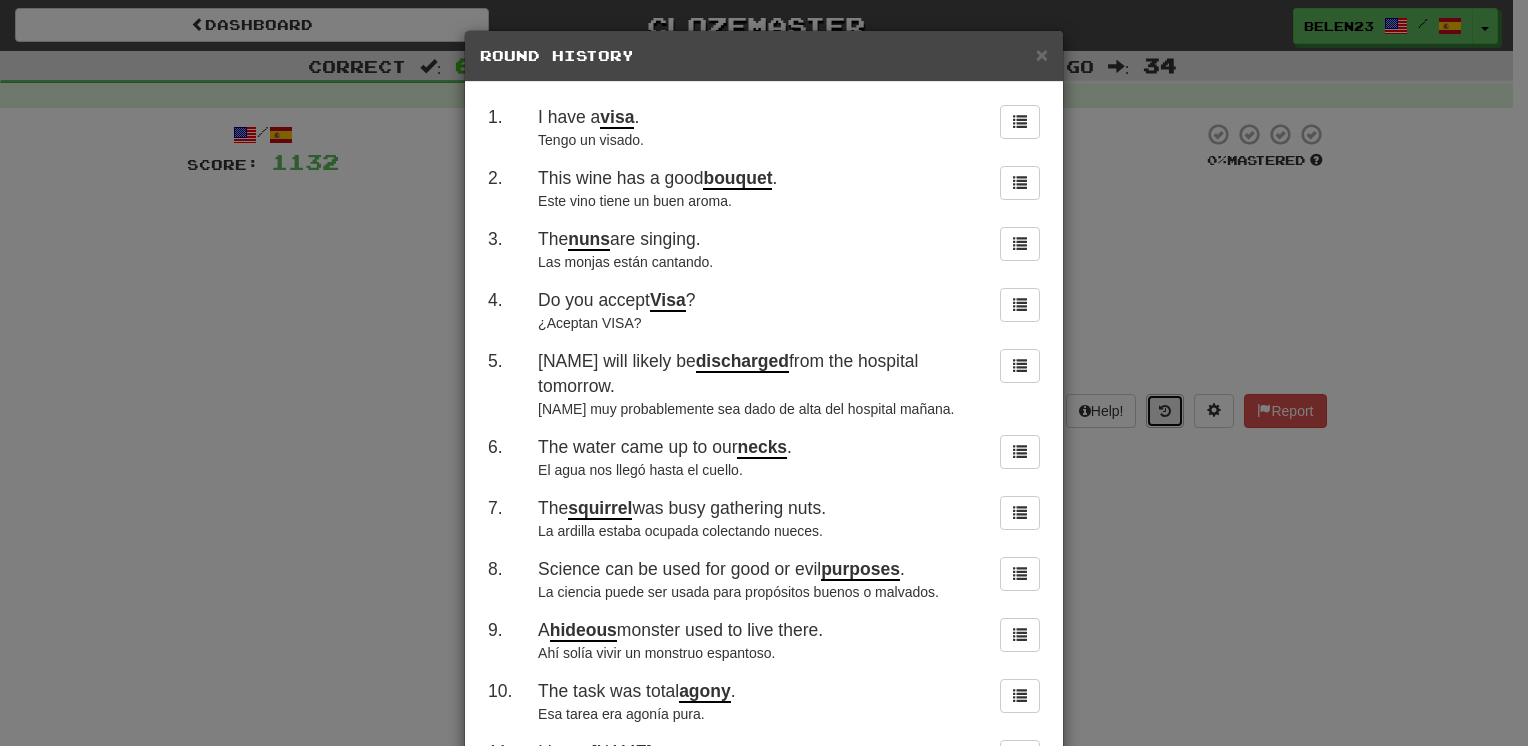 type 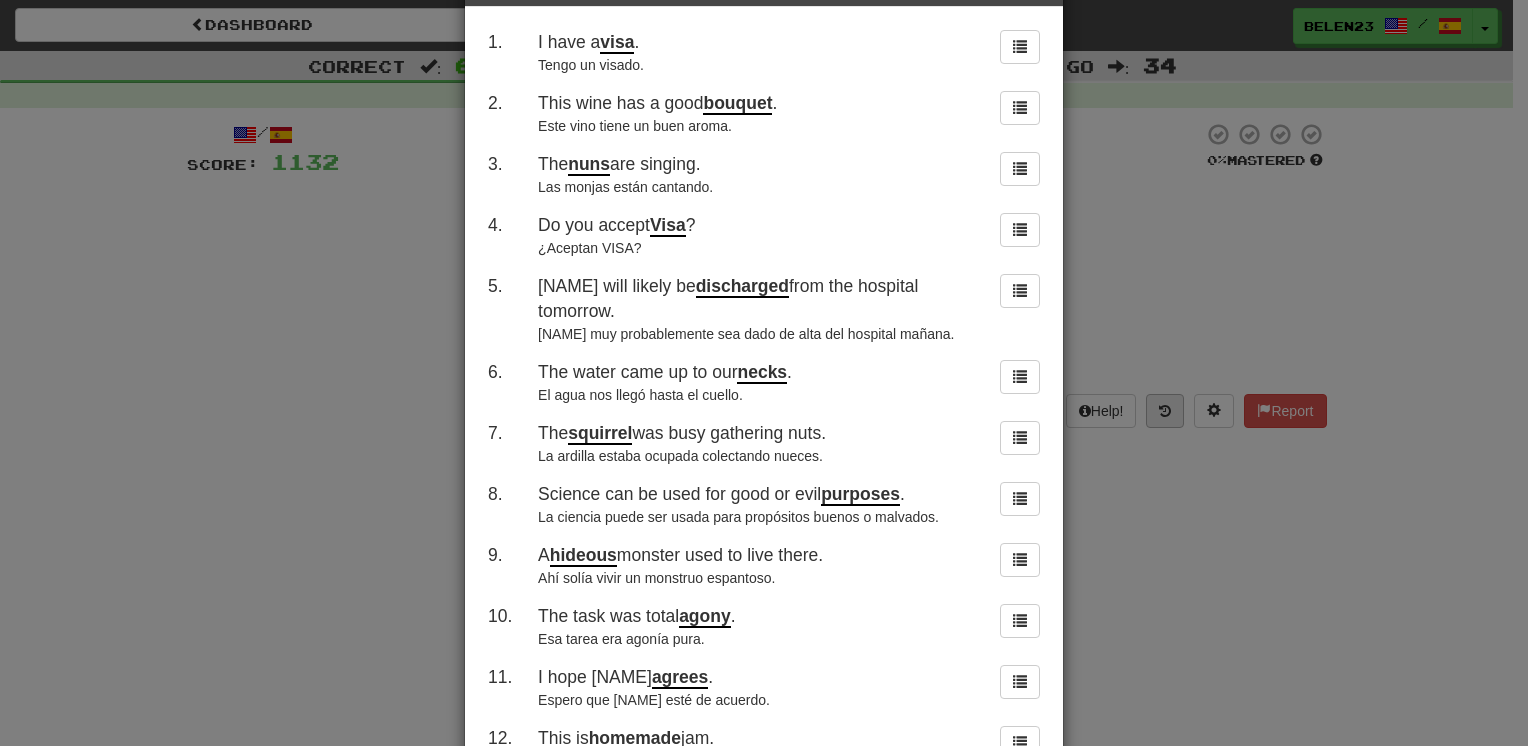 scroll, scrollTop: 0, scrollLeft: 0, axis: both 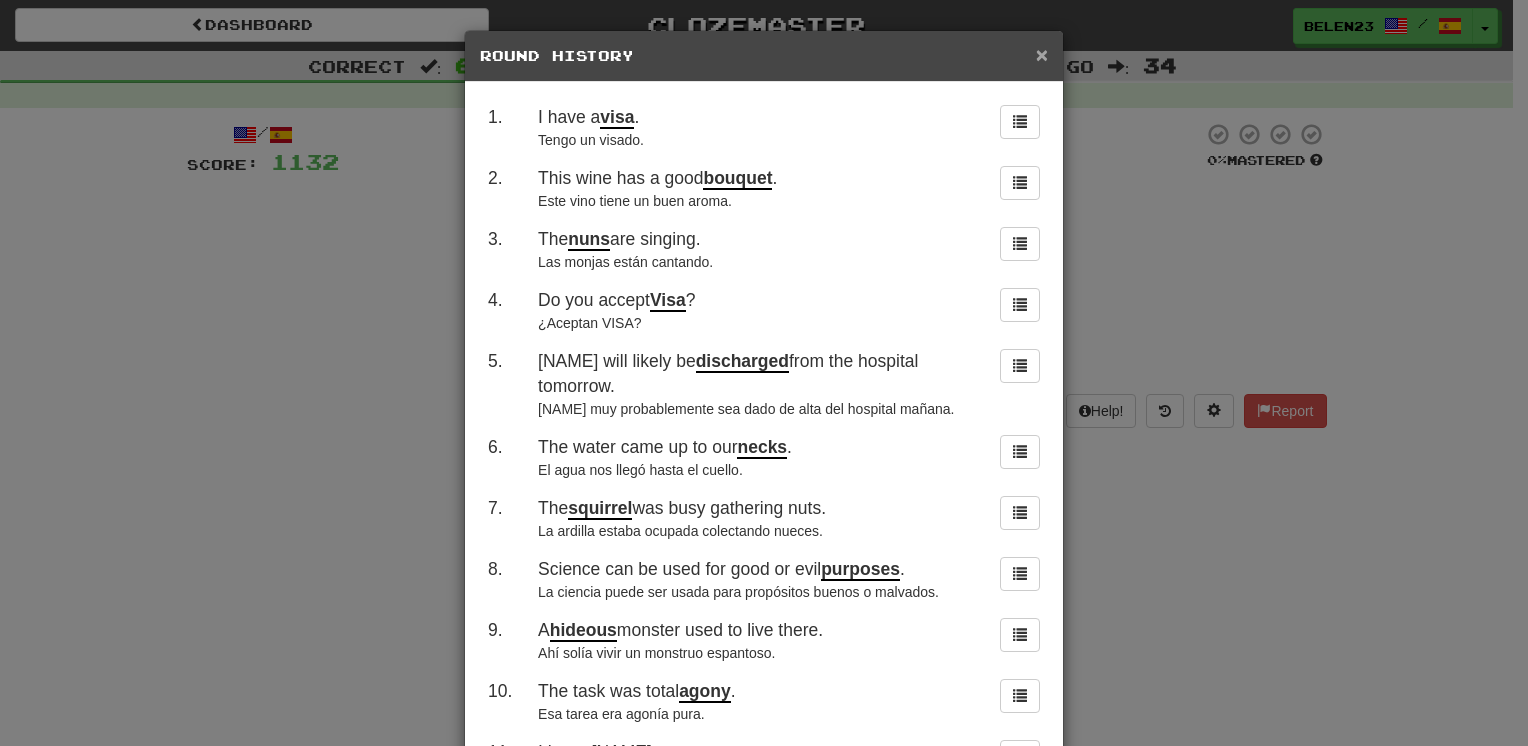 click on "×" at bounding box center [1042, 54] 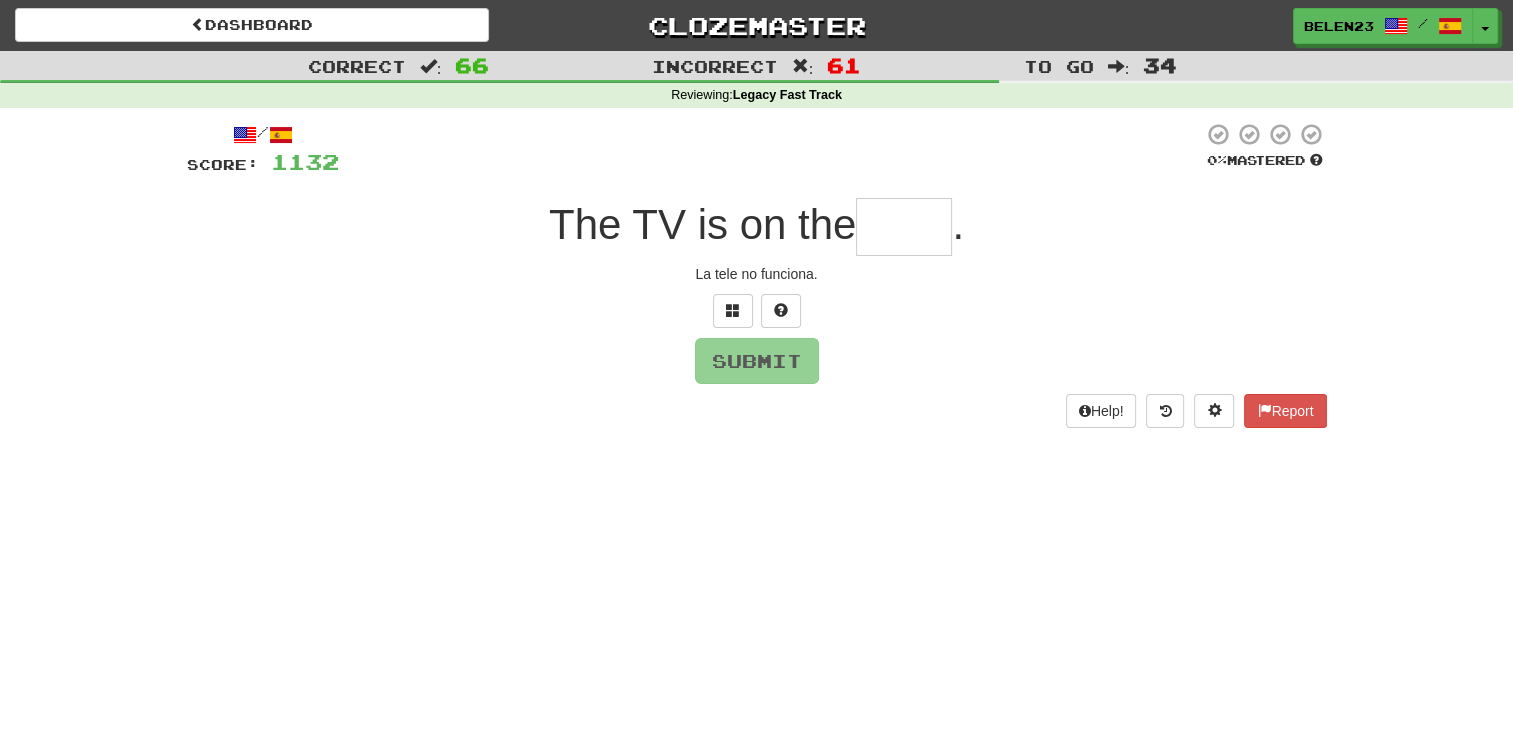 click at bounding box center [904, 227] 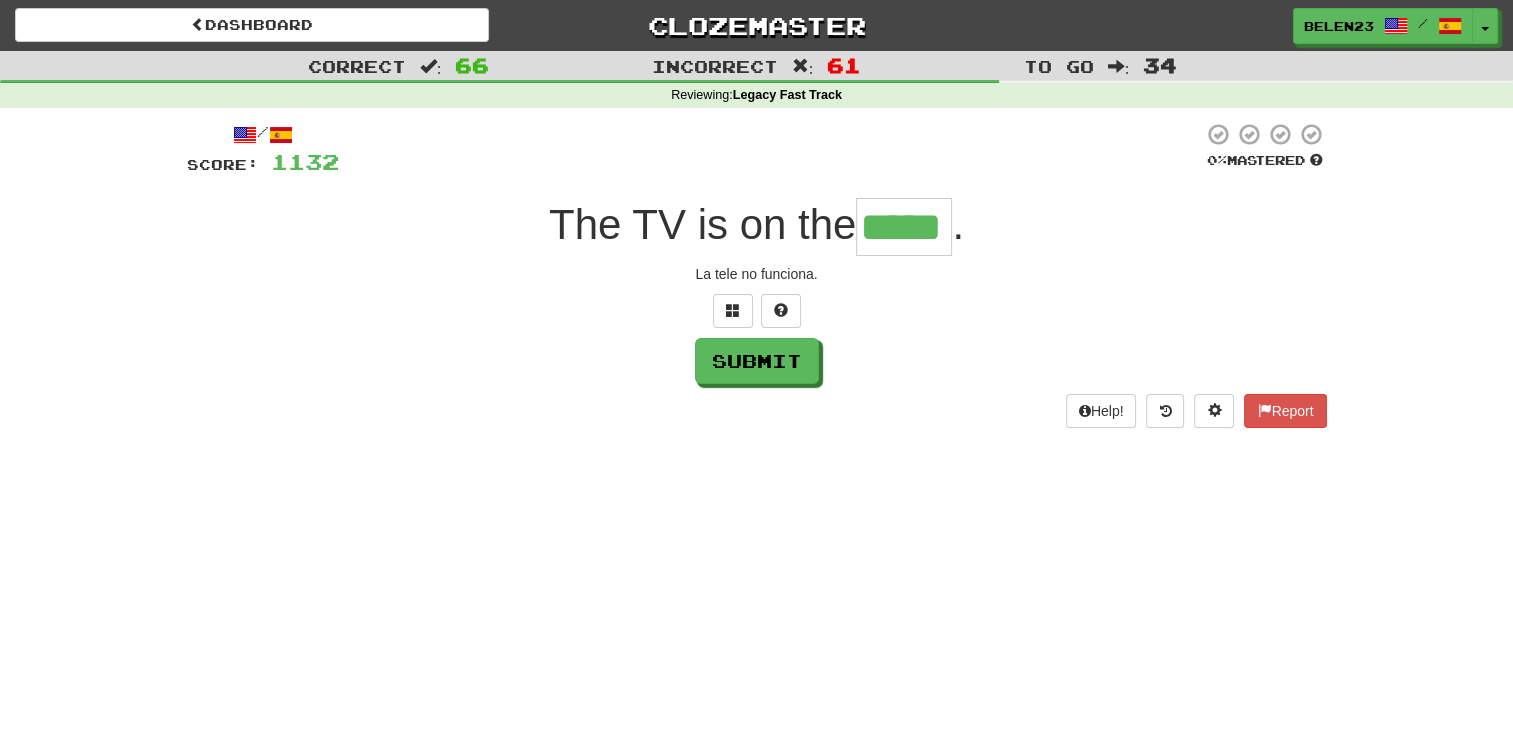 type on "*****" 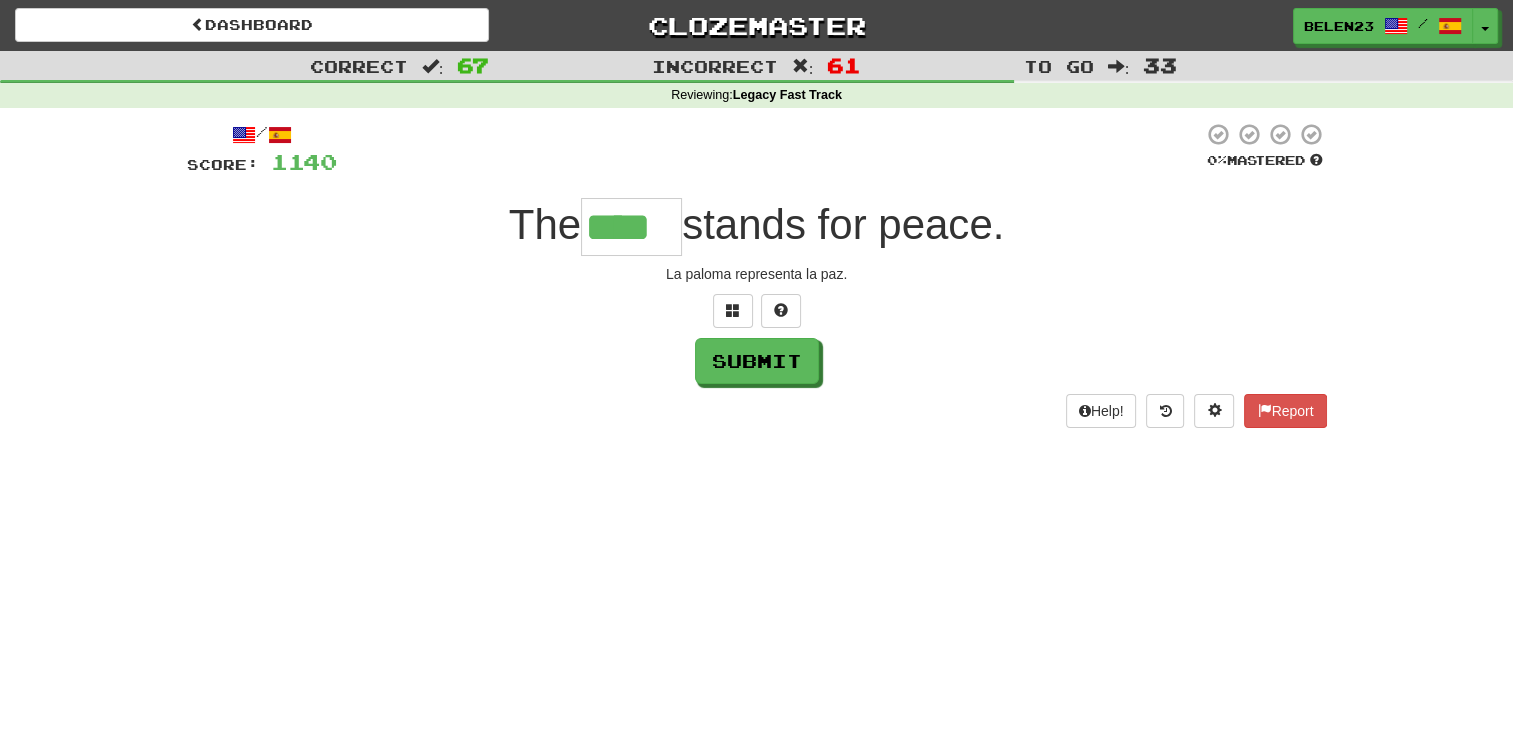 type on "****" 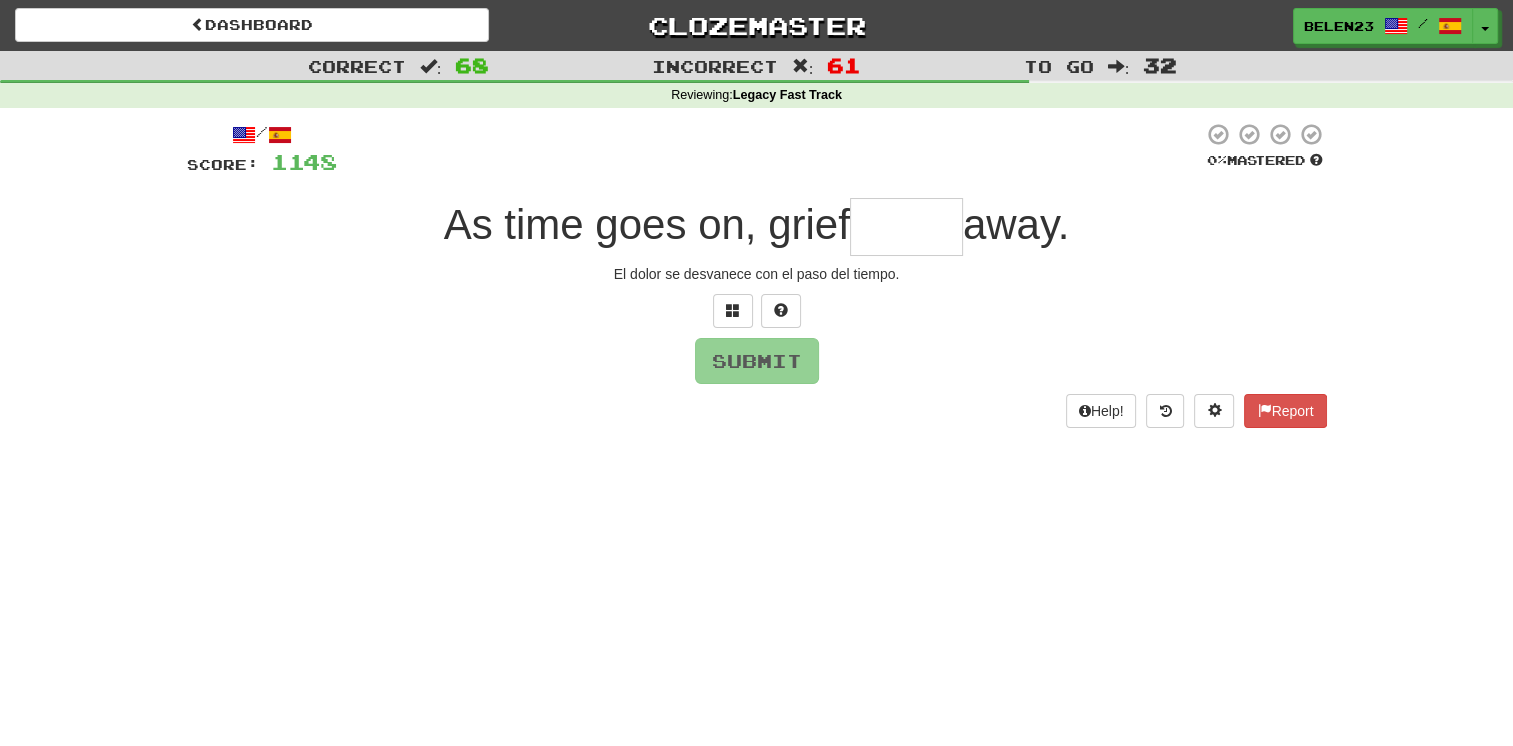 type on "*" 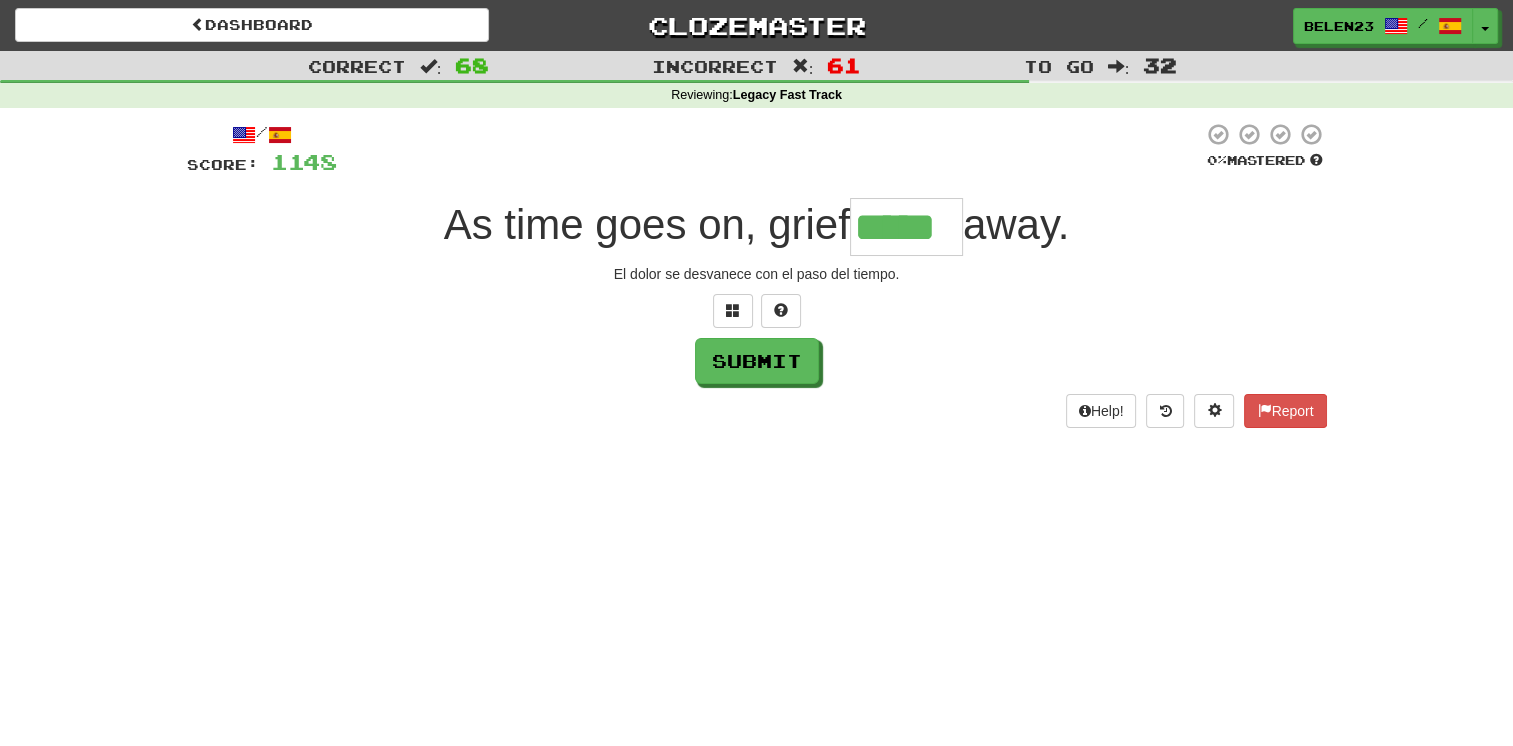 type on "*****" 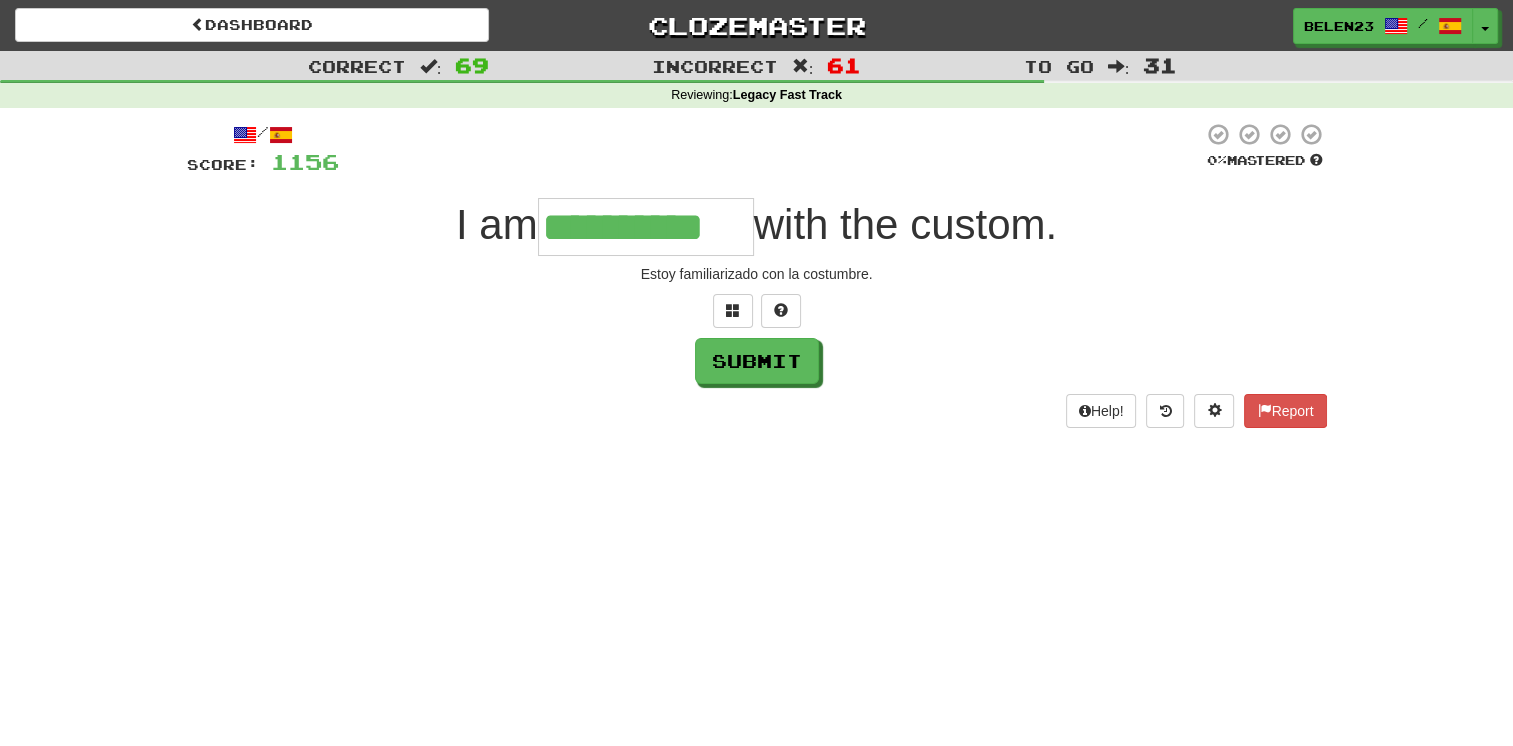 type on "**********" 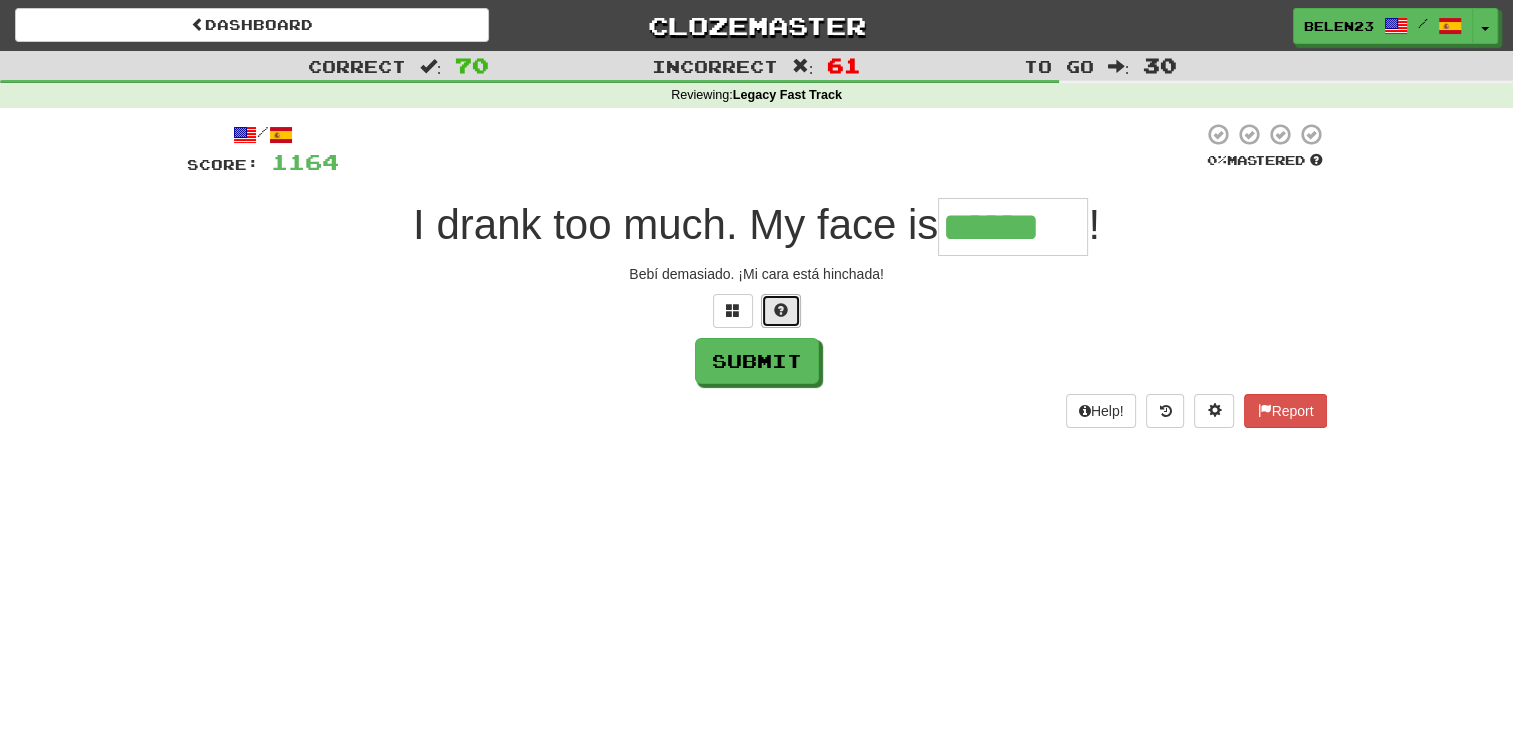 click at bounding box center (781, 310) 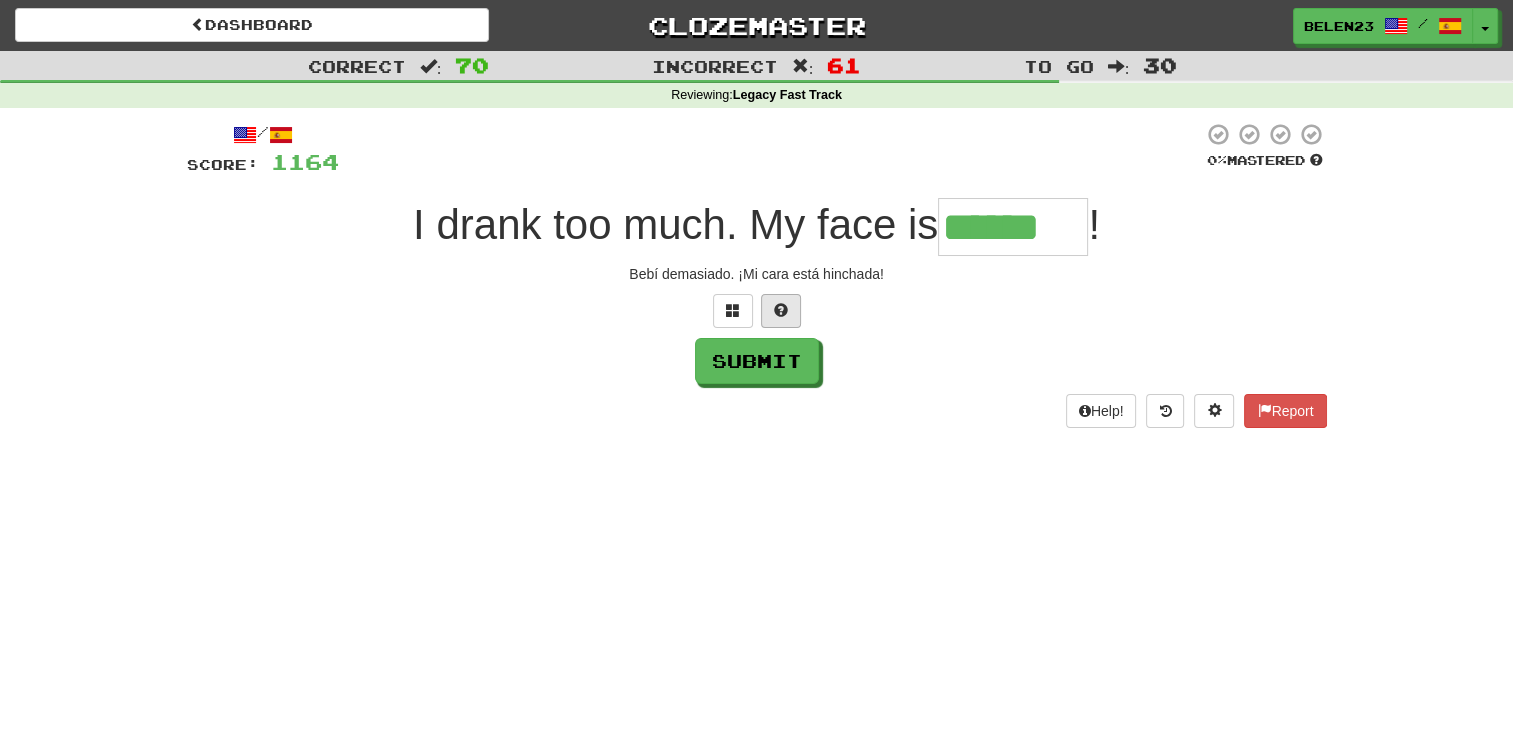 type 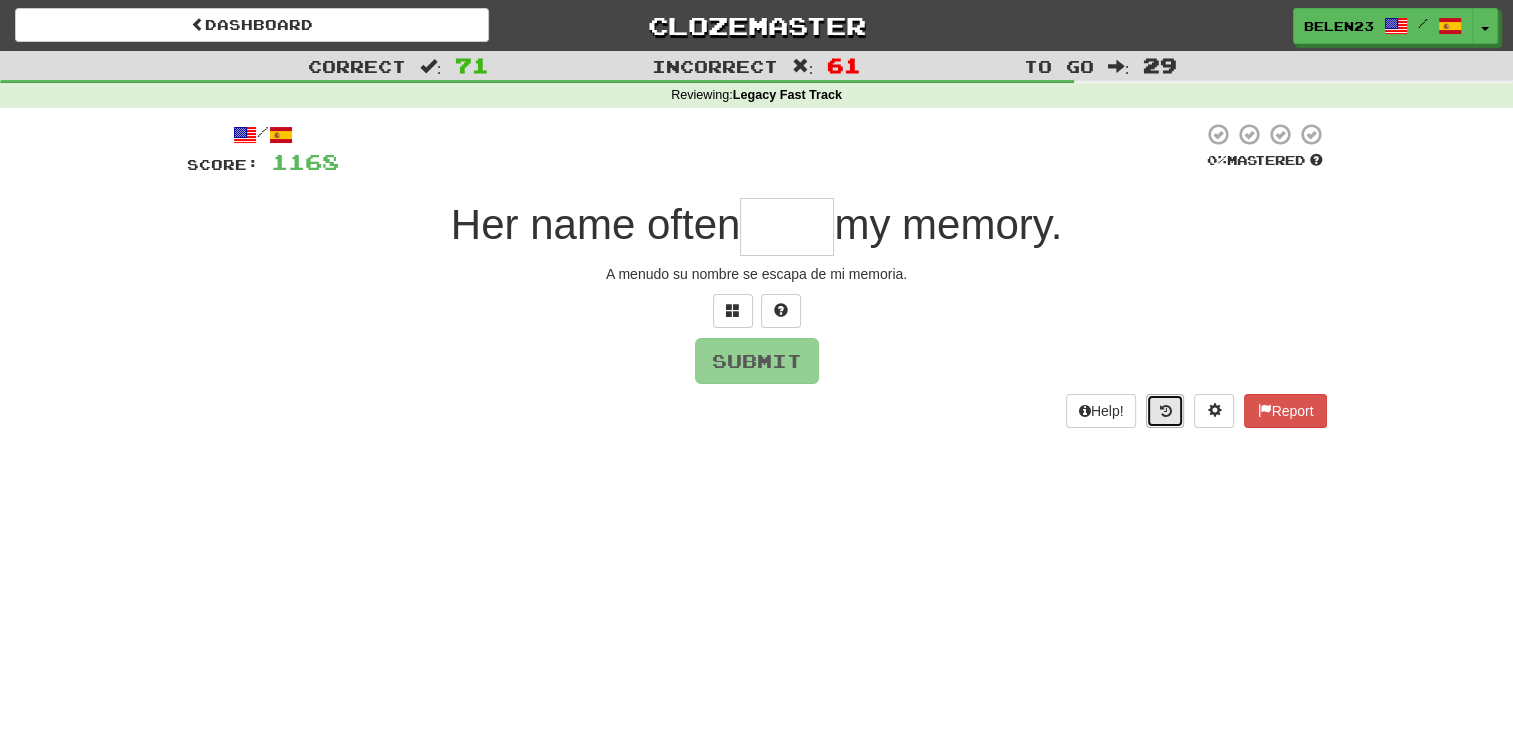 click at bounding box center [1165, 411] 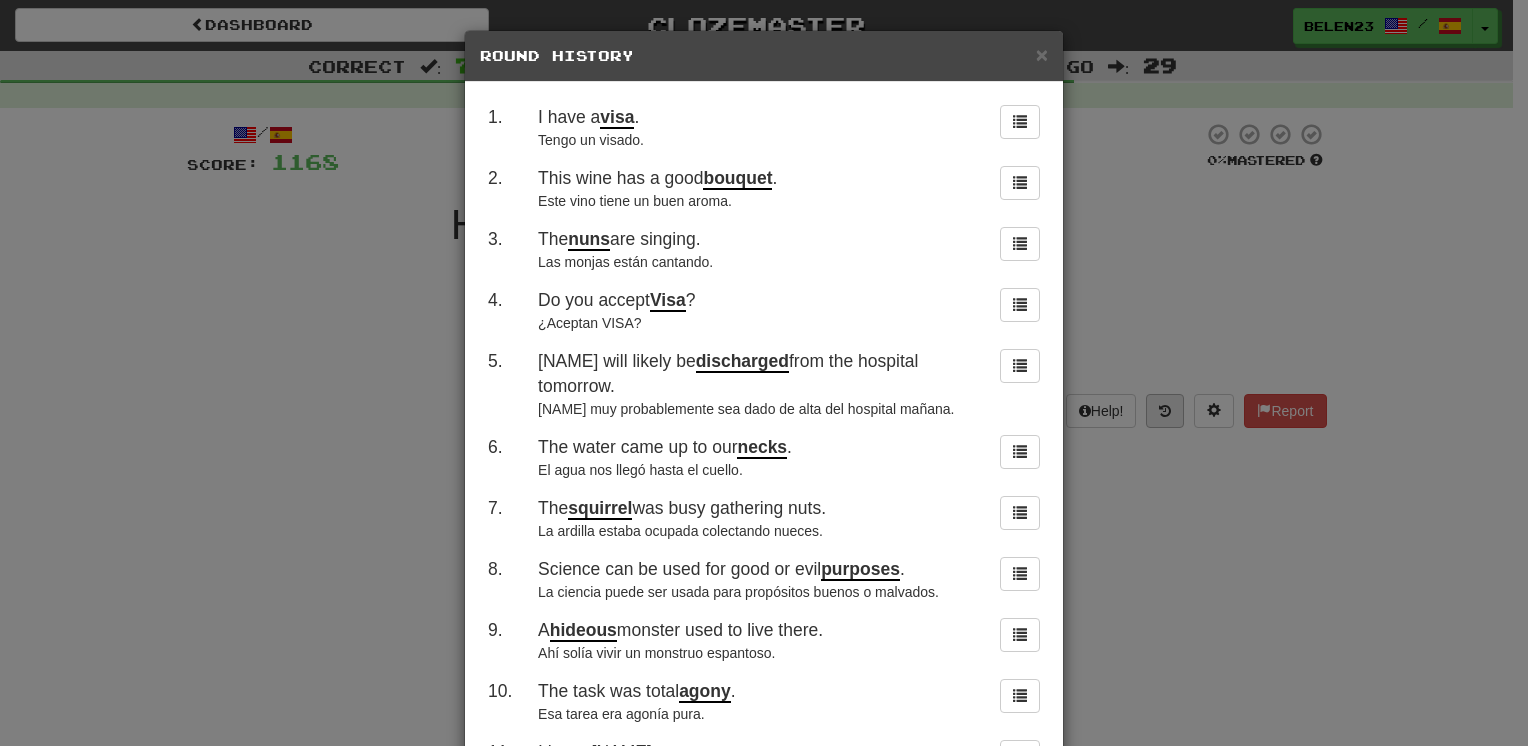 scroll, scrollTop: 0, scrollLeft: 0, axis: both 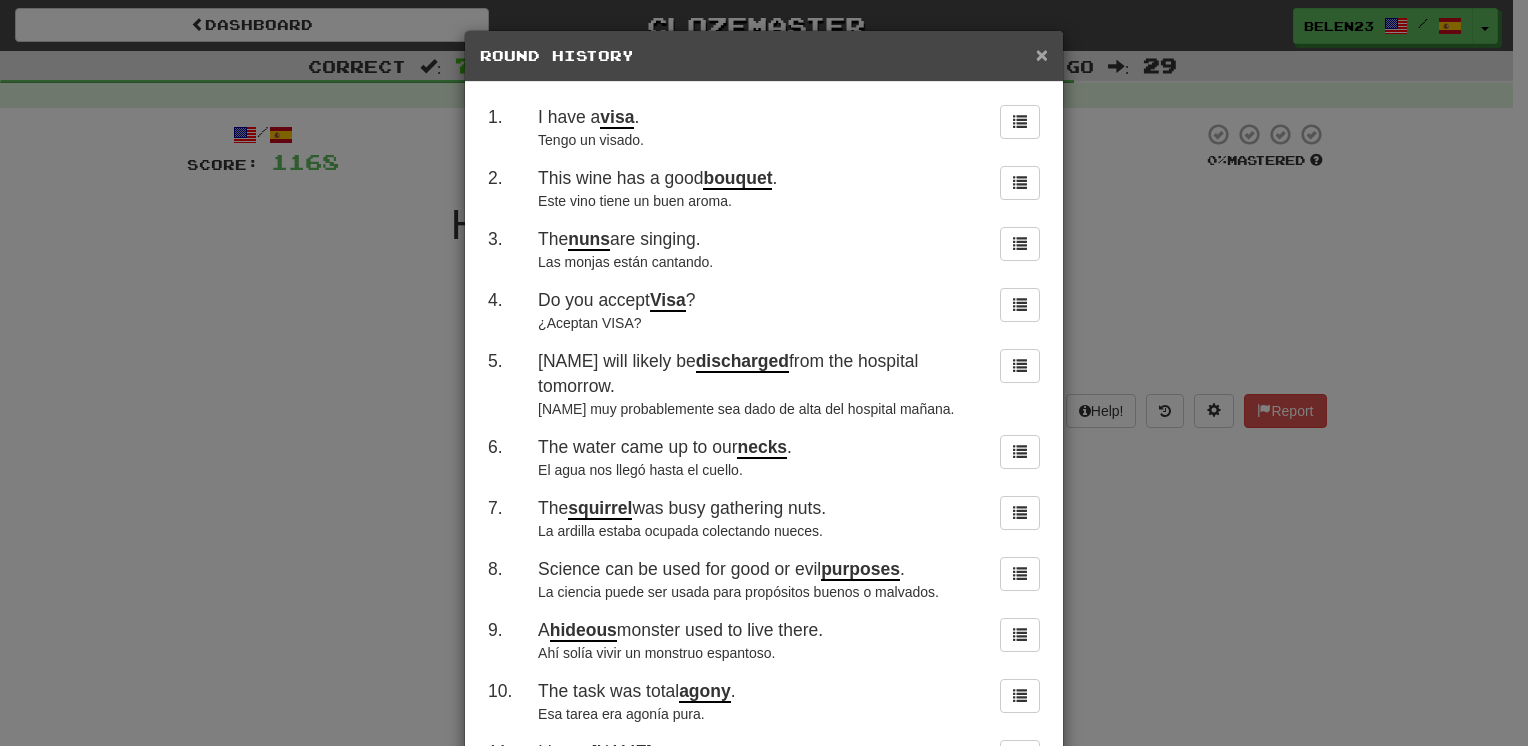 click on "×" at bounding box center [1042, 54] 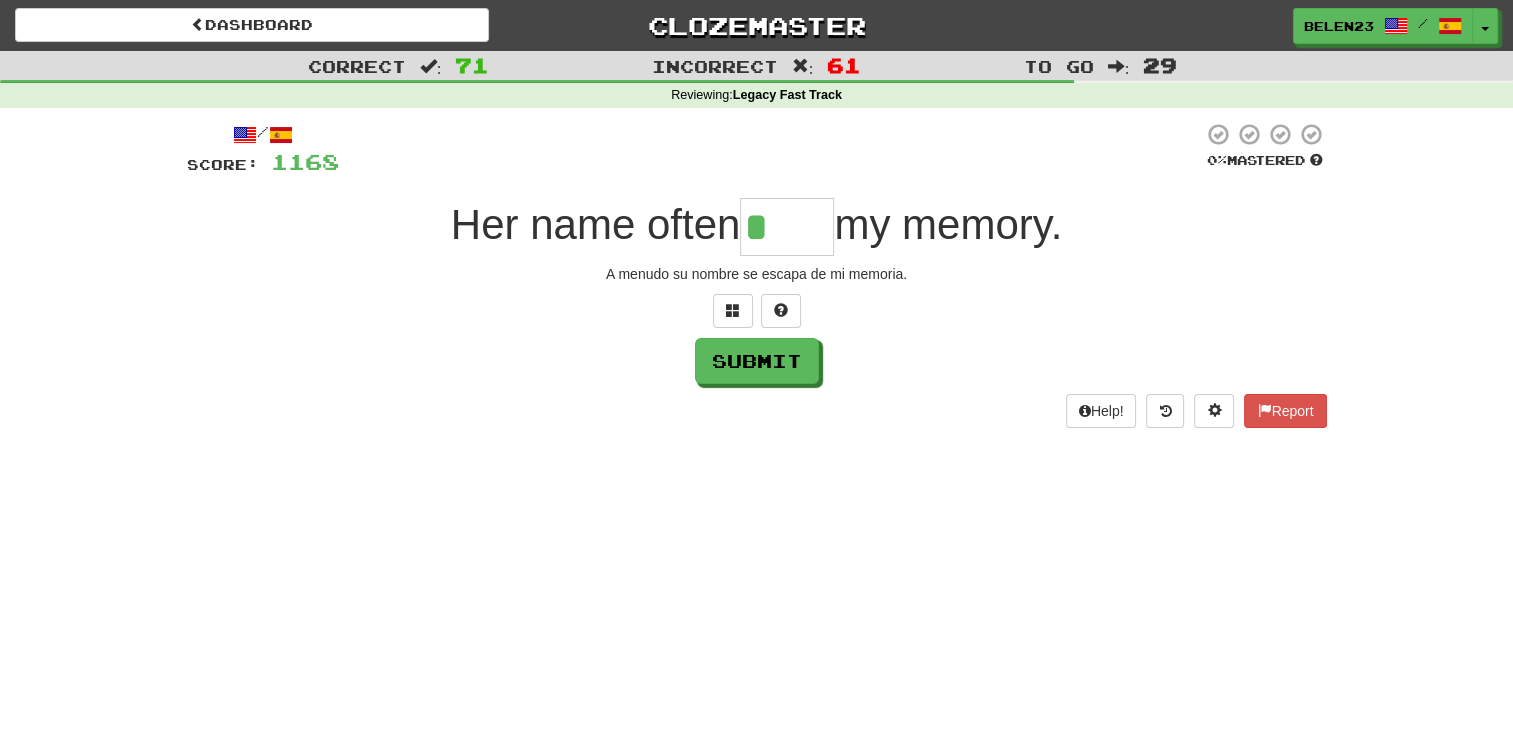 click on "*" at bounding box center [787, 227] 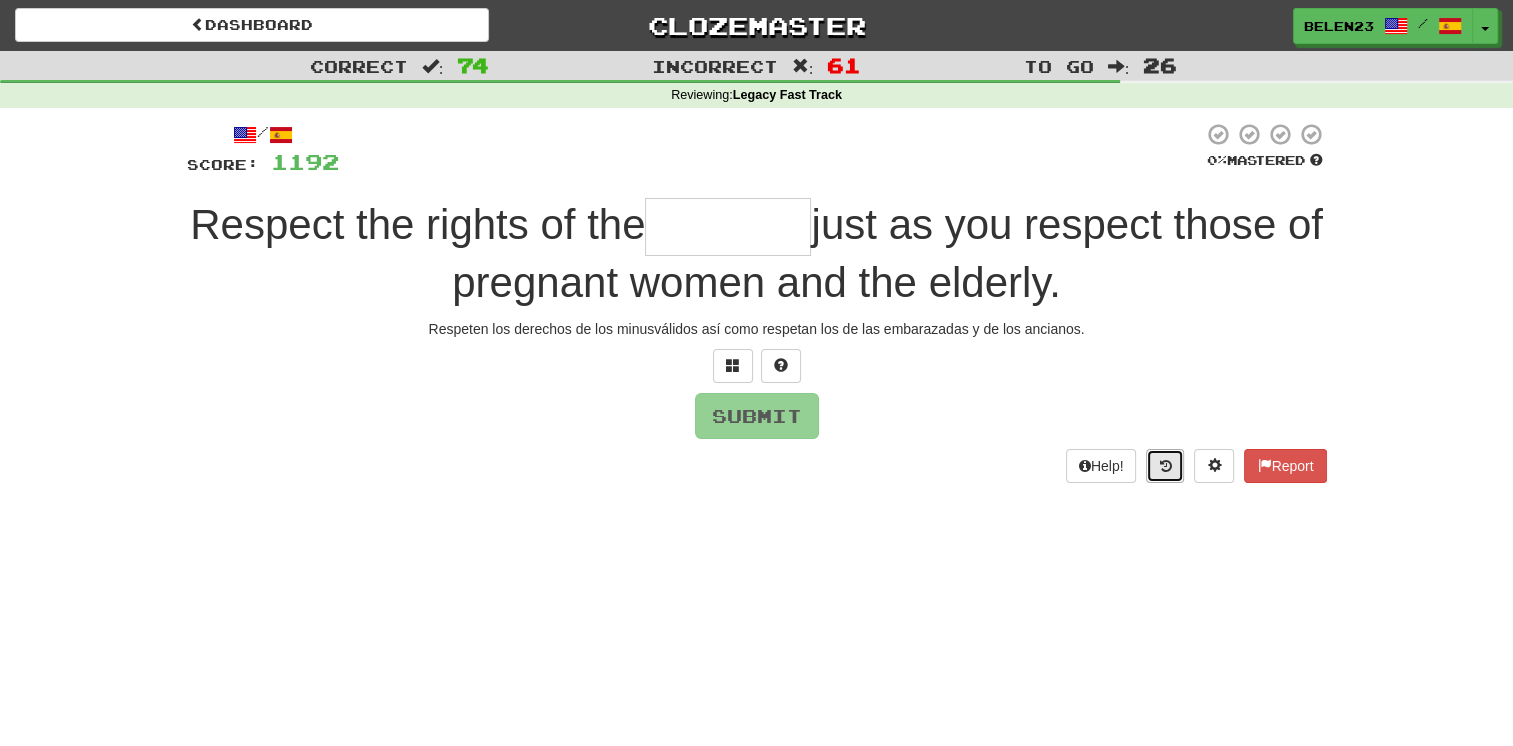 click at bounding box center (1165, 466) 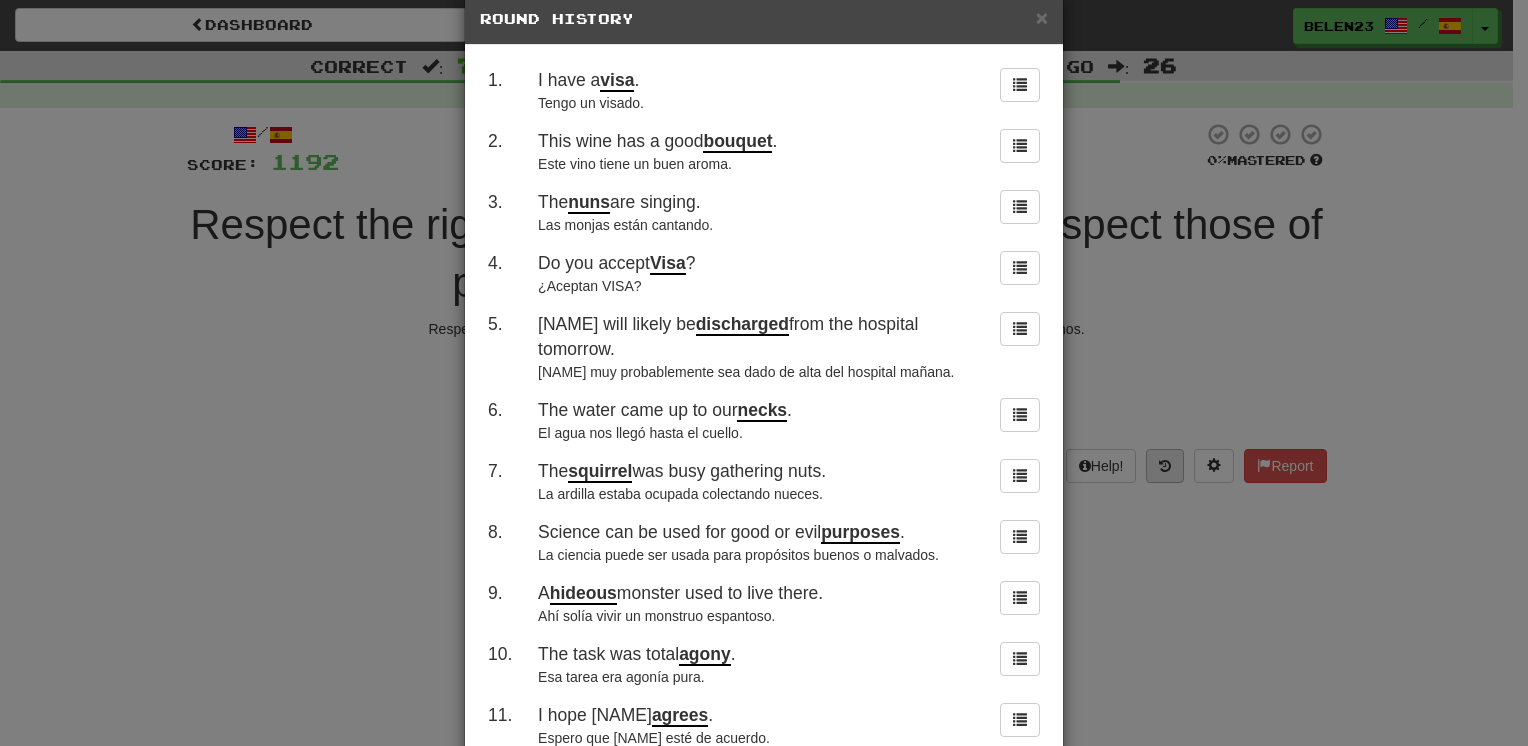 scroll, scrollTop: 0, scrollLeft: 0, axis: both 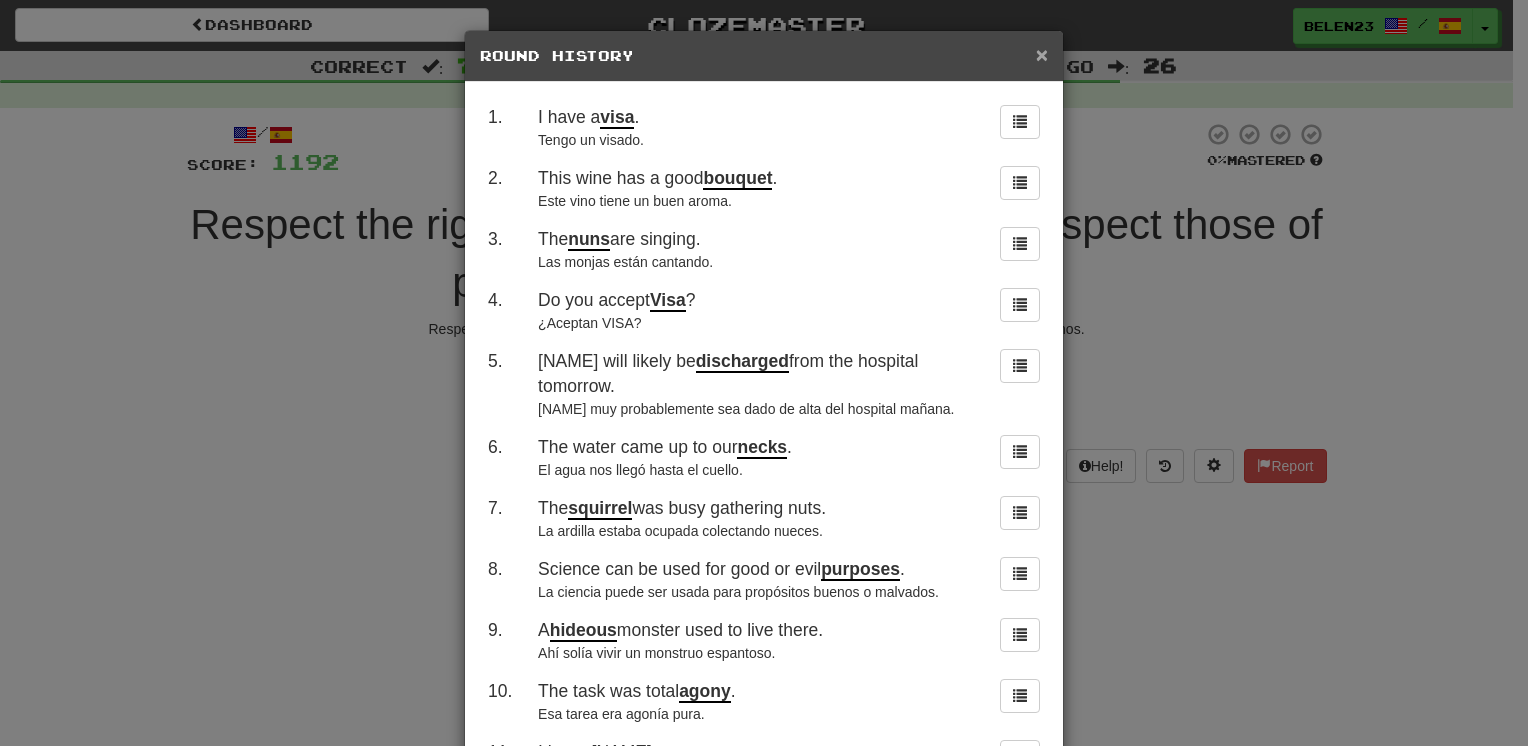 click on "×" at bounding box center [1042, 54] 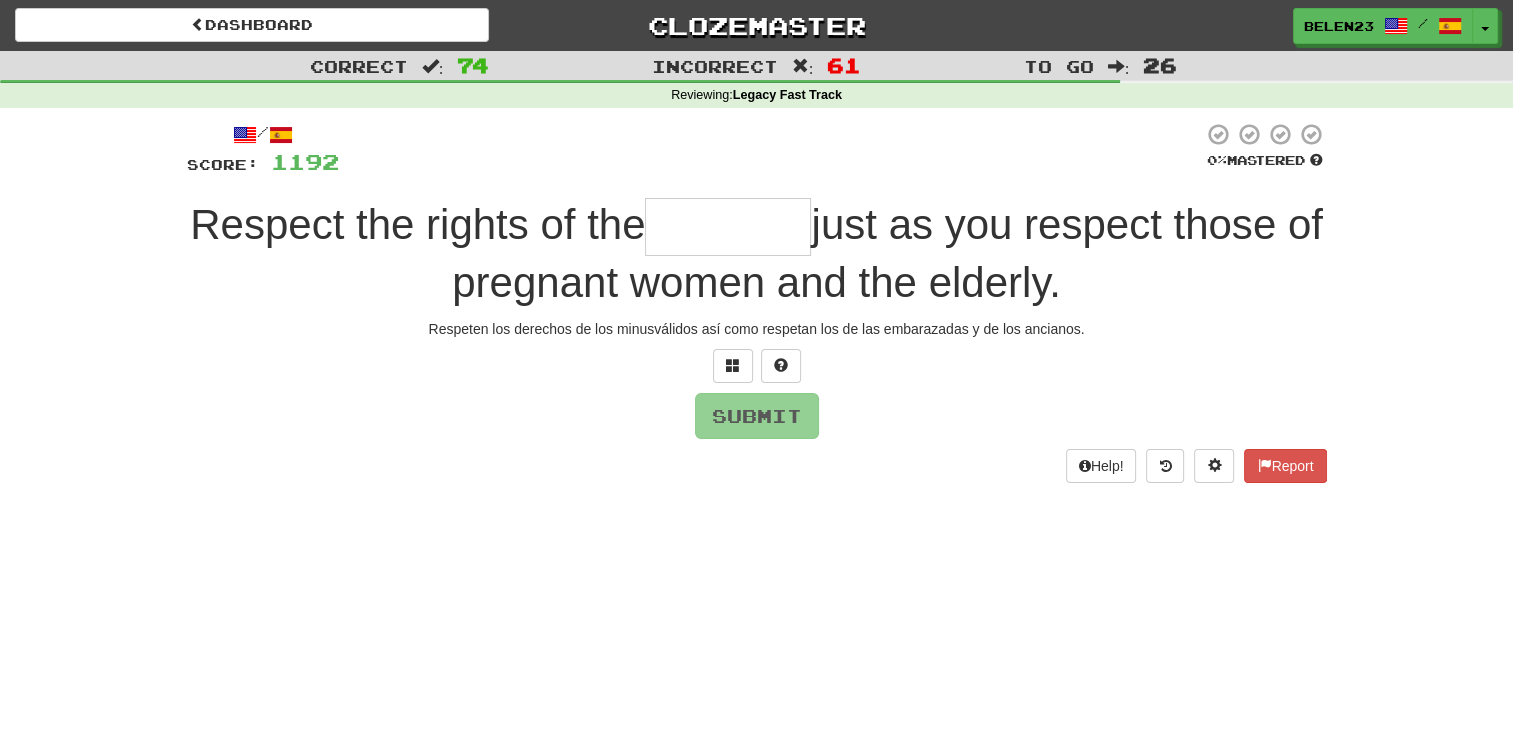 click at bounding box center (728, 227) 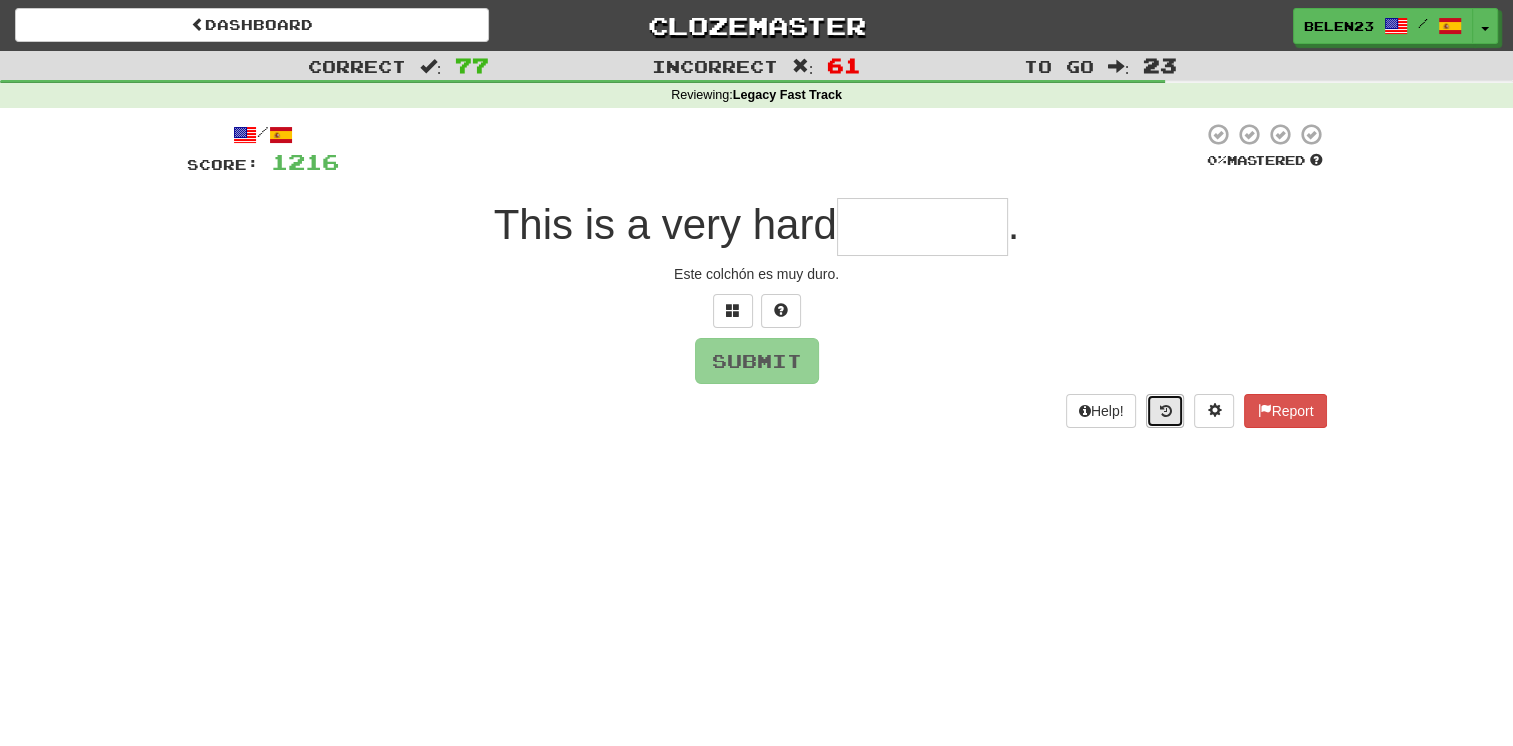 click at bounding box center (1165, 411) 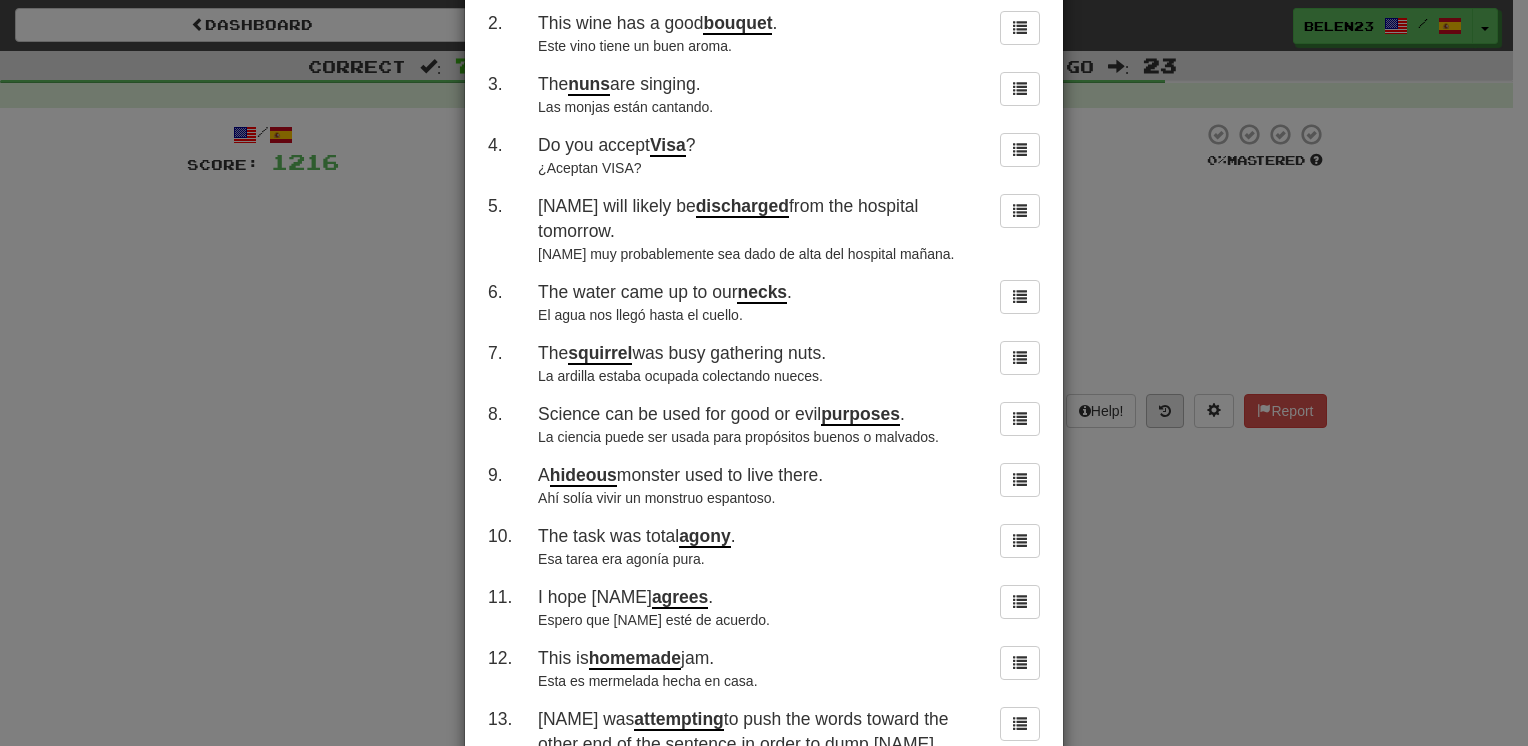 scroll, scrollTop: 0, scrollLeft: 0, axis: both 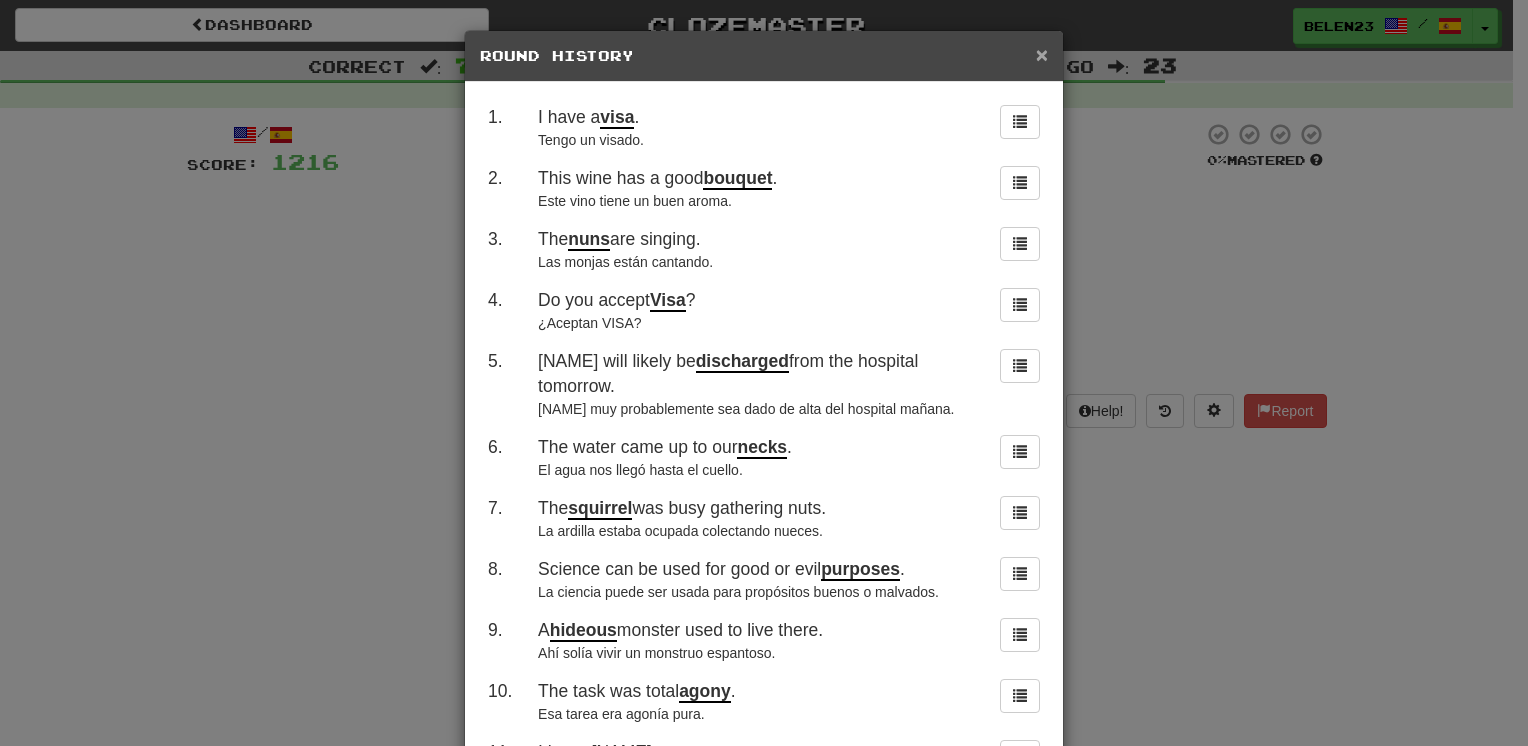 click on "×" at bounding box center (1042, 54) 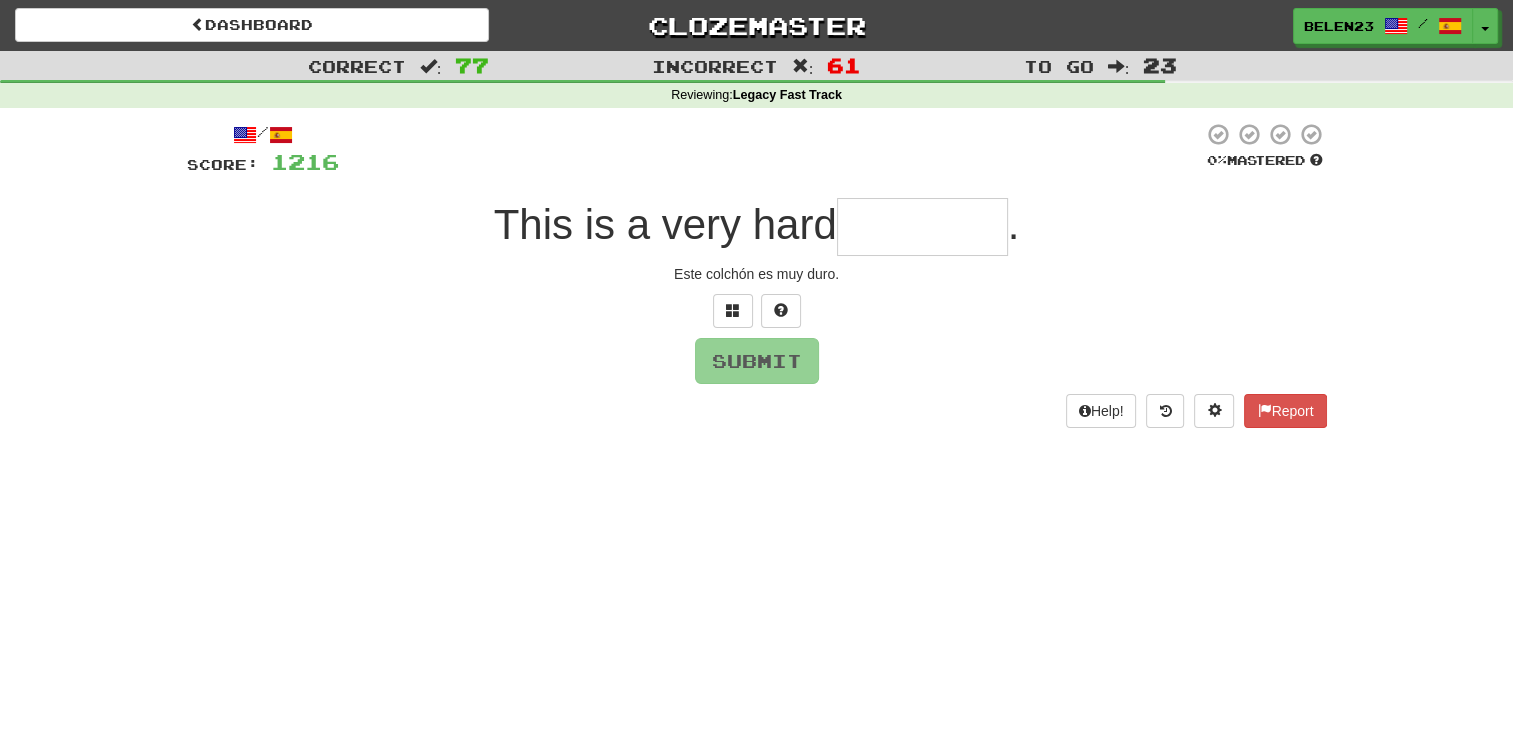 click at bounding box center (922, 227) 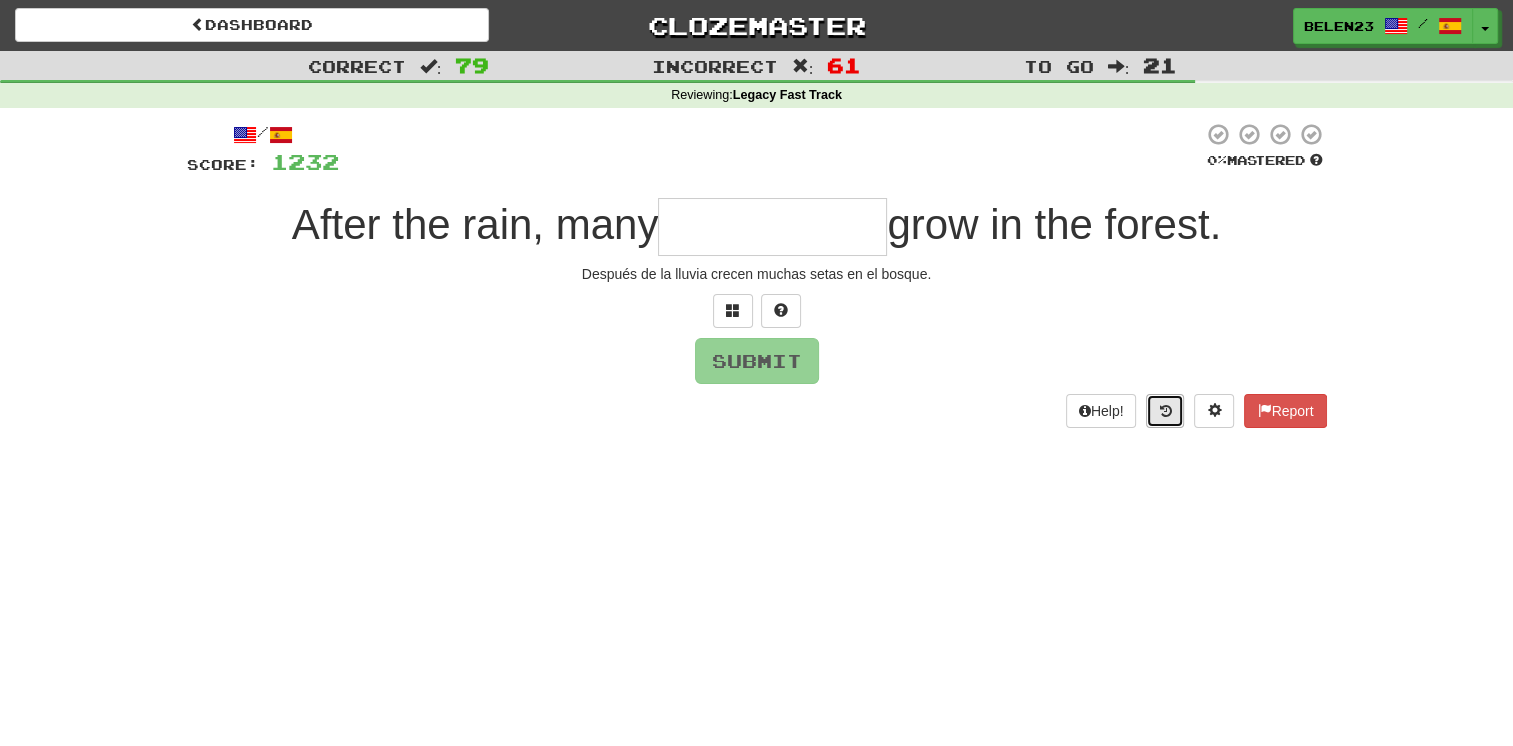 click at bounding box center [1165, 411] 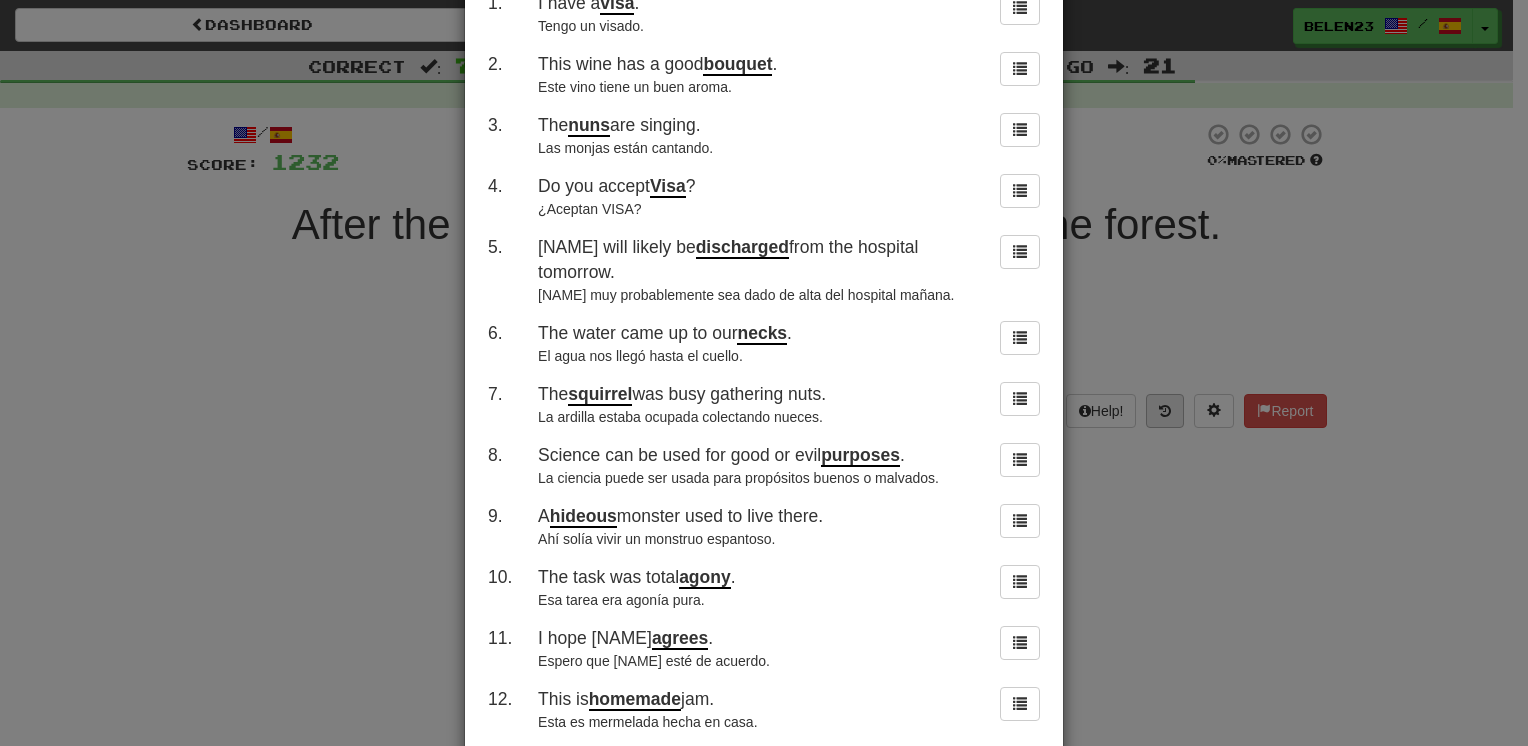 scroll, scrollTop: 0, scrollLeft: 0, axis: both 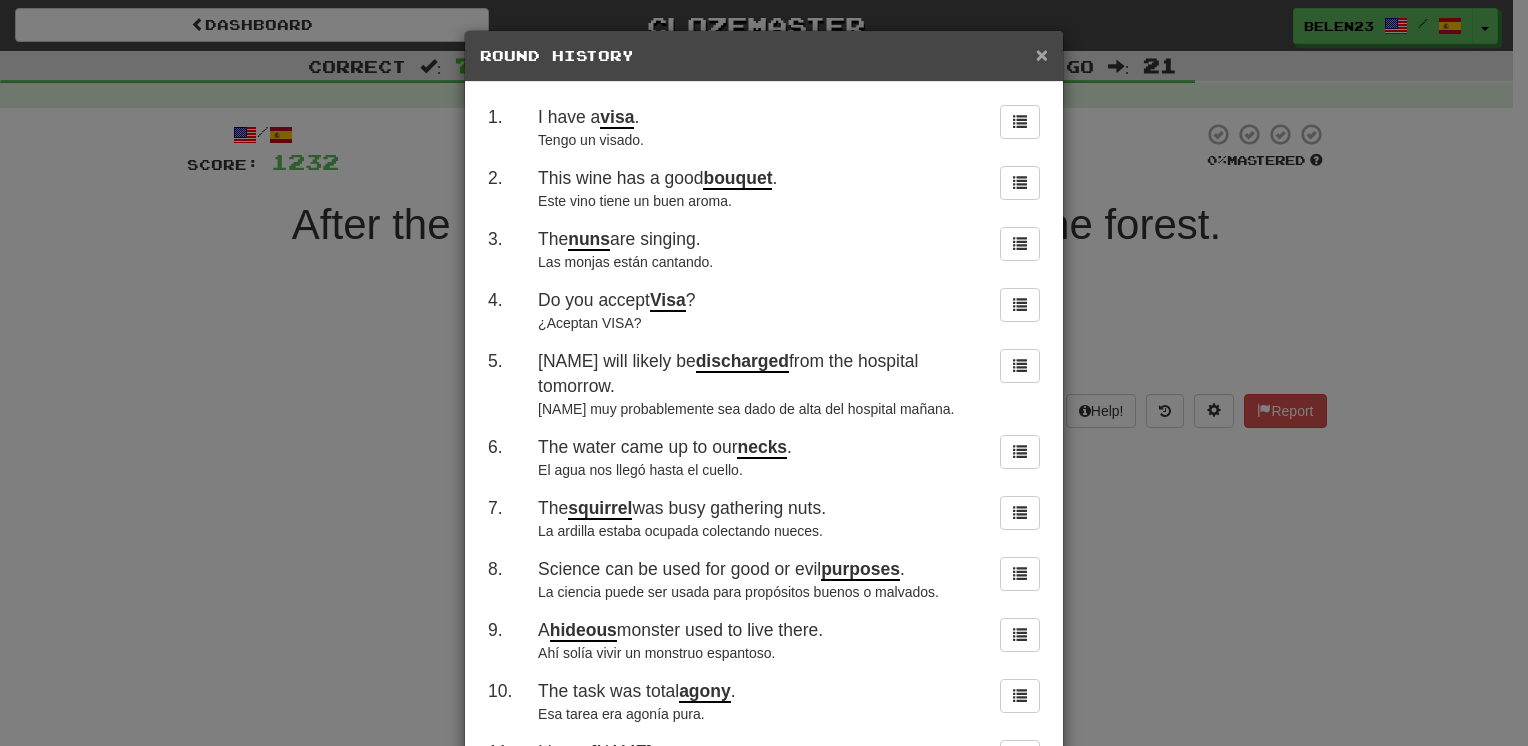 click on "×" at bounding box center (1042, 54) 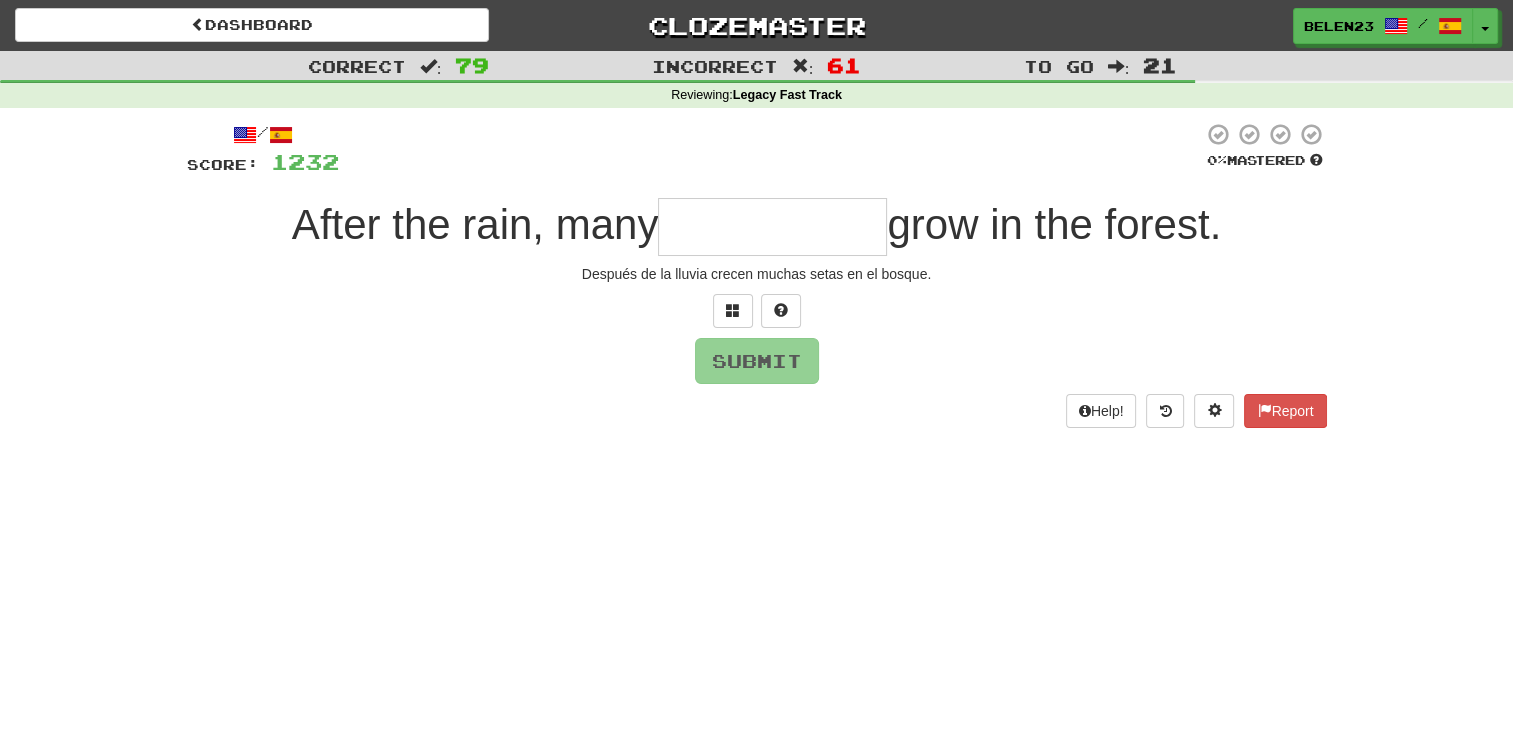 click at bounding box center [772, 227] 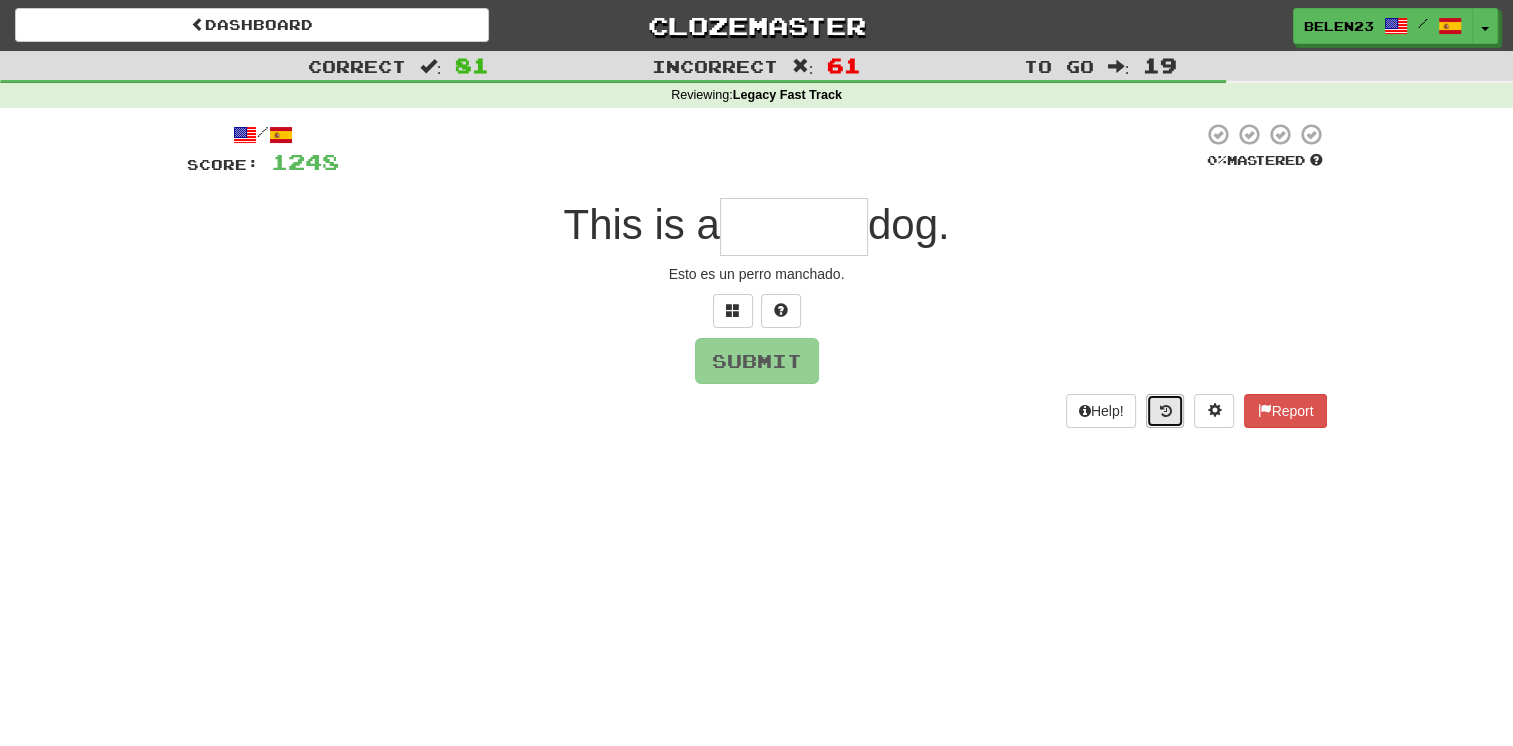 click at bounding box center (1165, 411) 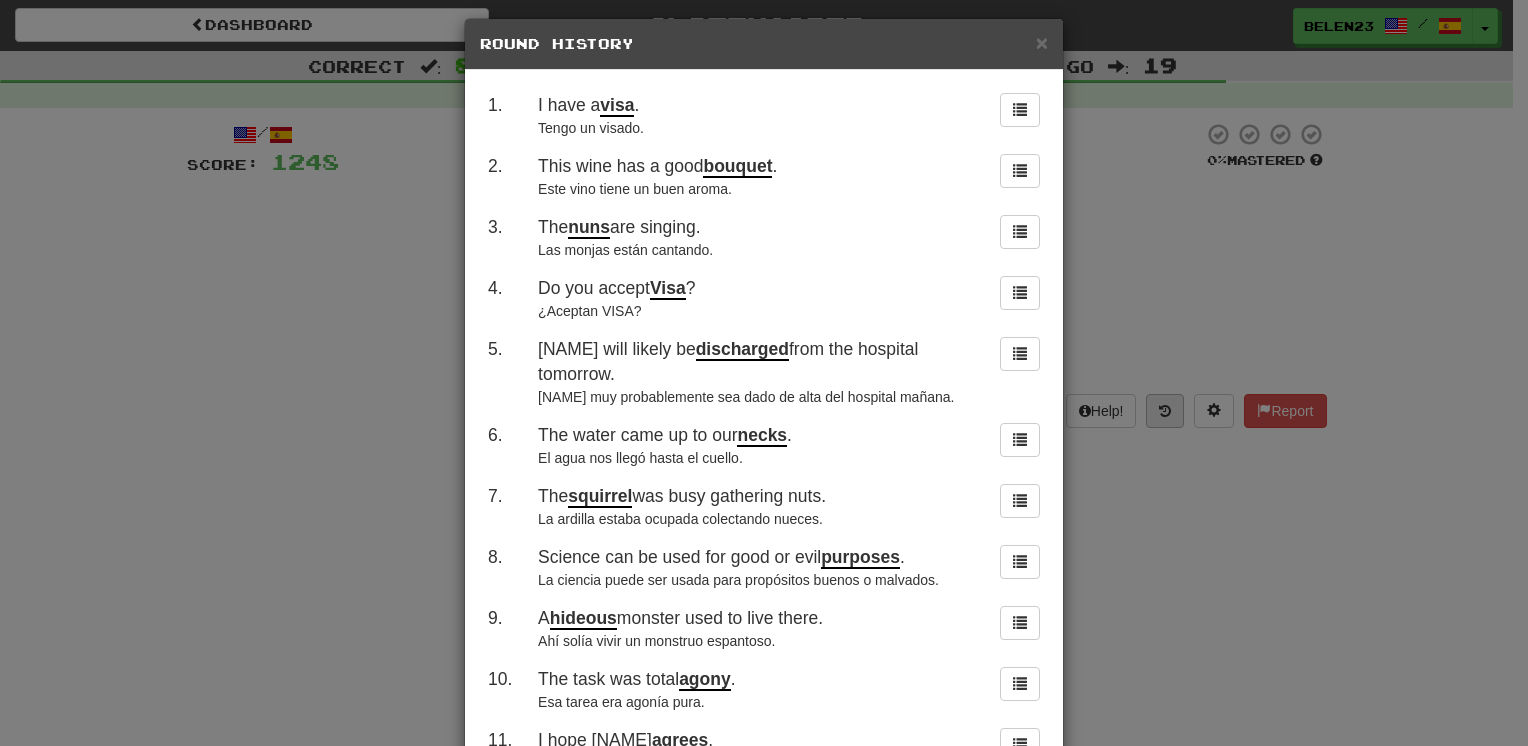 scroll, scrollTop: 0, scrollLeft: 0, axis: both 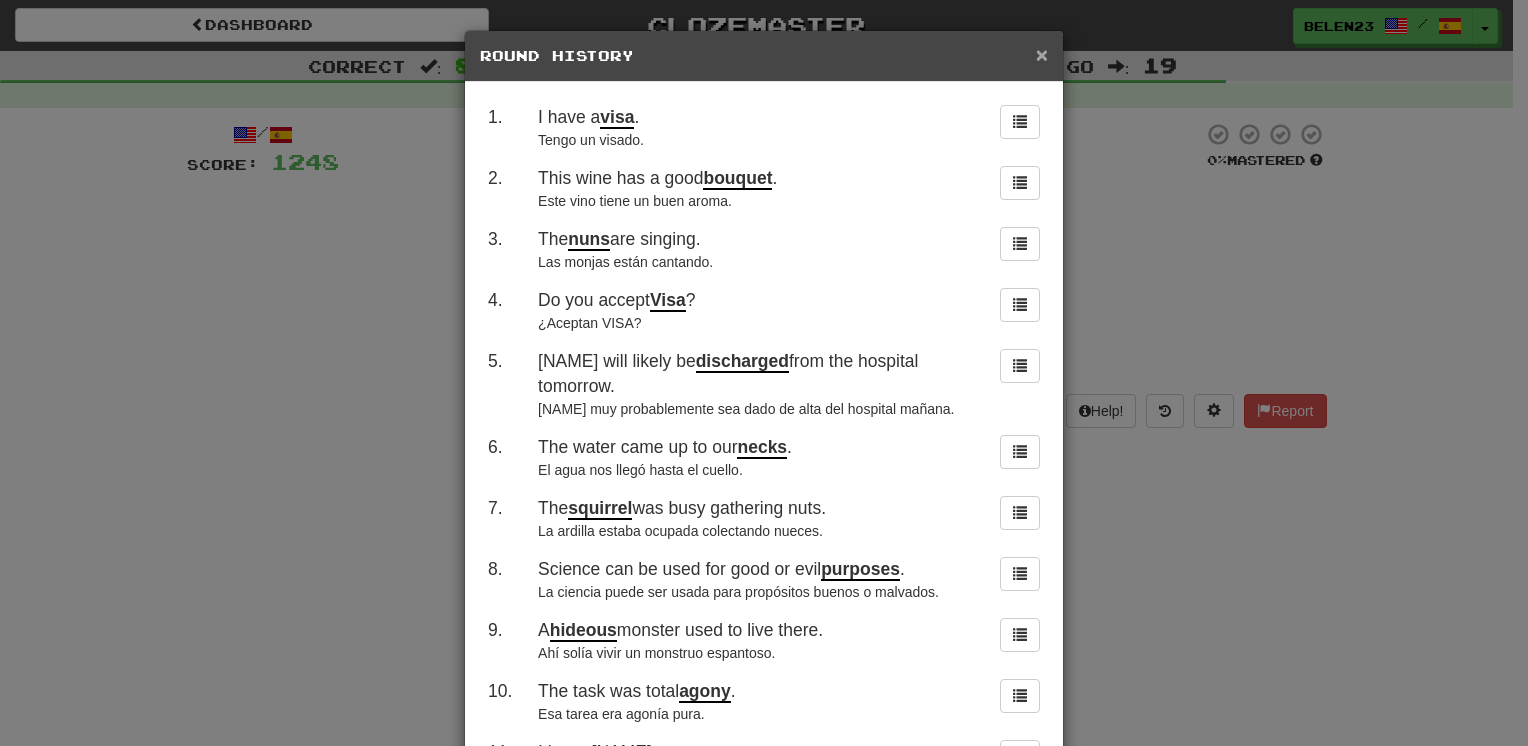 click on "×" at bounding box center [1042, 54] 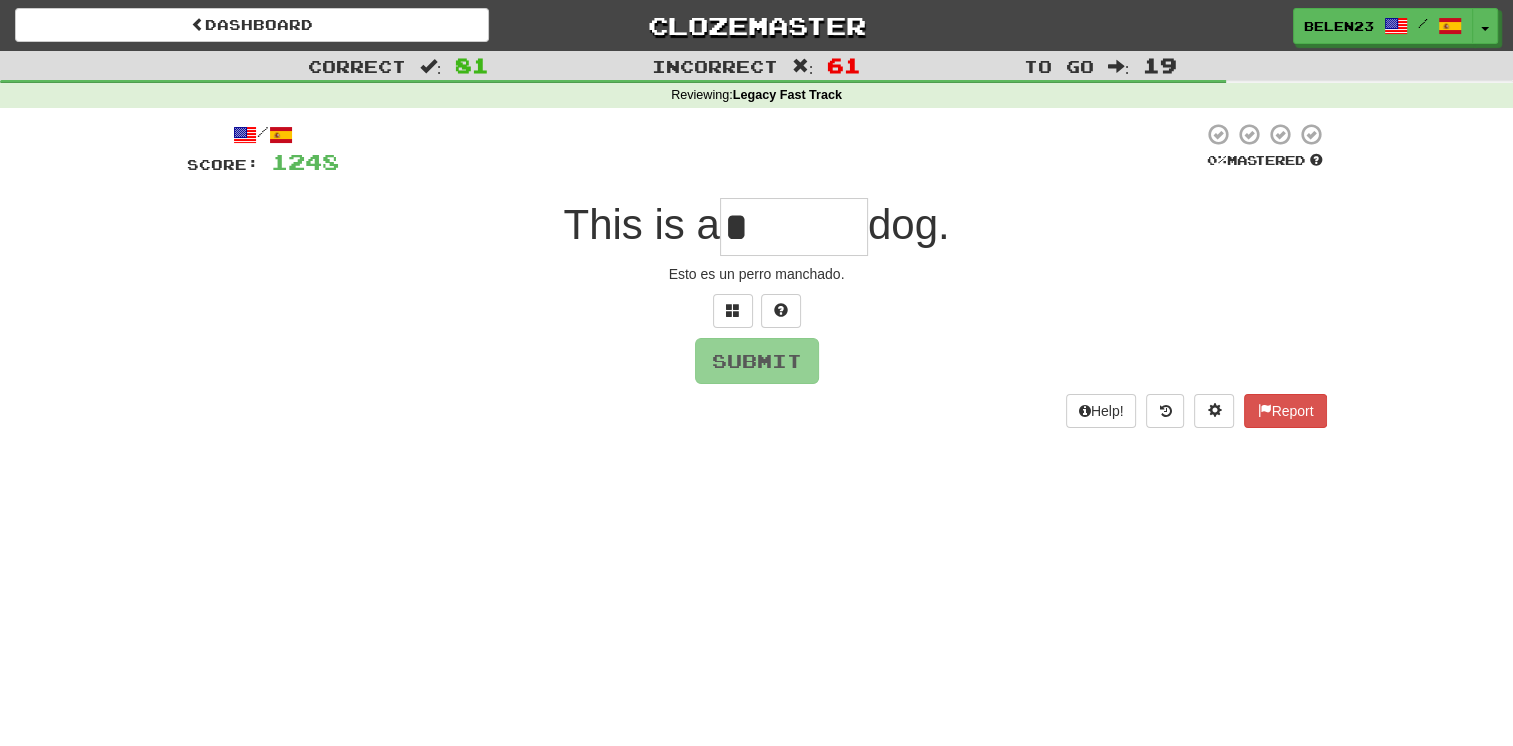 click on "*" at bounding box center [794, 227] 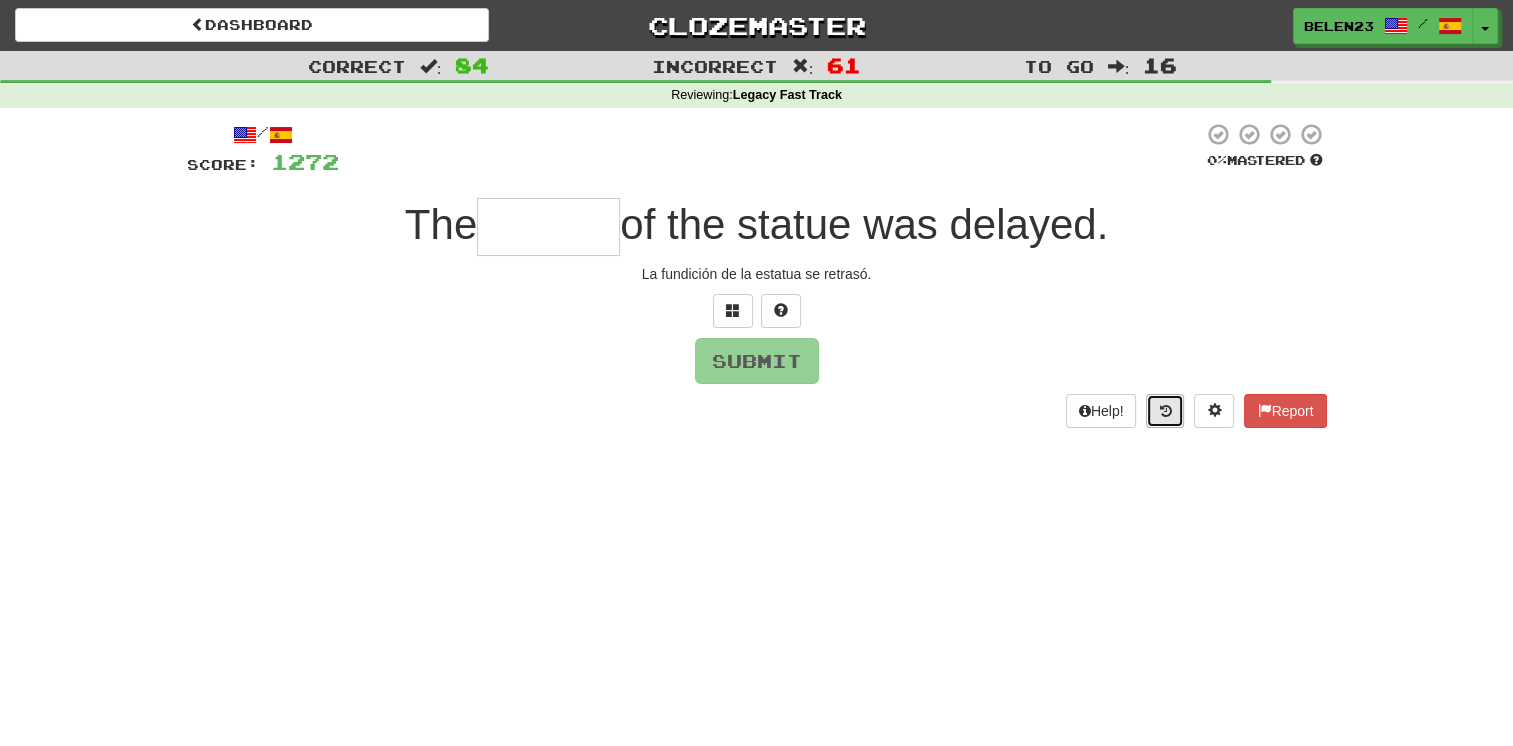 click at bounding box center (1165, 411) 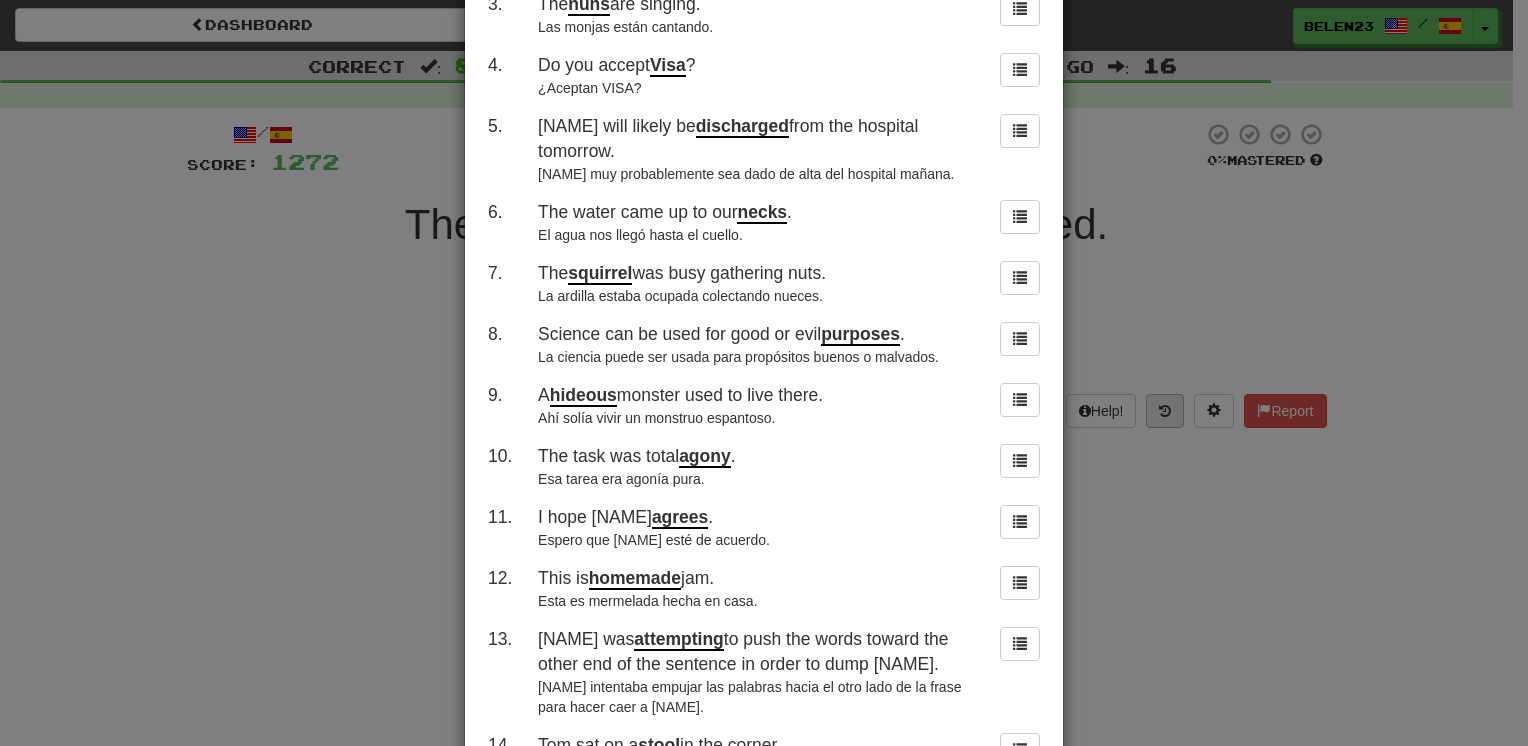 scroll, scrollTop: 0, scrollLeft: 0, axis: both 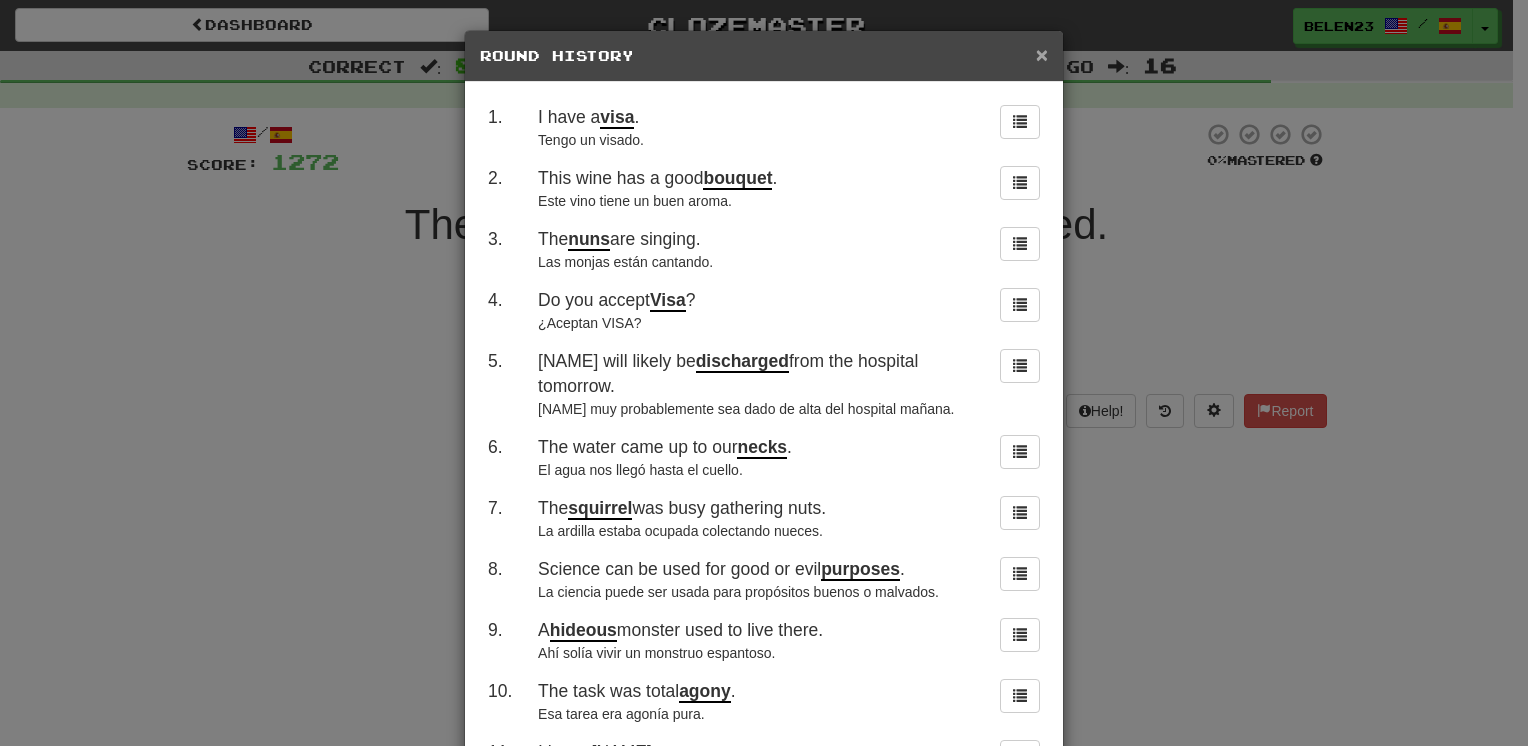 click on "×" at bounding box center (1042, 54) 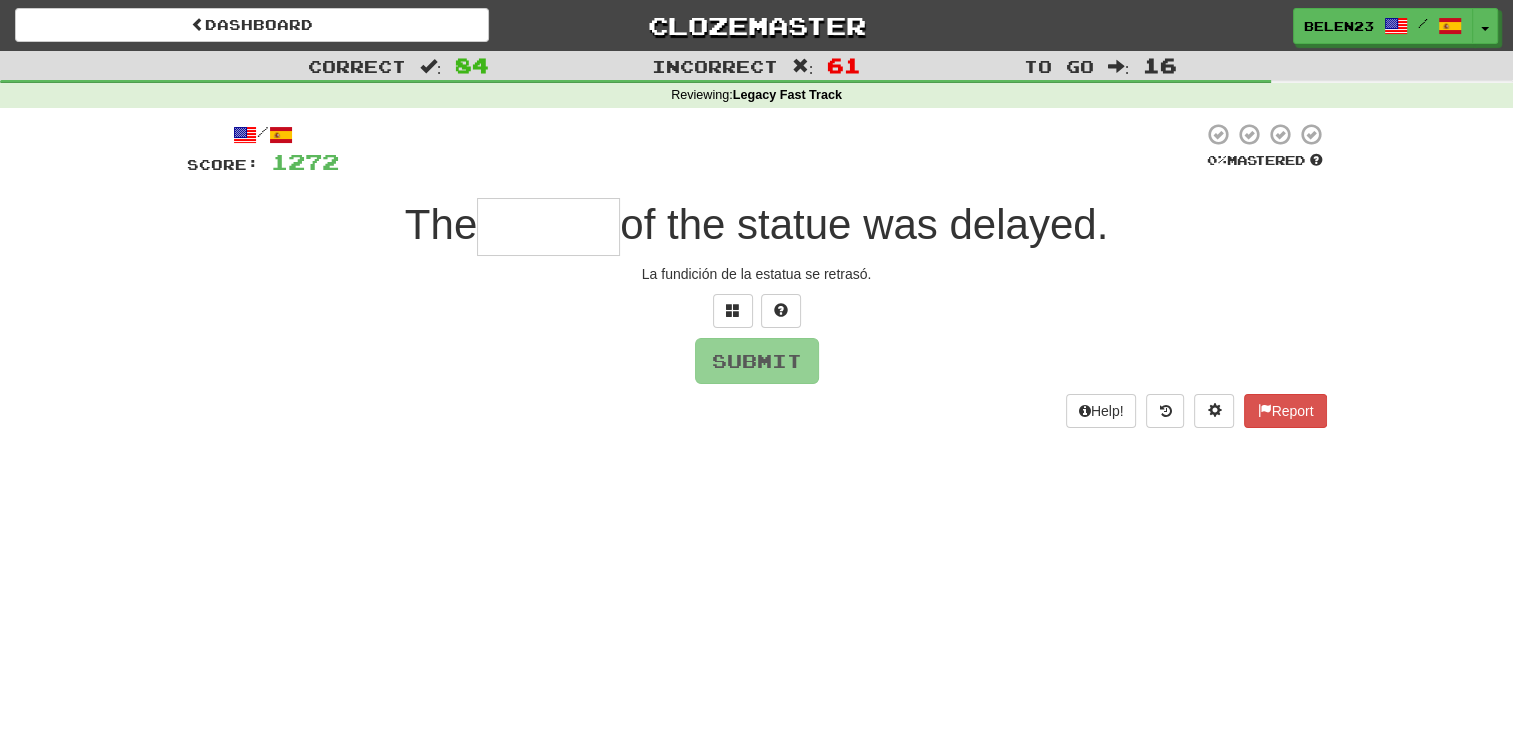 click at bounding box center (548, 227) 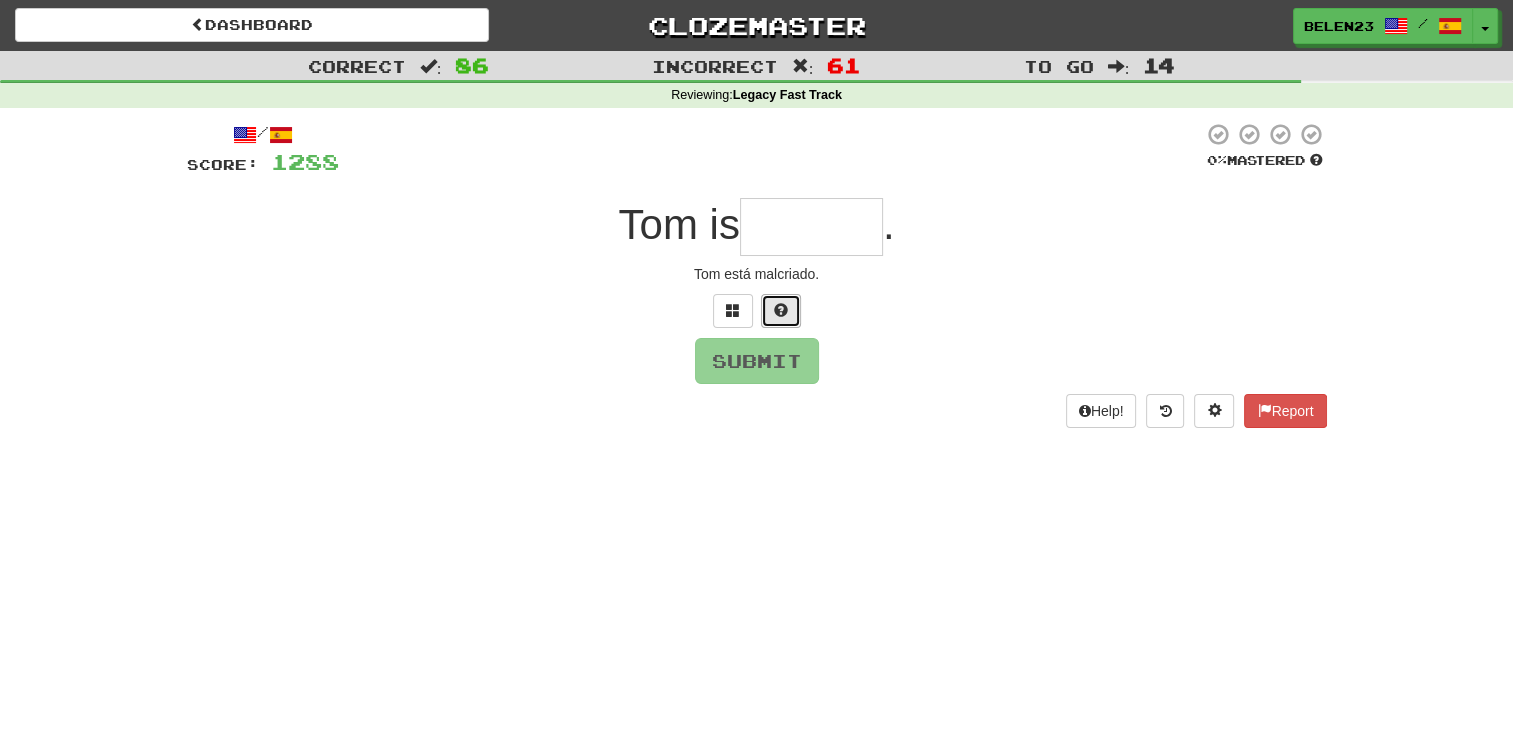 click at bounding box center (781, 311) 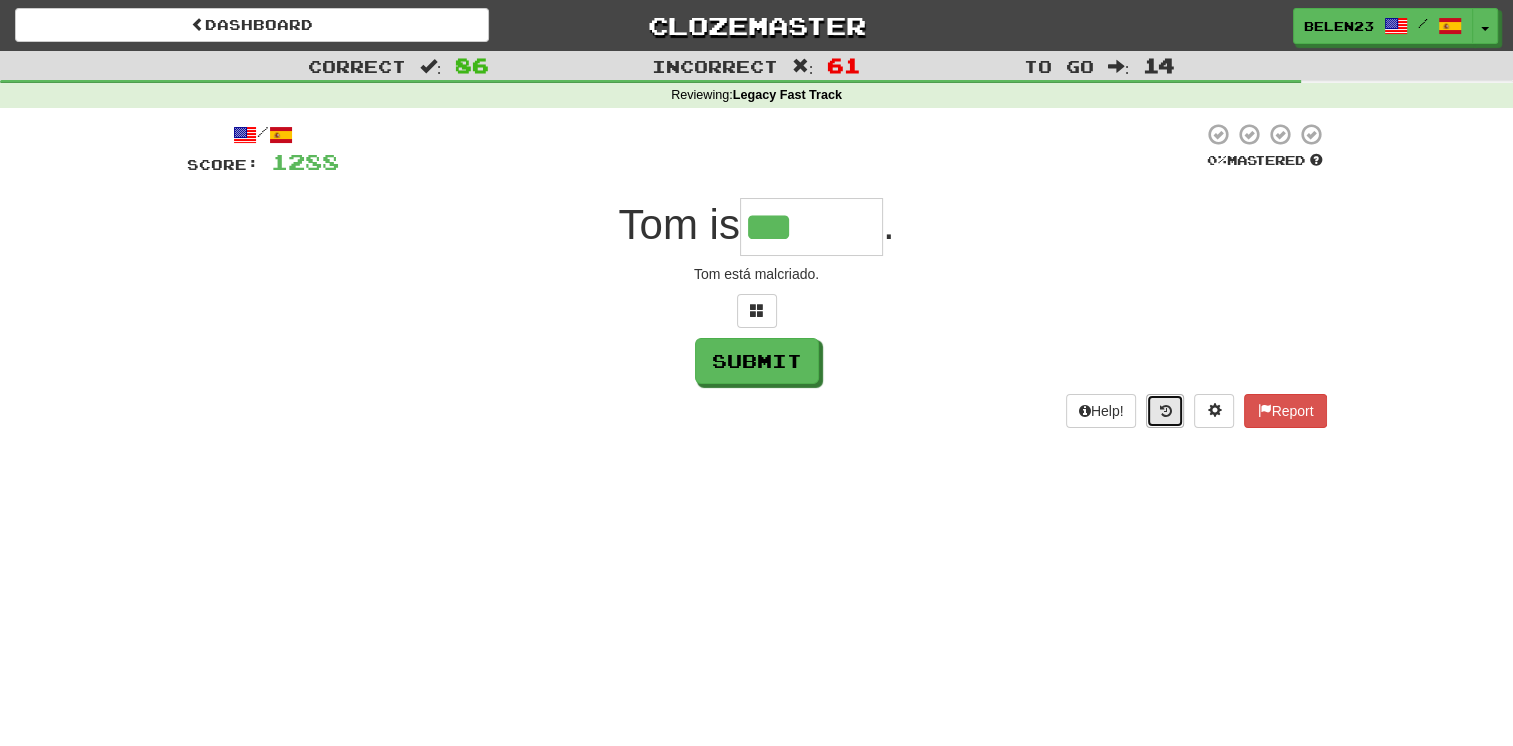 click at bounding box center [1165, 411] 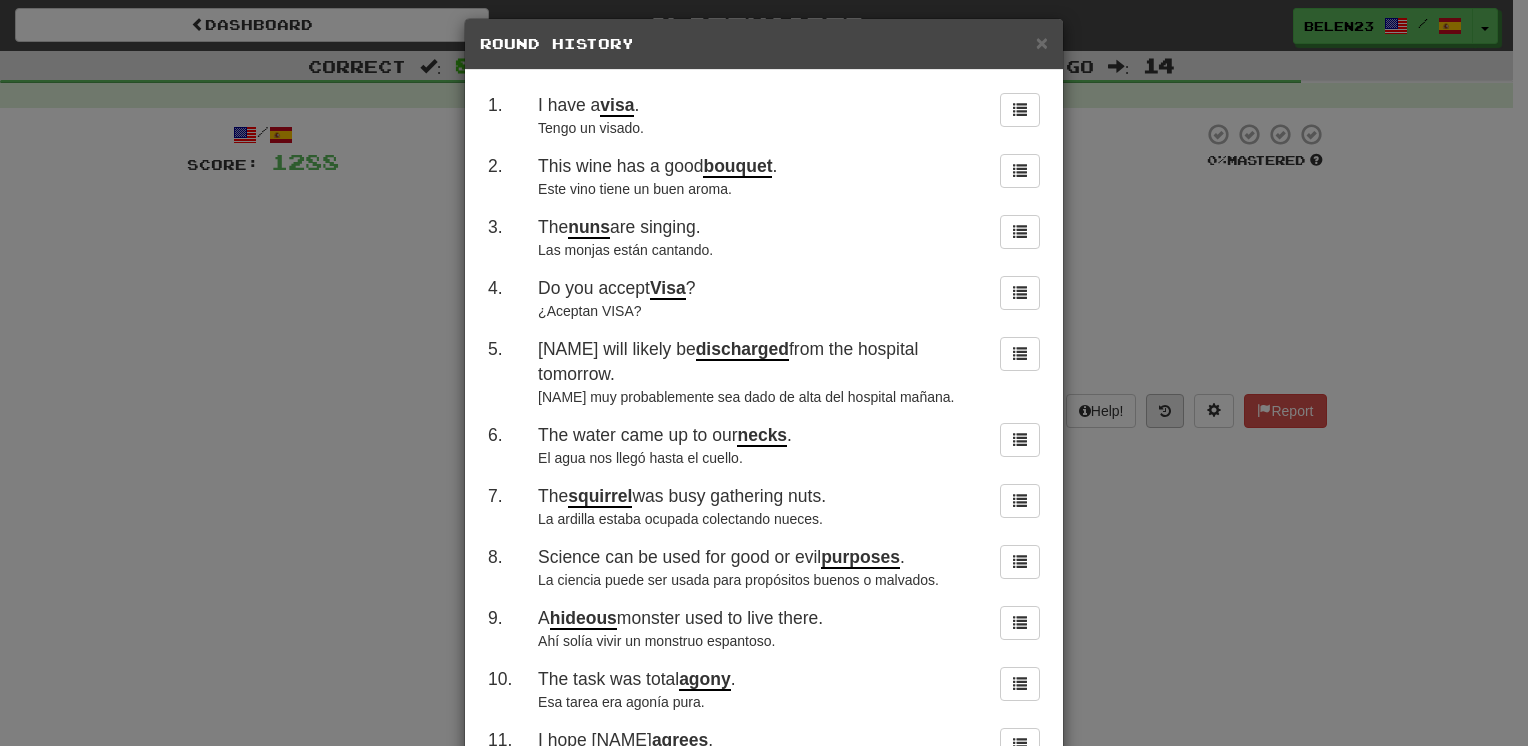 scroll, scrollTop: 0, scrollLeft: 0, axis: both 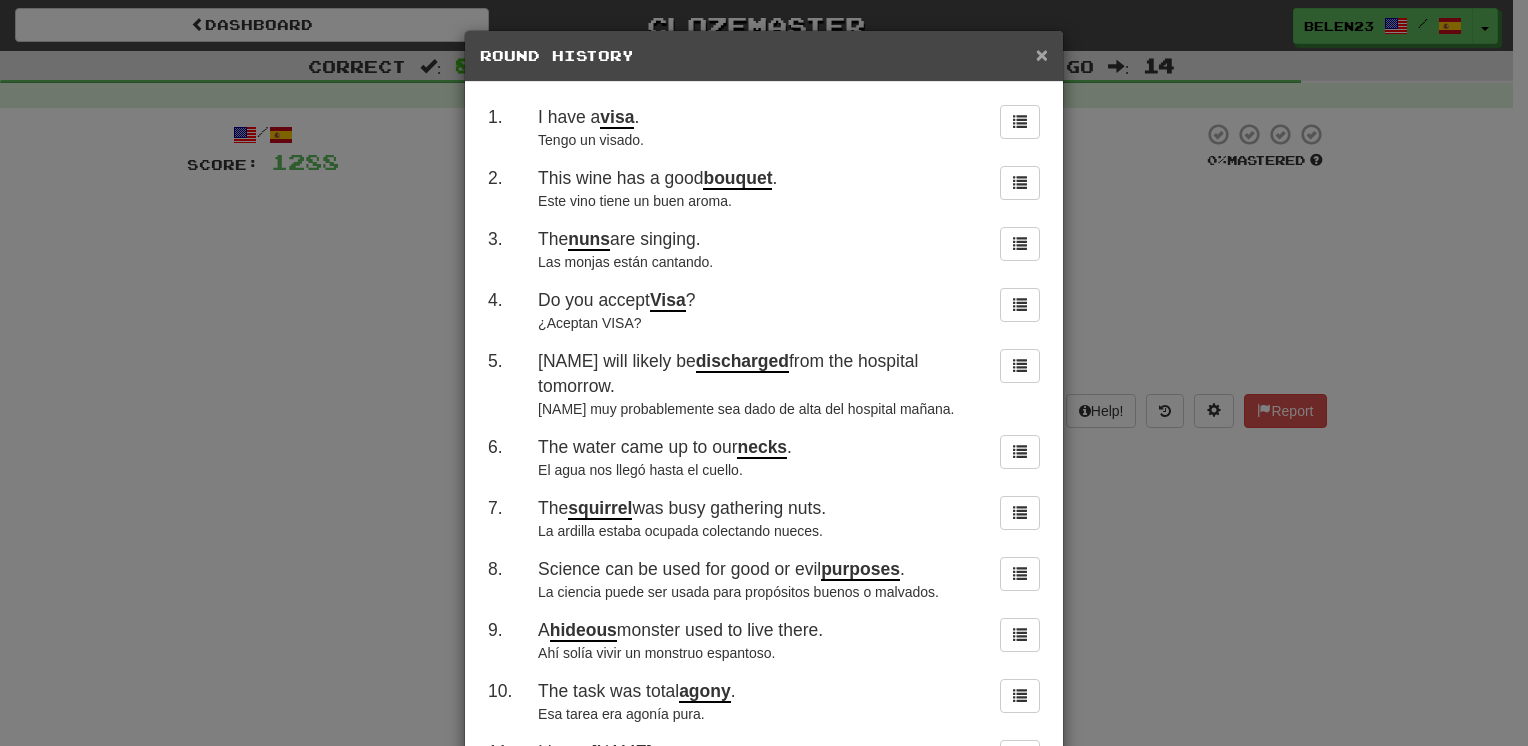 click on "×" at bounding box center [1042, 54] 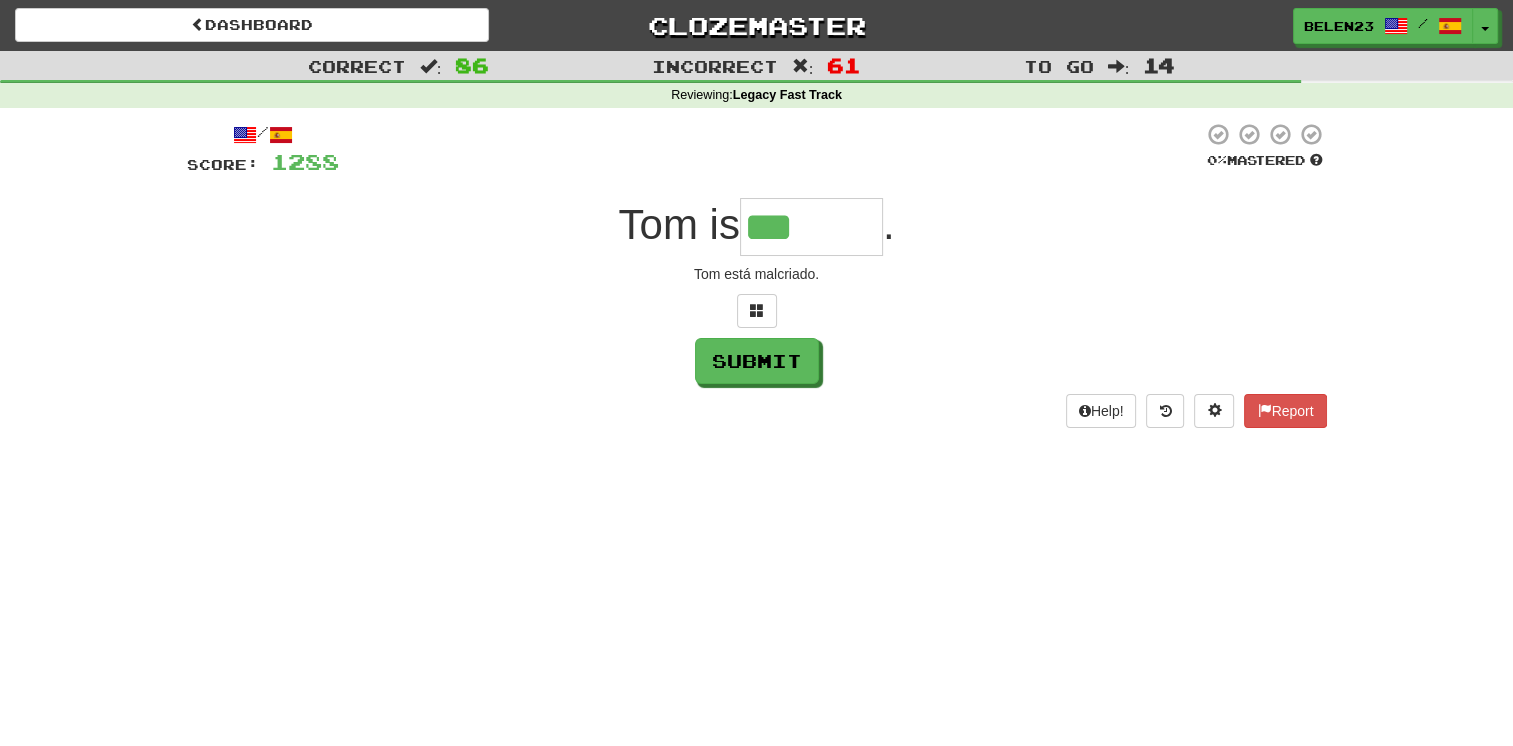 click on "***" at bounding box center (811, 227) 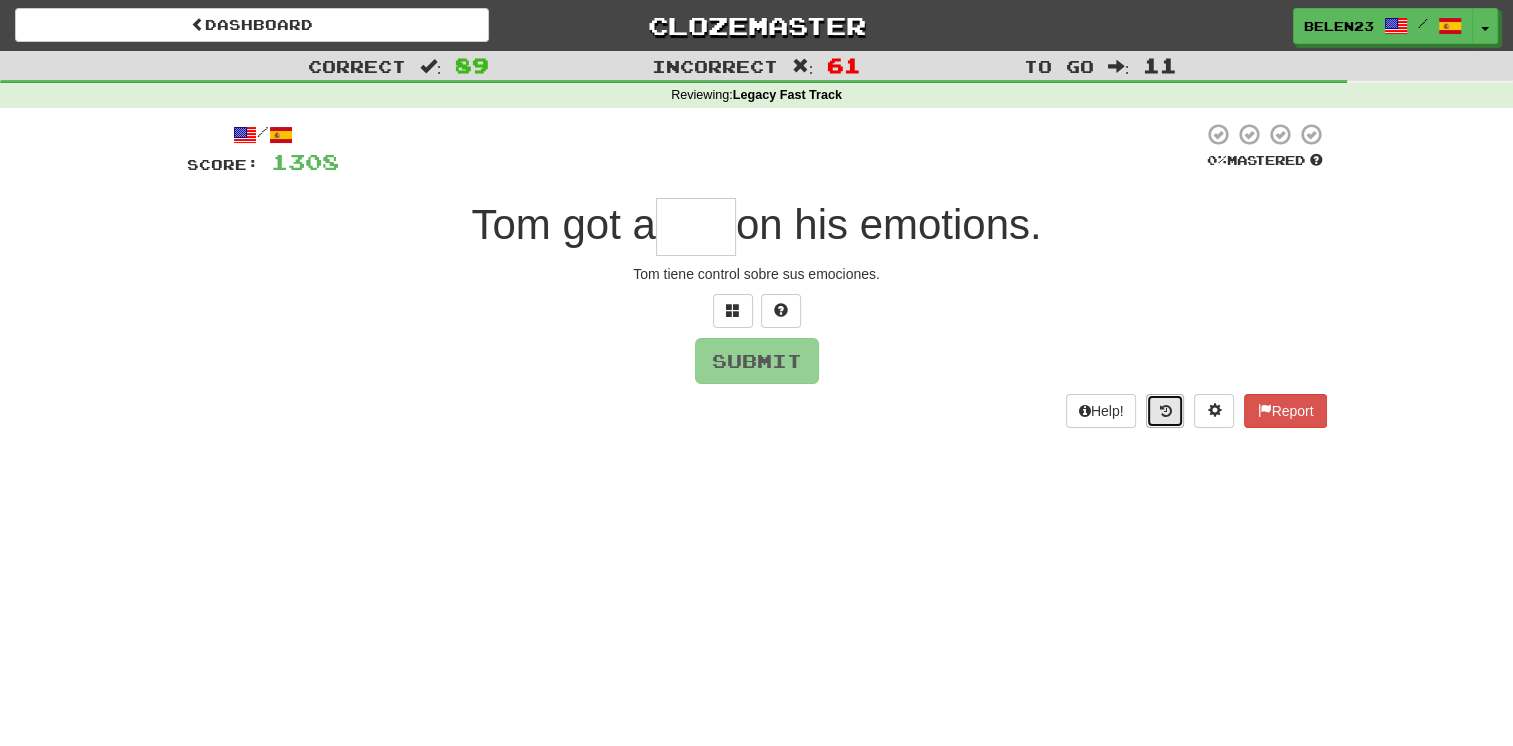 click at bounding box center [1165, 411] 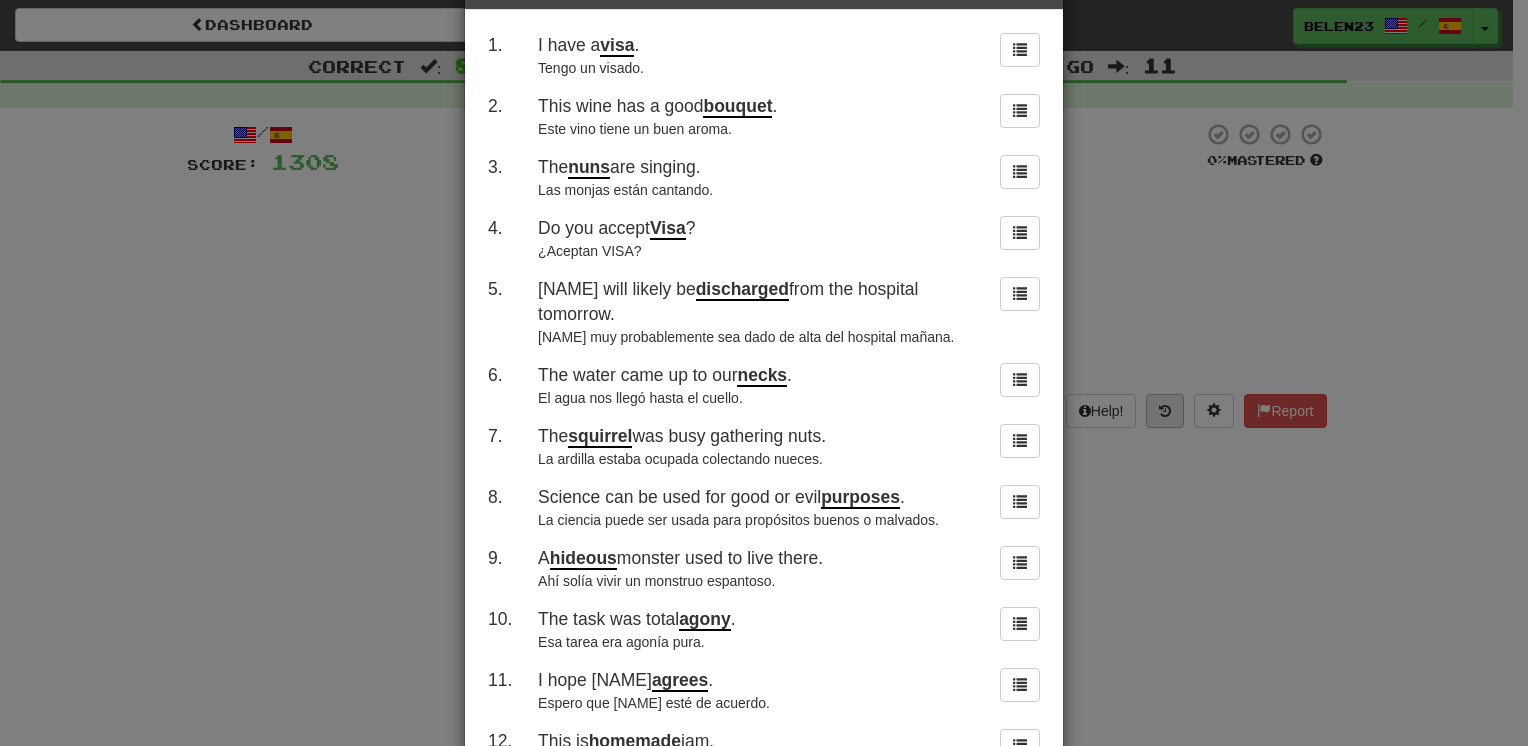 scroll, scrollTop: 0, scrollLeft: 0, axis: both 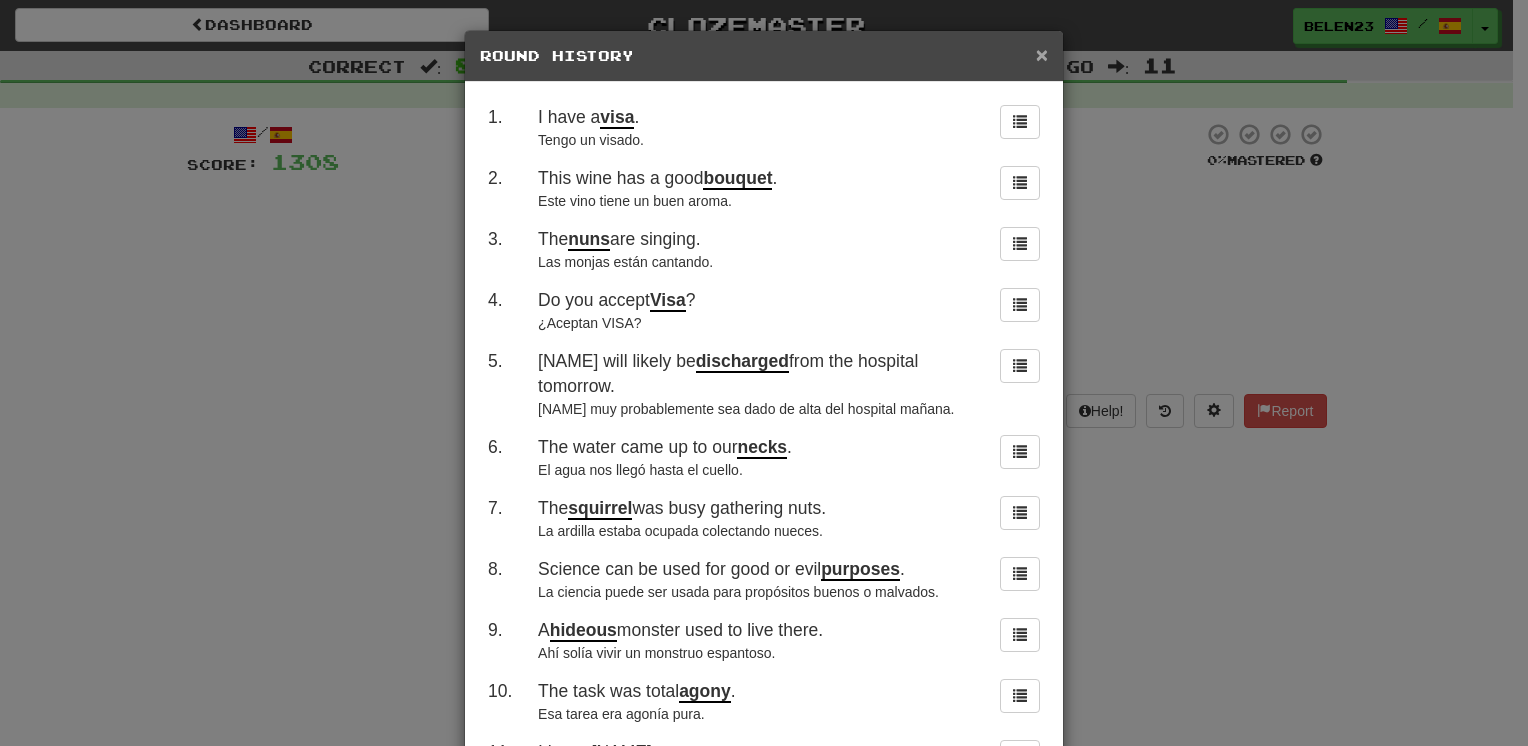click on "×" at bounding box center (1042, 54) 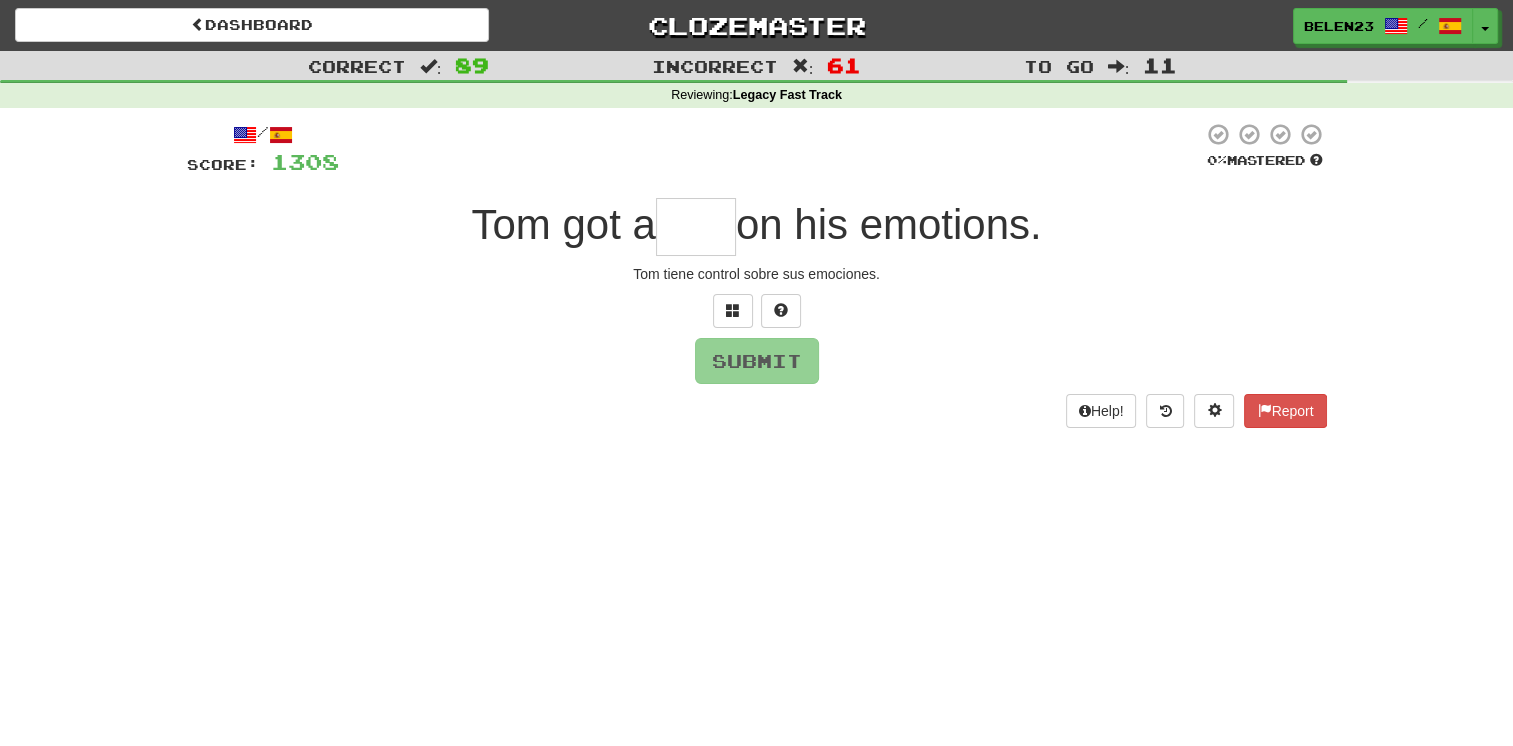 click at bounding box center [696, 227] 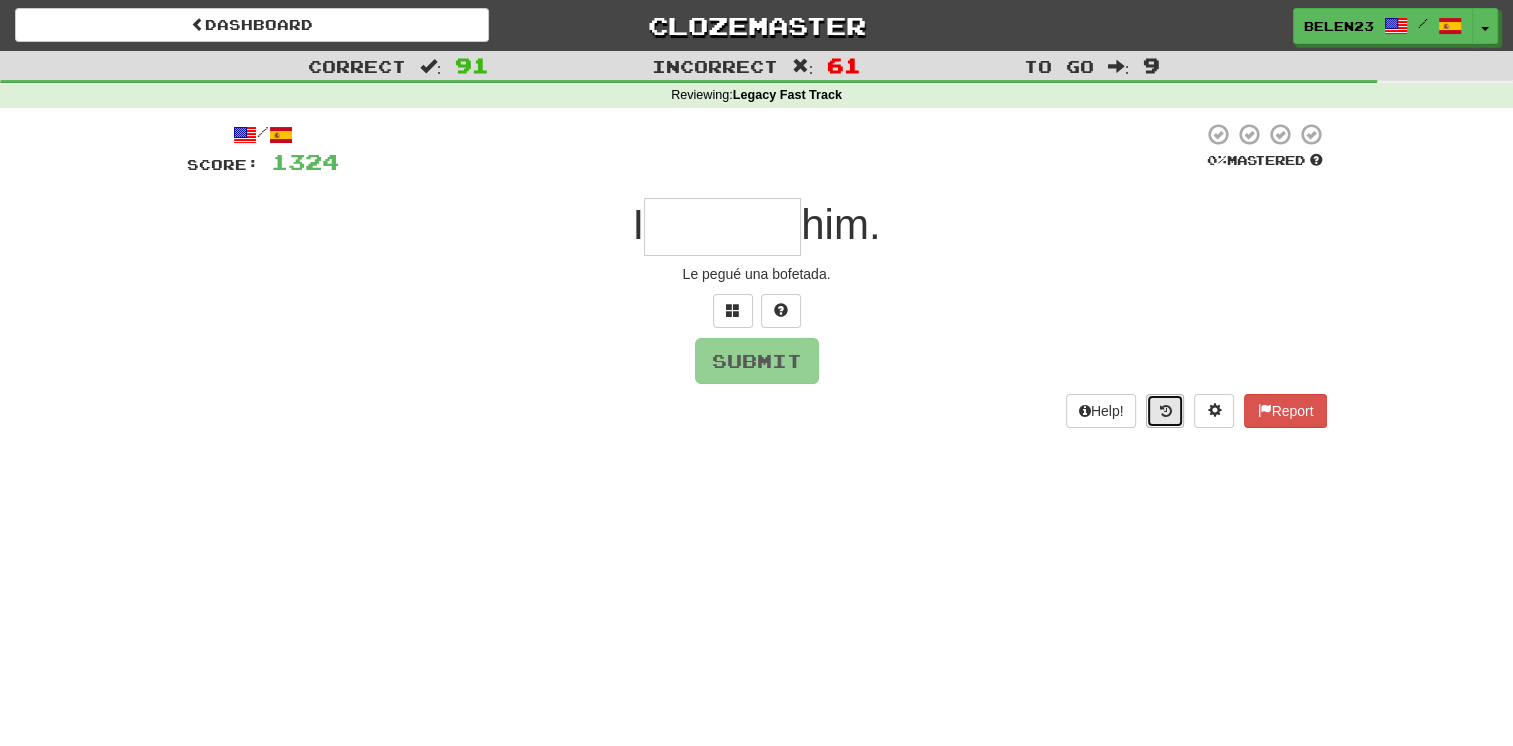 click at bounding box center (1165, 411) 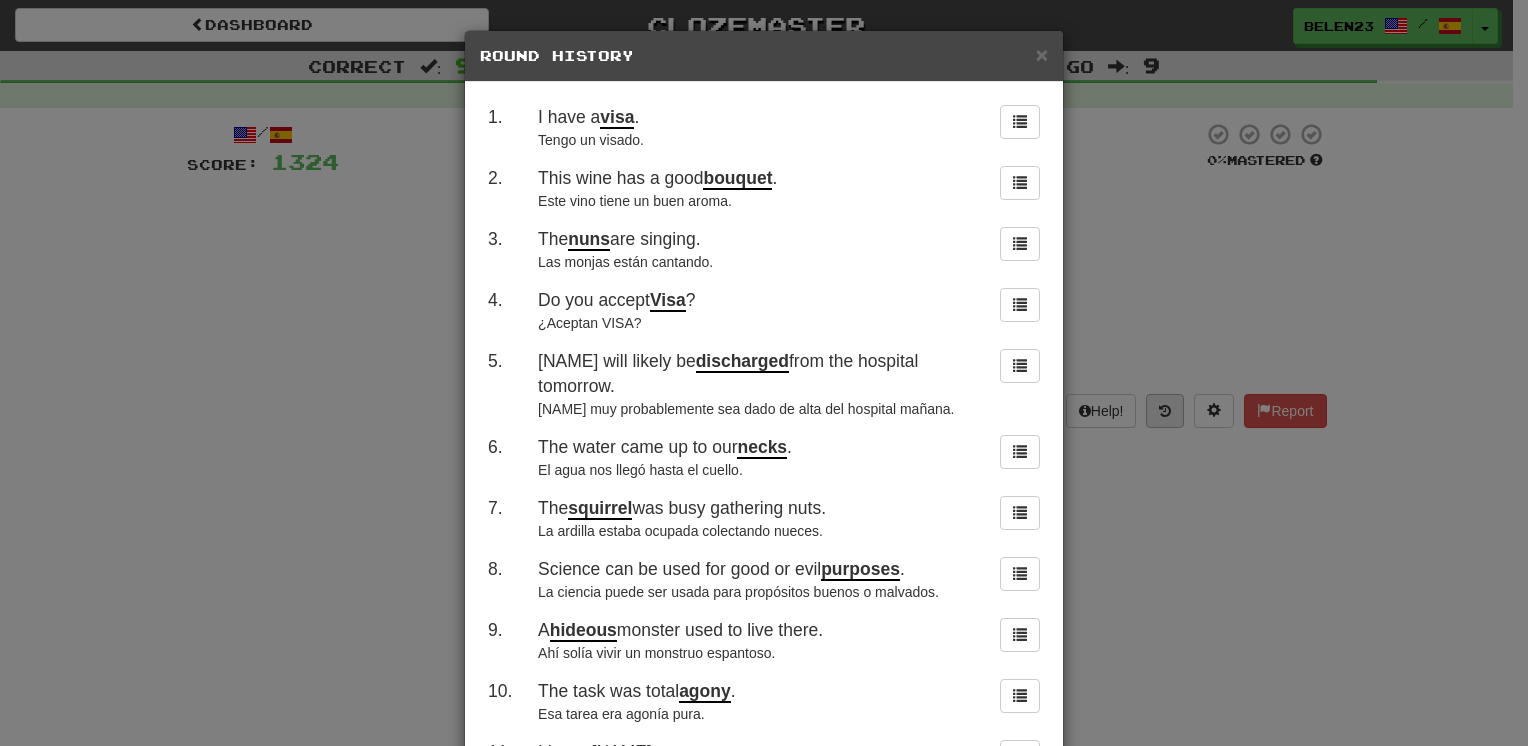 scroll, scrollTop: 0, scrollLeft: 0, axis: both 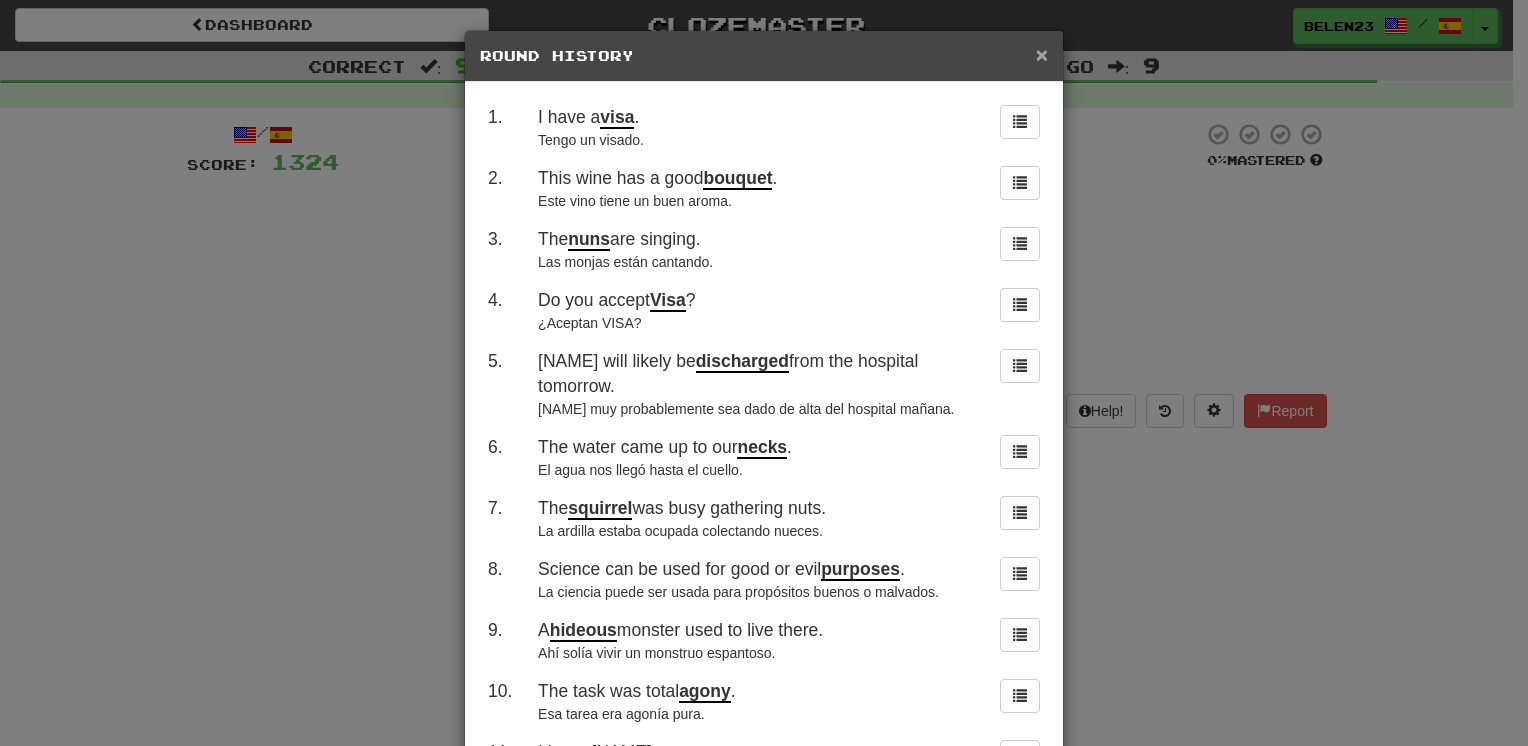 click on "×" at bounding box center [1042, 54] 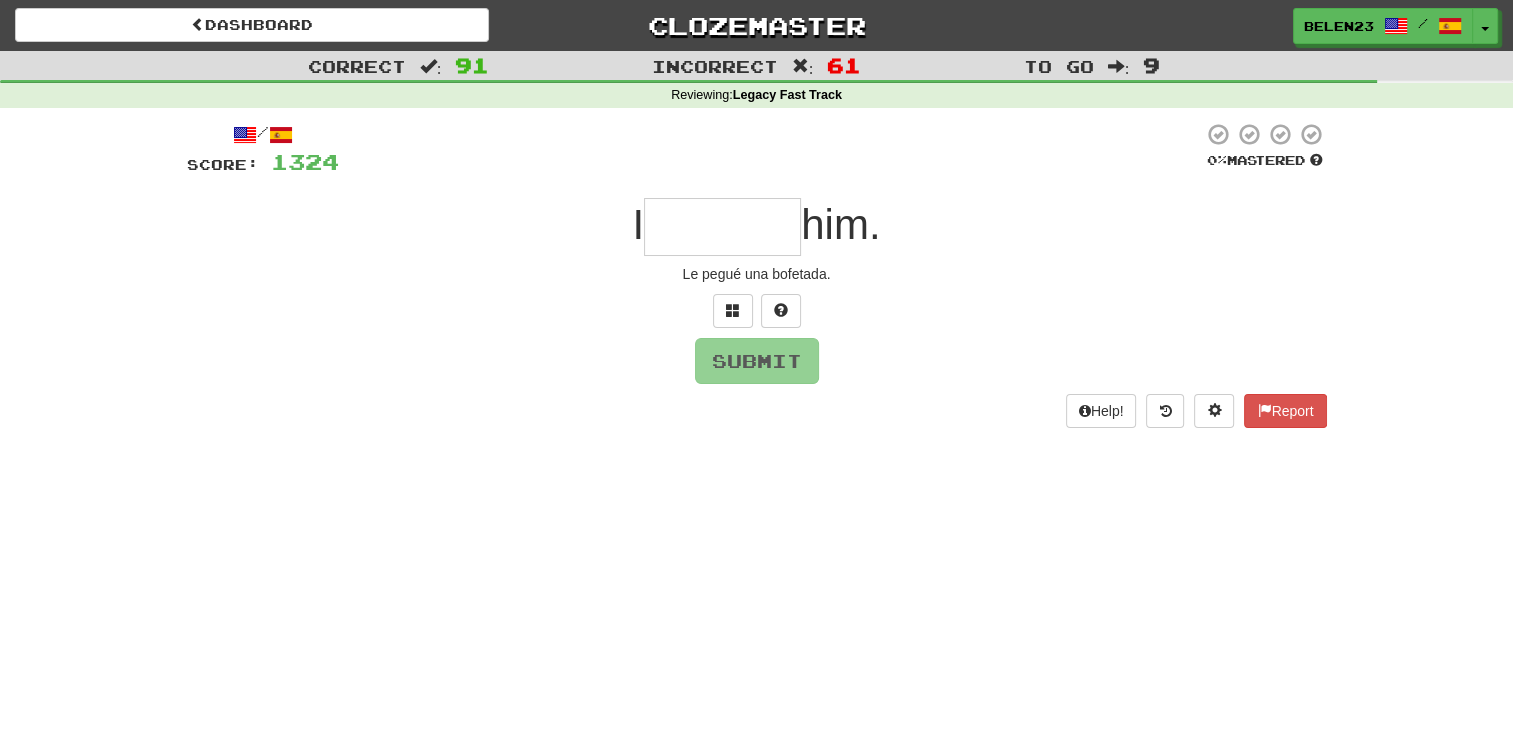 click at bounding box center (722, 227) 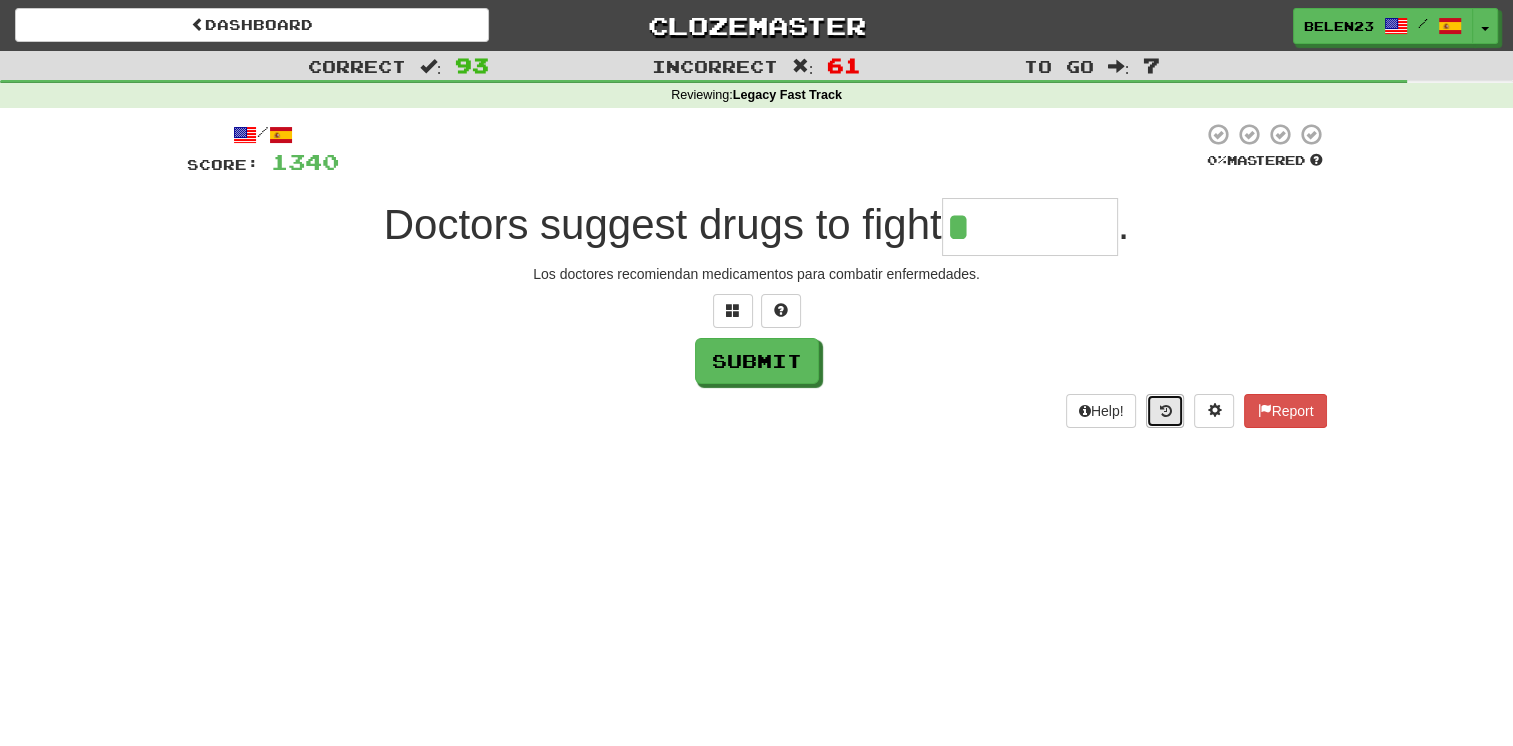 click at bounding box center [1165, 411] 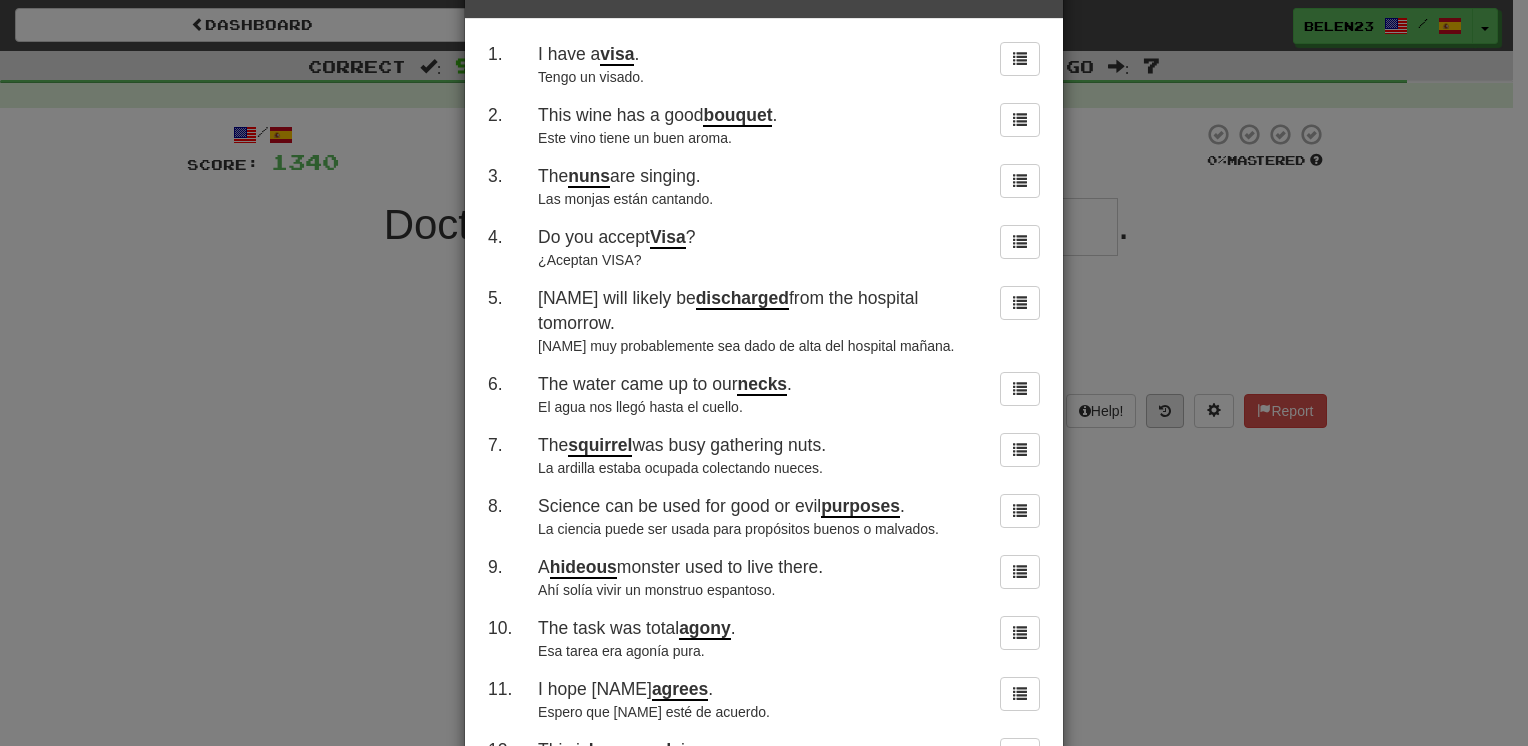 scroll, scrollTop: 0, scrollLeft: 0, axis: both 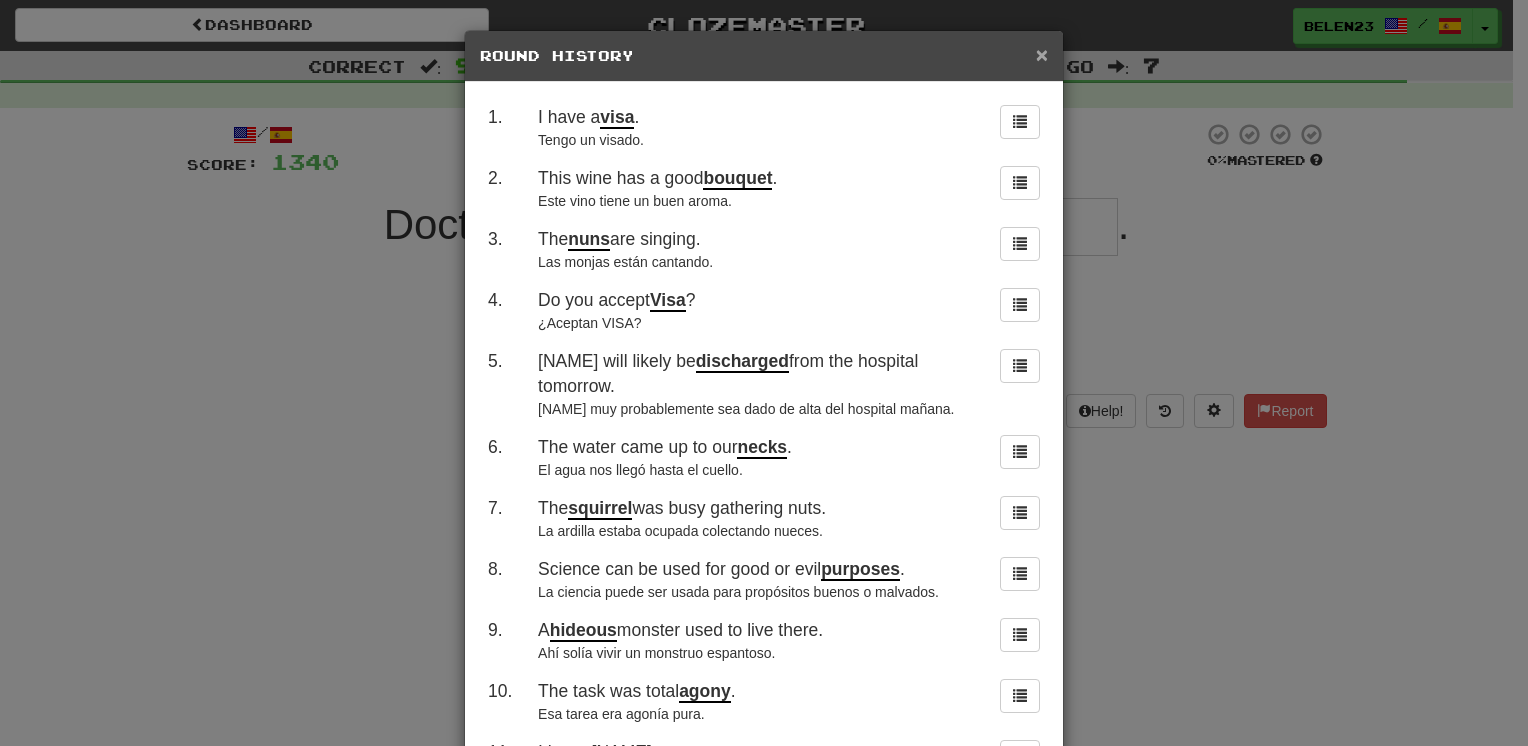 click on "×" at bounding box center (1042, 54) 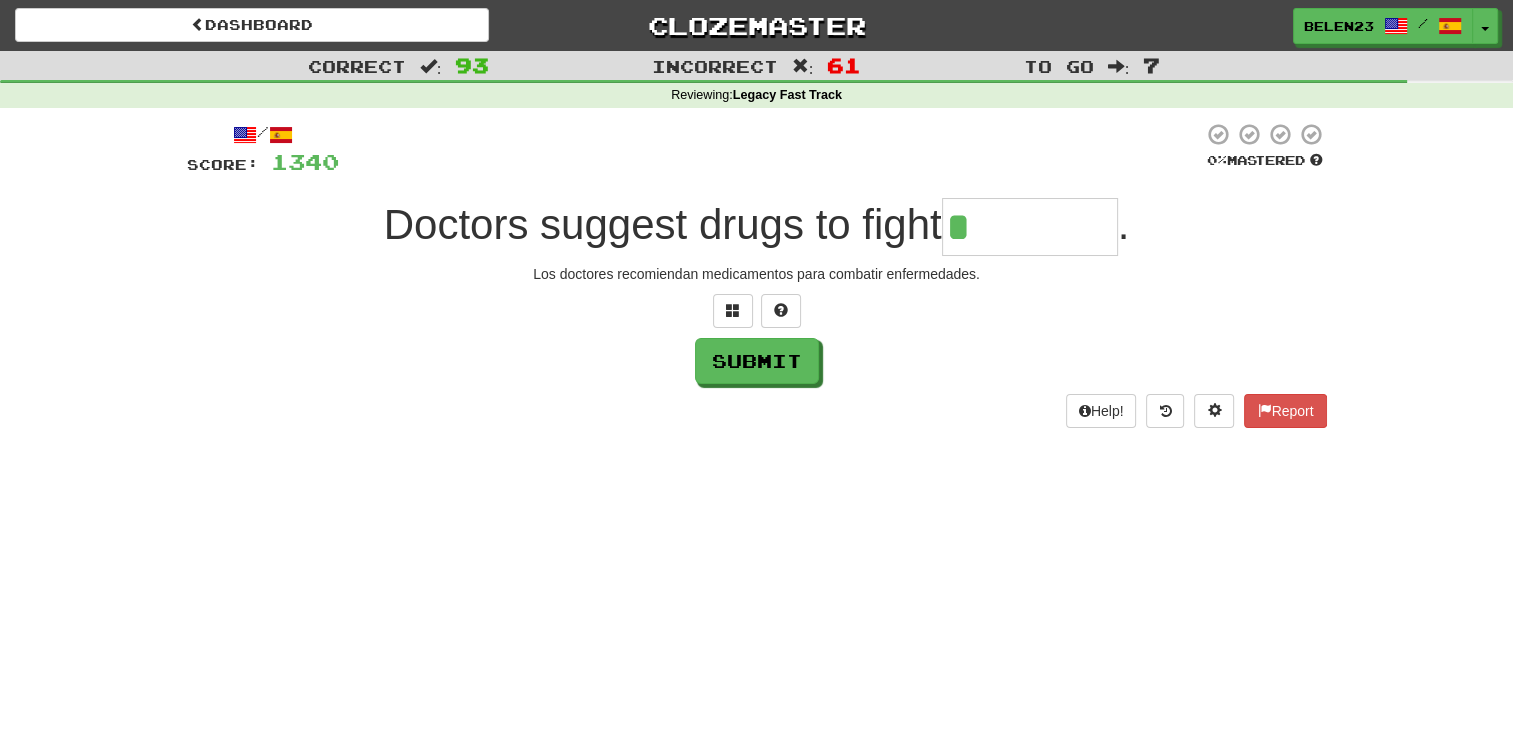 click on "*" at bounding box center (1030, 227) 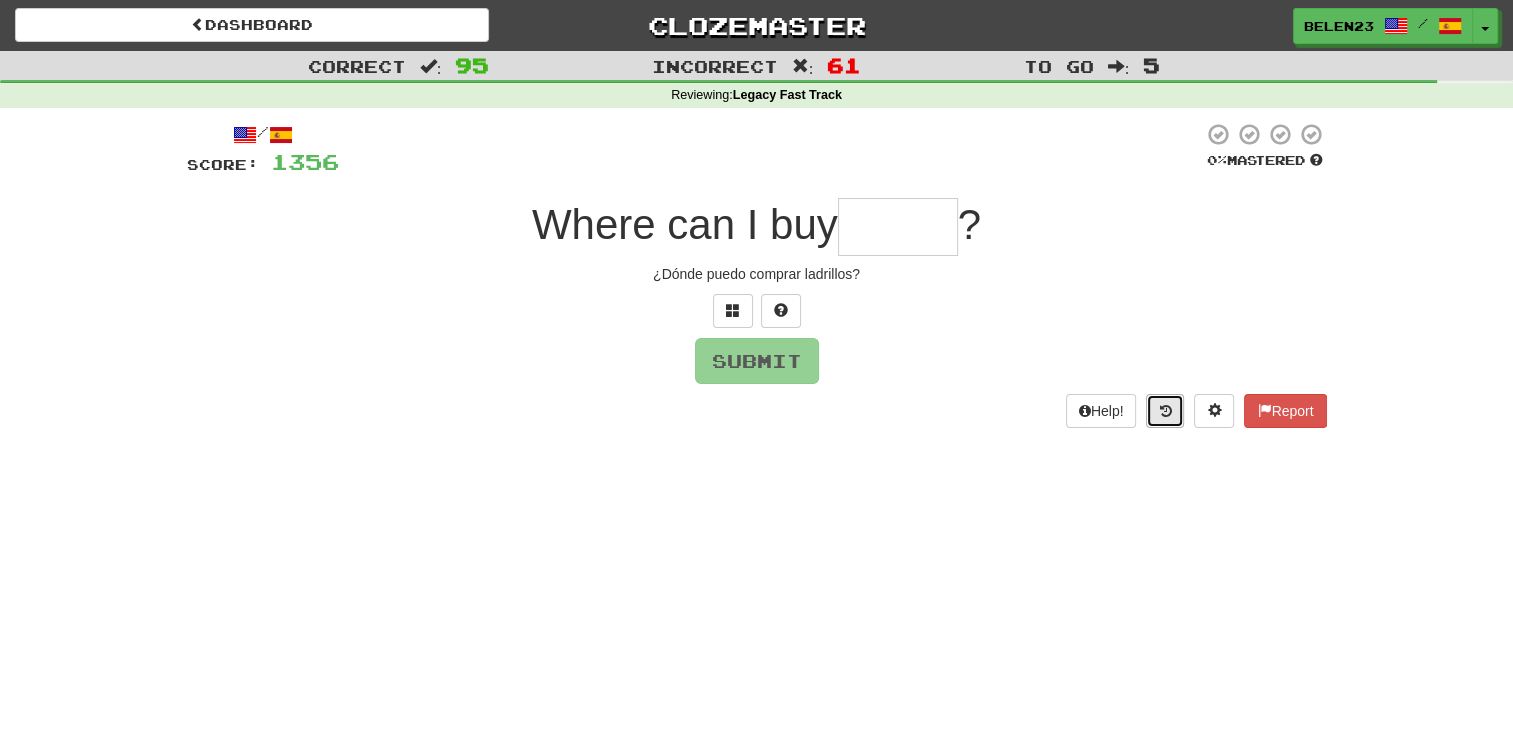 click at bounding box center [1165, 411] 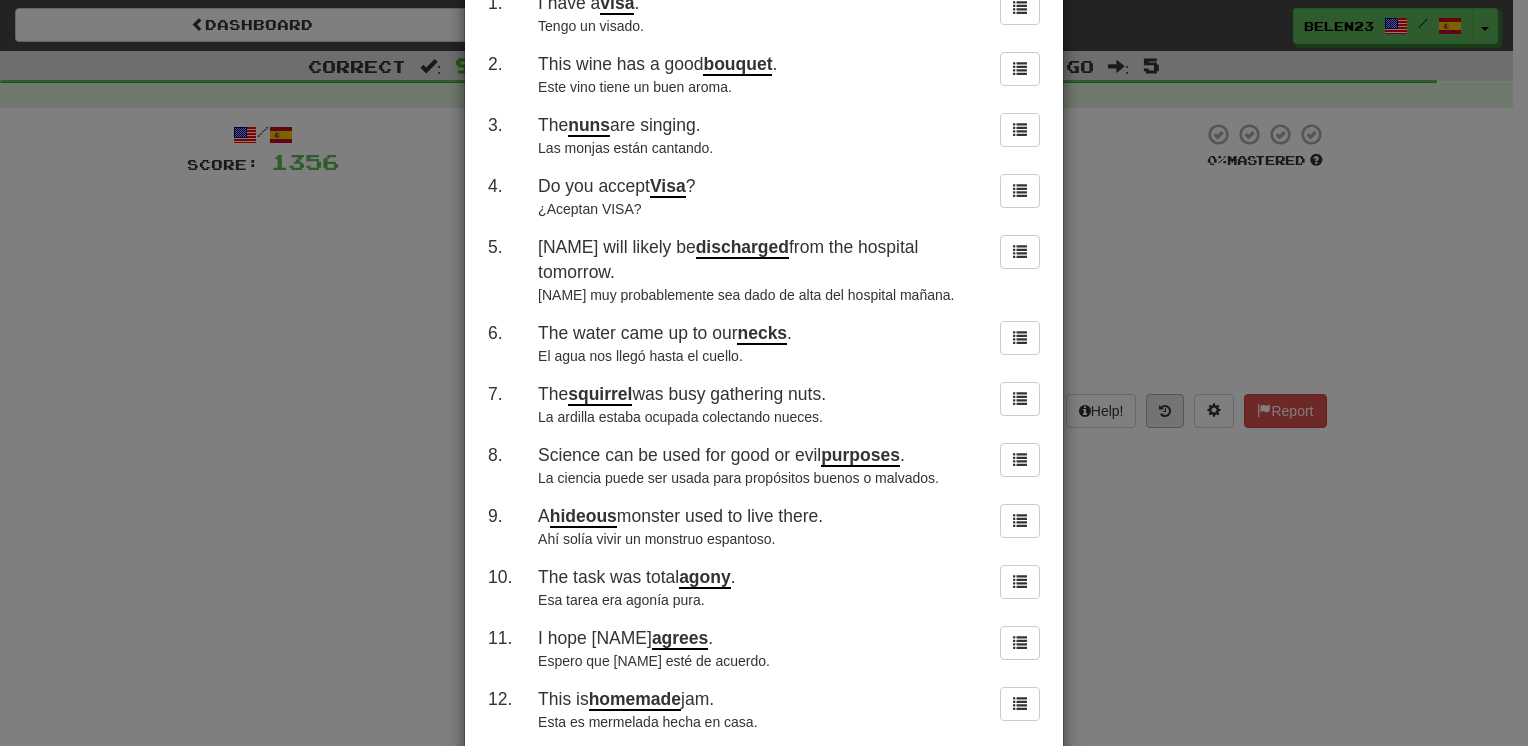 scroll, scrollTop: 0, scrollLeft: 0, axis: both 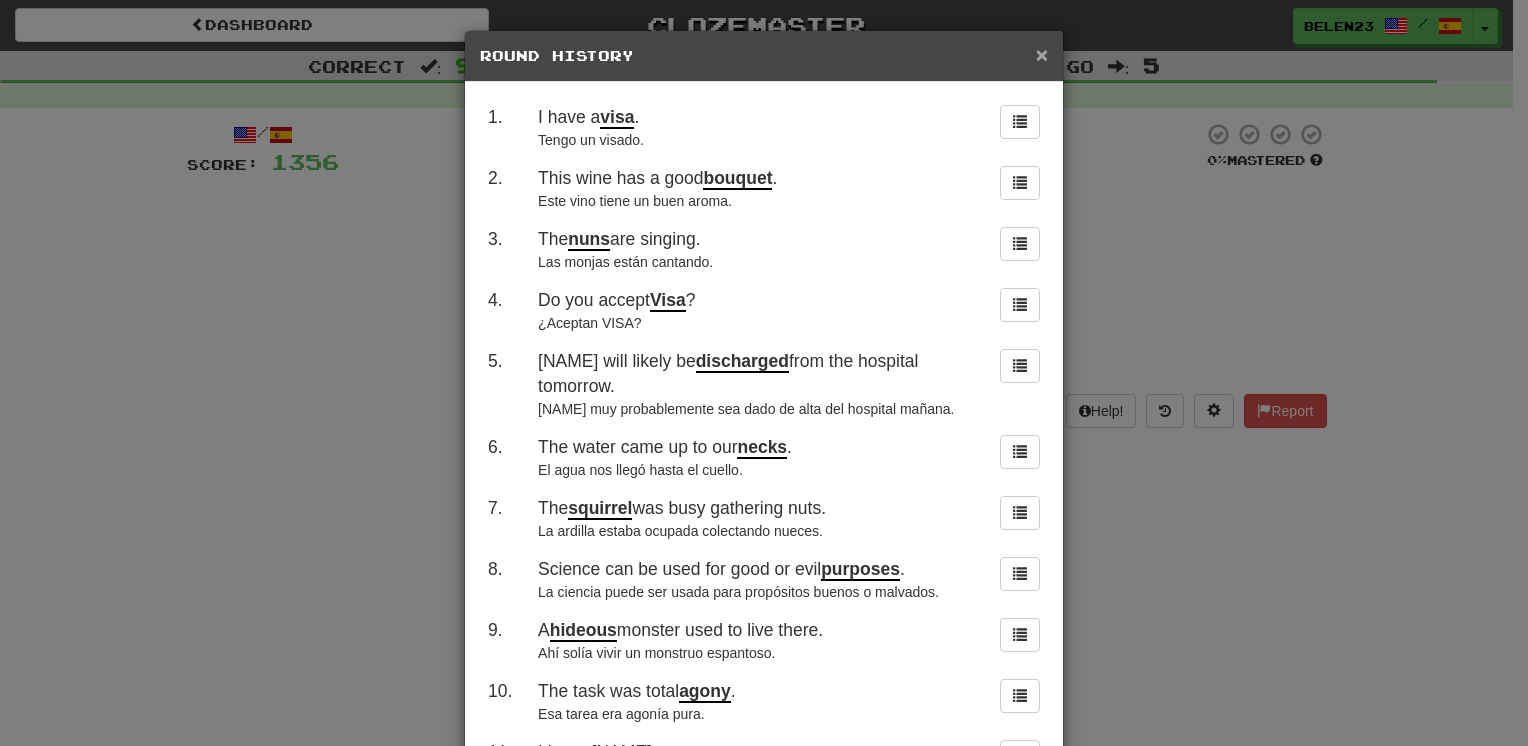 click on "×" at bounding box center (1042, 54) 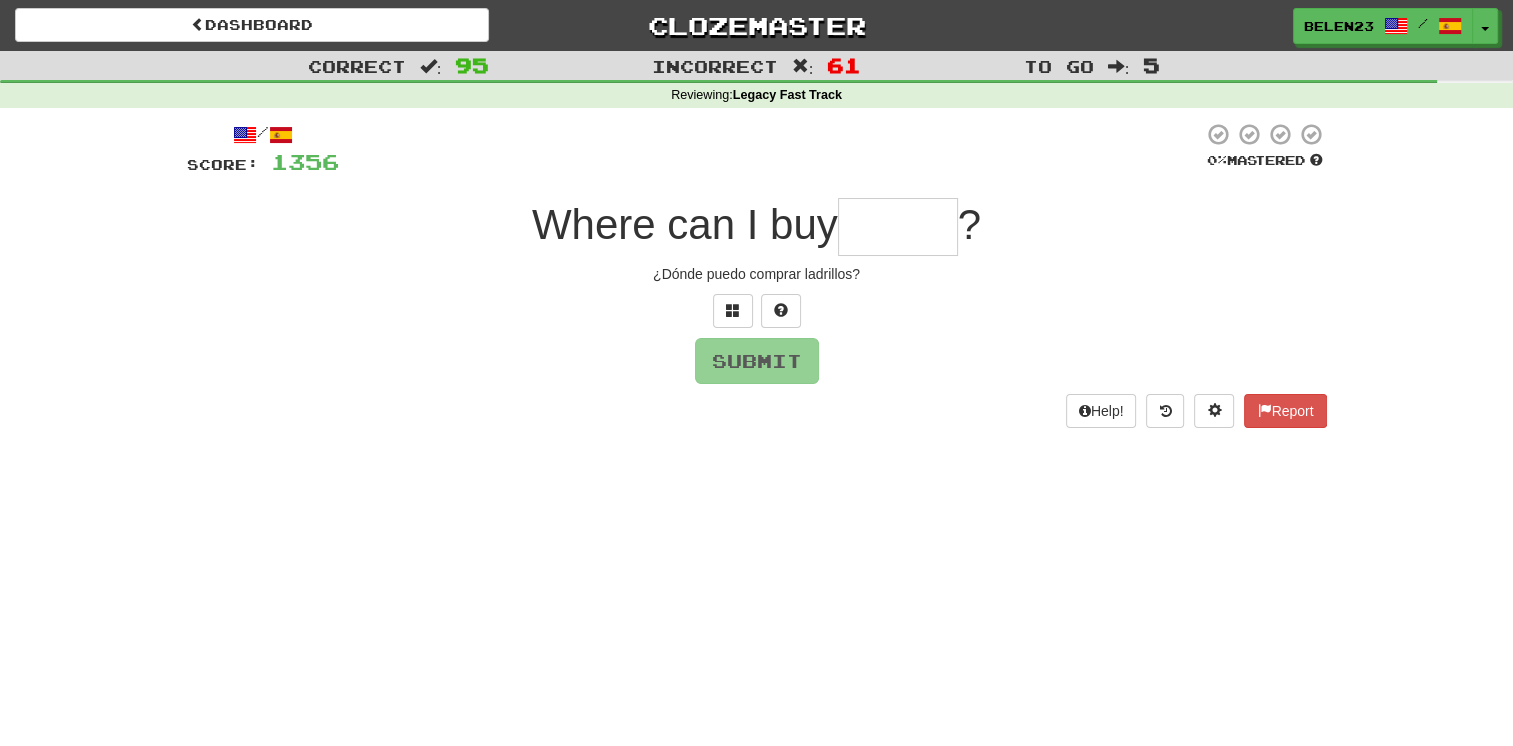 click at bounding box center (898, 227) 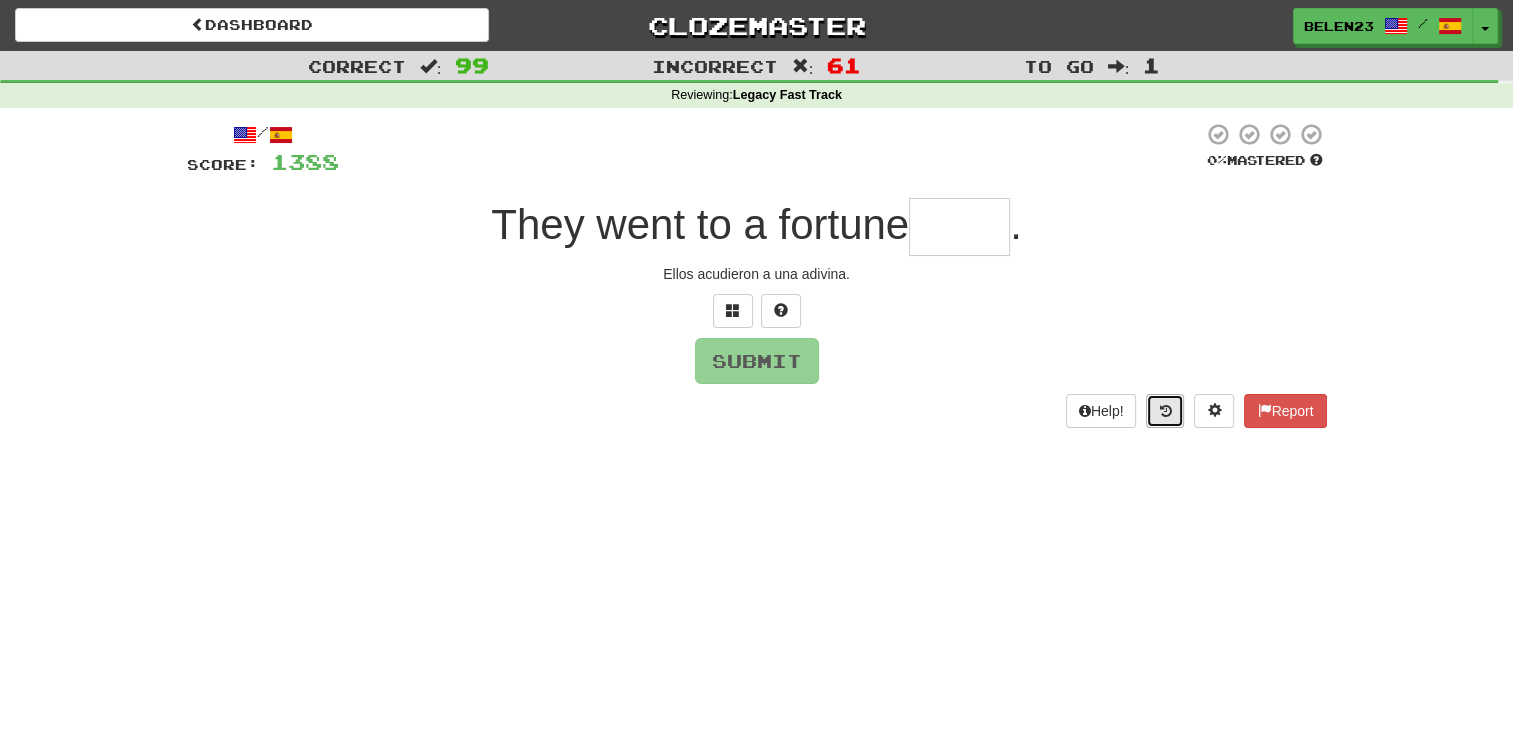 click at bounding box center (1165, 411) 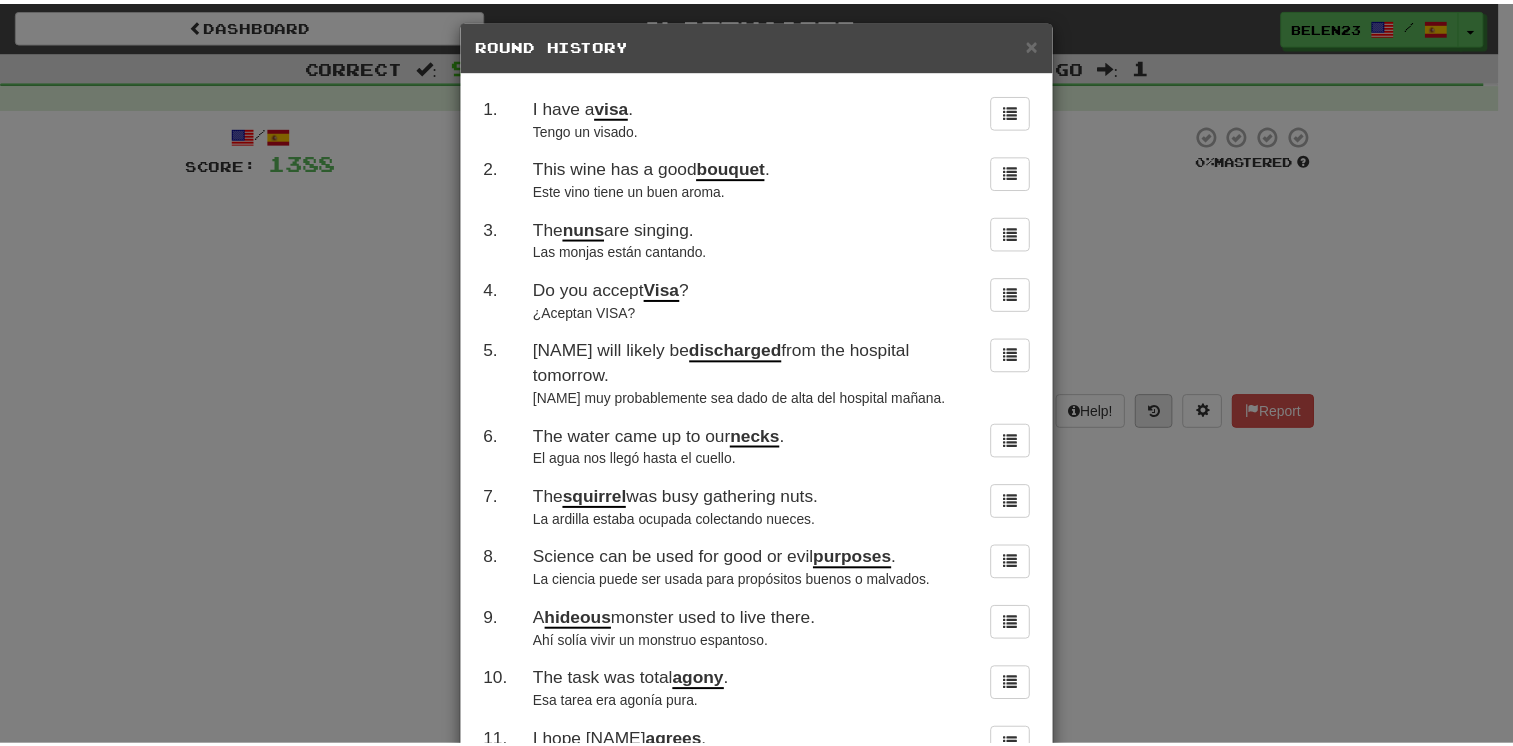 scroll, scrollTop: 0, scrollLeft: 0, axis: both 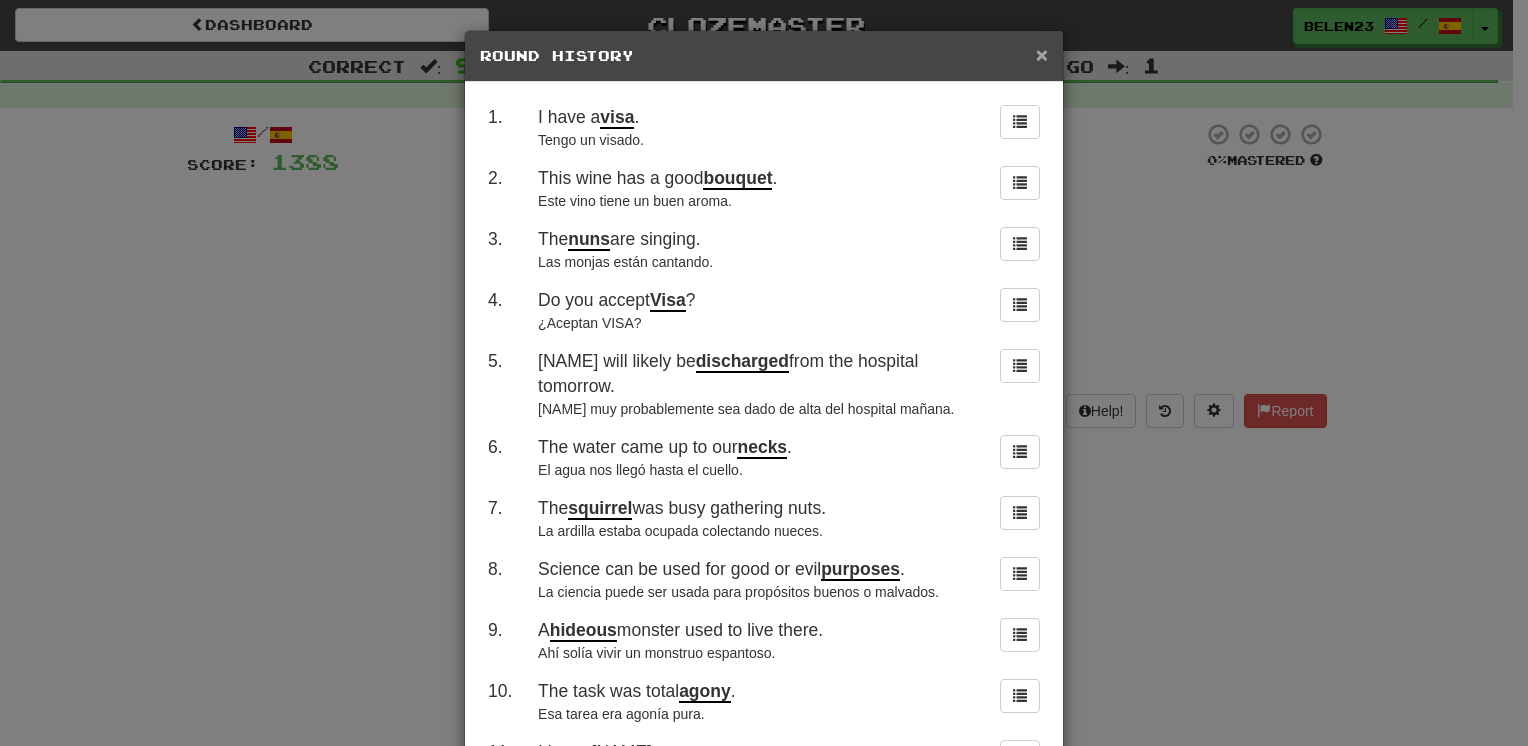 click on "×" at bounding box center [1042, 54] 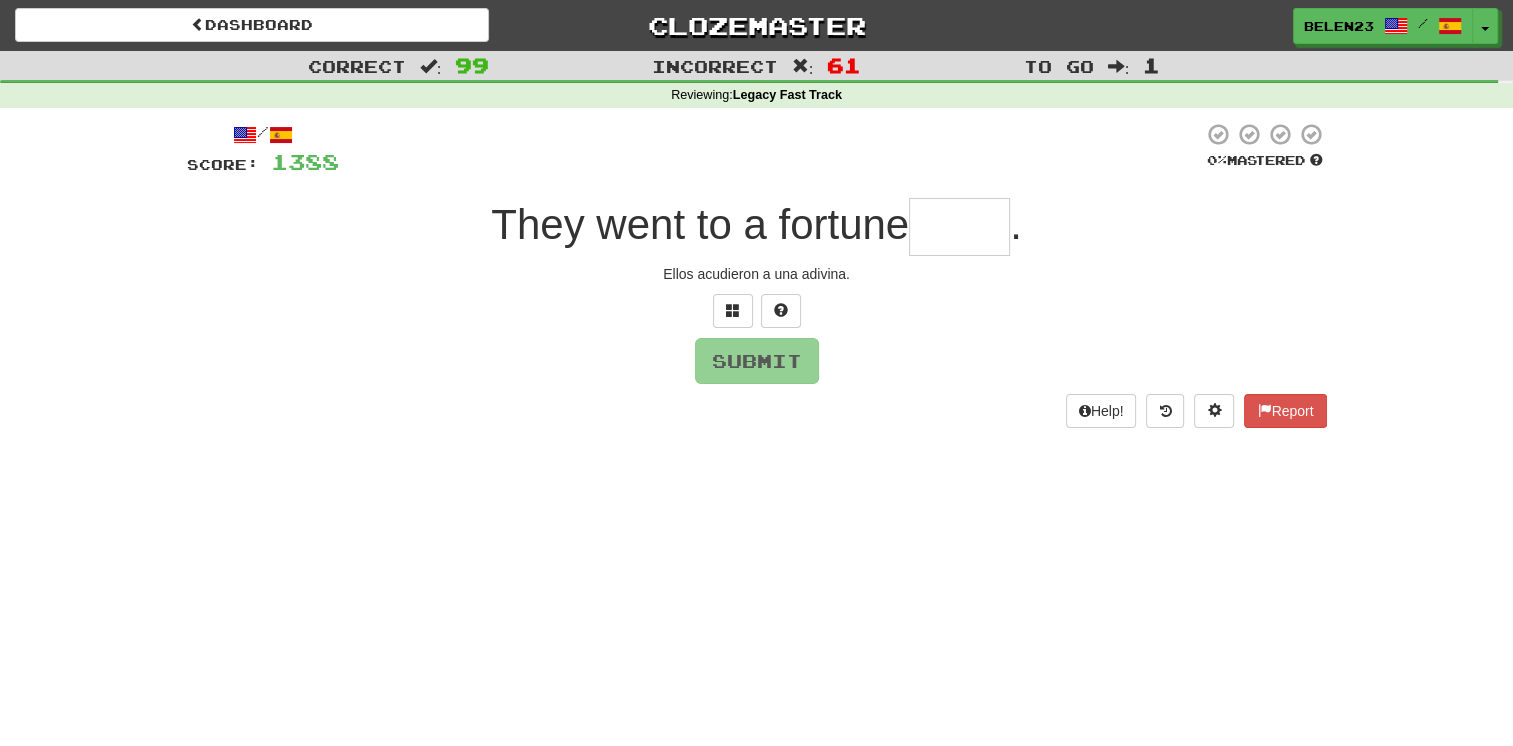 click at bounding box center [959, 227] 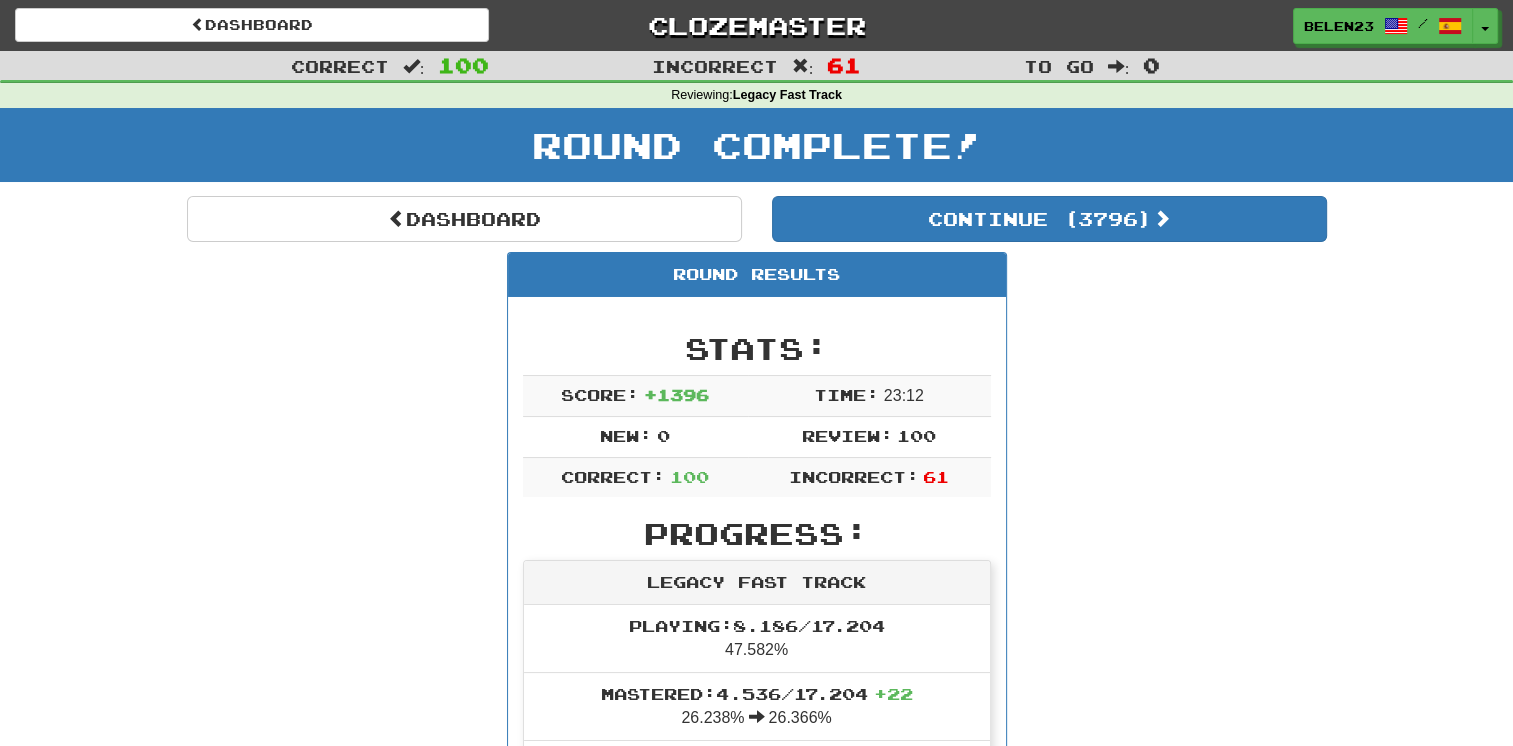 click on "Dashboard
Clozemaster
[USERNAME]
/
Toggle Dropdown
Dashboard
Leaderboard
Activity Feed
Notifications
6
Profile
Discussions
English
/
Español
Streak:
0
Review:
4,587
Points Today: 0
Español
/
Русский
Streak:
0
Review:
0
Points Today: 0
Italiano
/
Русский
Streak:
0
Review:
3
Points Today: 0
Languages
Account
Logout
[USERNAME]
/
Toggle Dropdown
Dashboard
Leaderboard
Activity Feed
Notifications
6
Profile
Discussions
English
/
Español
Streak:
0
Review:
4,587
Points Today: 0
Español
/
Русский
Streak:
0
Review:
0" at bounding box center [756, 5889] 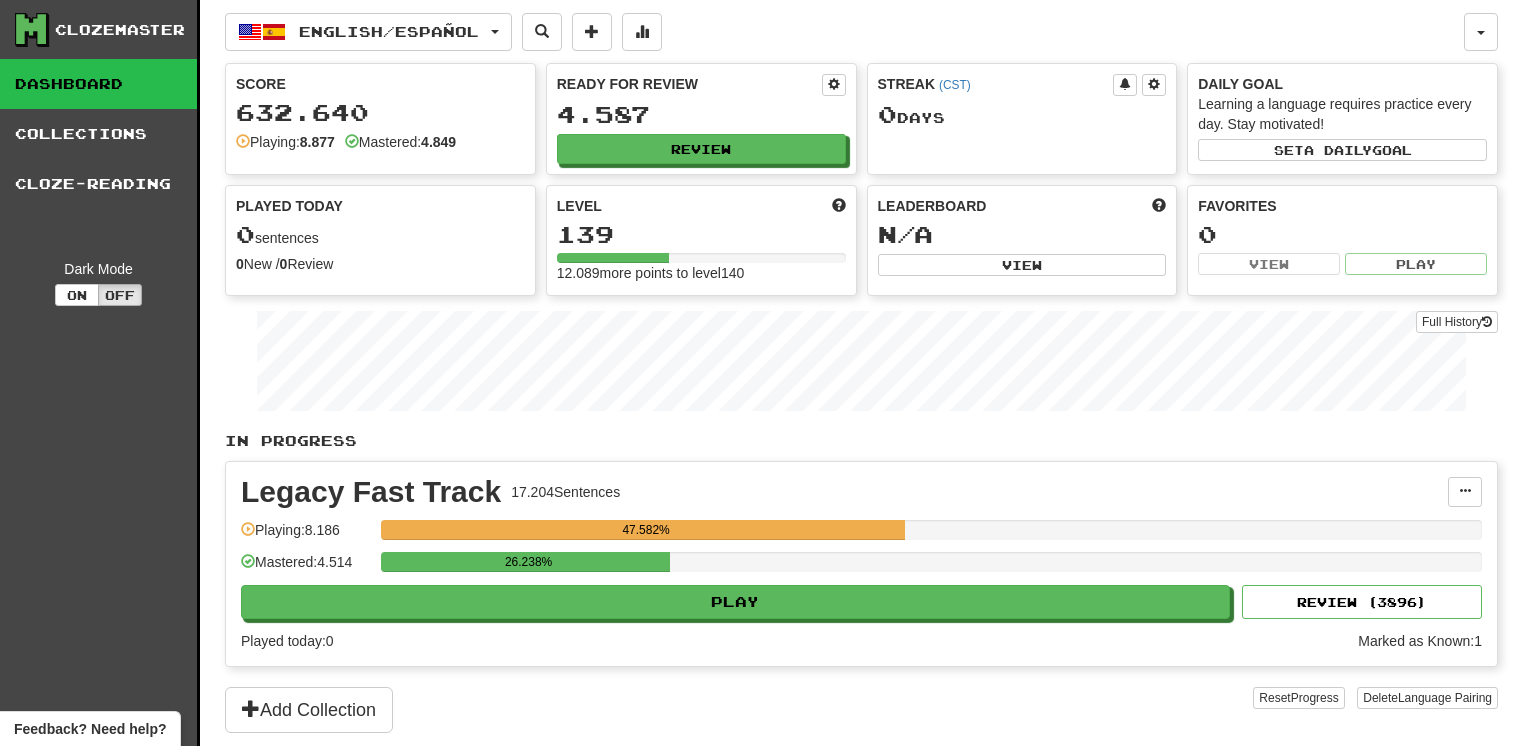 scroll, scrollTop: 0, scrollLeft: 0, axis: both 